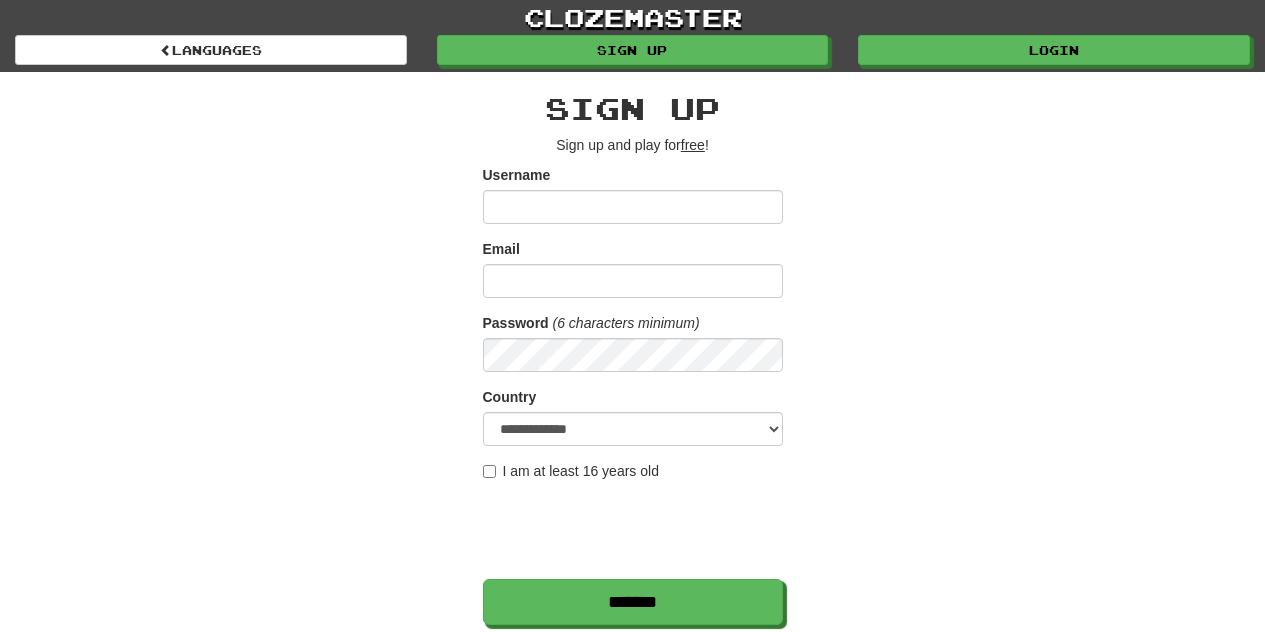 scroll, scrollTop: 0, scrollLeft: 0, axis: both 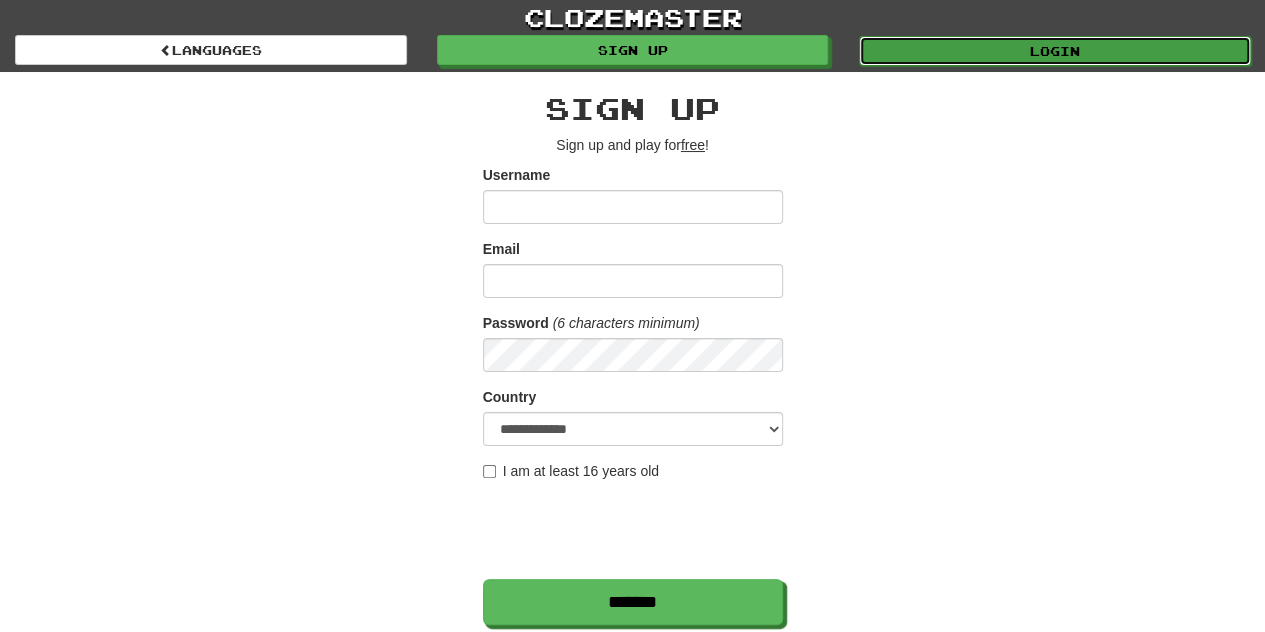 click on "Login" at bounding box center [1055, 51] 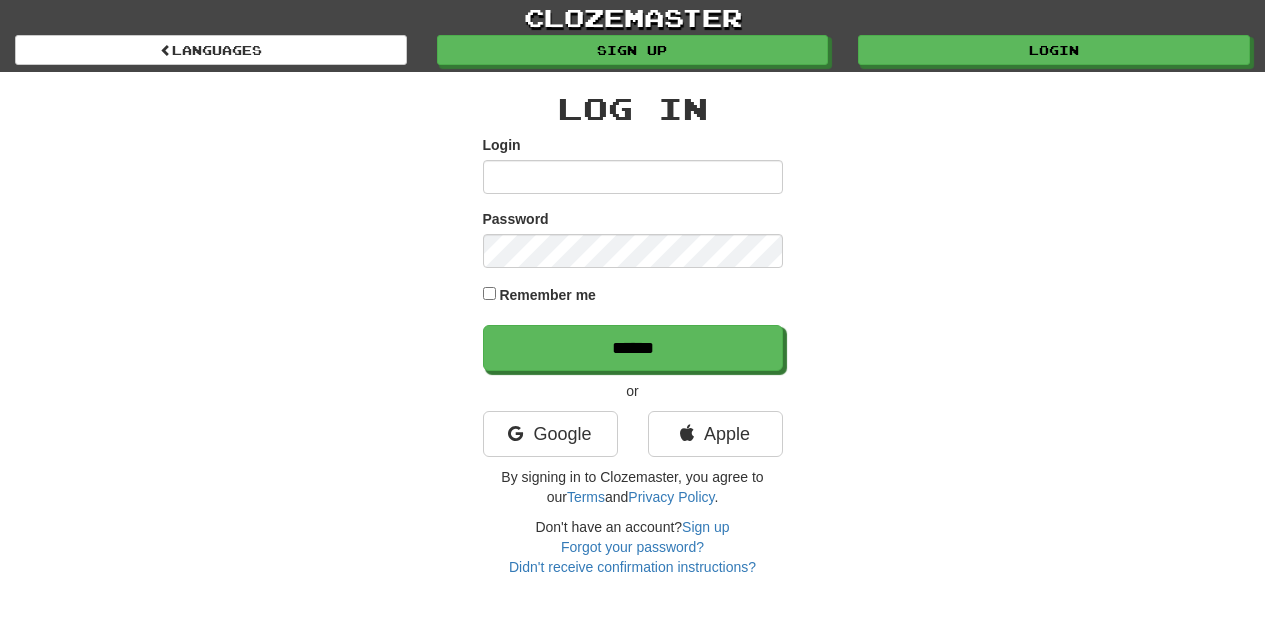 scroll, scrollTop: 0, scrollLeft: 0, axis: both 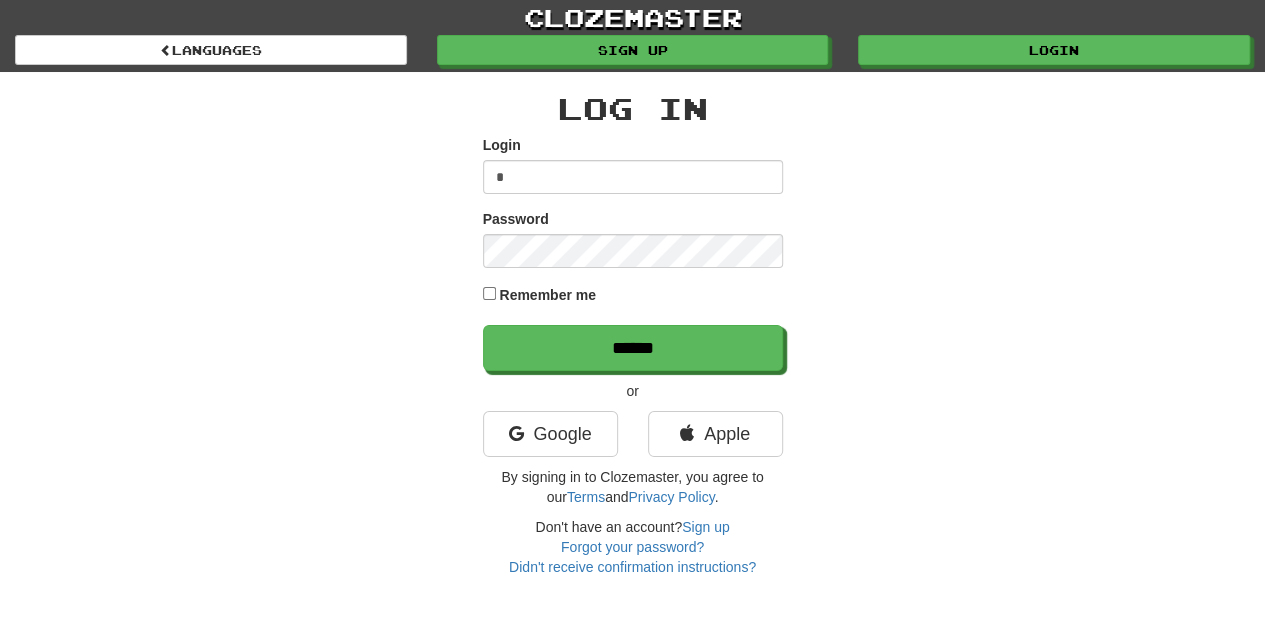type on "**********" 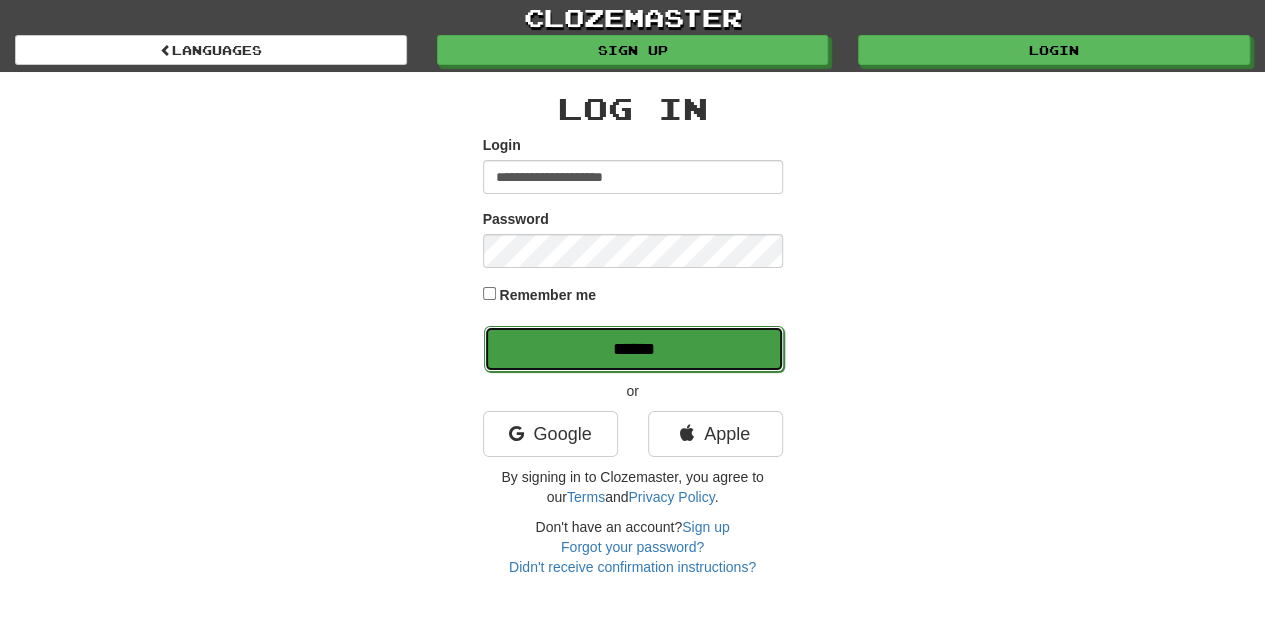 click on "******" at bounding box center (634, 349) 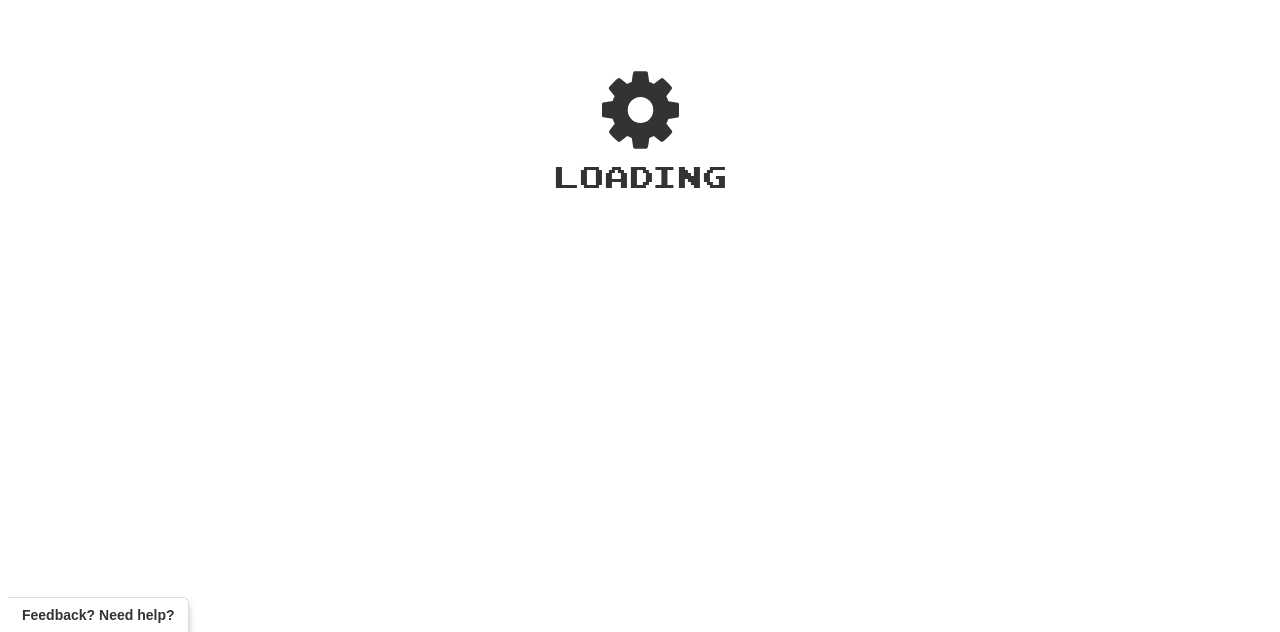 scroll, scrollTop: 0, scrollLeft: 0, axis: both 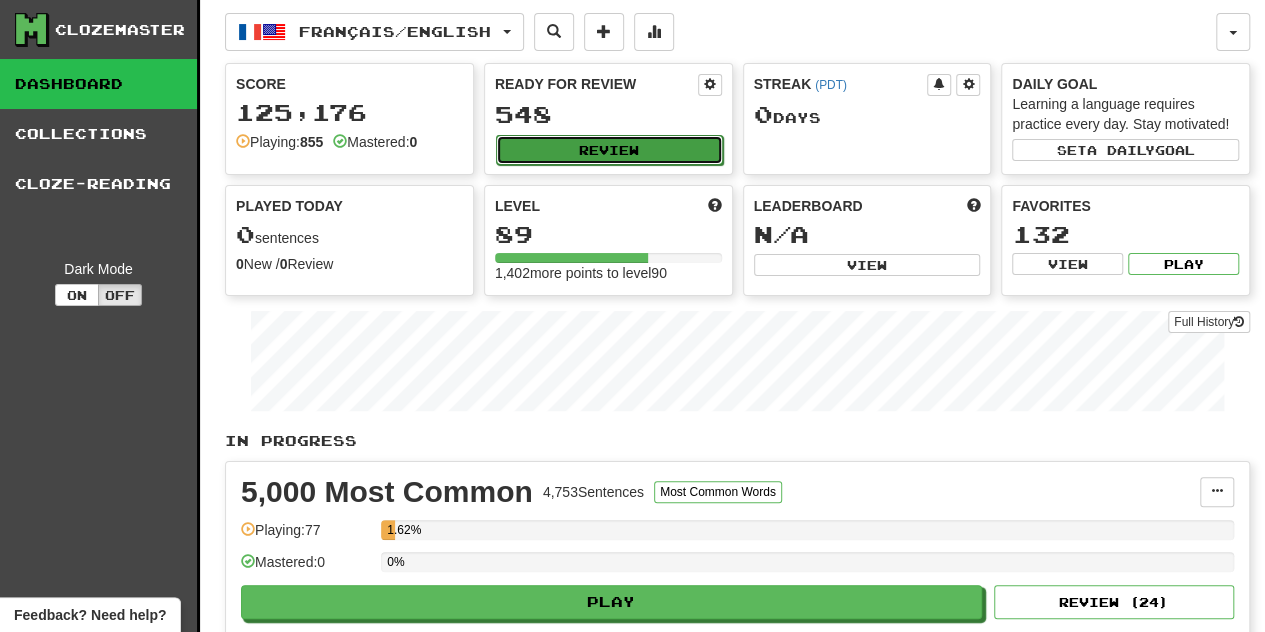 click on "Review" at bounding box center [609, 150] 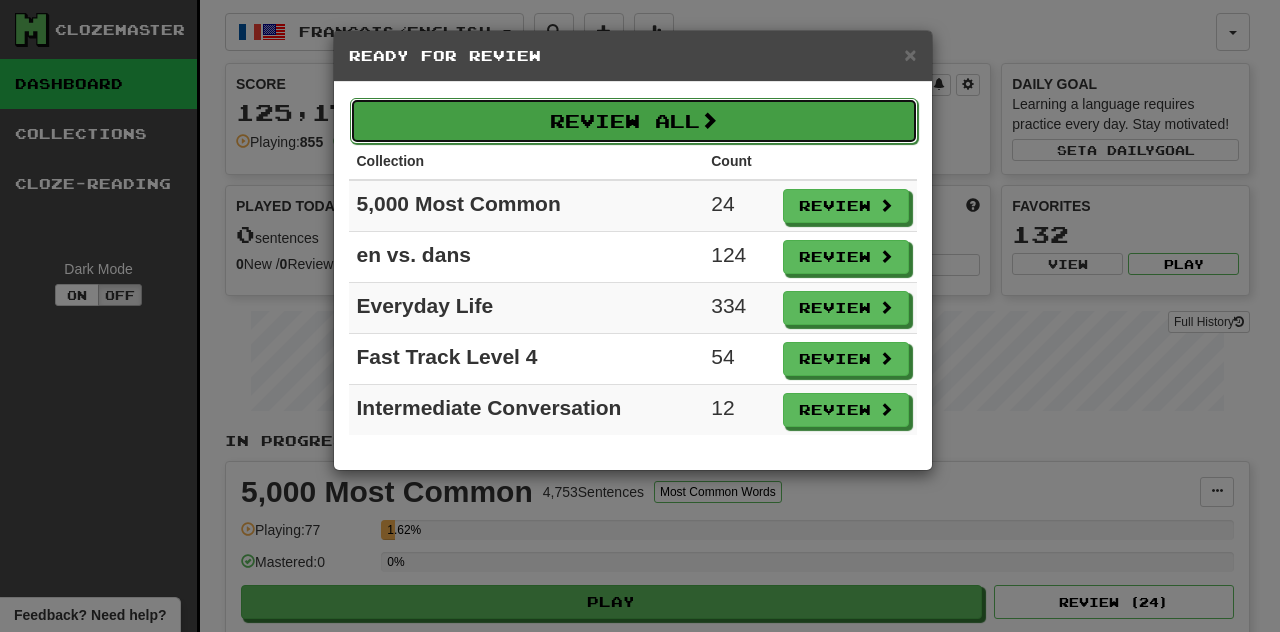 click on "Review All" at bounding box center (634, 121) 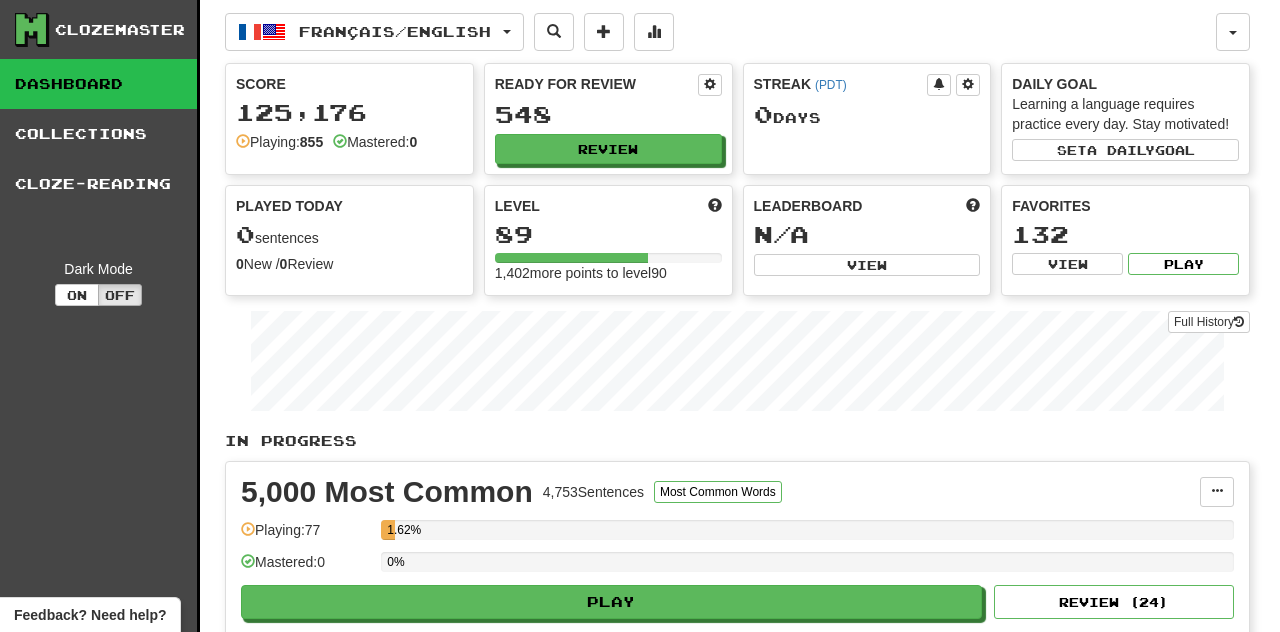 select on "********" 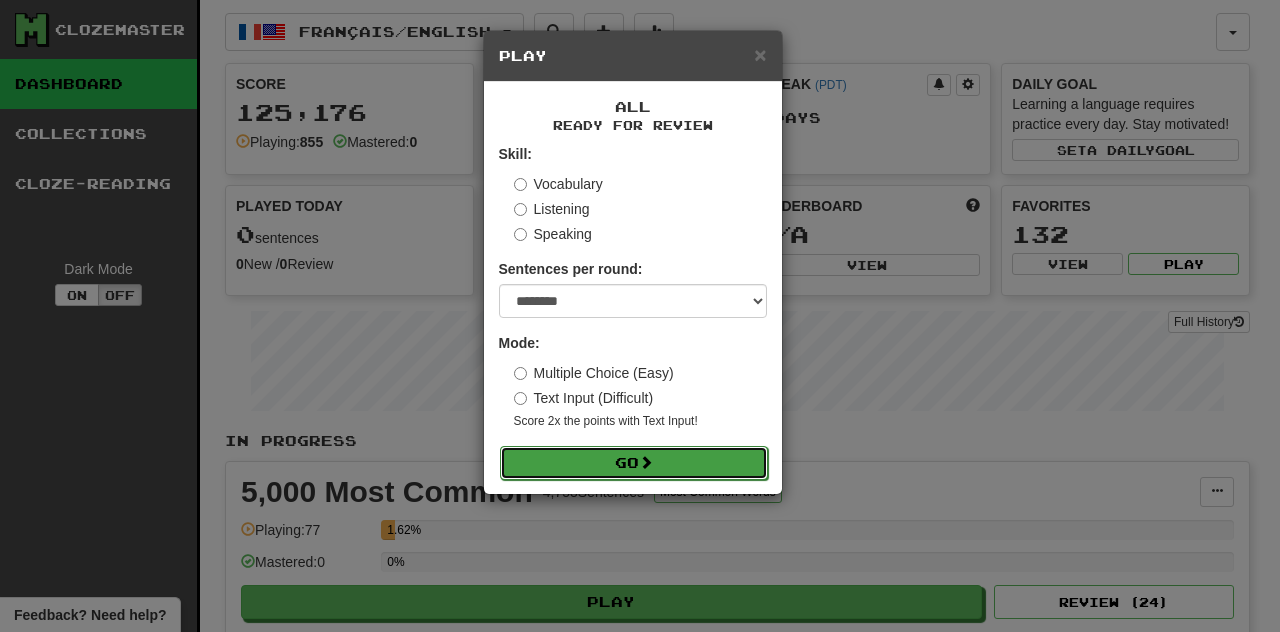 click on "Go" at bounding box center [634, 463] 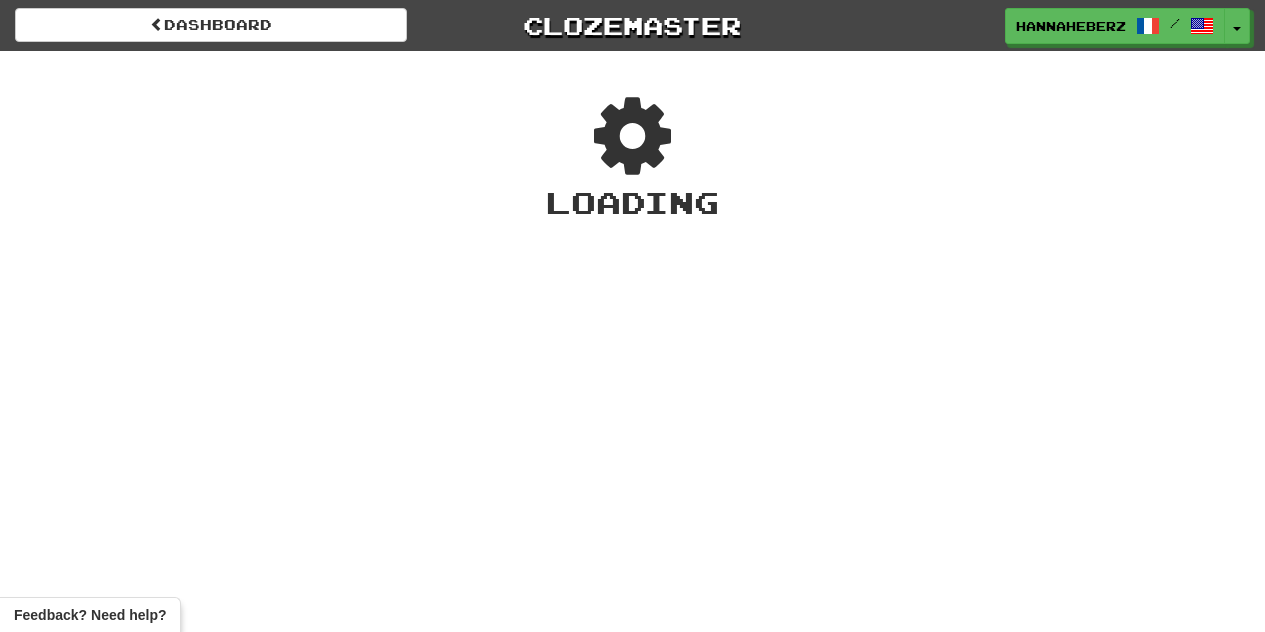 scroll, scrollTop: 0, scrollLeft: 0, axis: both 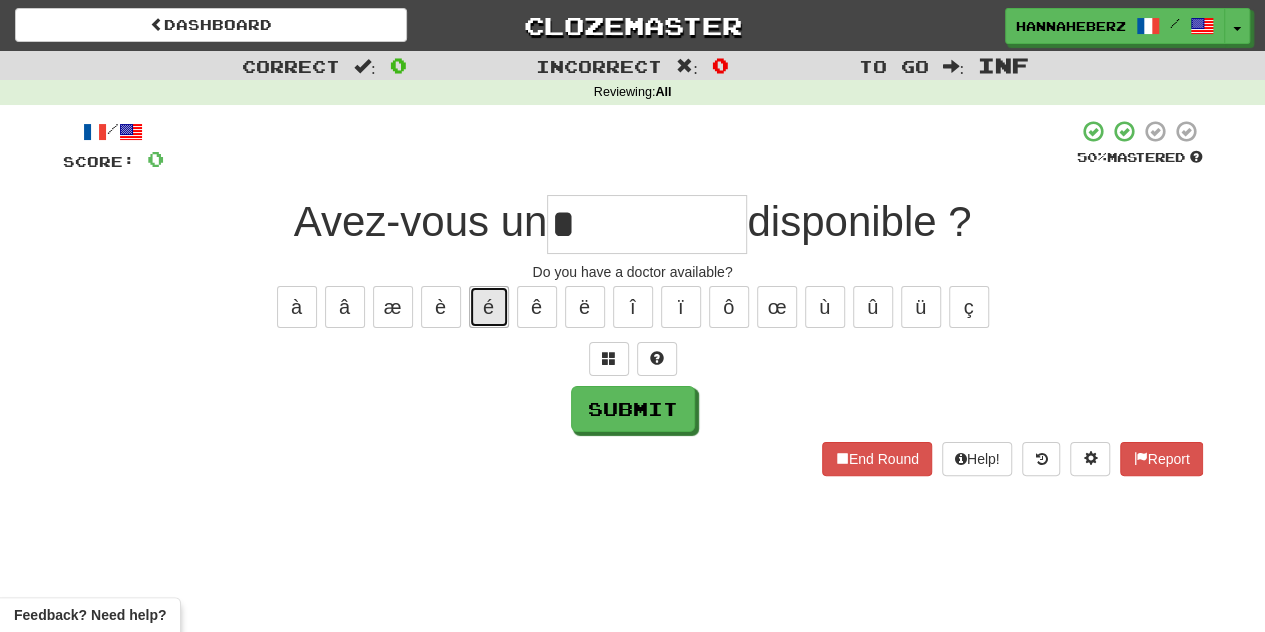 click on "é" at bounding box center [489, 307] 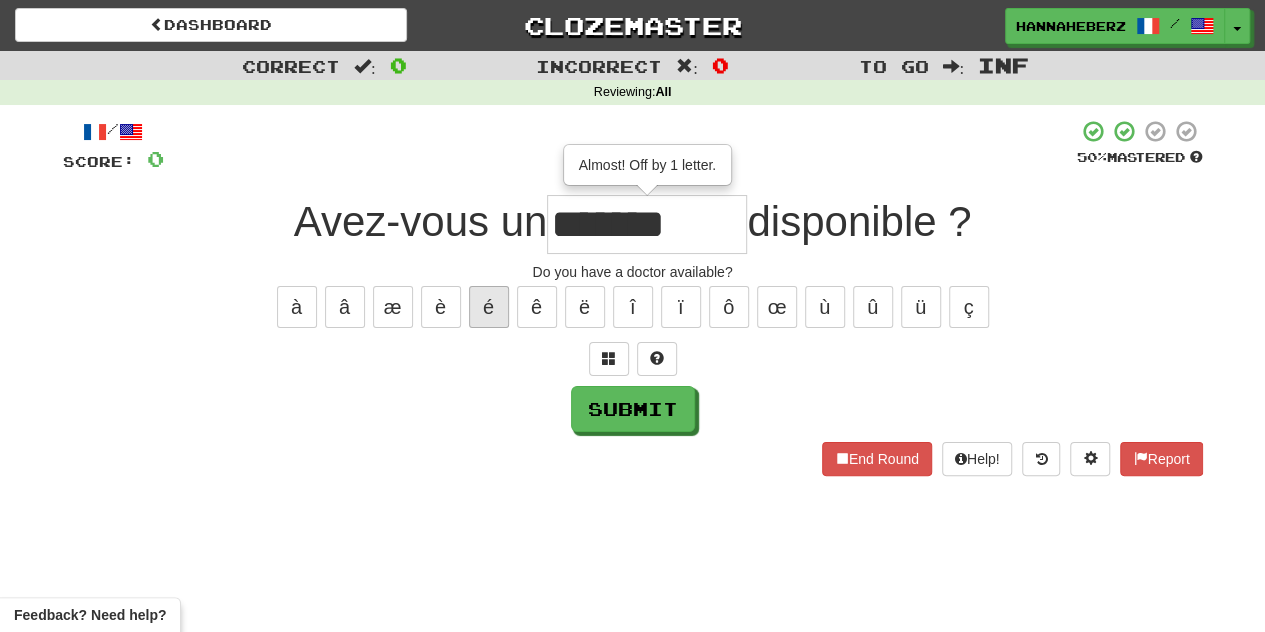 type on "*******" 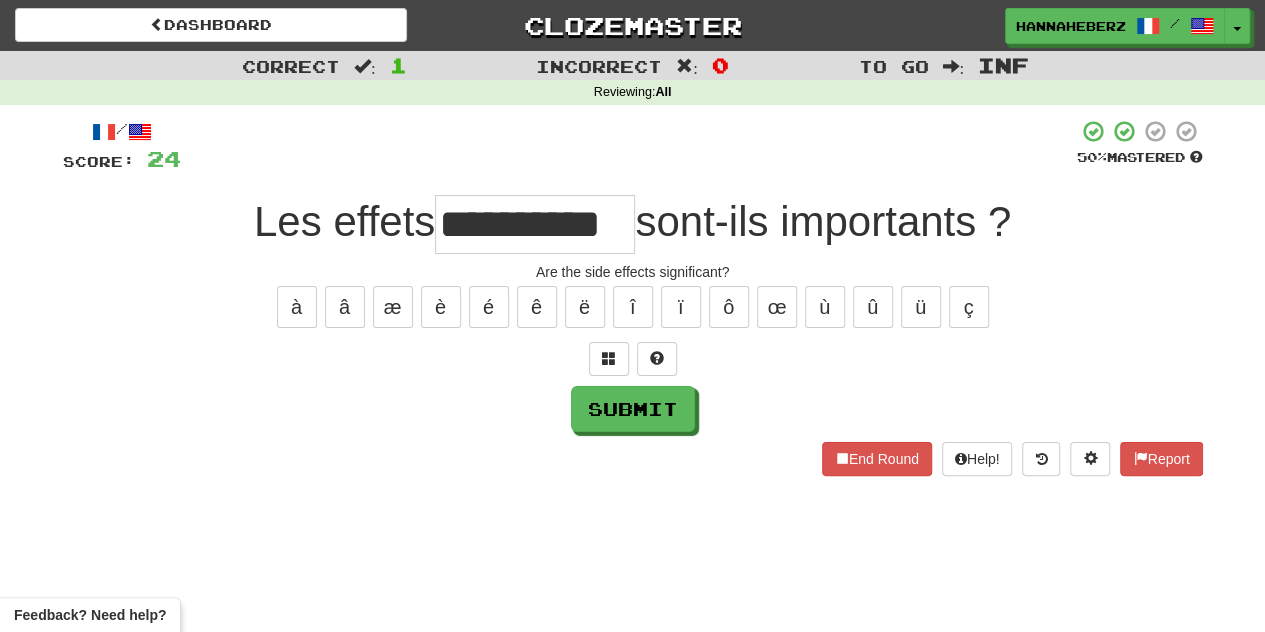 scroll, scrollTop: 0, scrollLeft: 12, axis: horizontal 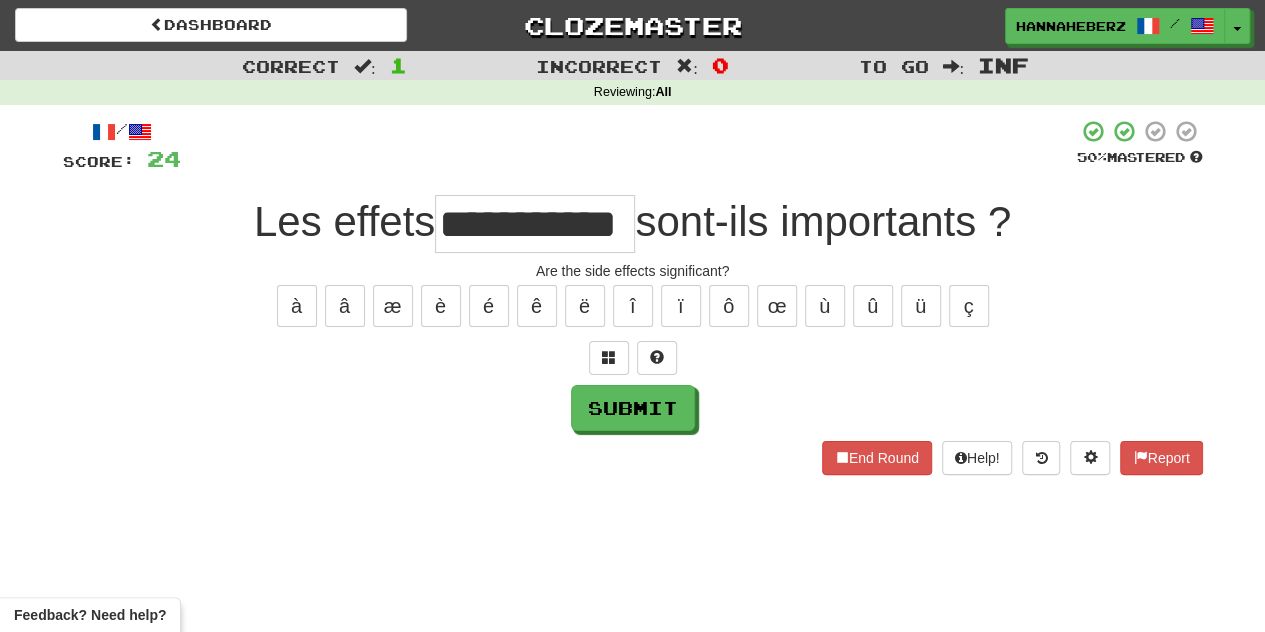 type on "**********" 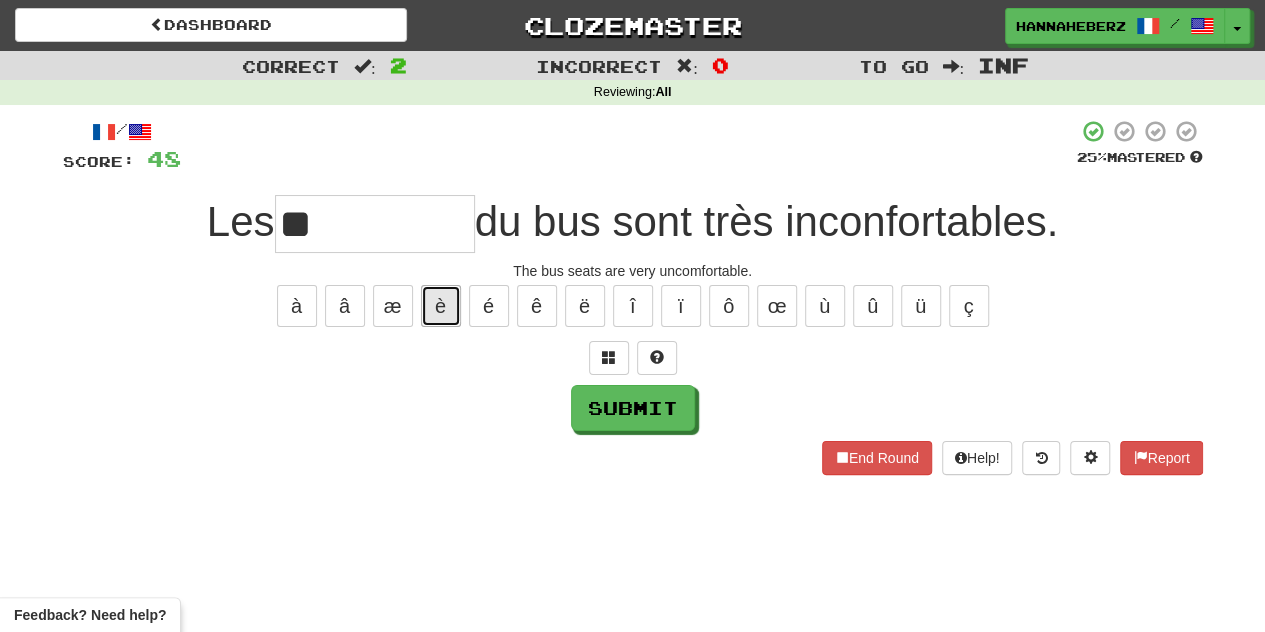 click on "è" at bounding box center (441, 306) 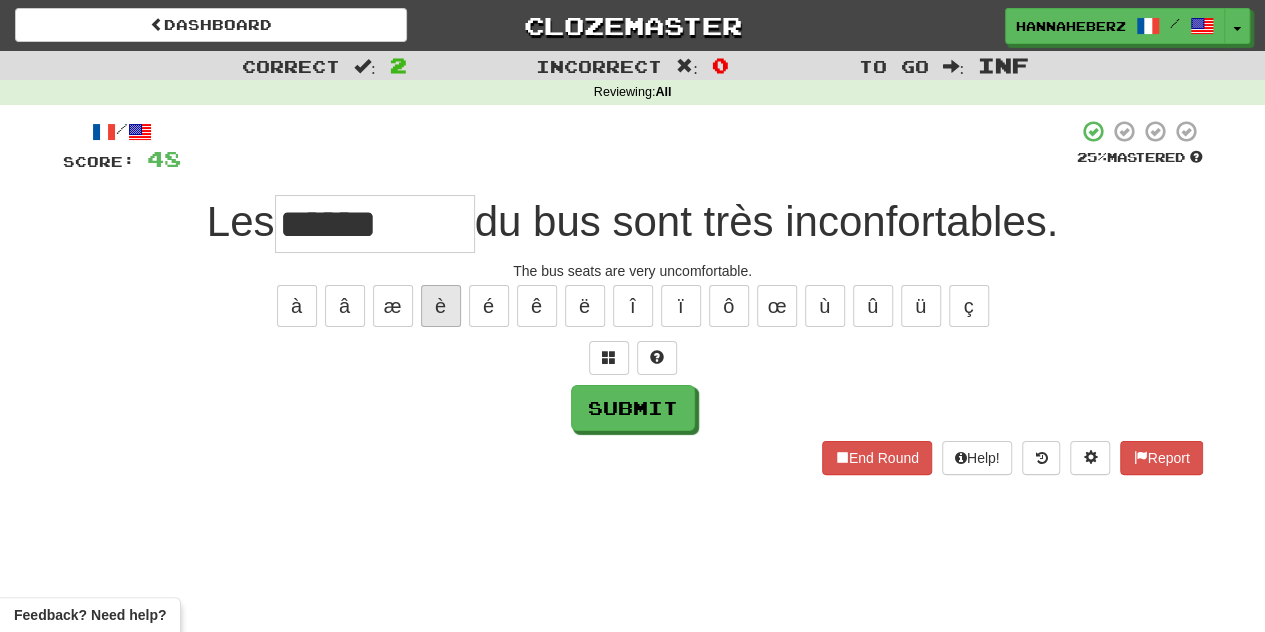 type on "******" 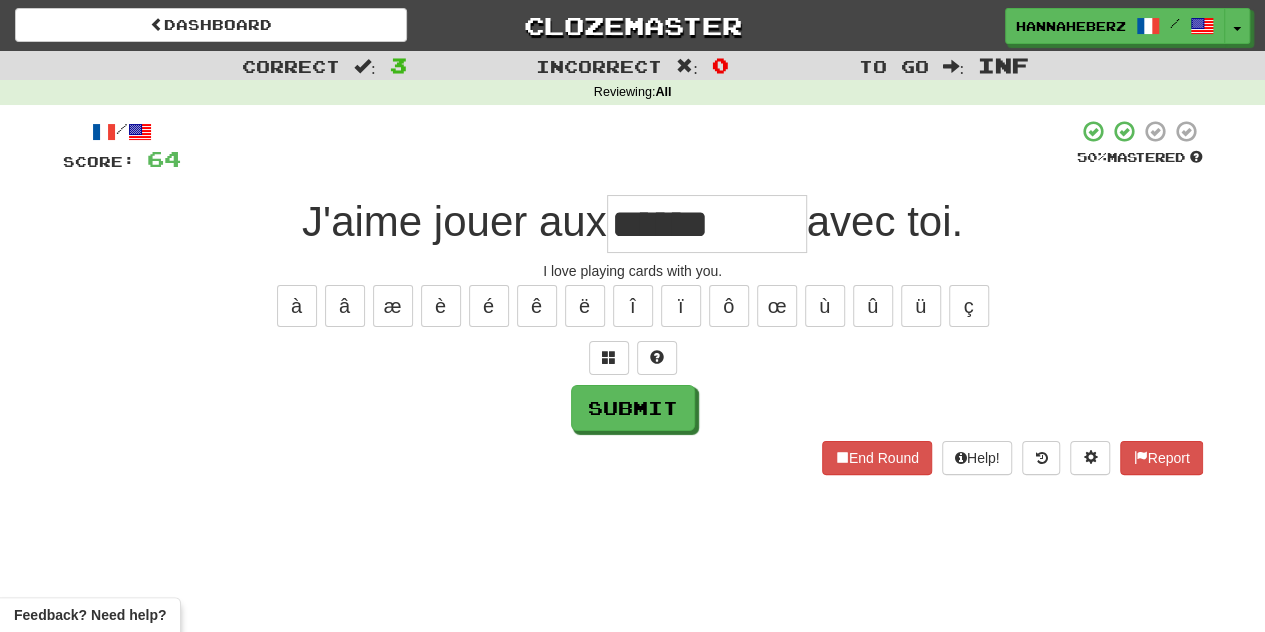 type on "******" 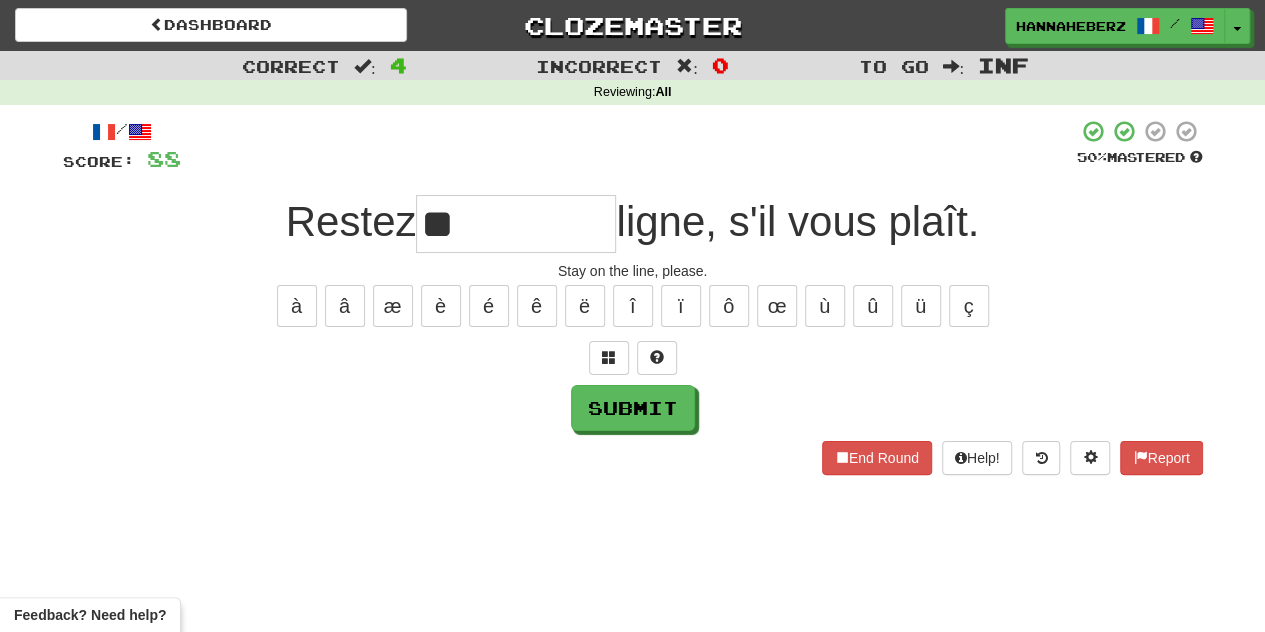 type on "**" 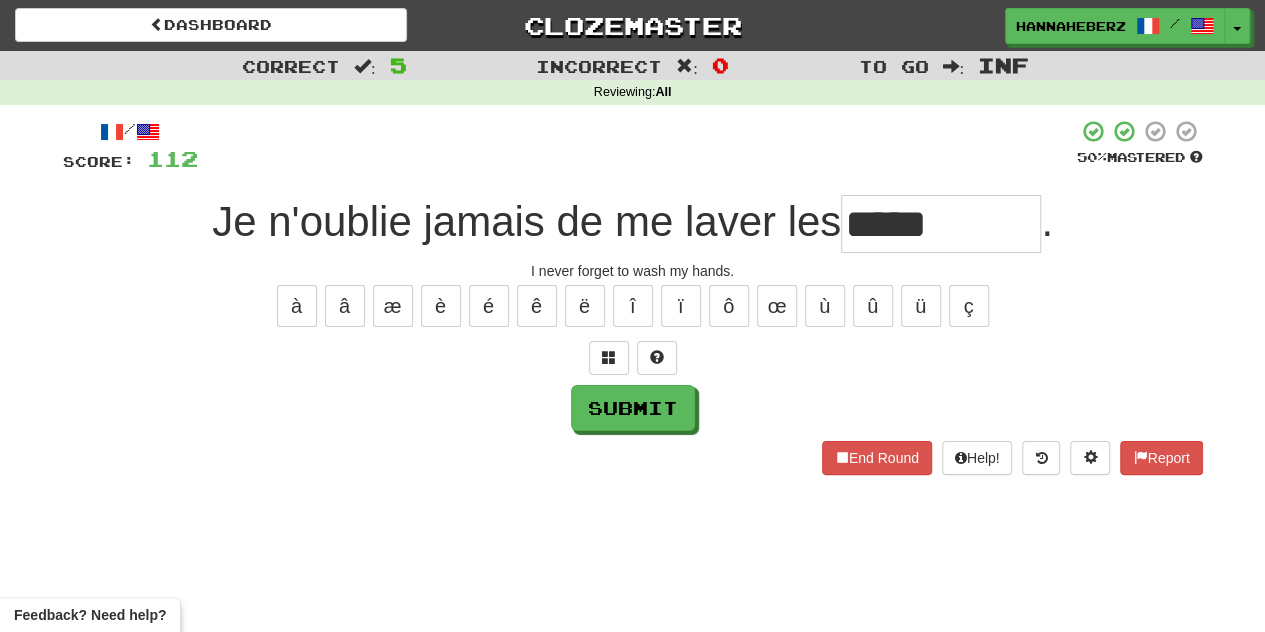 type on "*****" 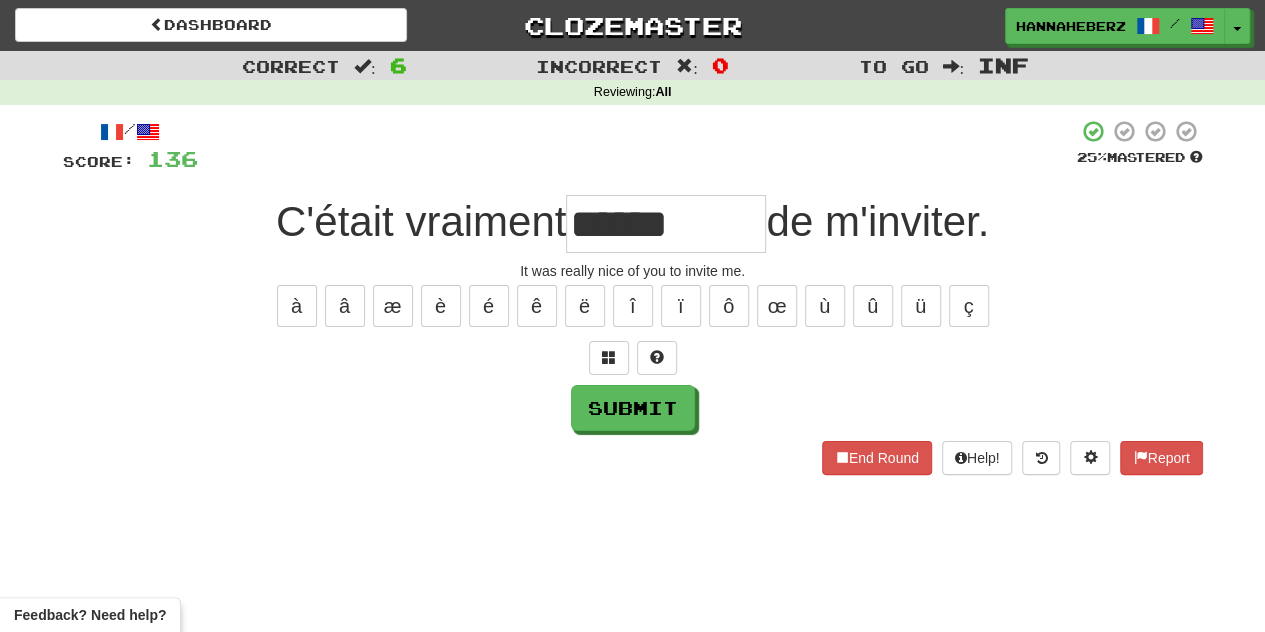 type on "******" 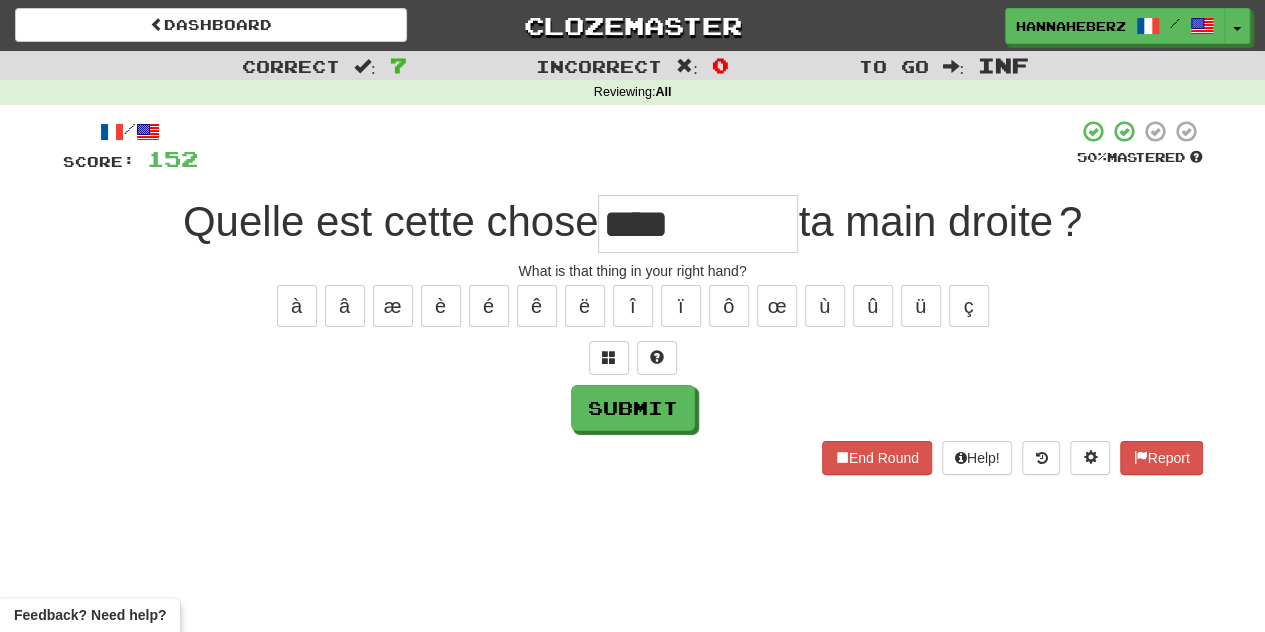 type on "****" 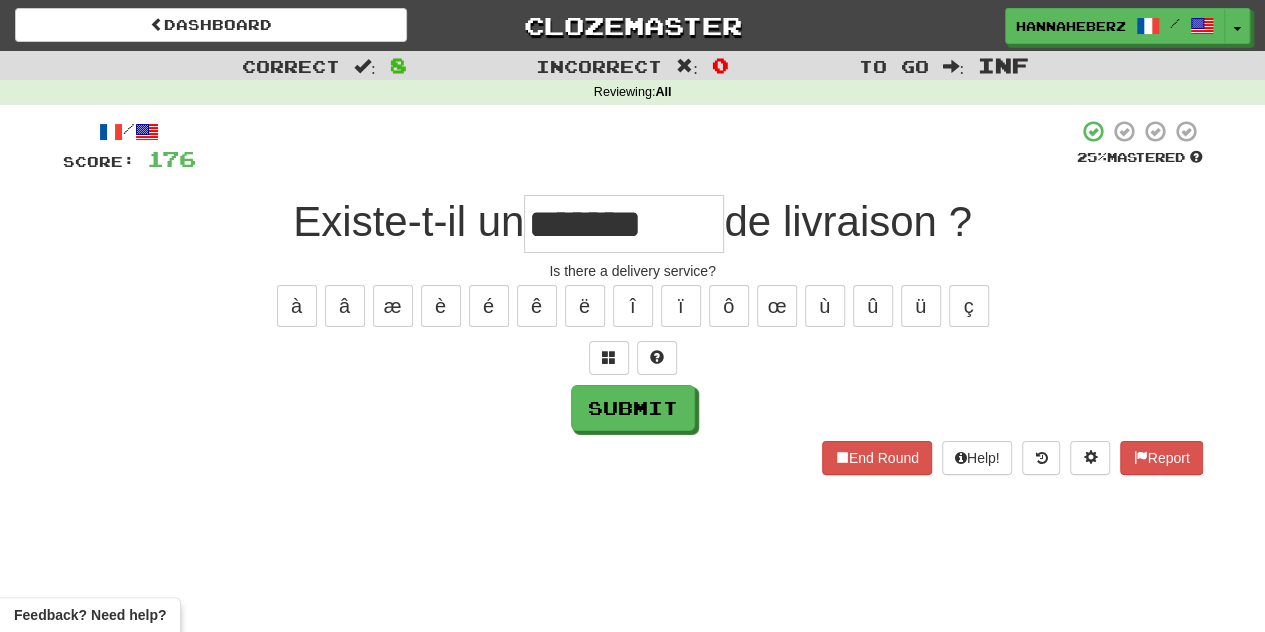 type on "*******" 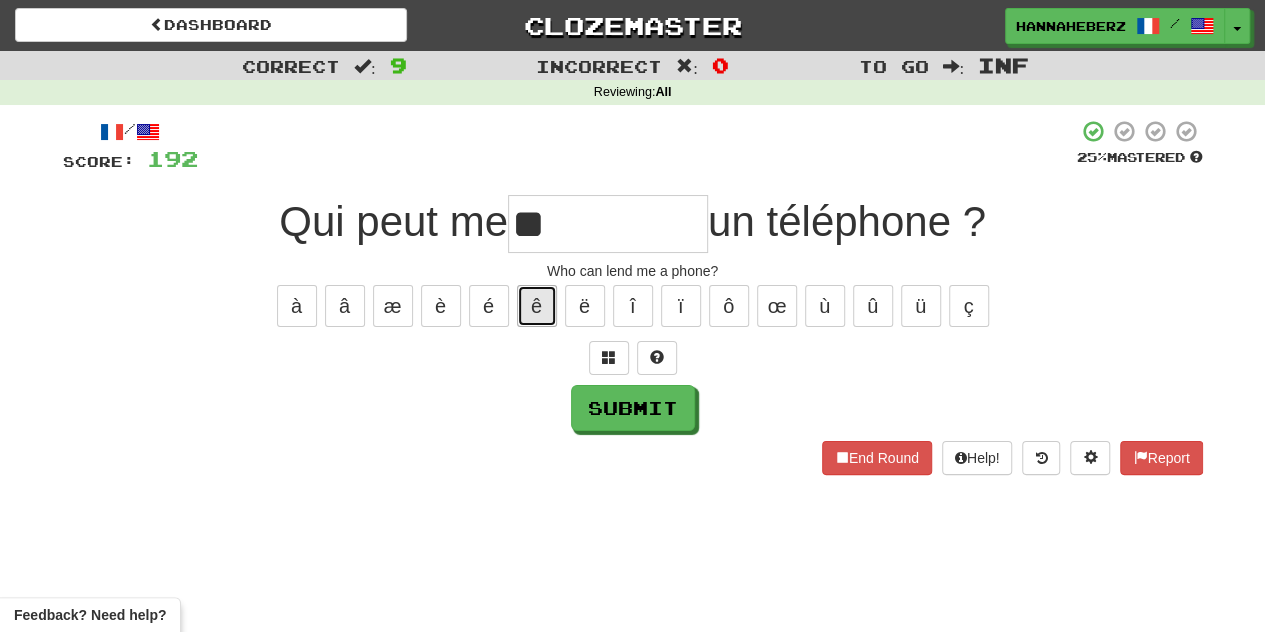 click on "ê" at bounding box center [537, 306] 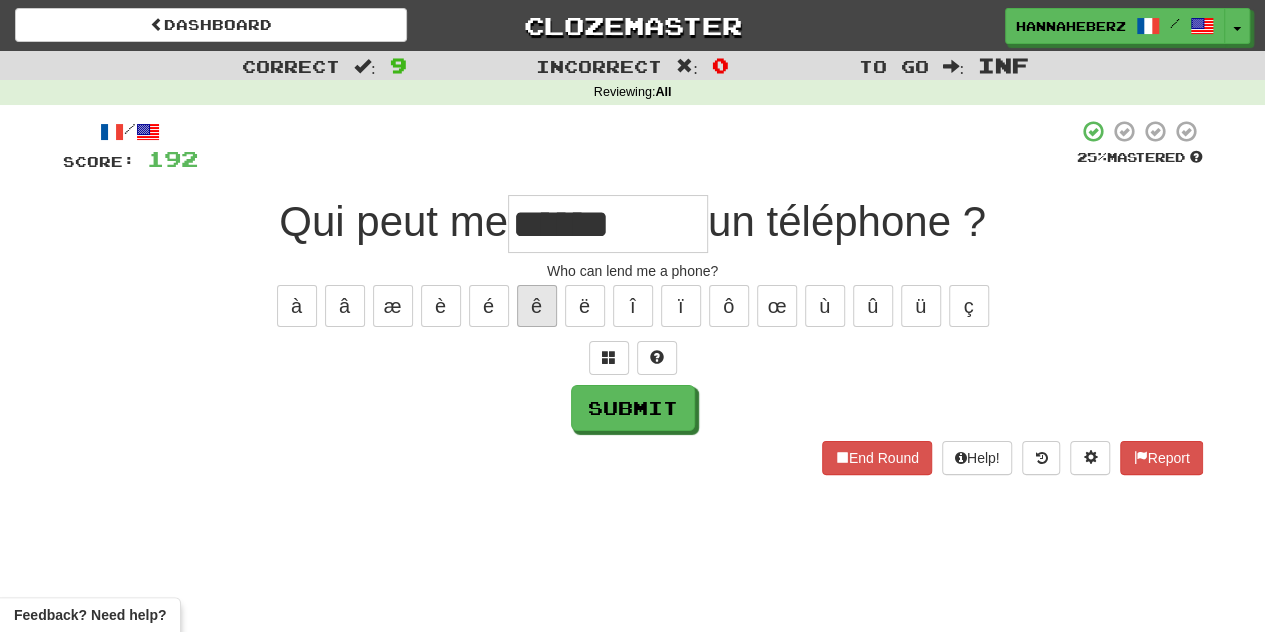 type on "******" 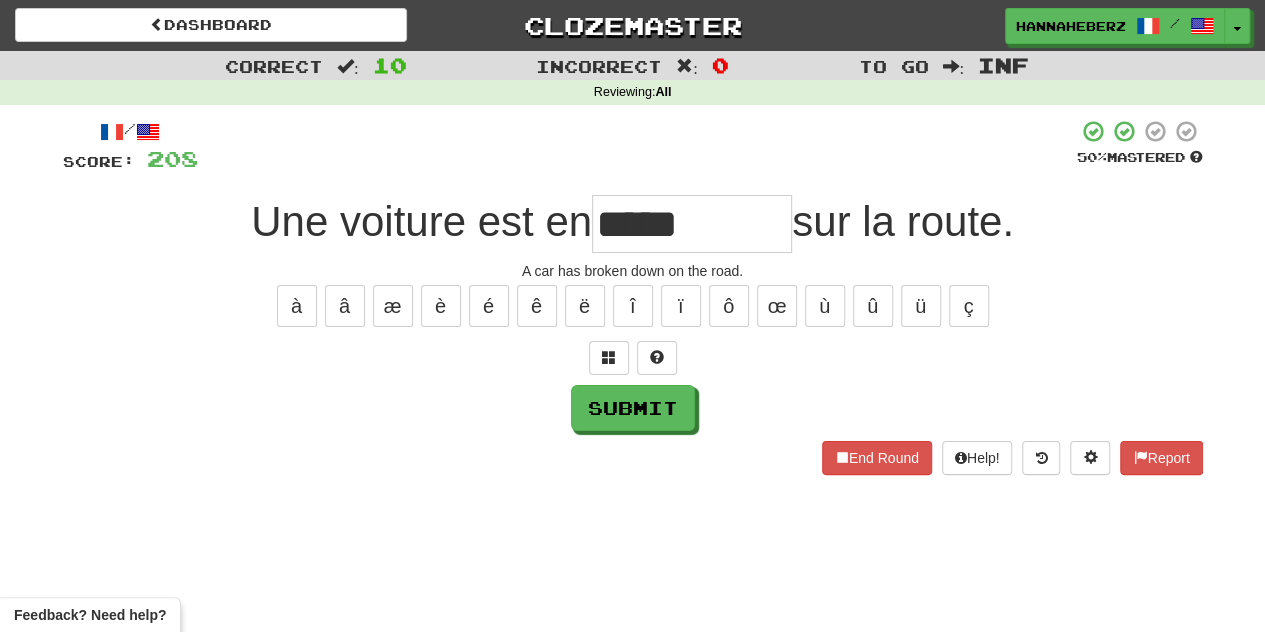 type on "*****" 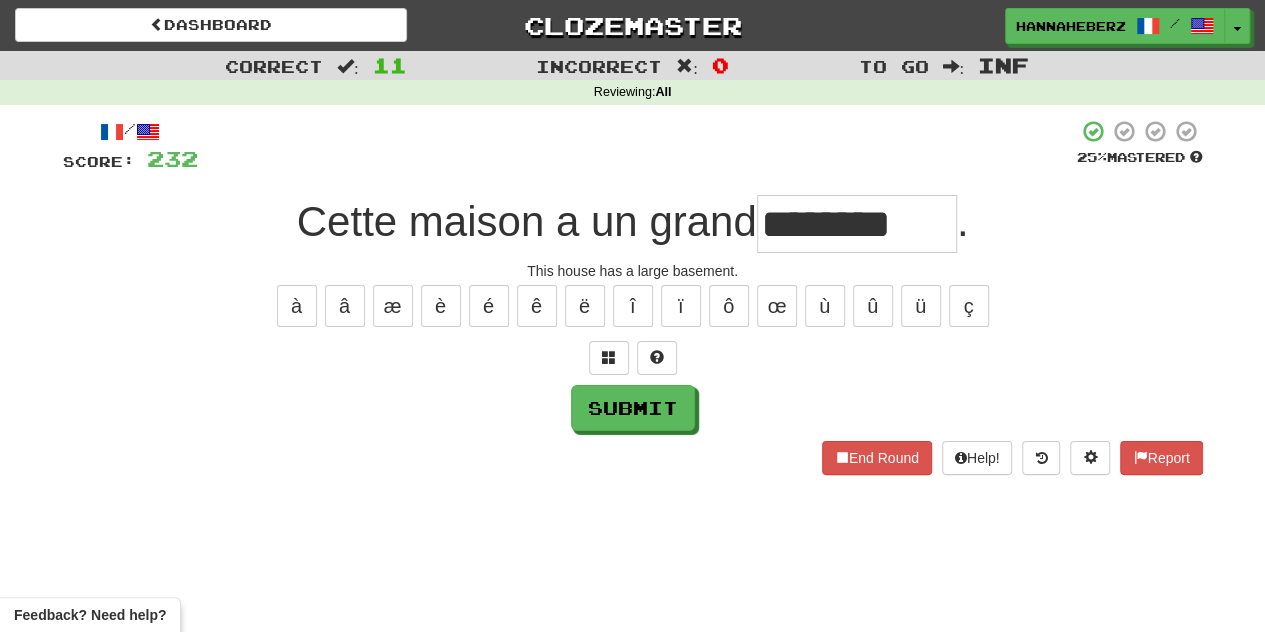 type on "********" 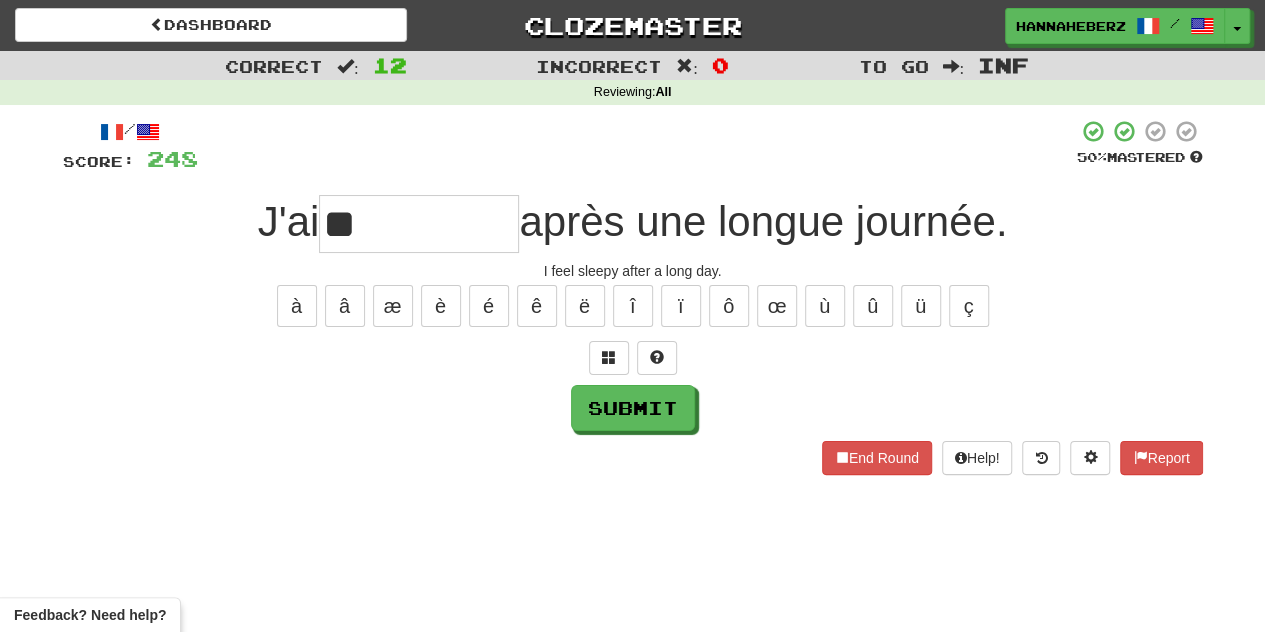type on "*" 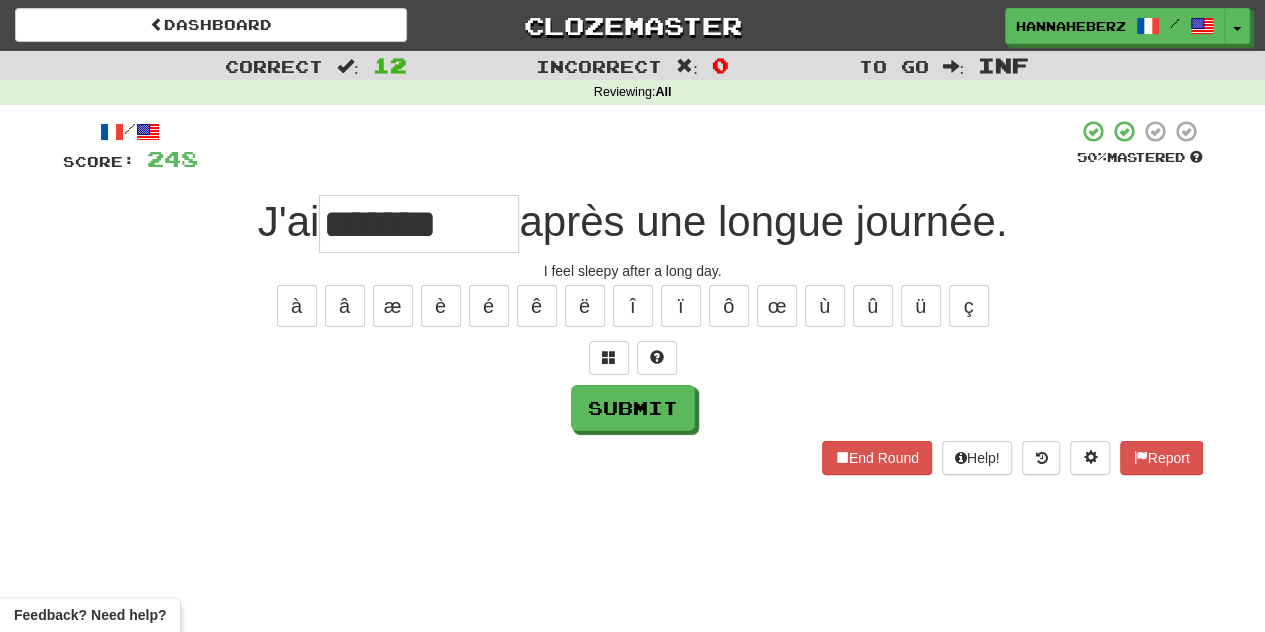 type on "*******" 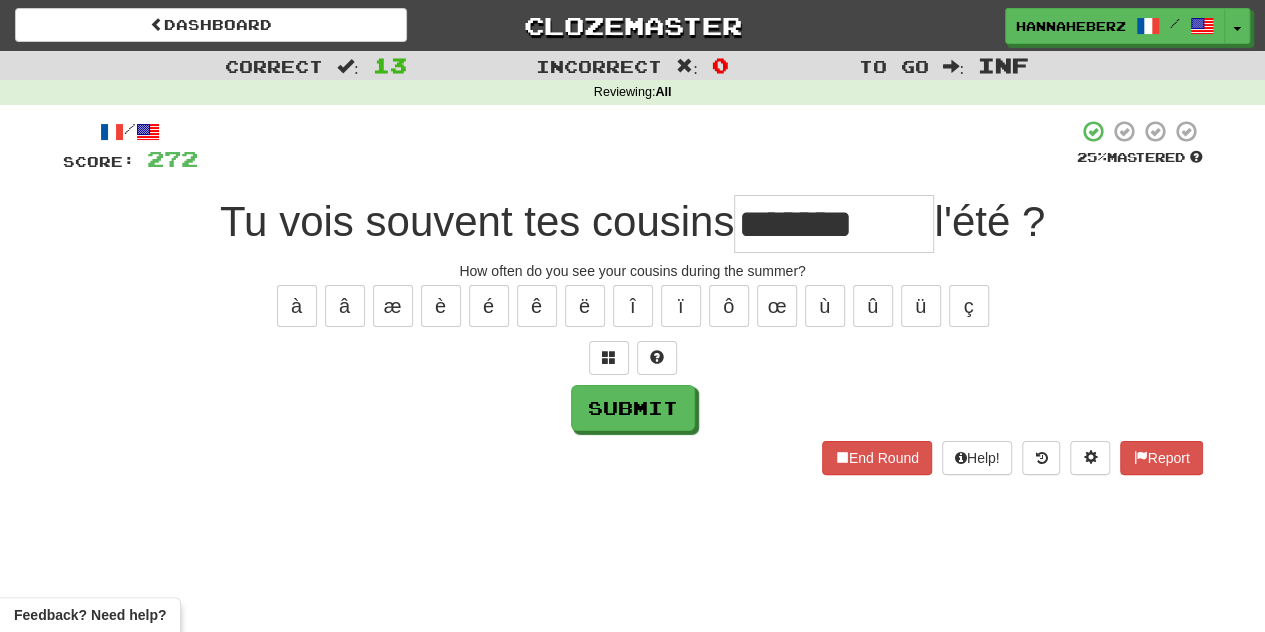 type on "*******" 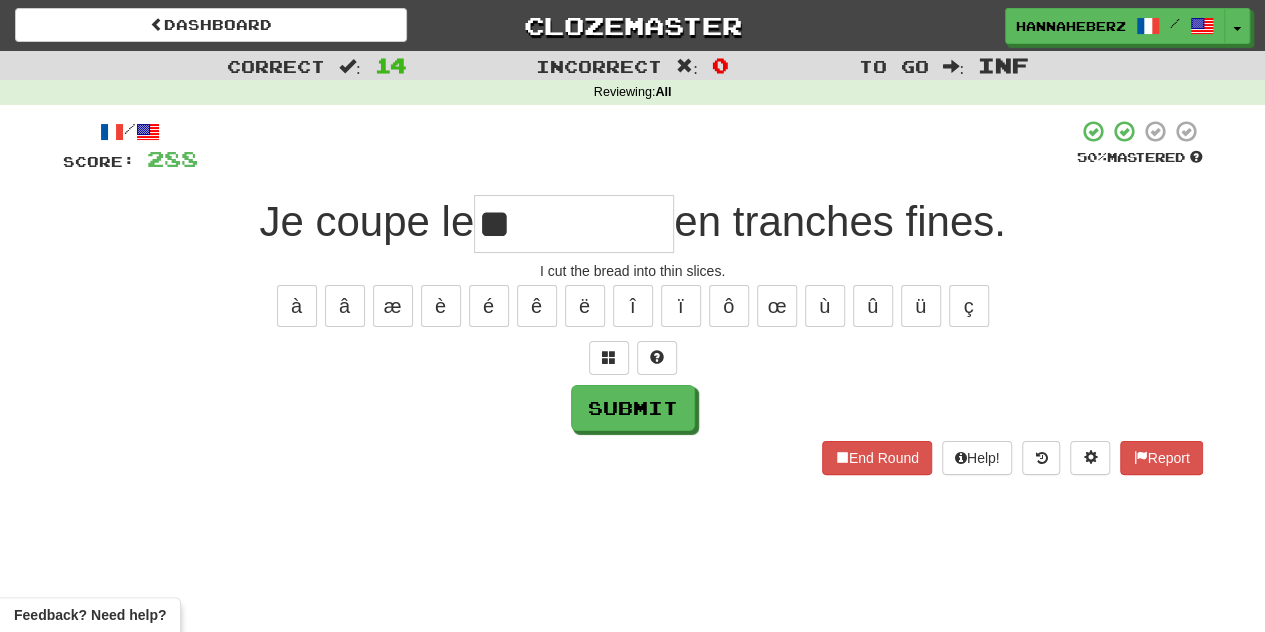 type on "*" 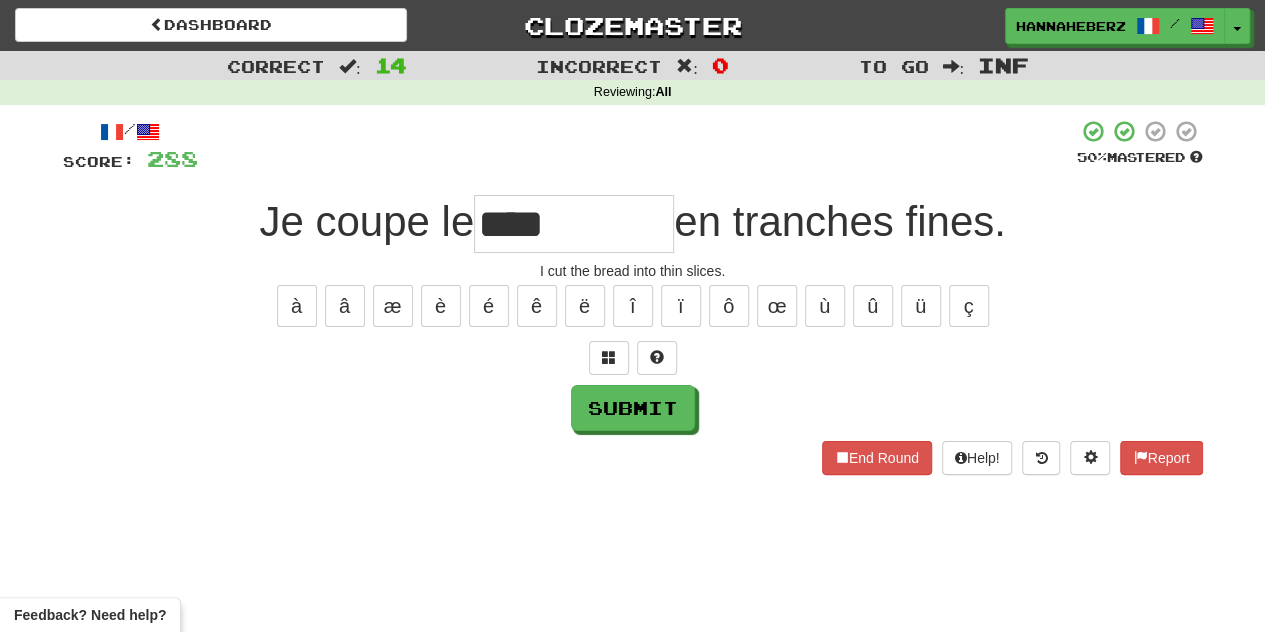 type on "****" 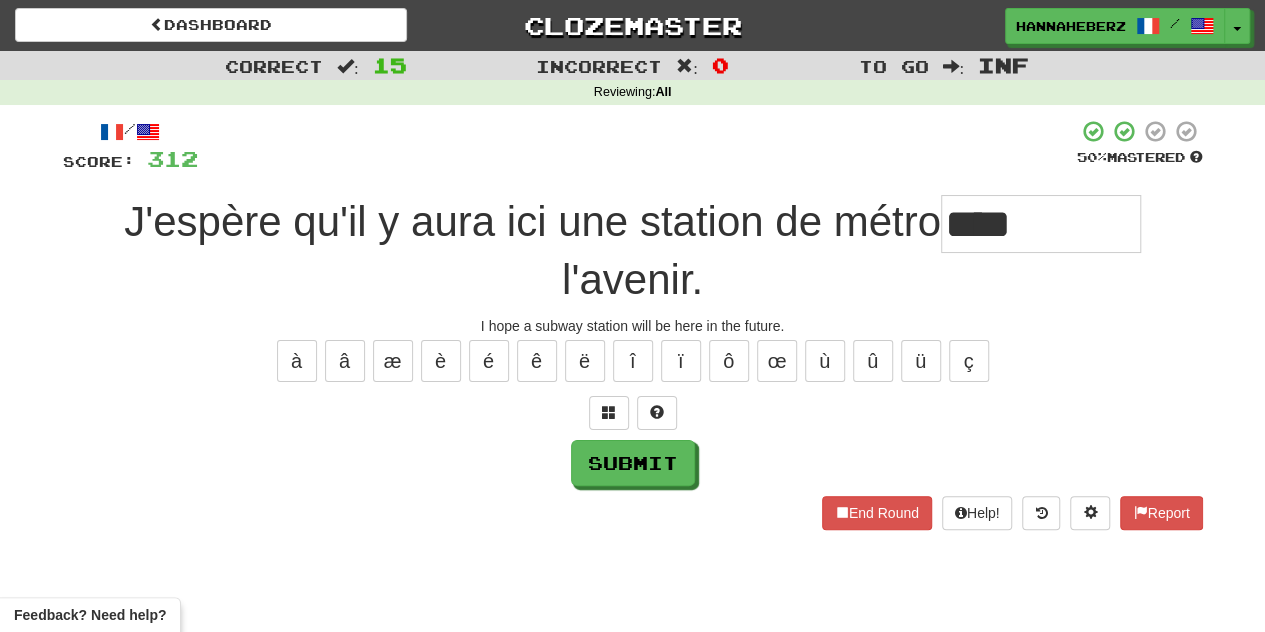 type on "****" 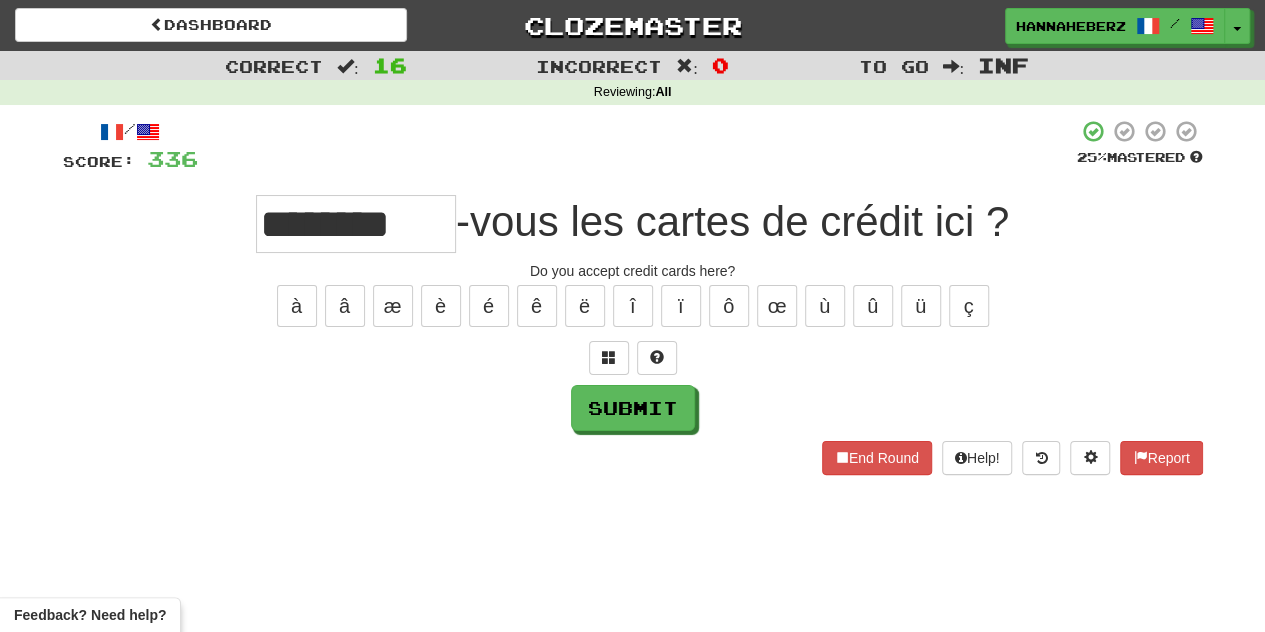 type on "********" 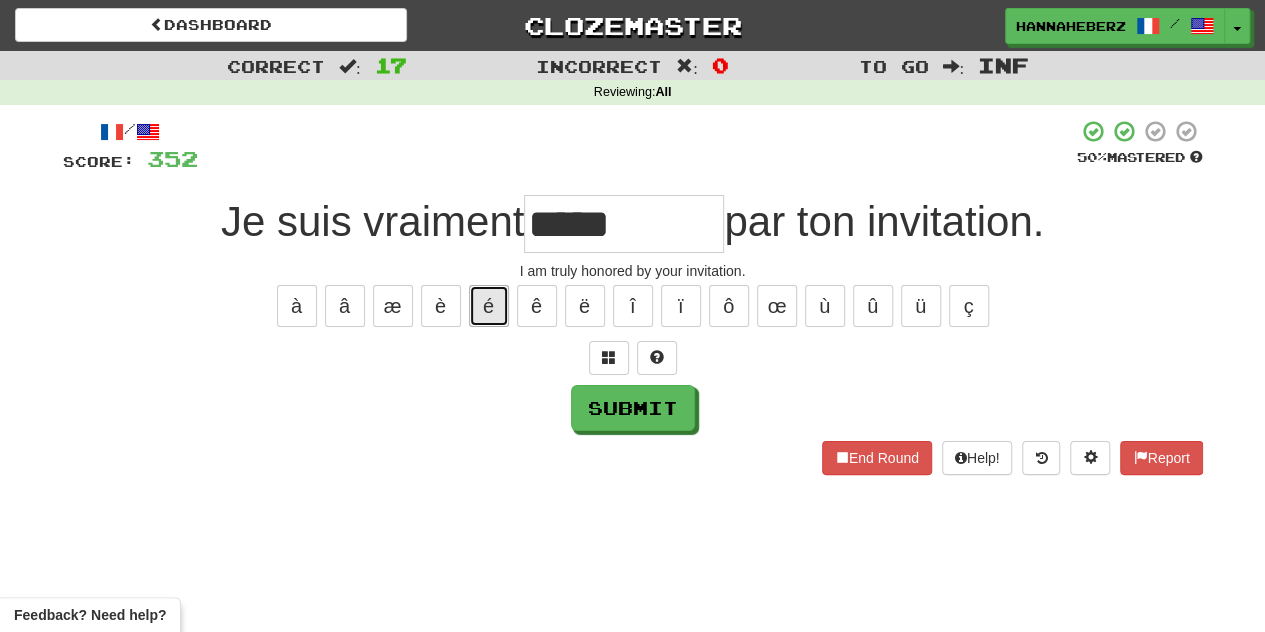 click on "é" at bounding box center [489, 306] 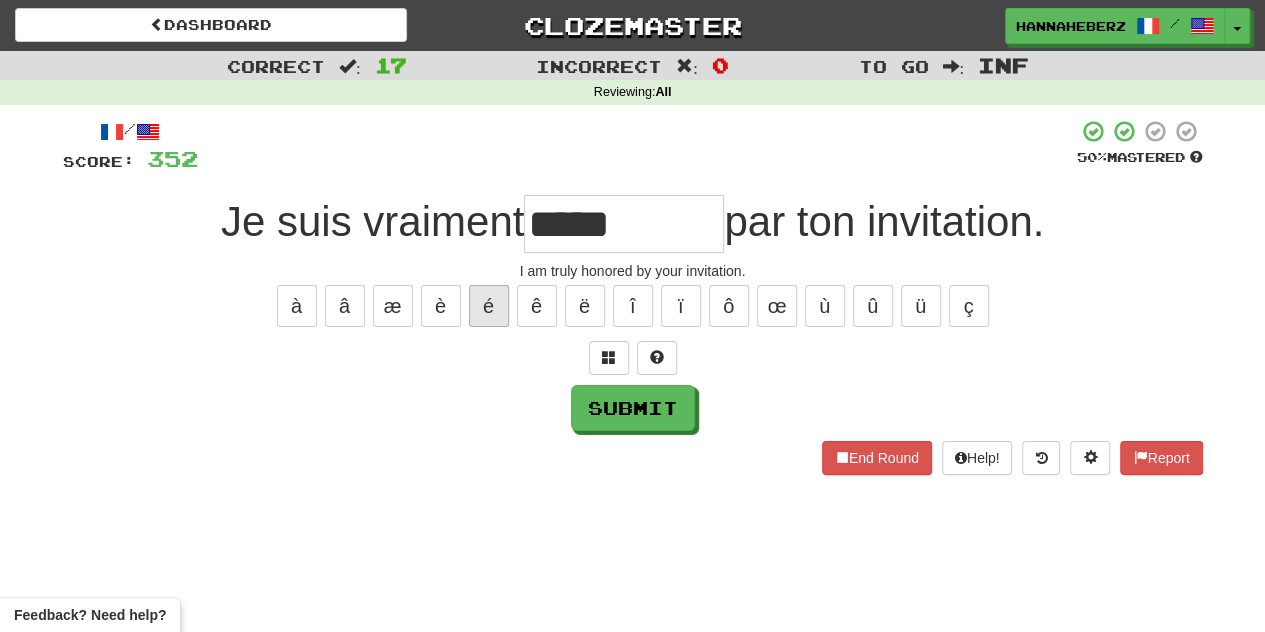 type on "******" 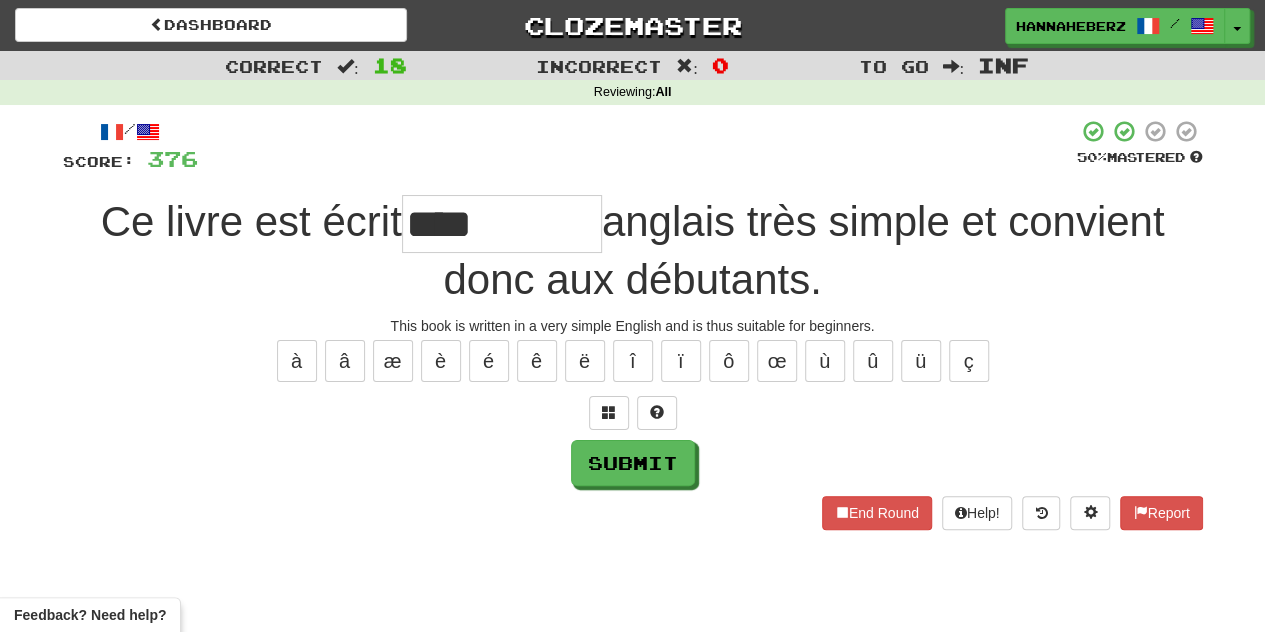 type on "**" 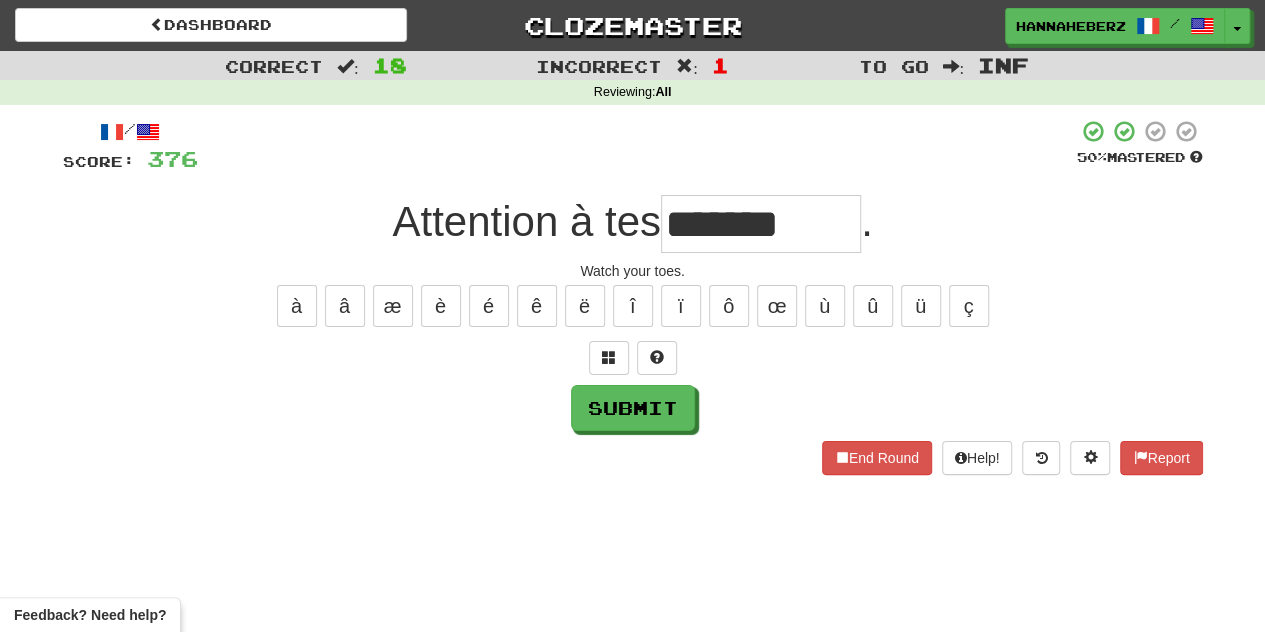 type on "*******" 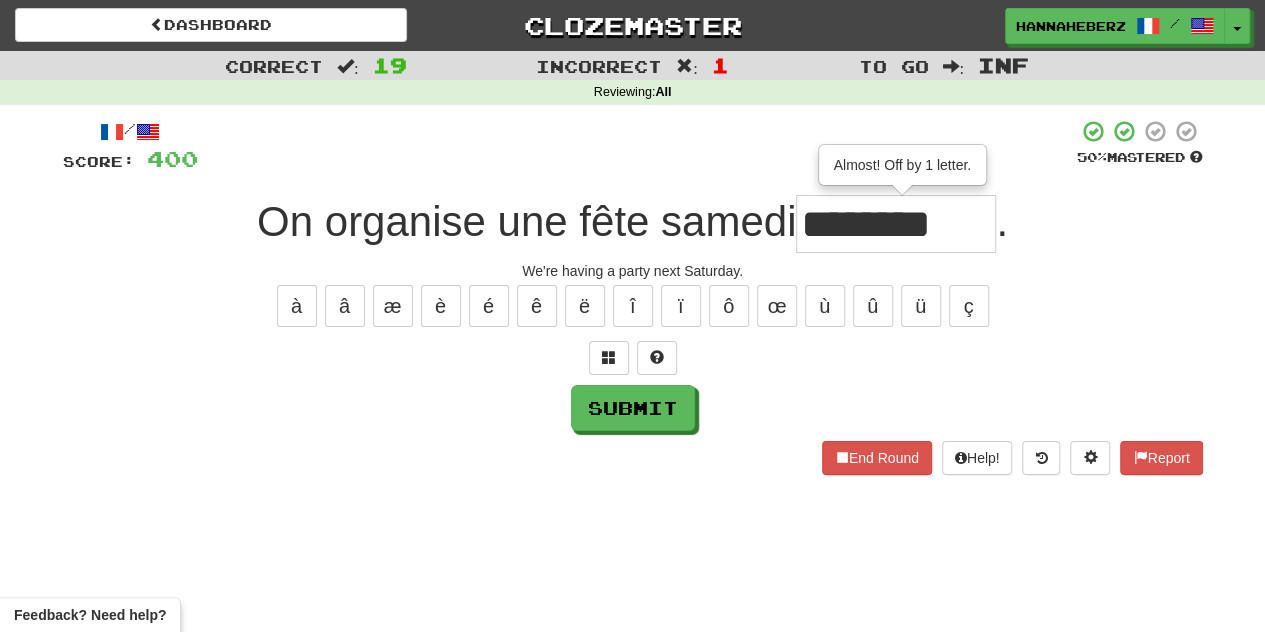 type on "********" 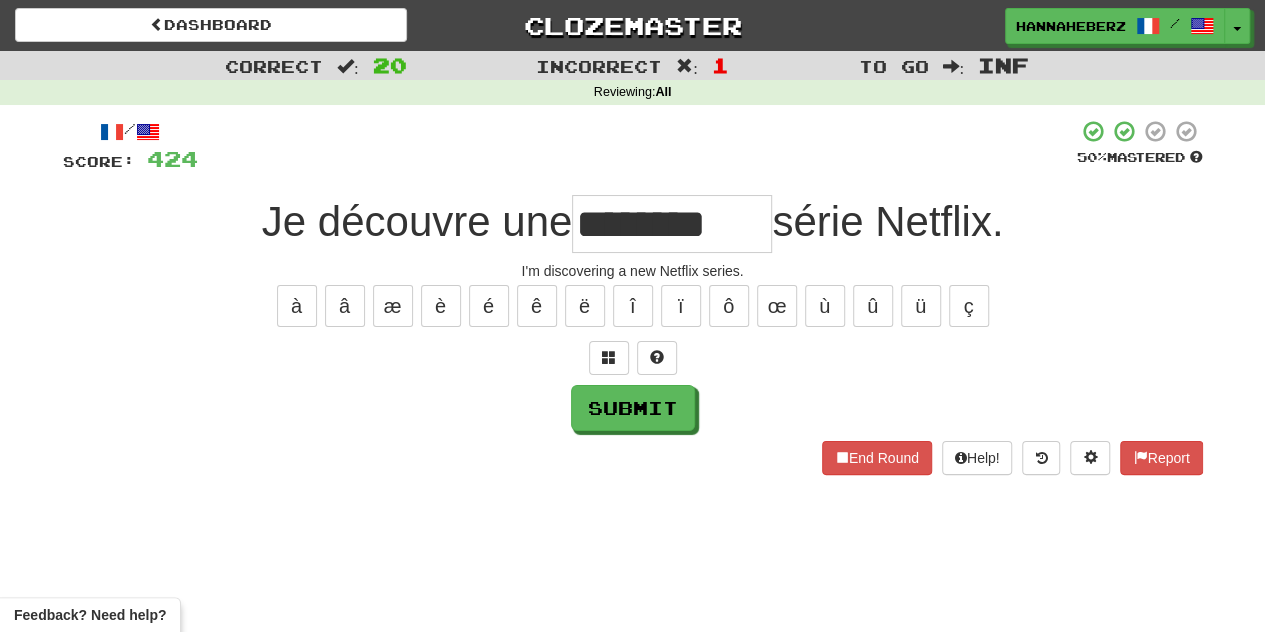 type on "********" 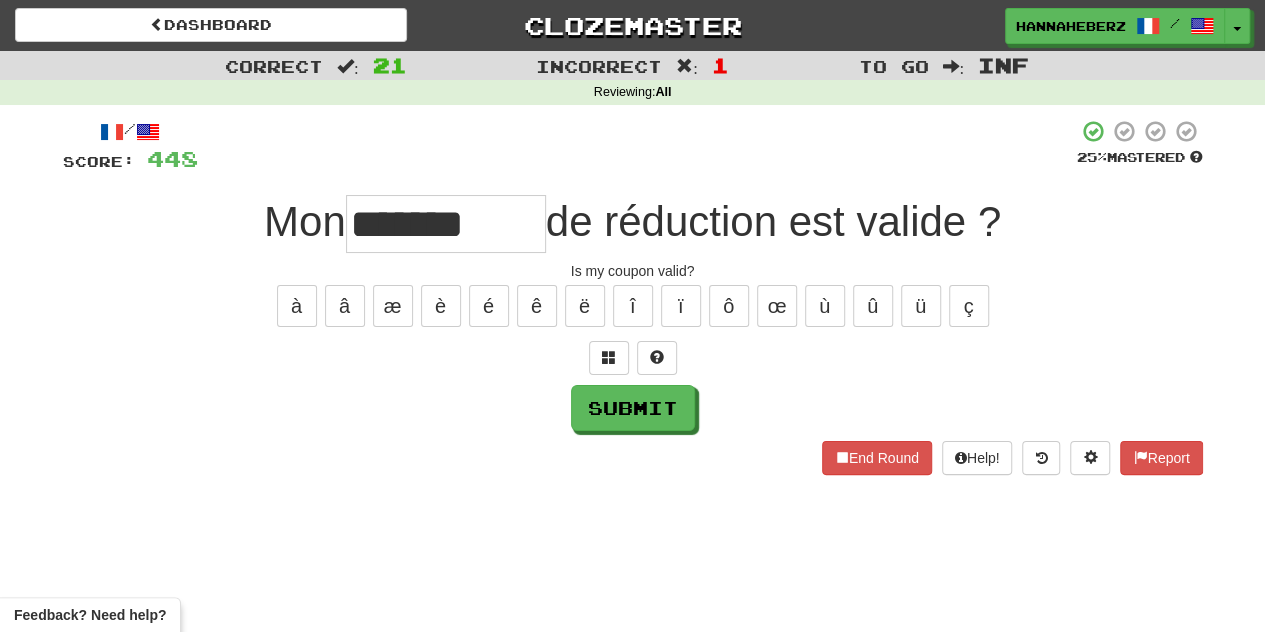 type on "******" 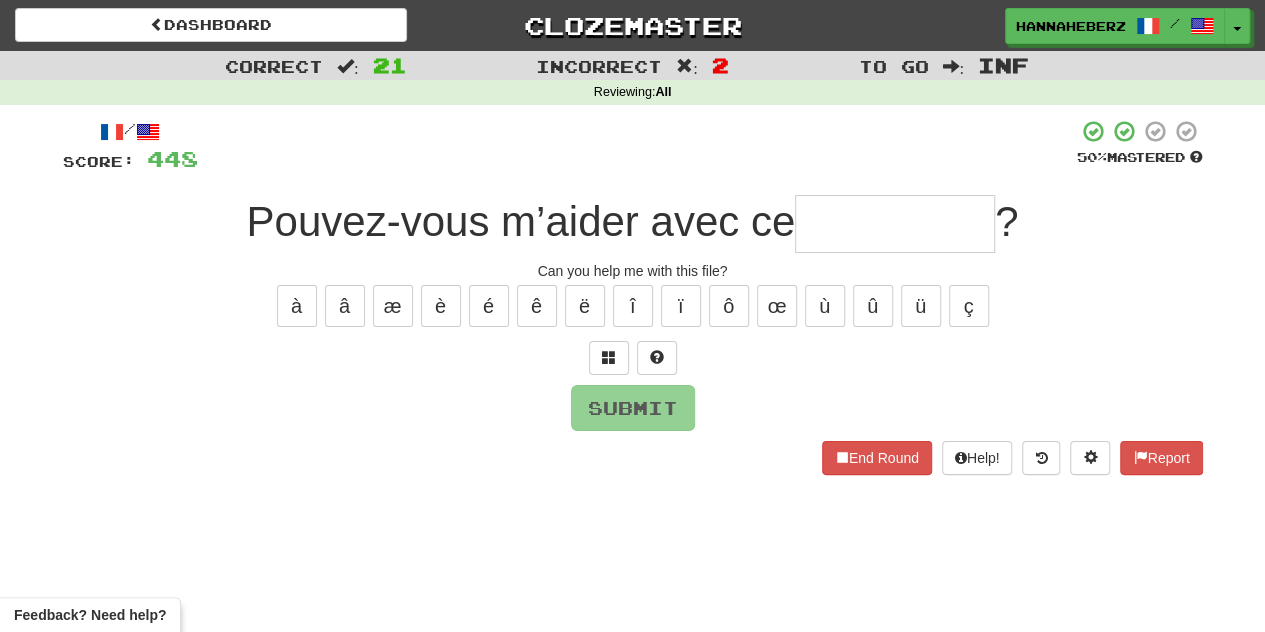 type on "*" 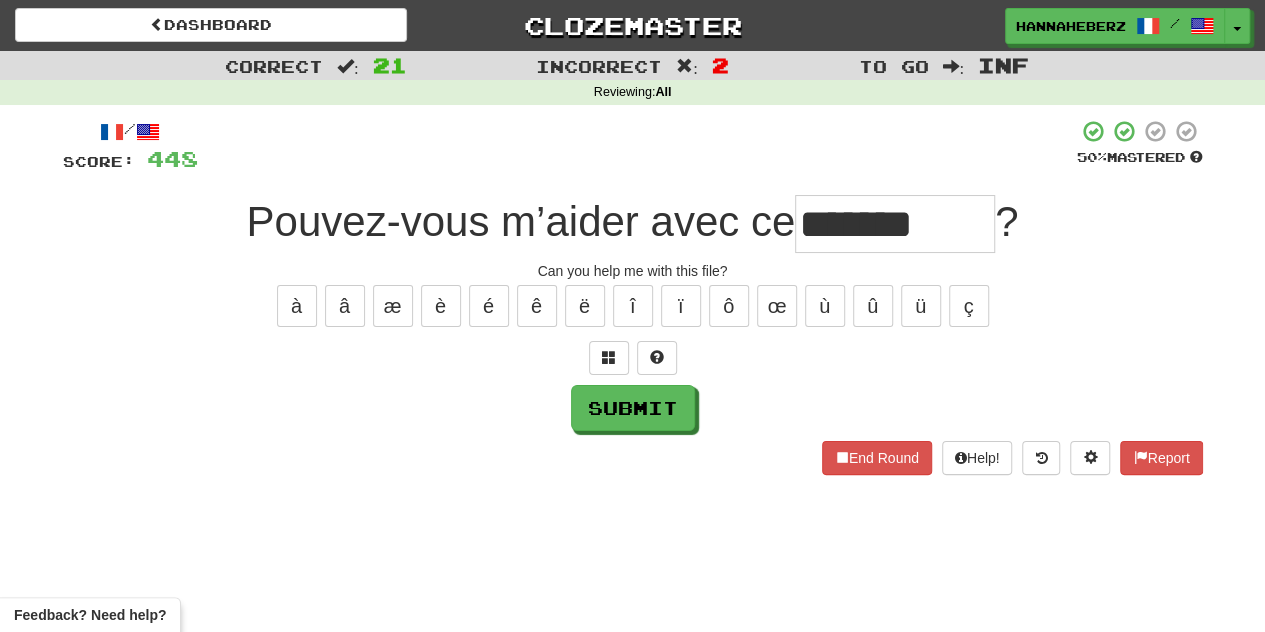 type on "*******" 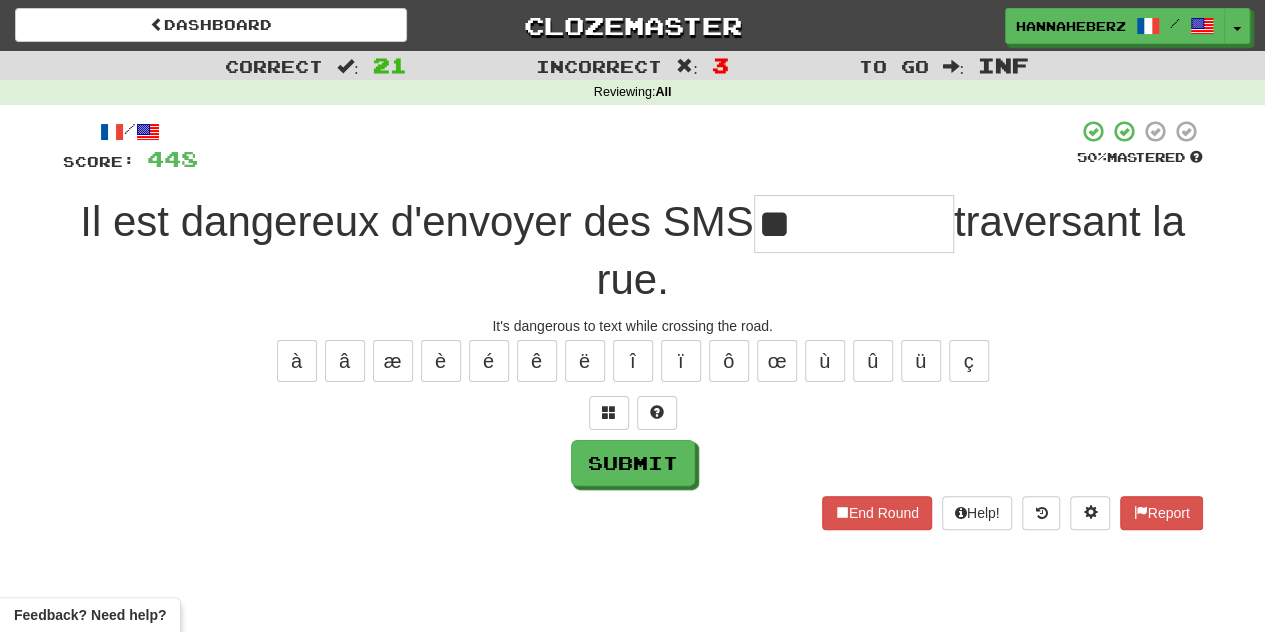 type on "**" 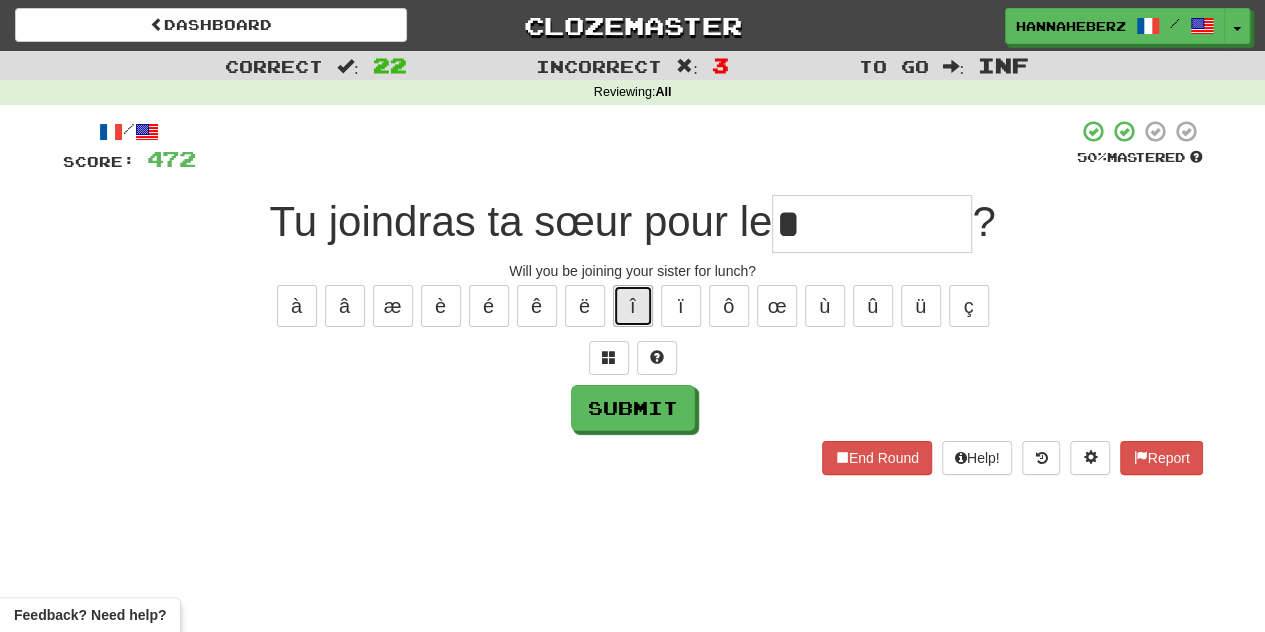 click on "î" at bounding box center [633, 306] 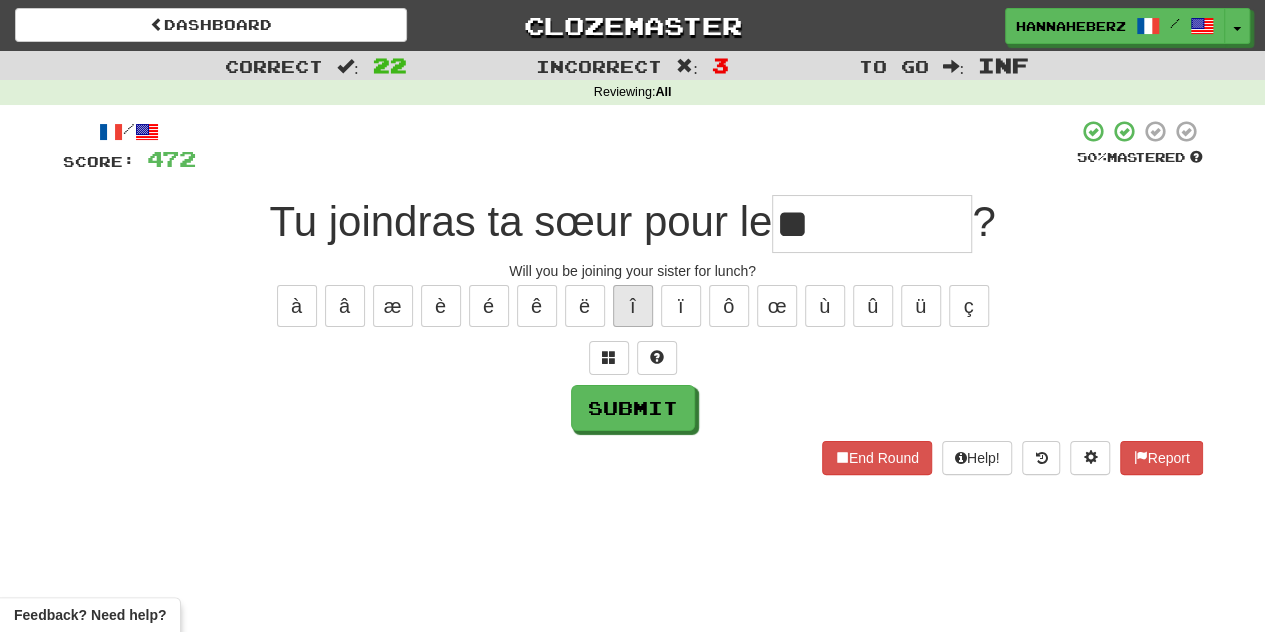 type on "*" 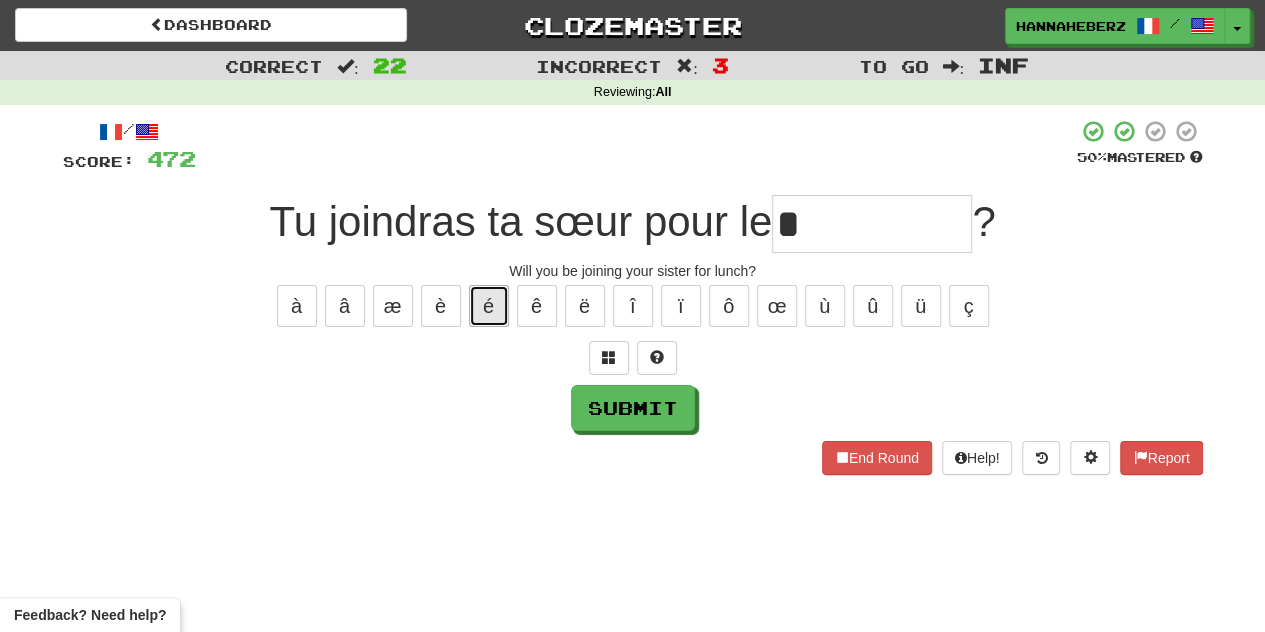 click on "é" at bounding box center (489, 306) 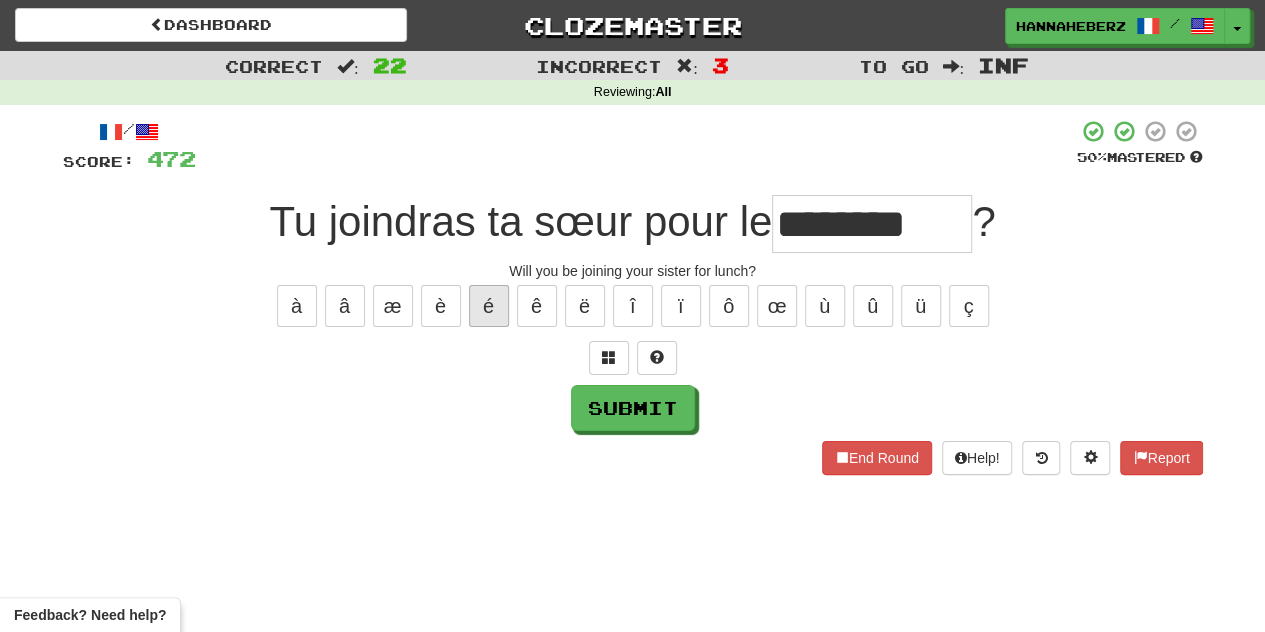type on "********" 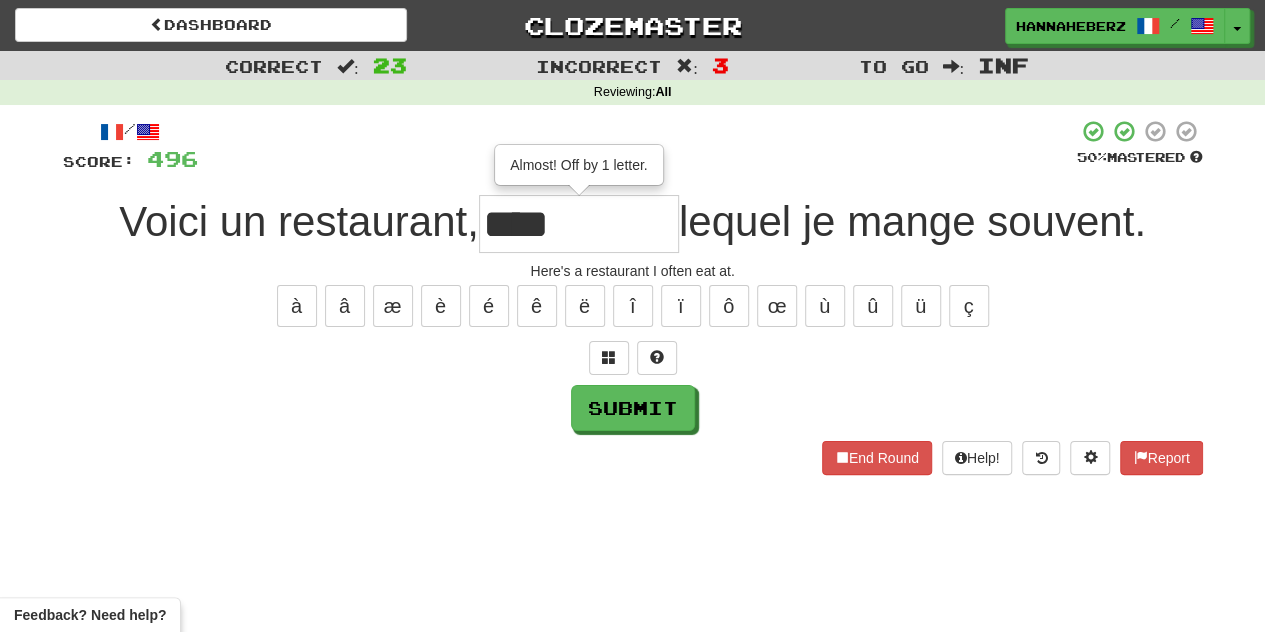 type on "****" 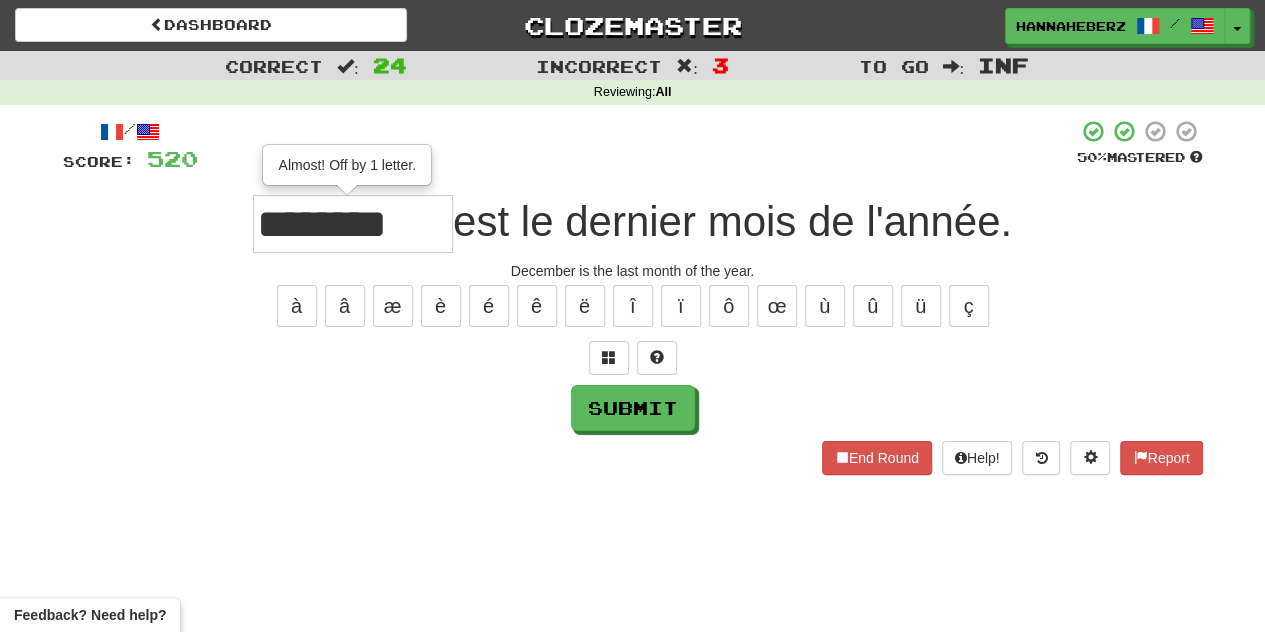 type on "********" 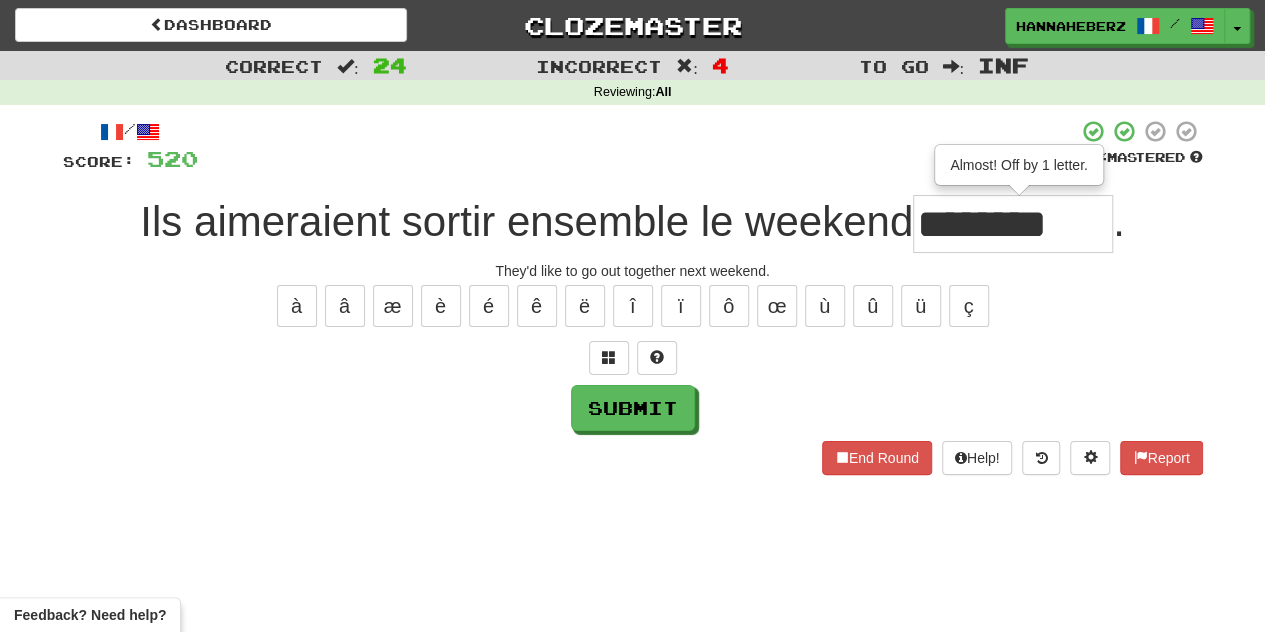 type on "********" 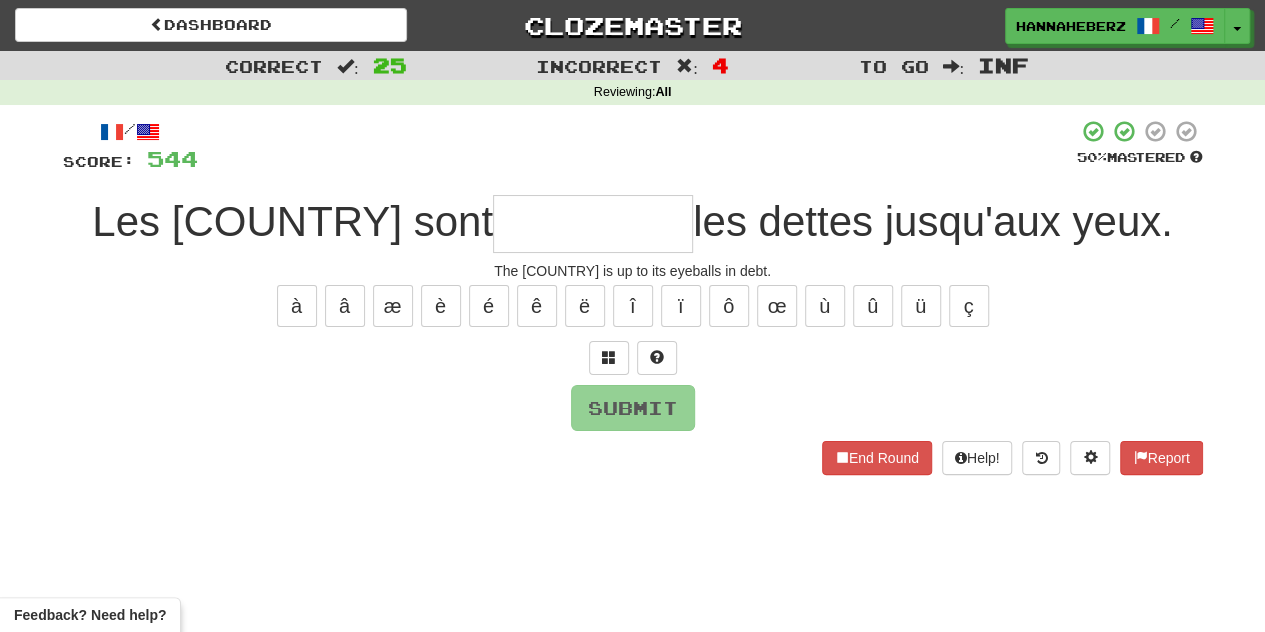 type on "****" 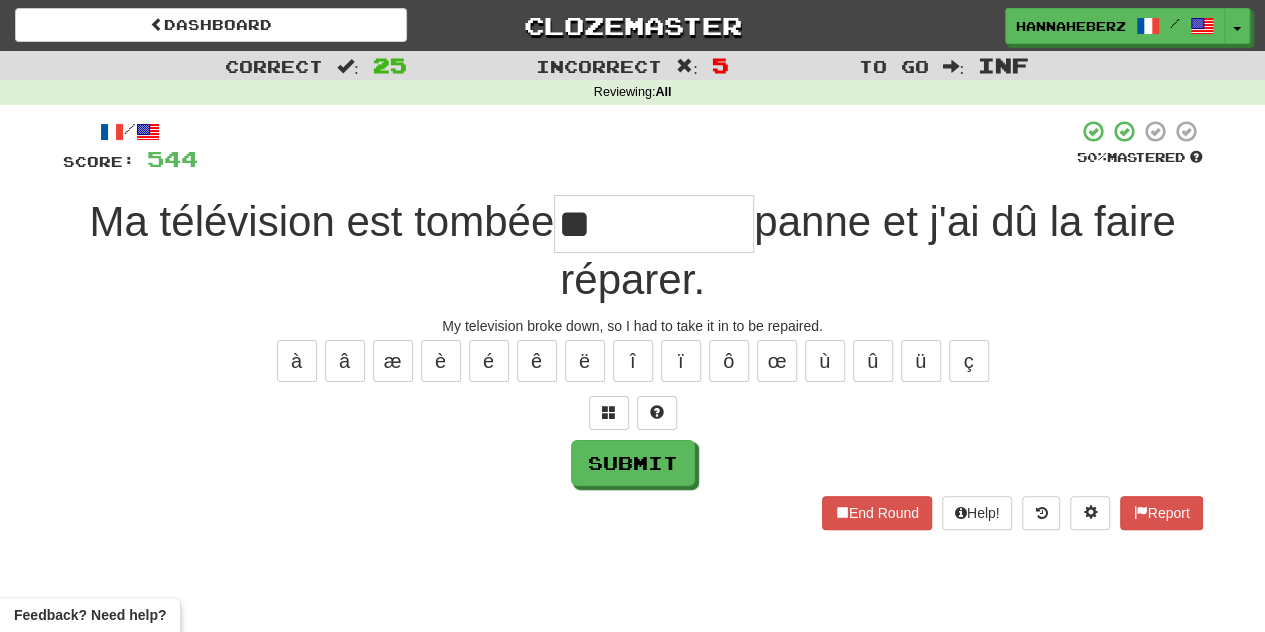 type on "**" 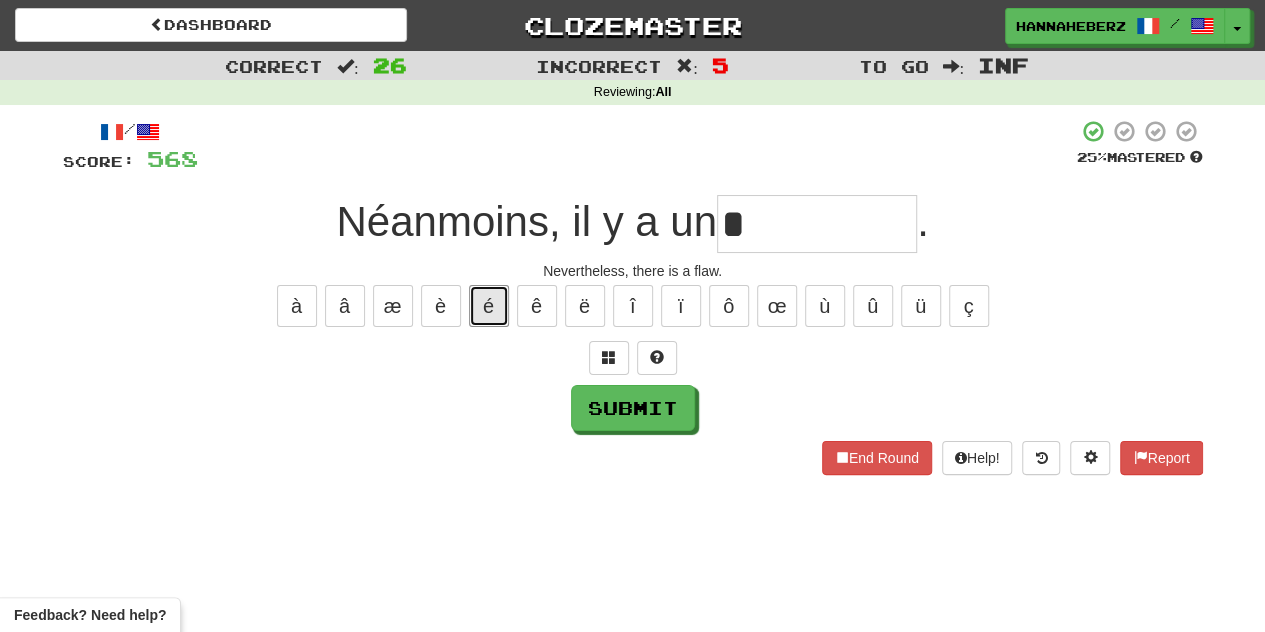 click on "é" at bounding box center [489, 306] 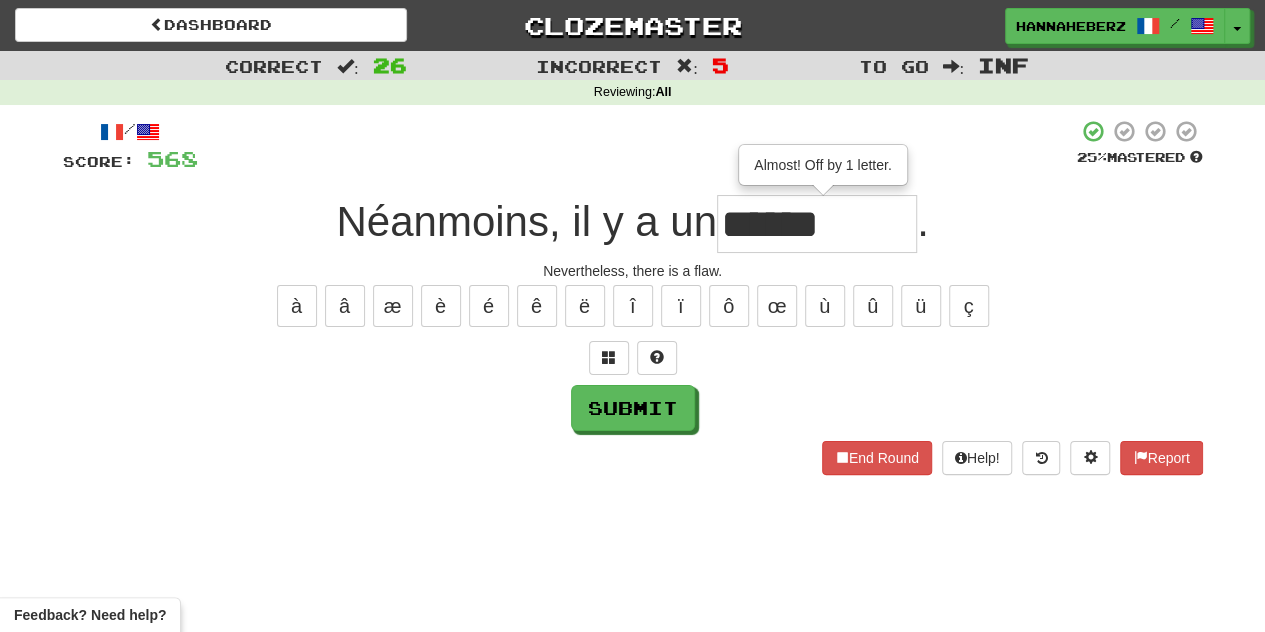 type on "******" 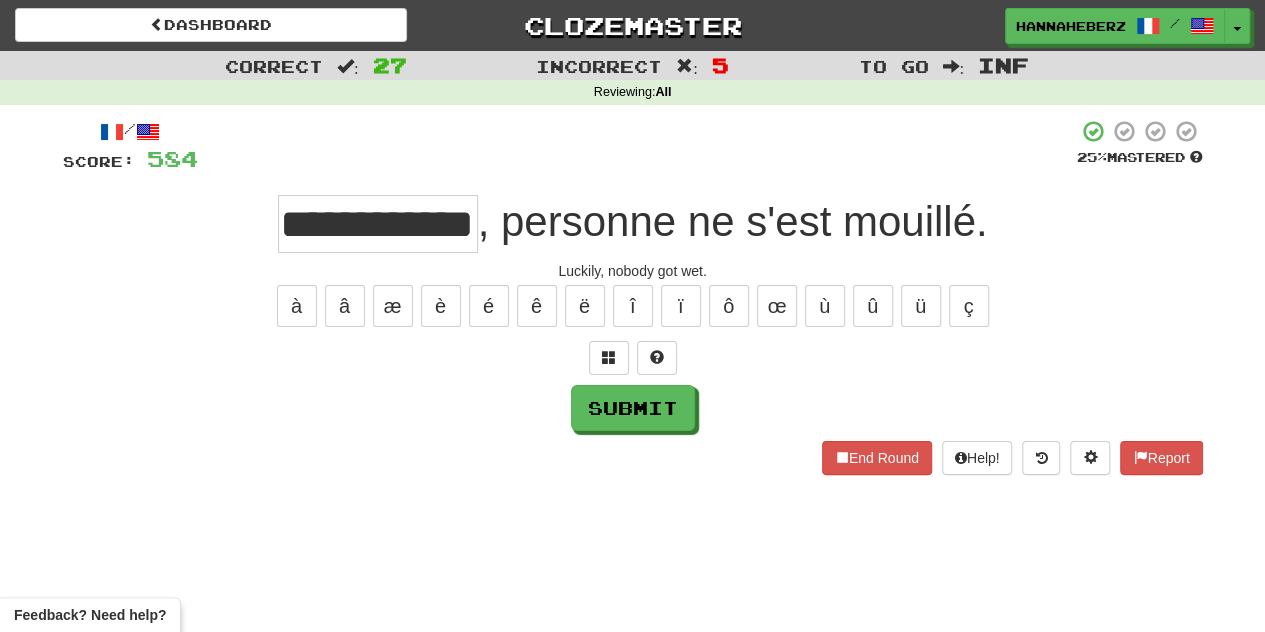 scroll, scrollTop: 0, scrollLeft: 76, axis: horizontal 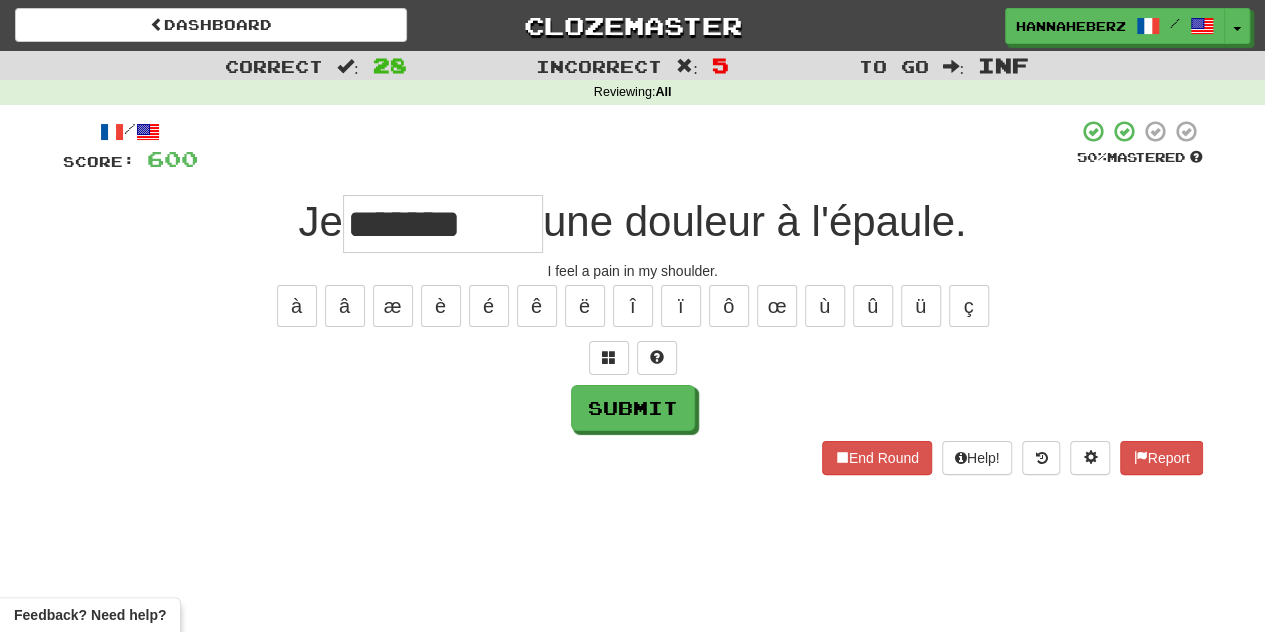type on "*******" 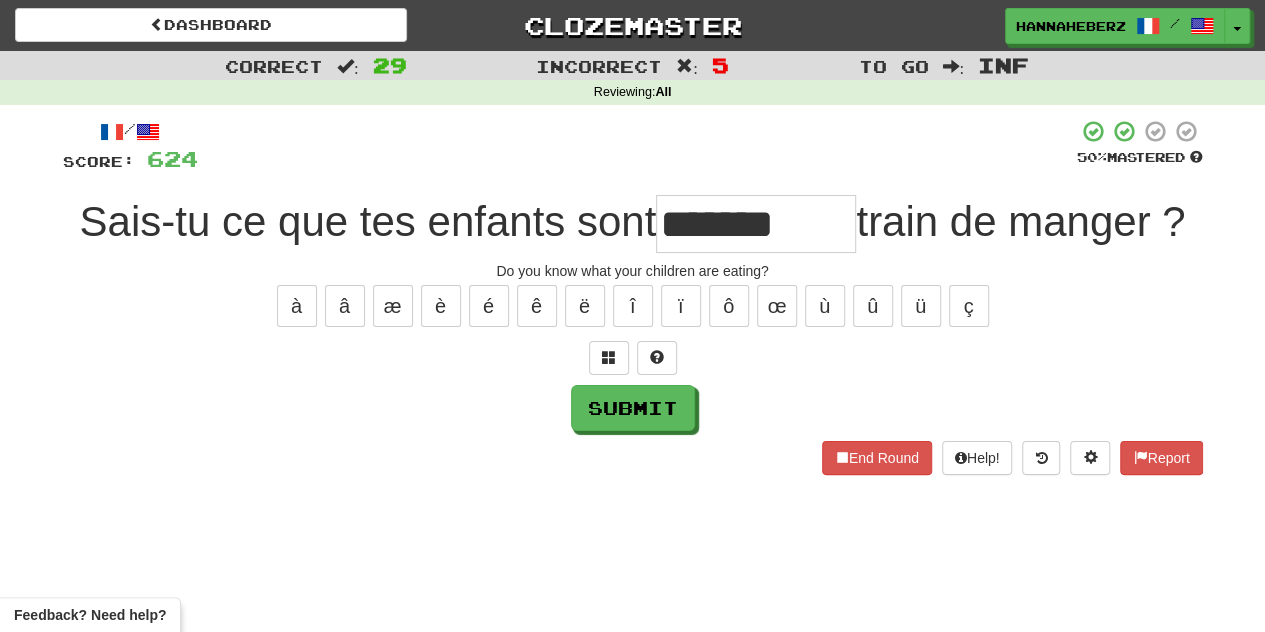 type on "**" 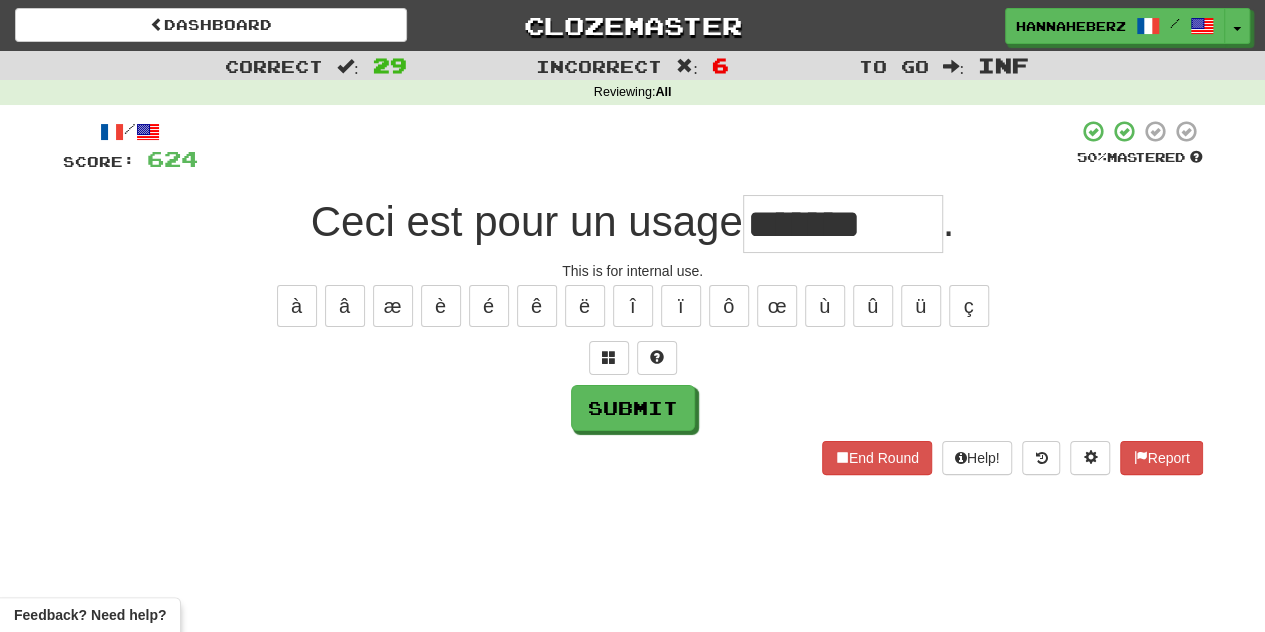 type on "*******" 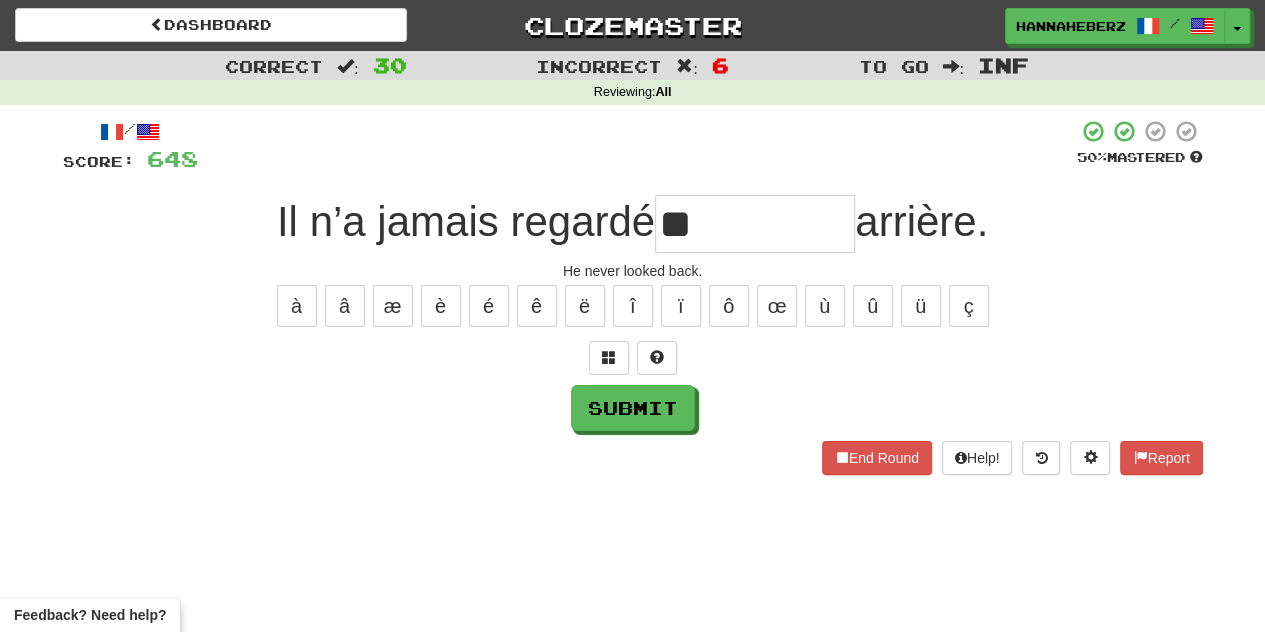 type on "**" 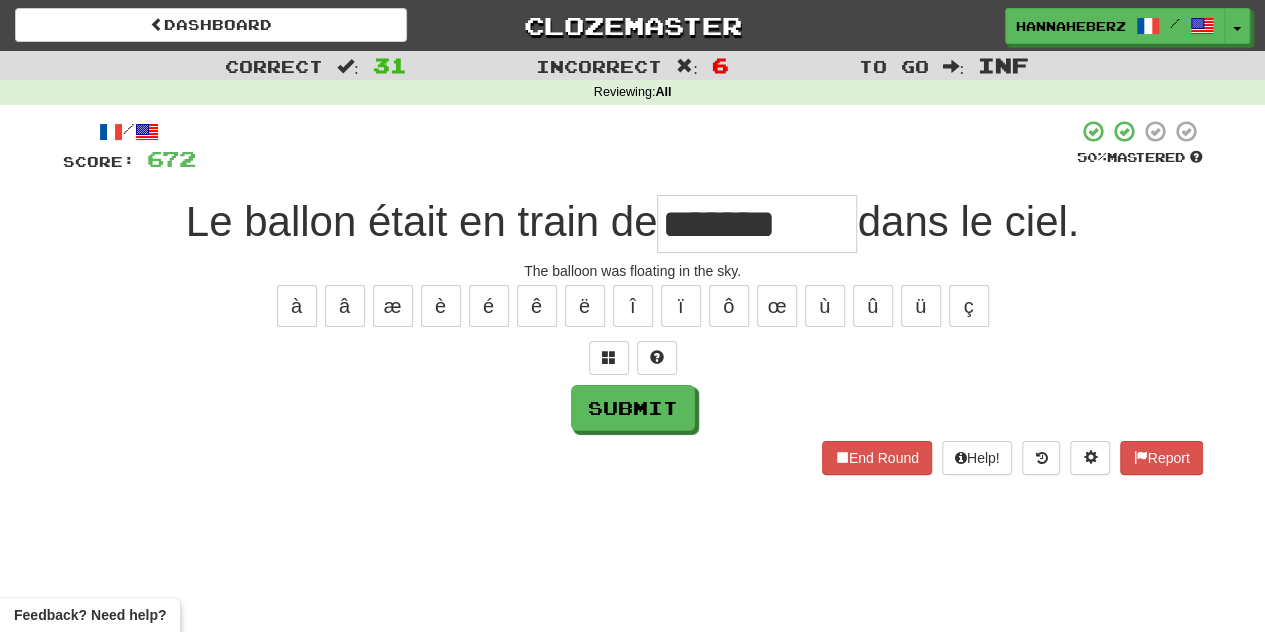 type on "*******" 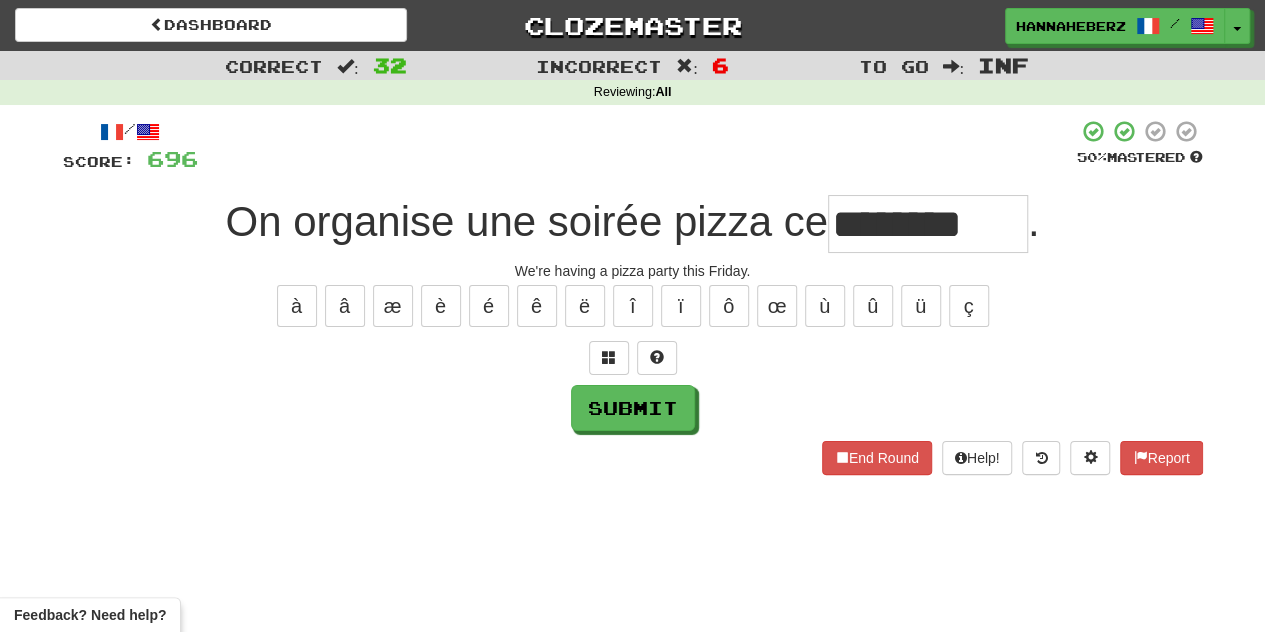type on "********" 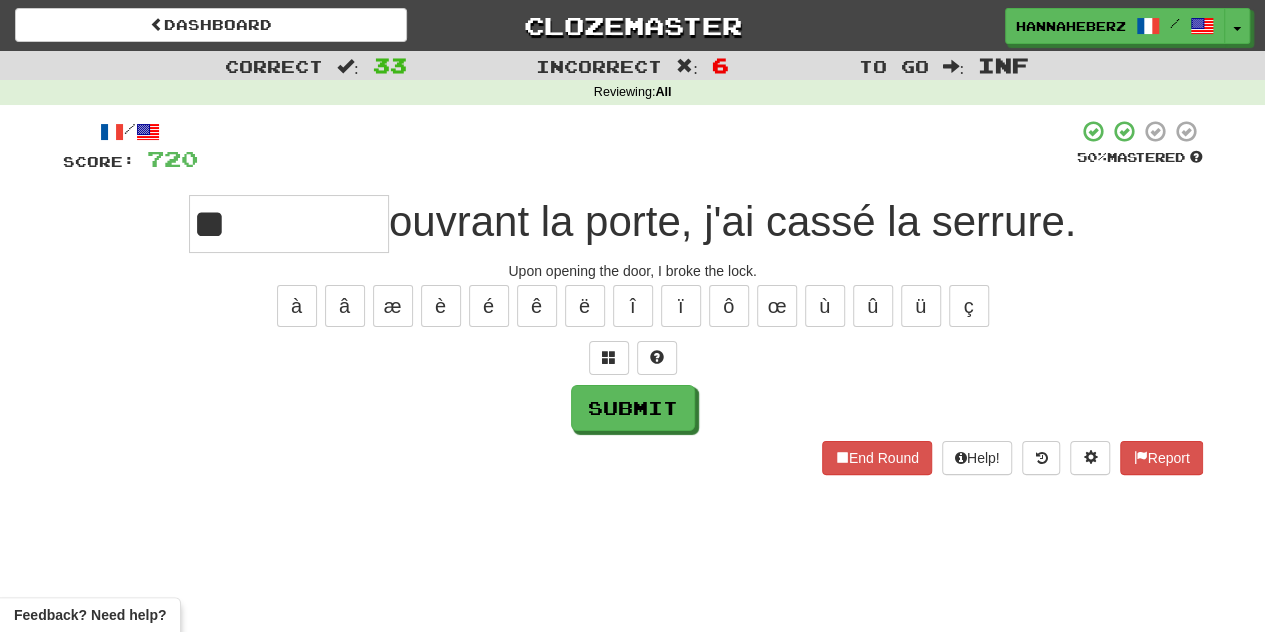 type on "**" 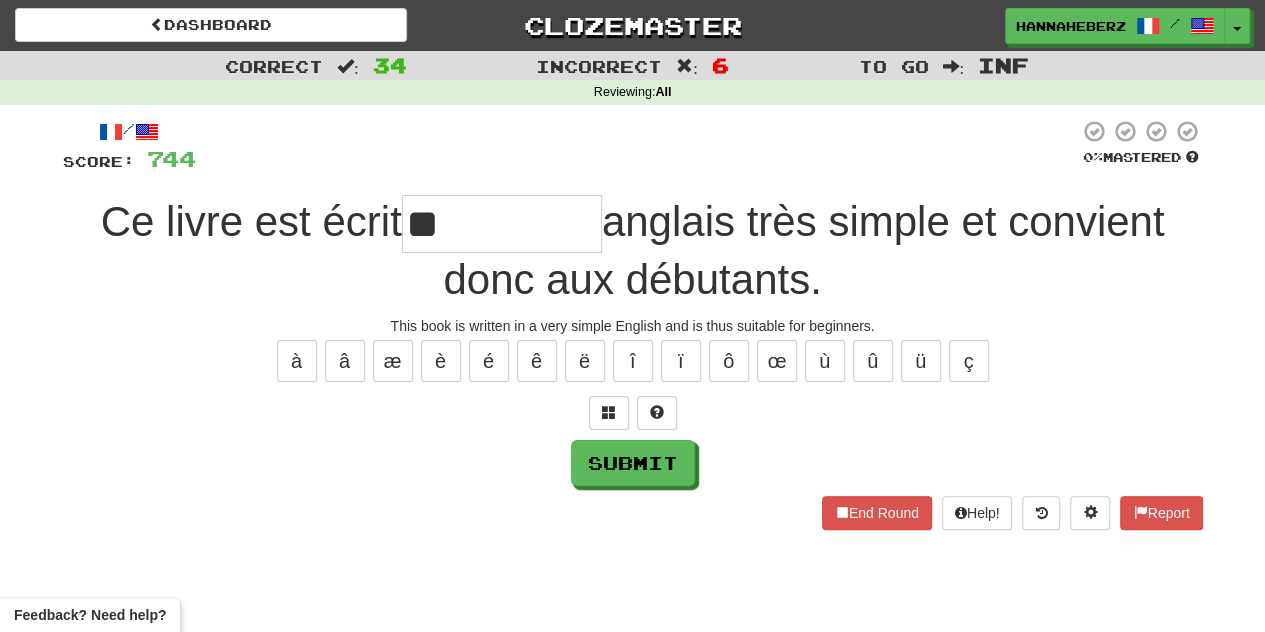 type on "**" 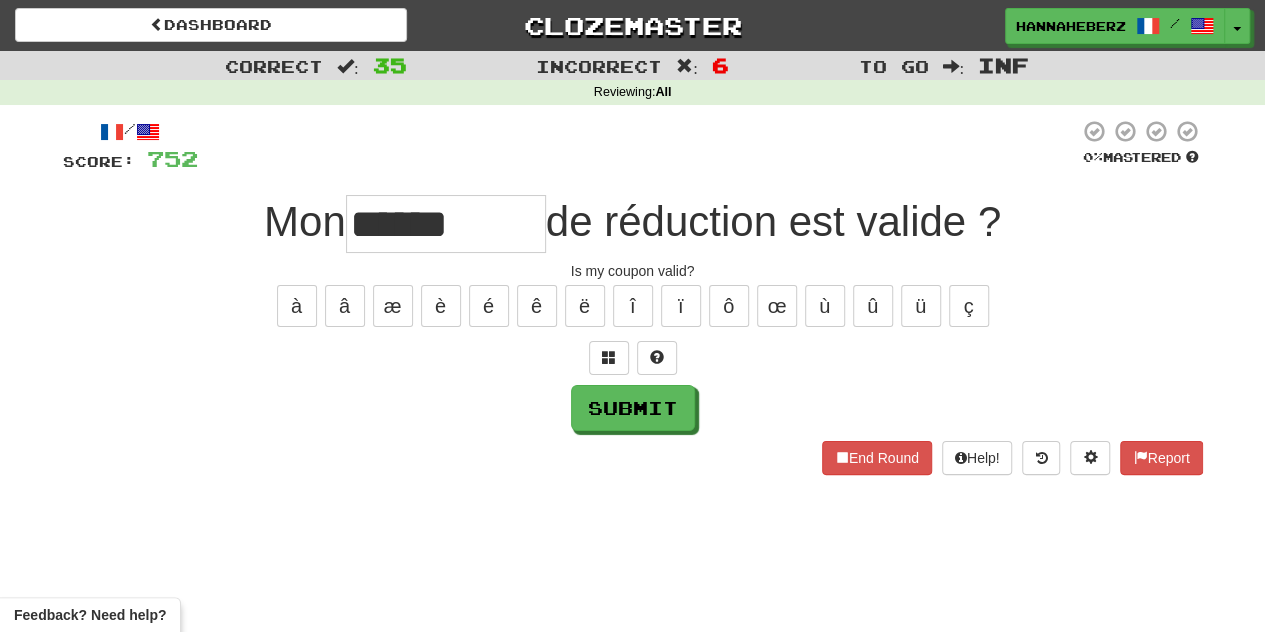 type on "******" 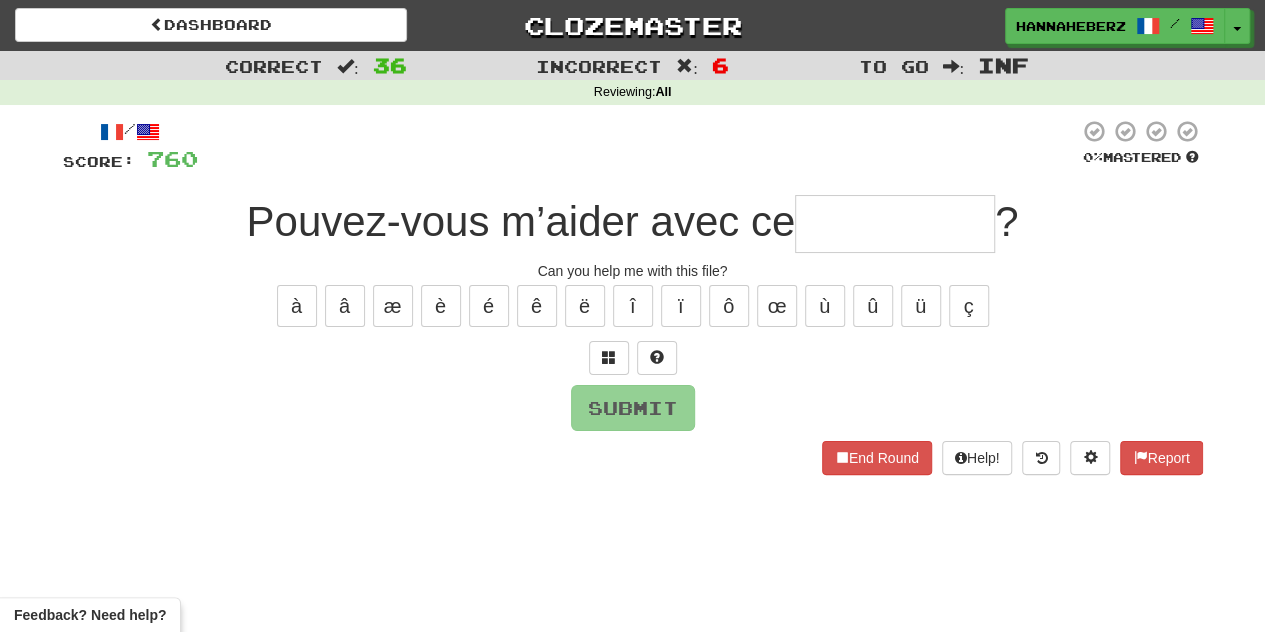 type on "*" 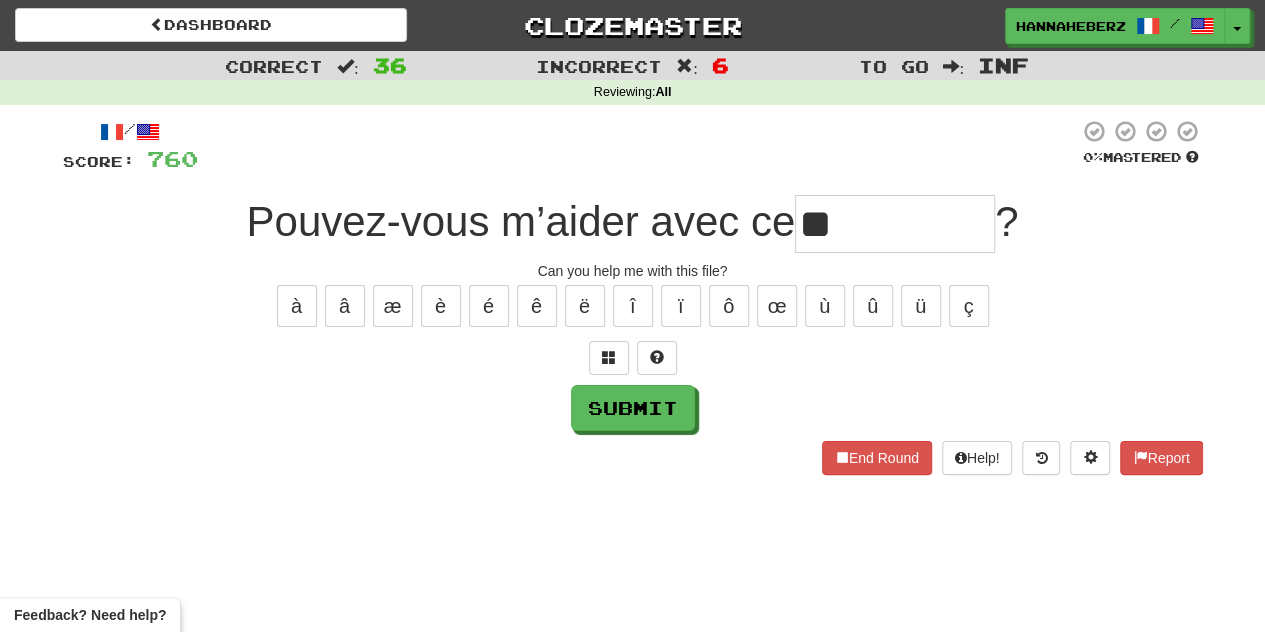 type on "*" 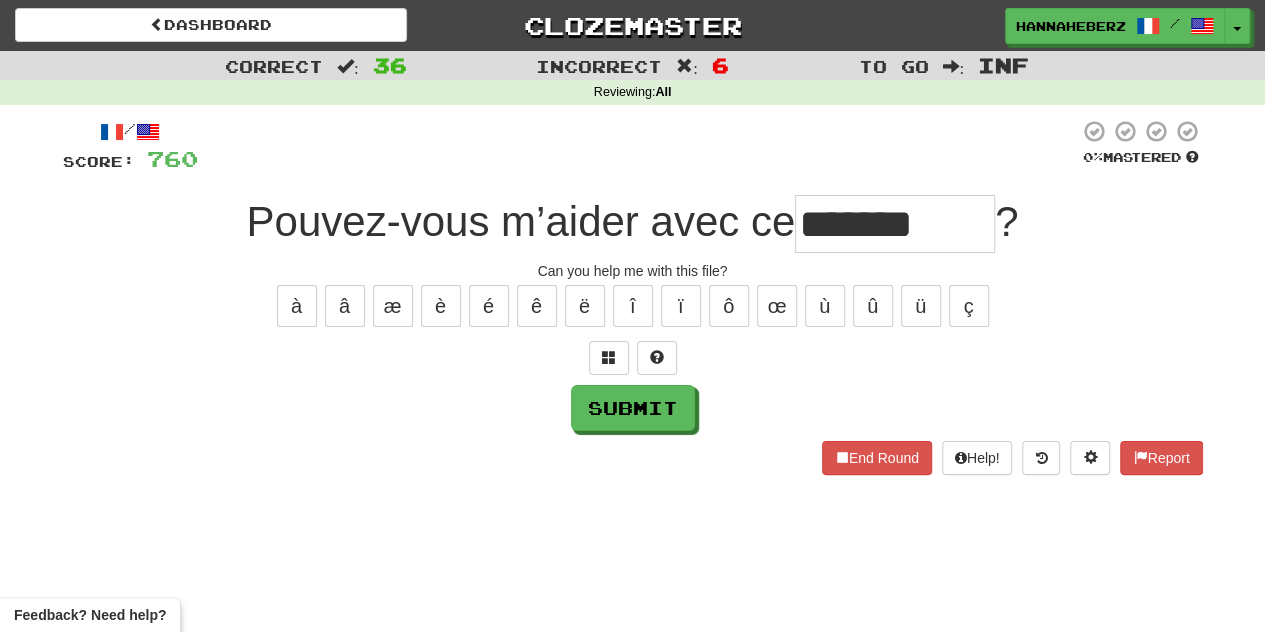 type on "*******" 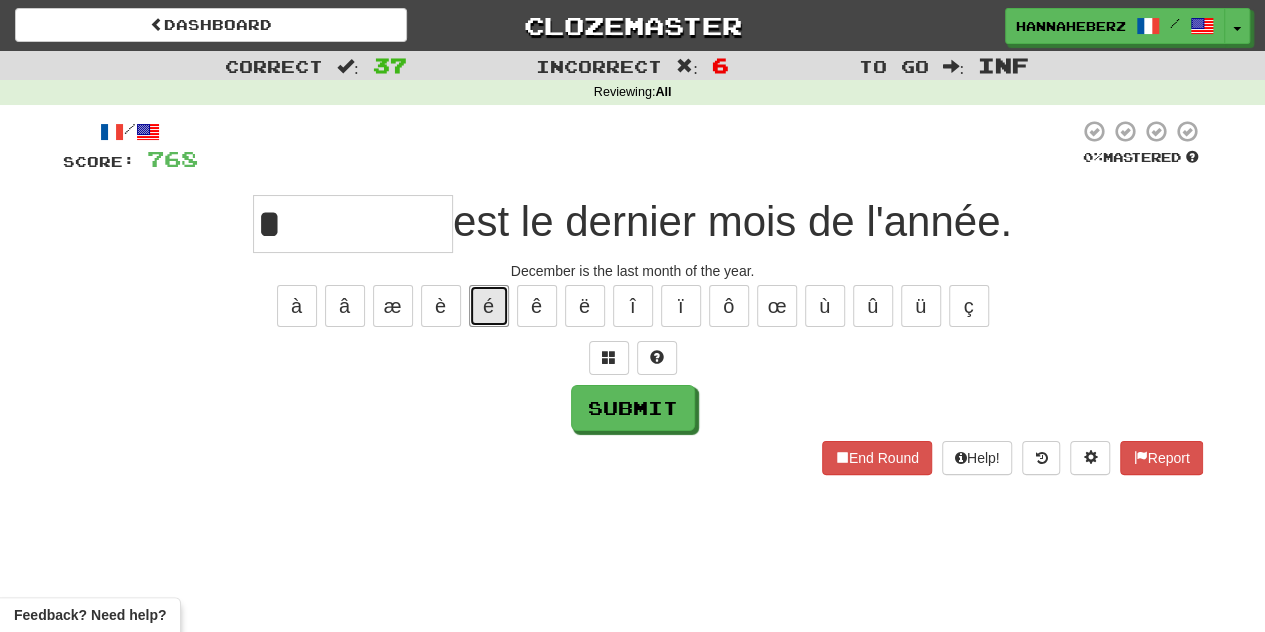 click on "é" at bounding box center (489, 306) 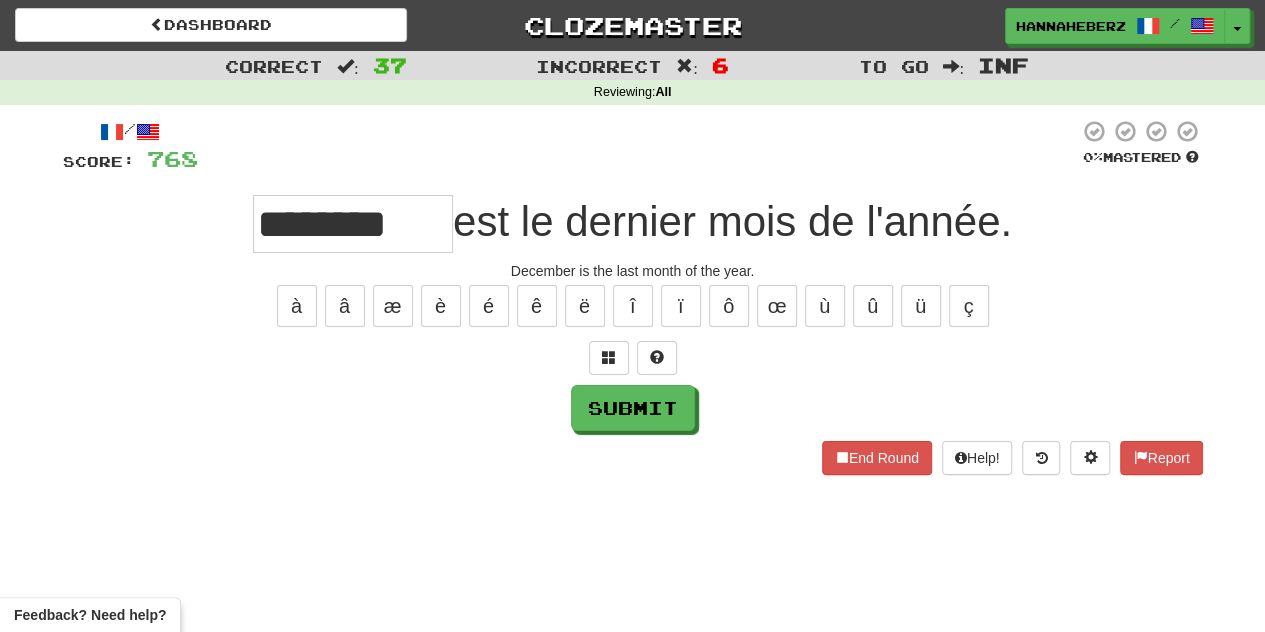 type on "********" 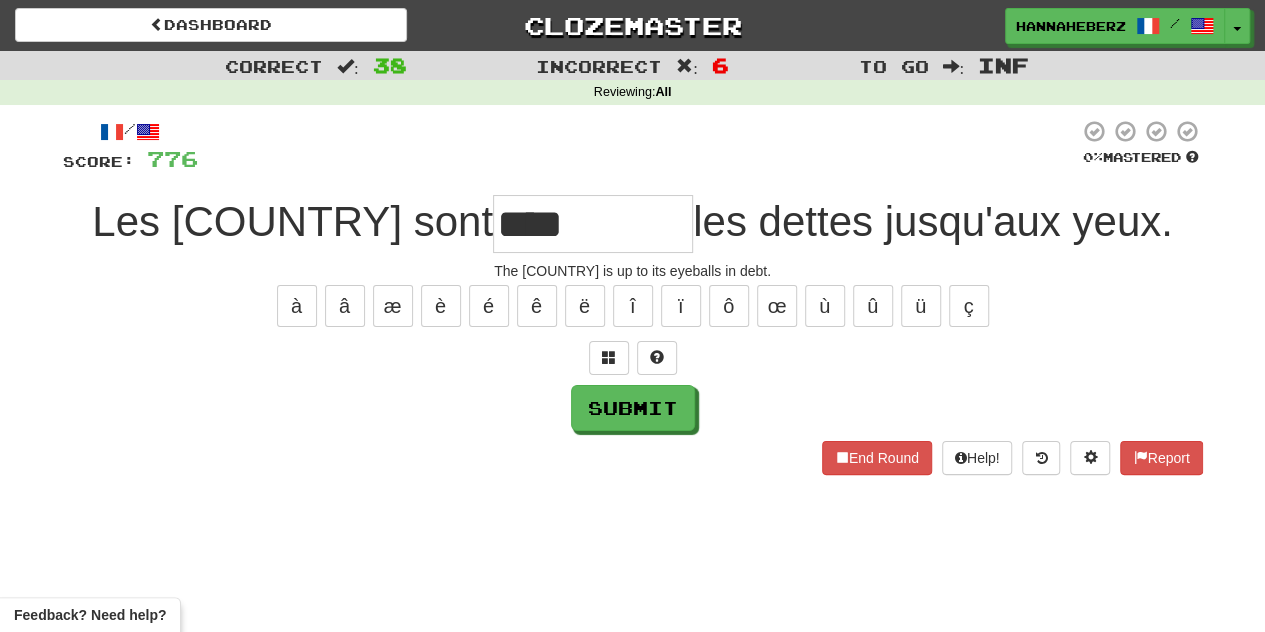 type on "****" 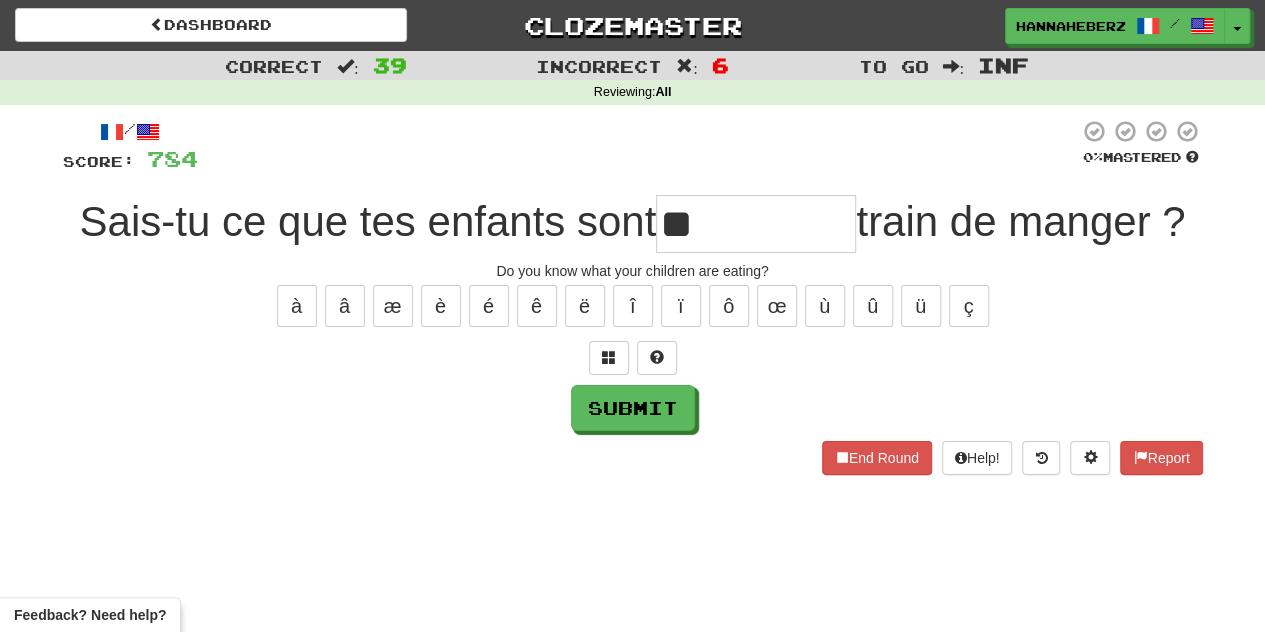 type on "**" 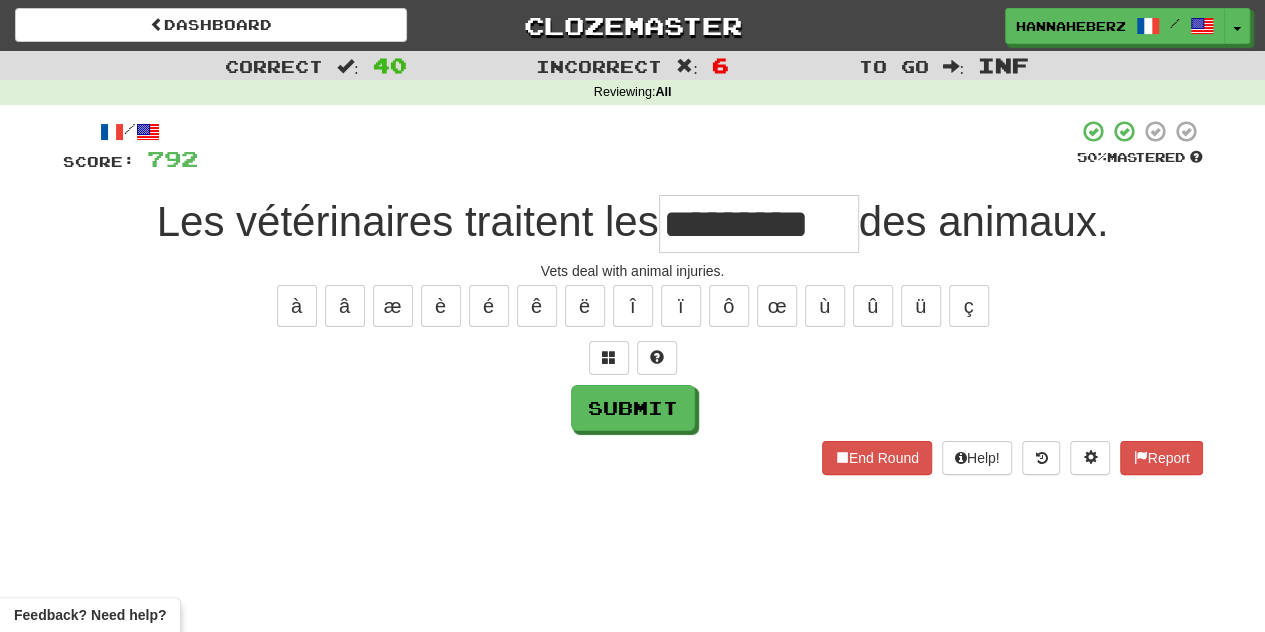 type on "*********" 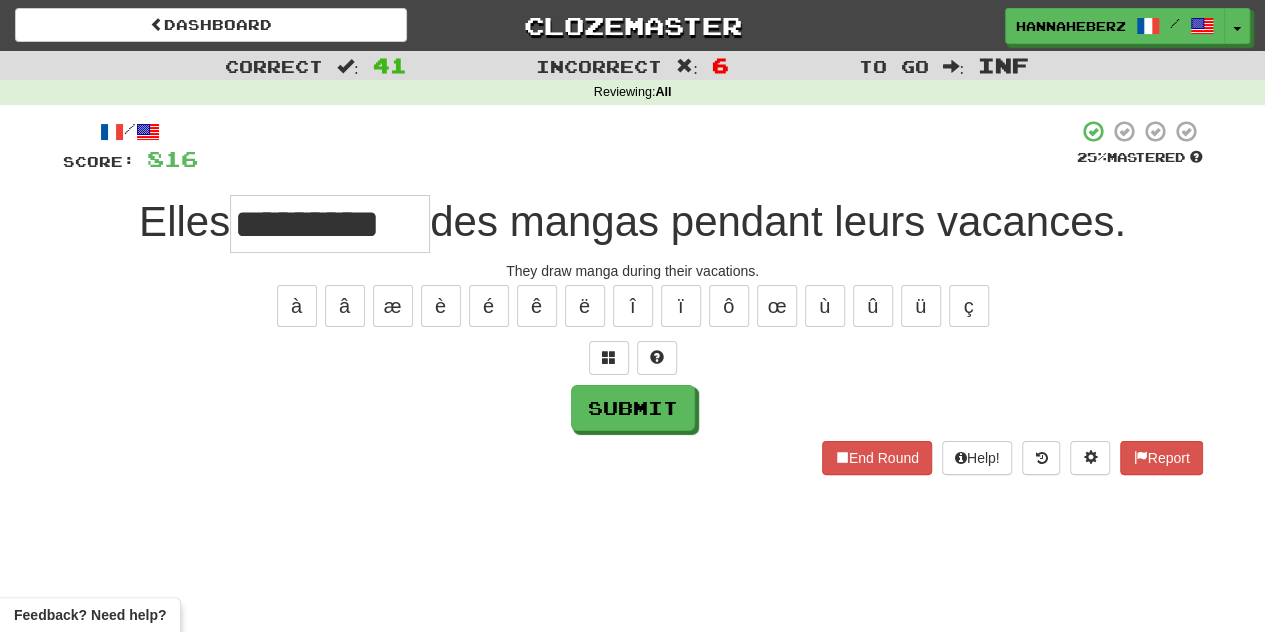 type on "*********" 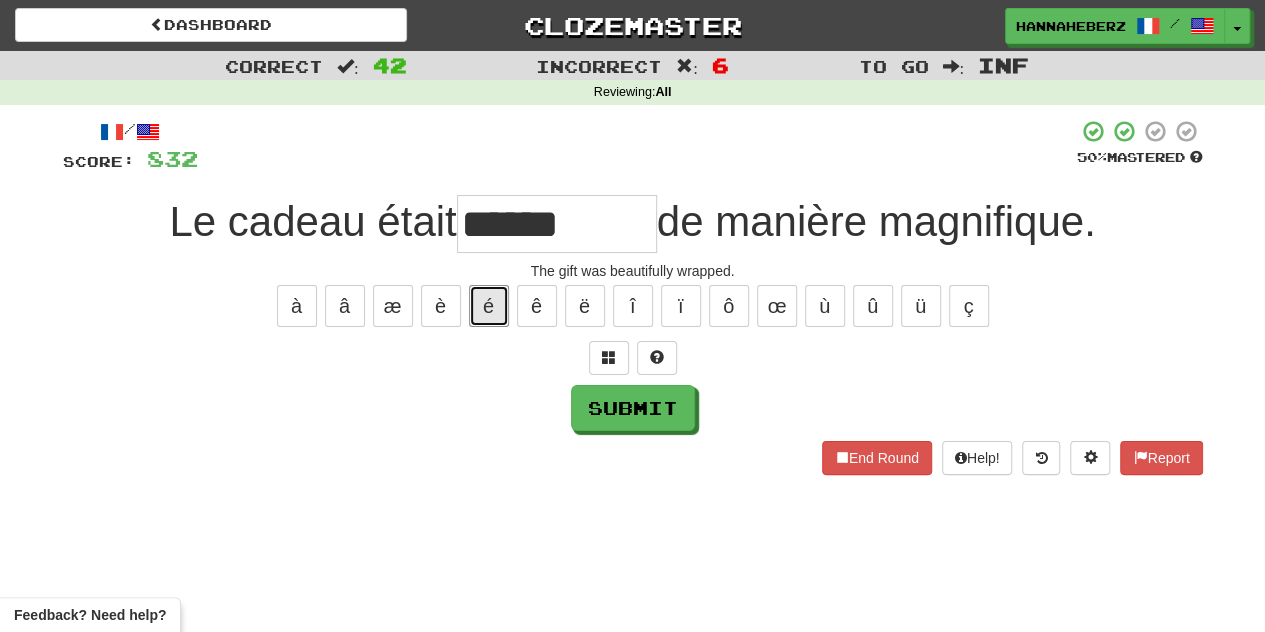 click on "é" at bounding box center (489, 306) 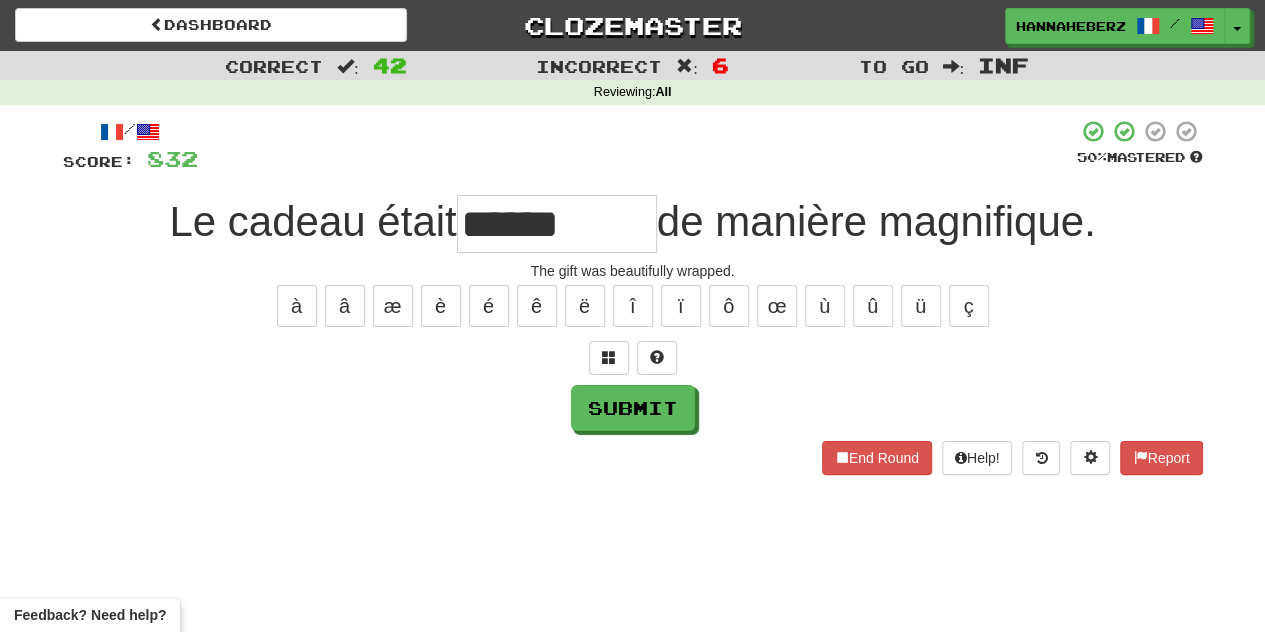 type on "*******" 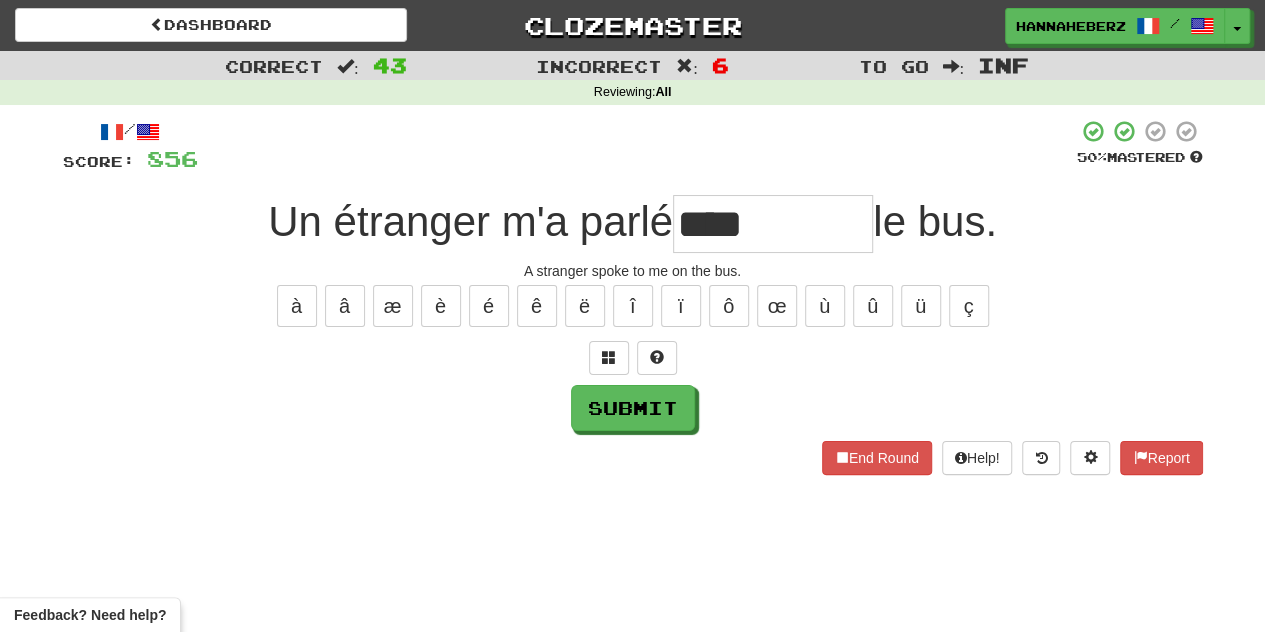 type on "****" 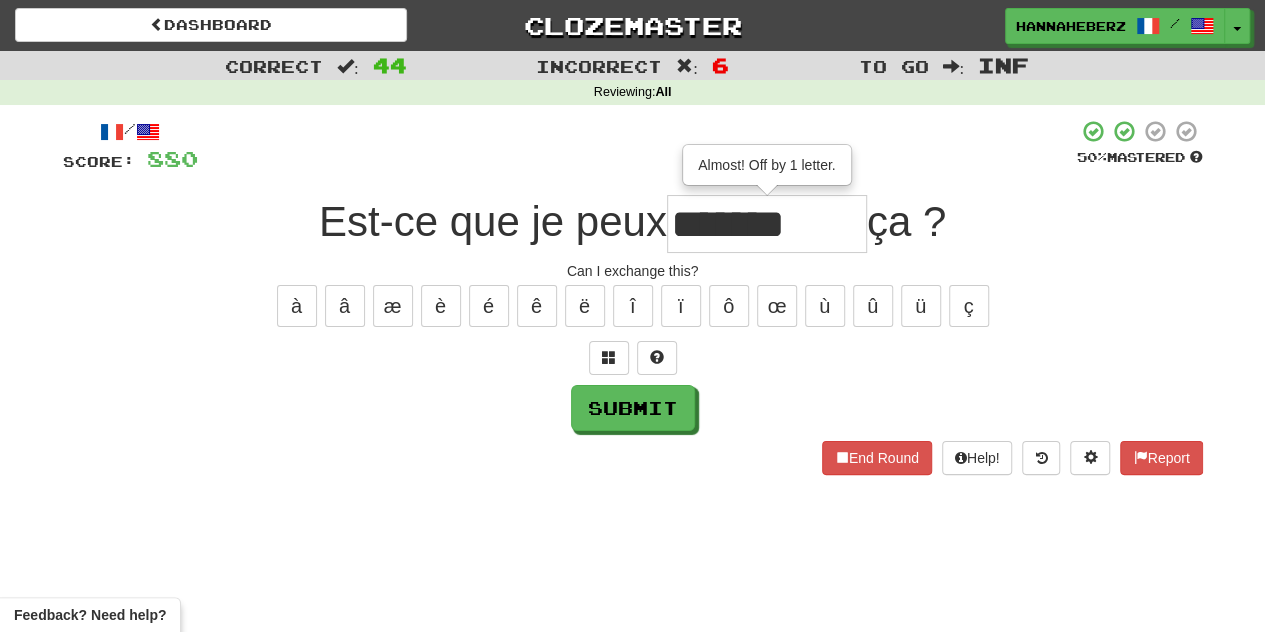 click on "*******" at bounding box center (767, 224) 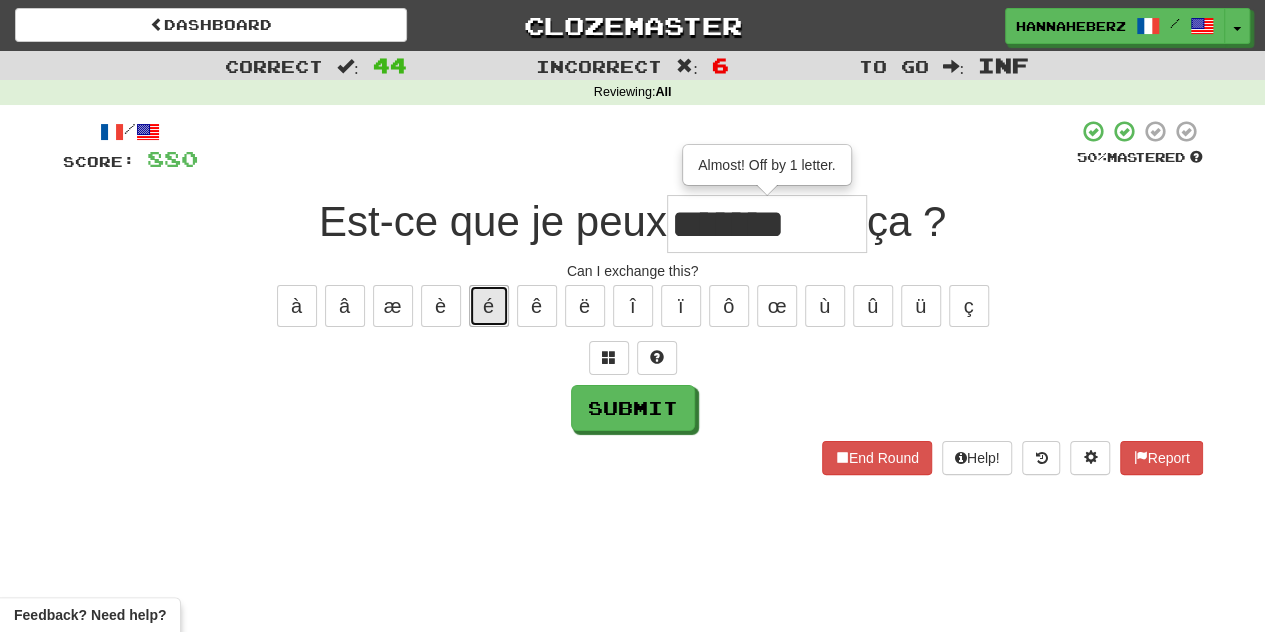 click on "é" at bounding box center (489, 306) 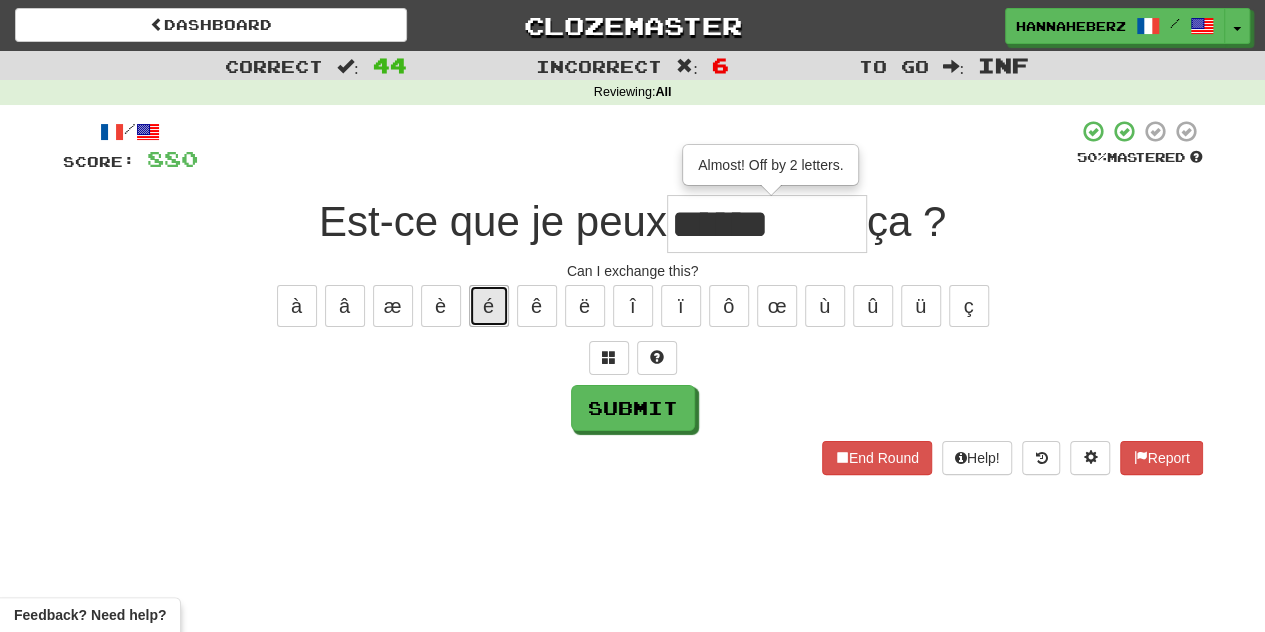click on "é" at bounding box center (489, 306) 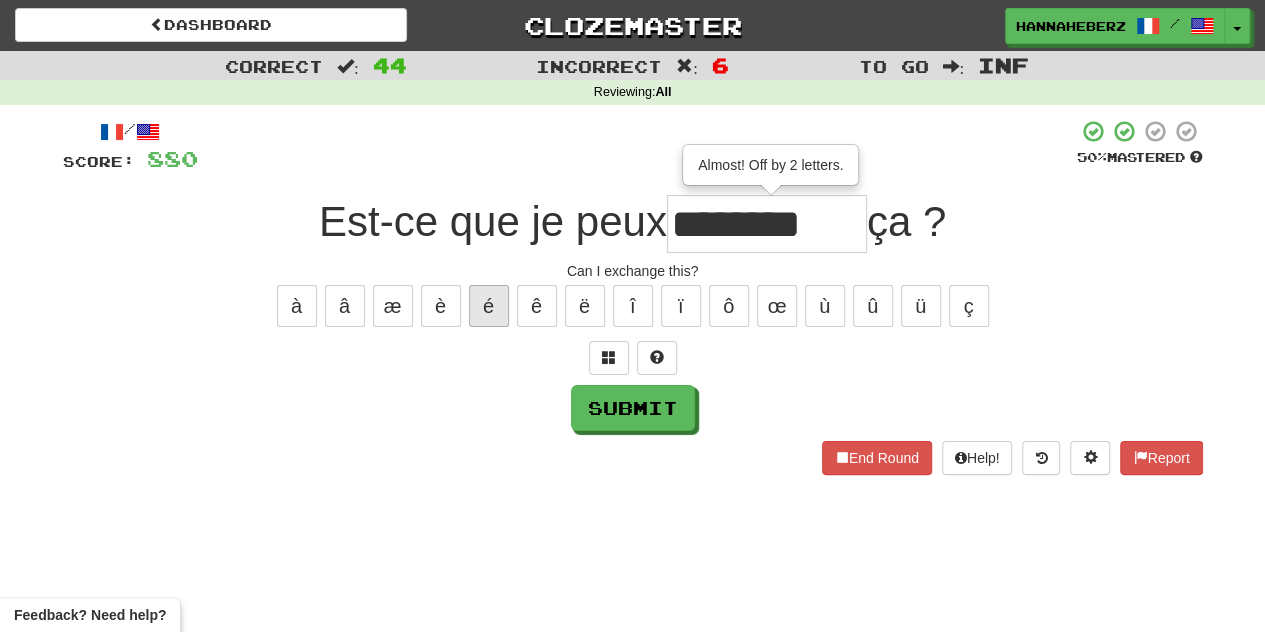 type on "********" 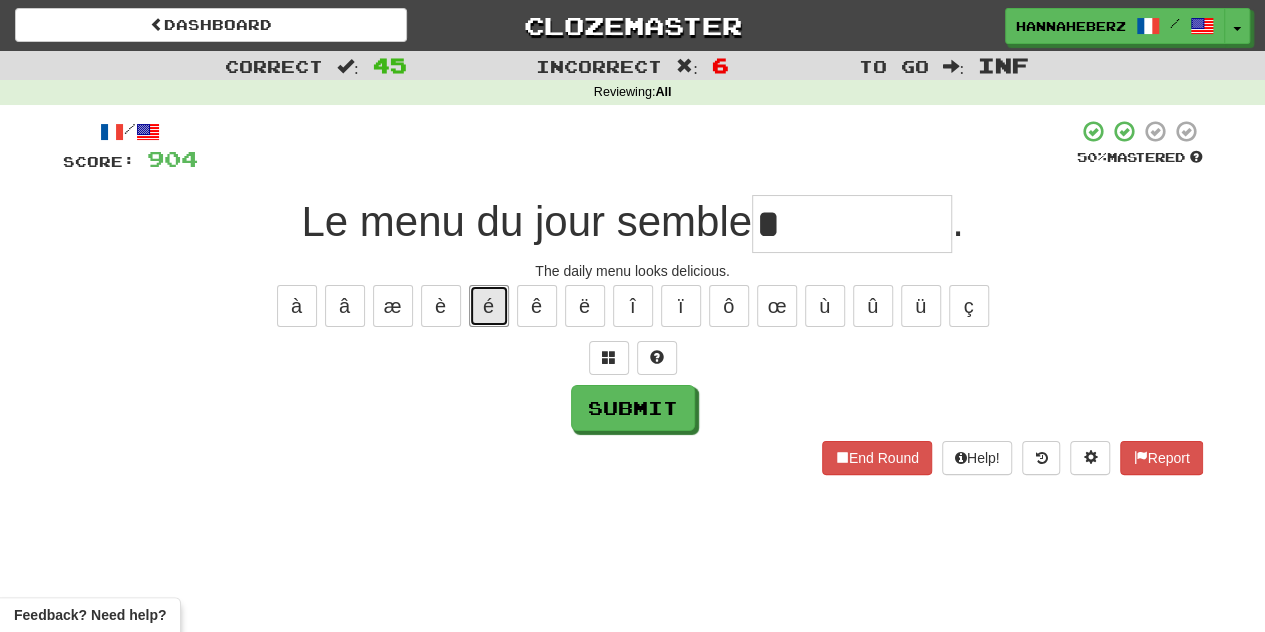 click on "é" at bounding box center (489, 306) 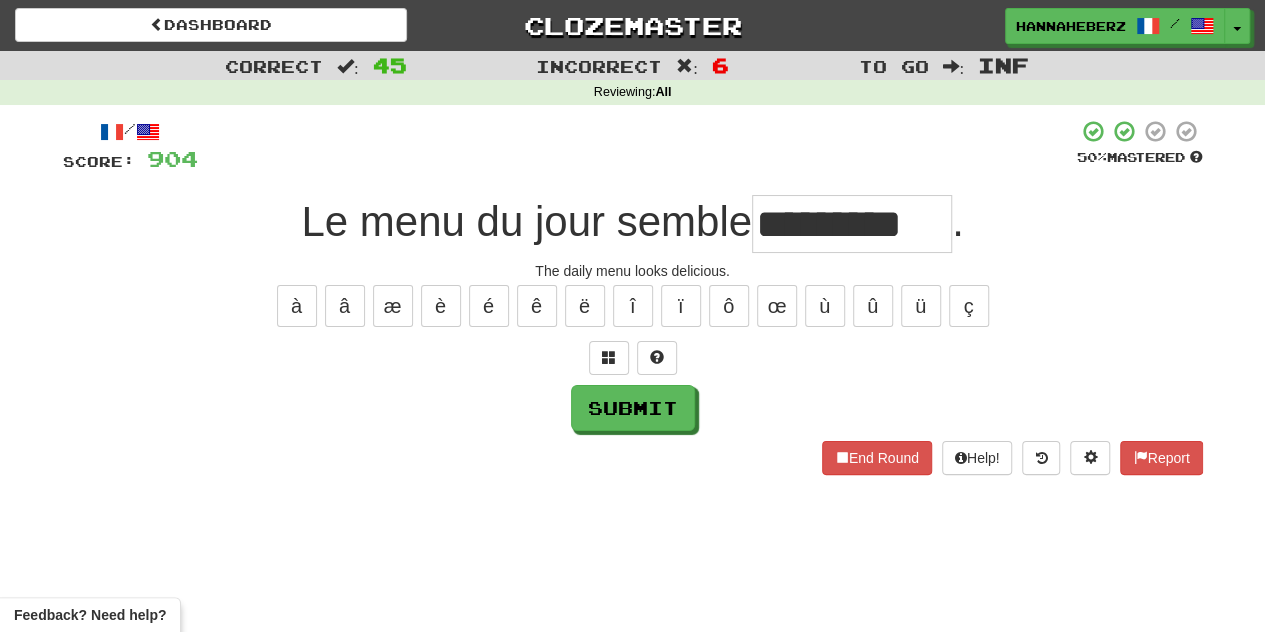 type on "*********" 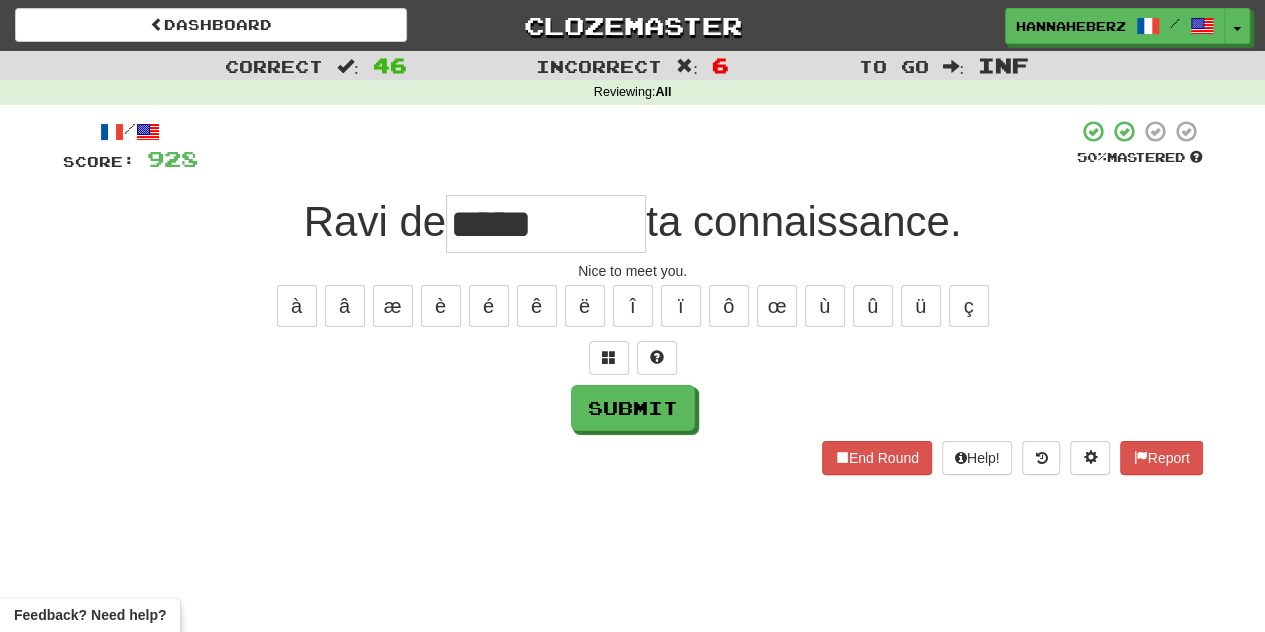 type on "*****" 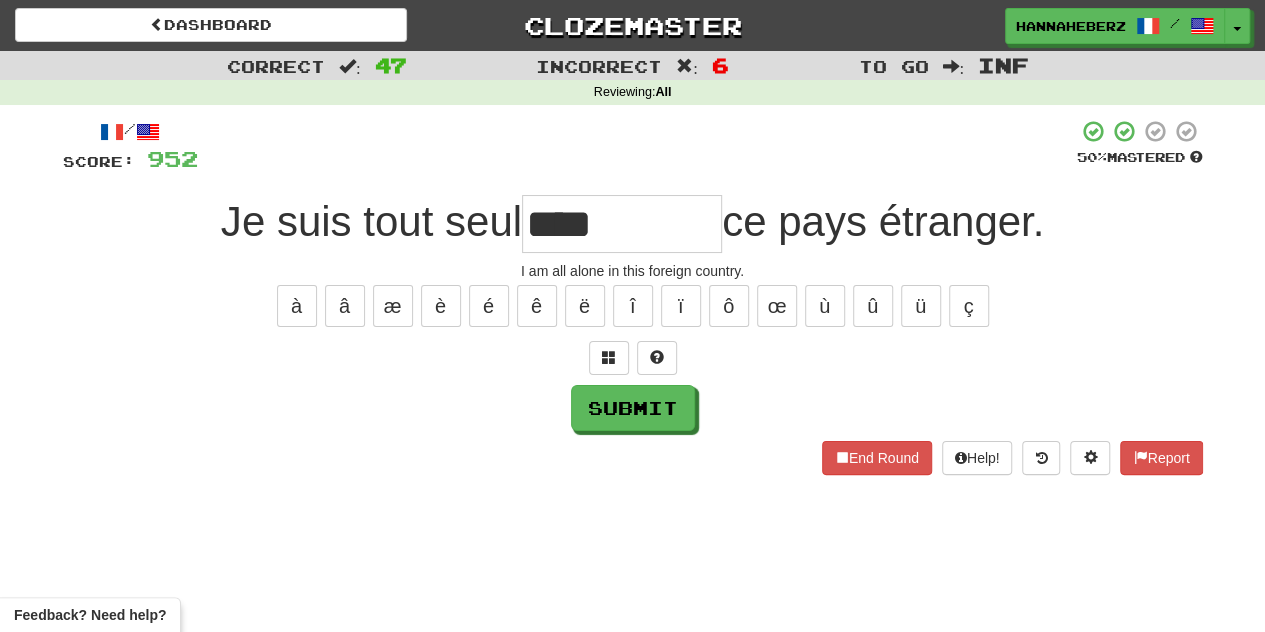 type on "****" 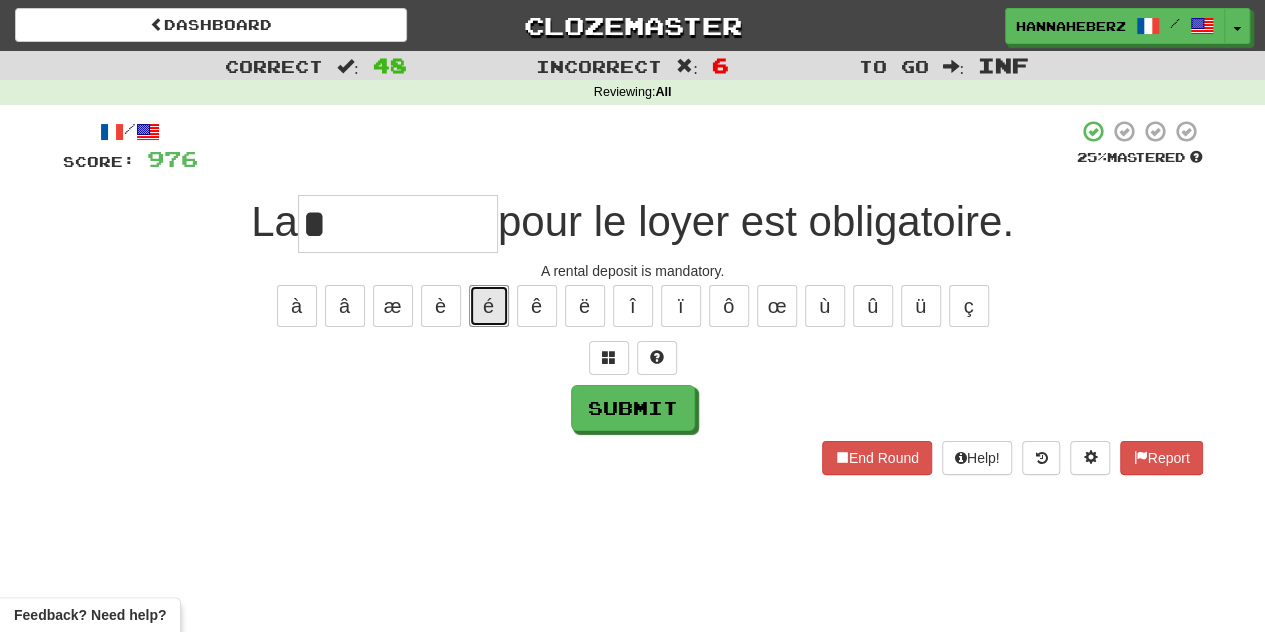 click on "é" at bounding box center [489, 306] 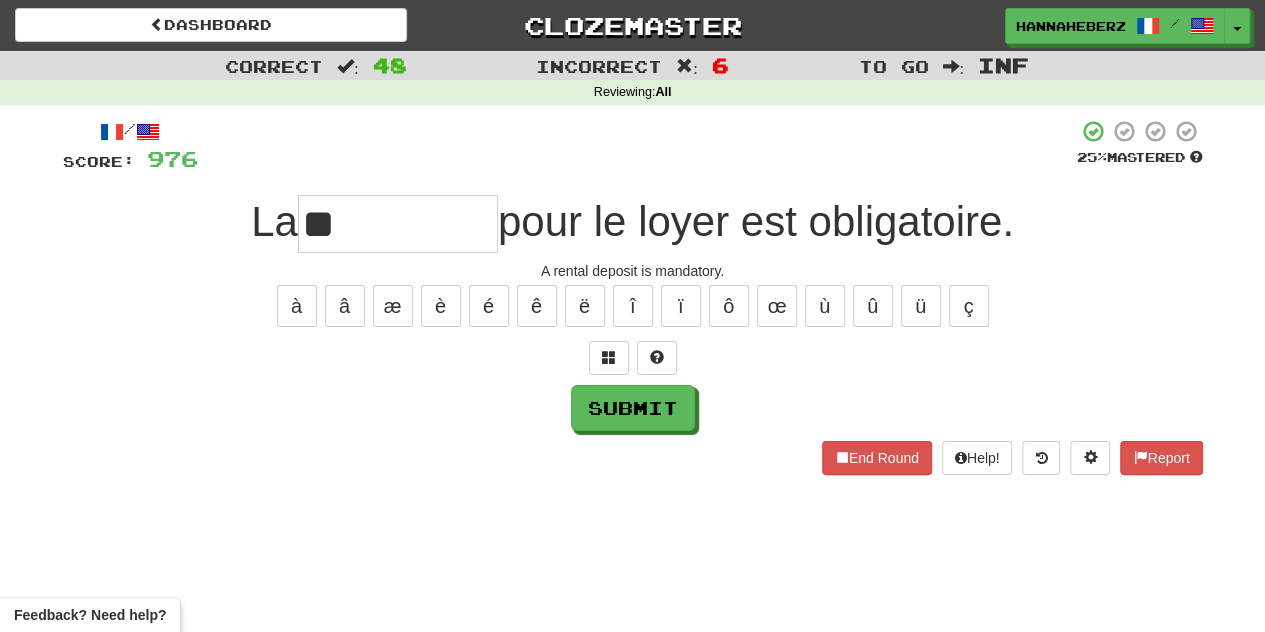 type on "*" 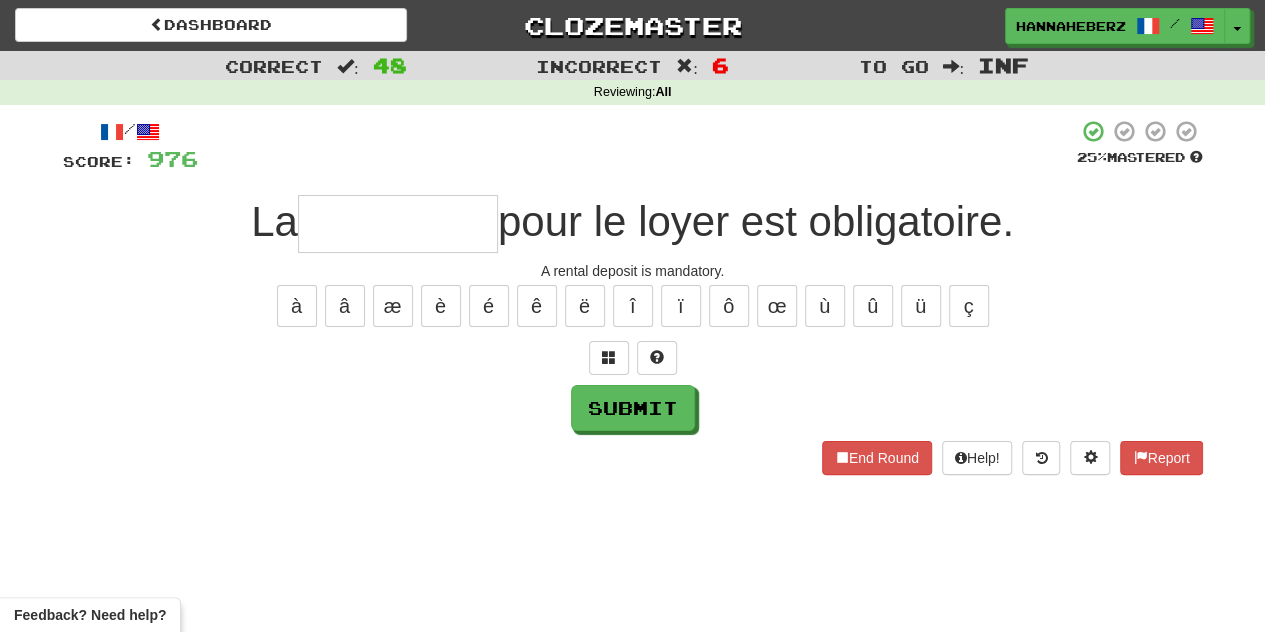 type on "*" 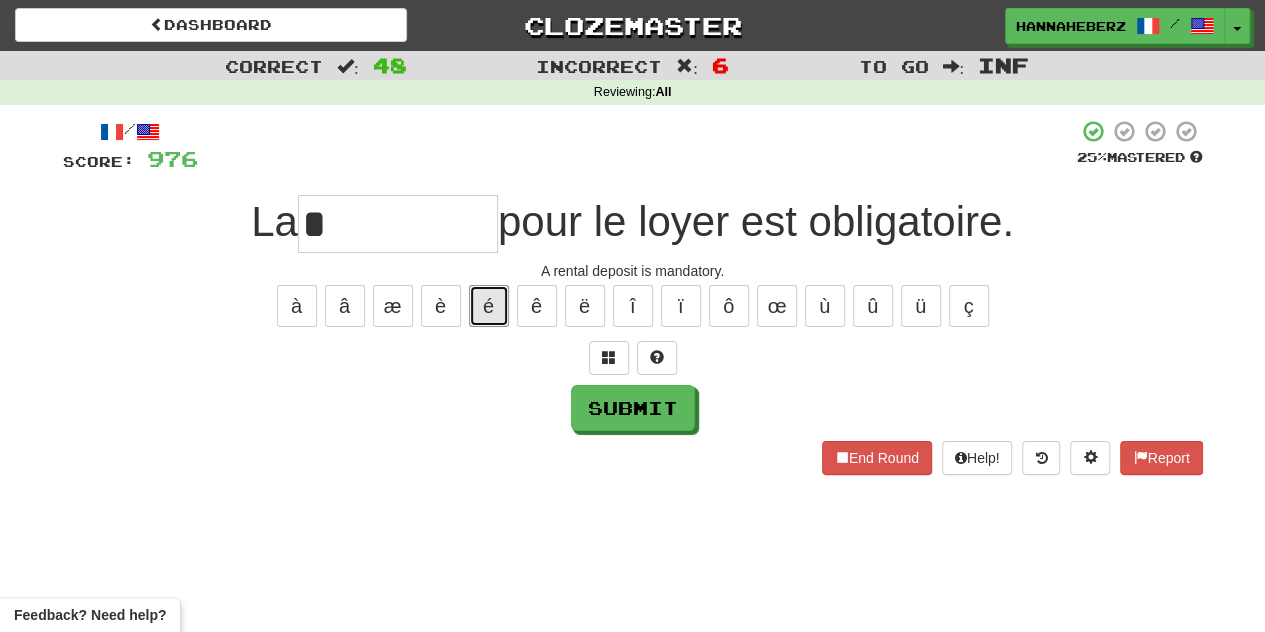 click on "é" at bounding box center [489, 306] 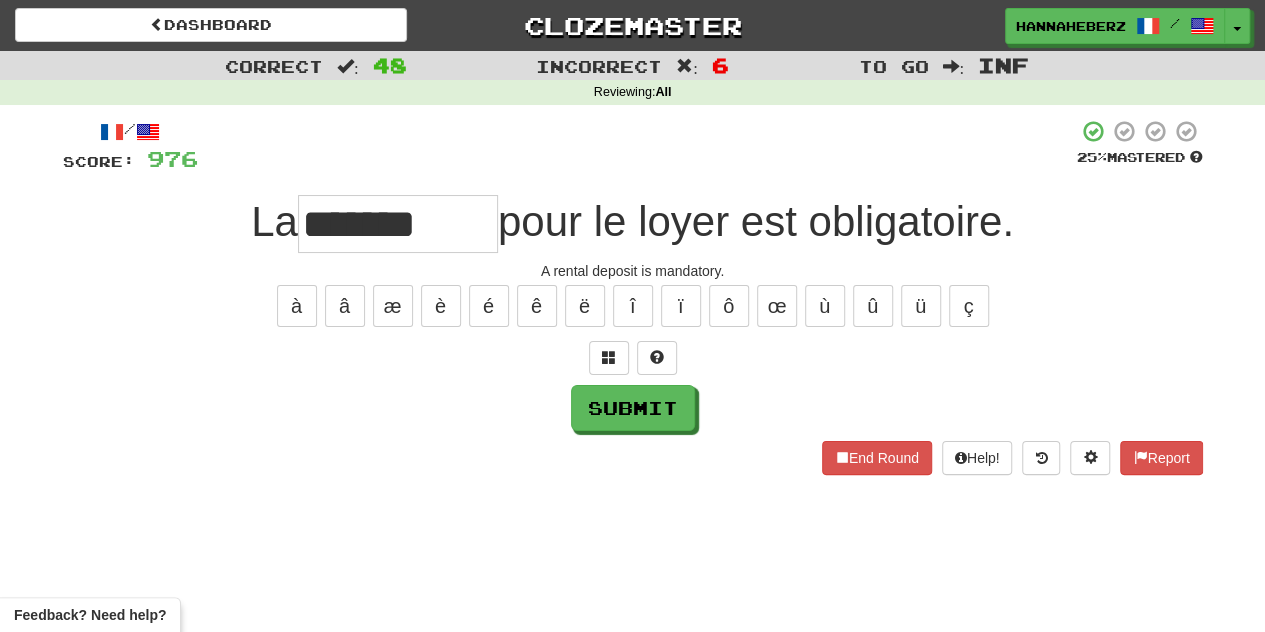 type on "*******" 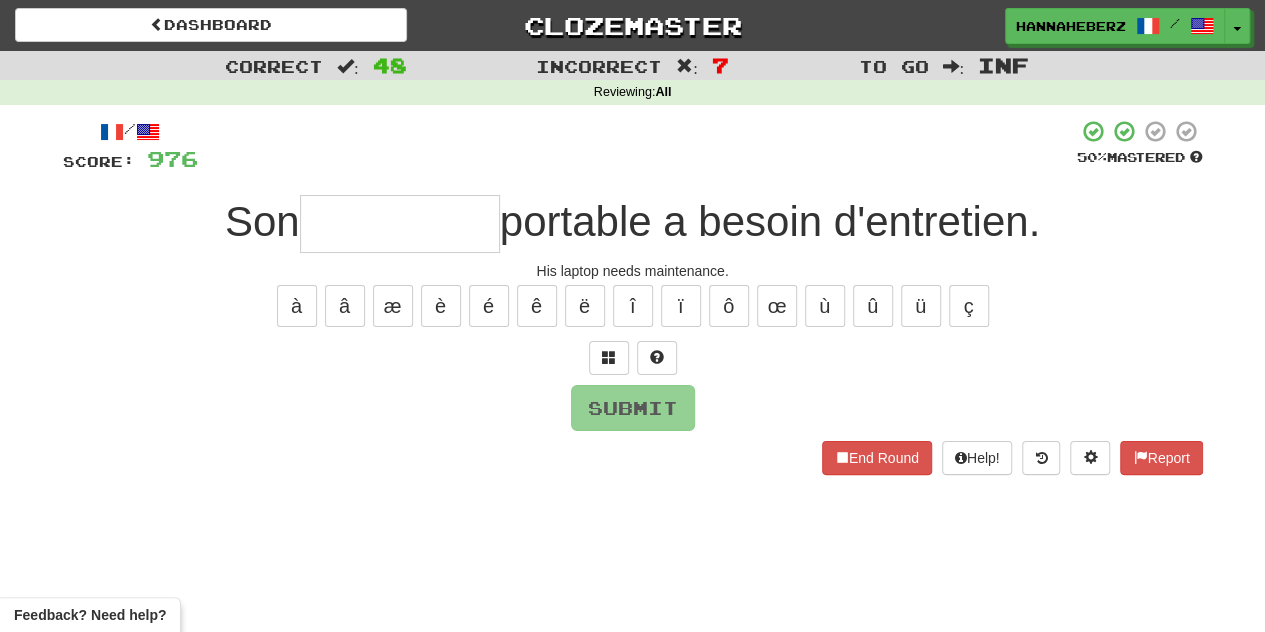 type on "*" 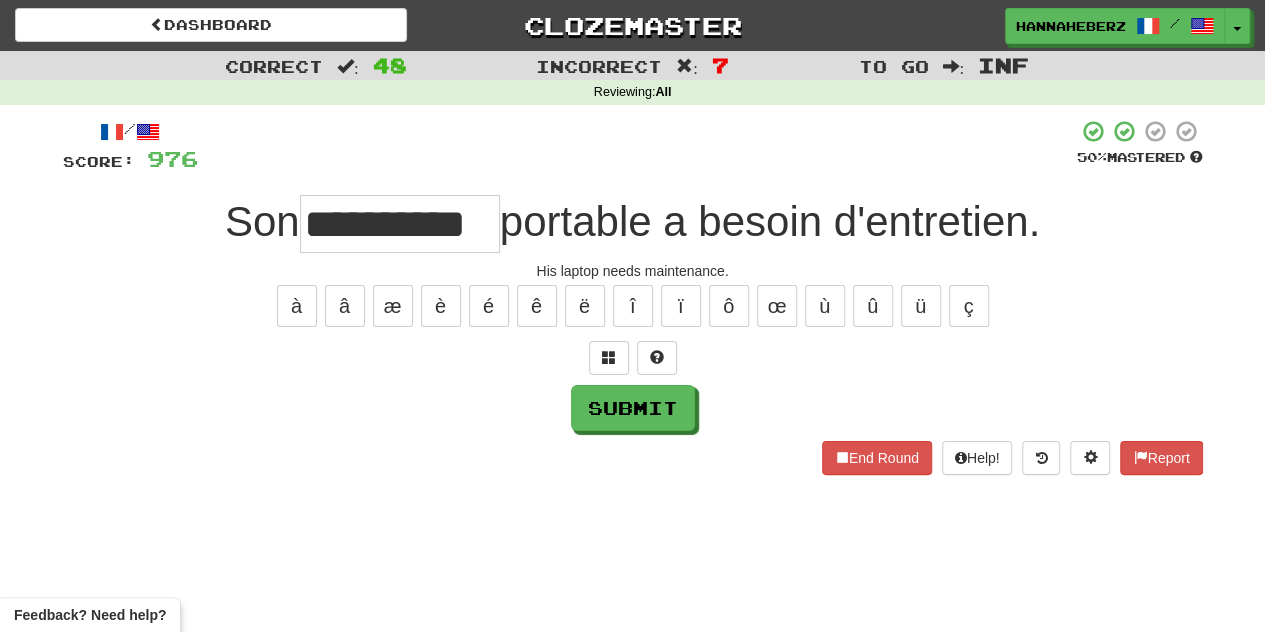 type on "**********" 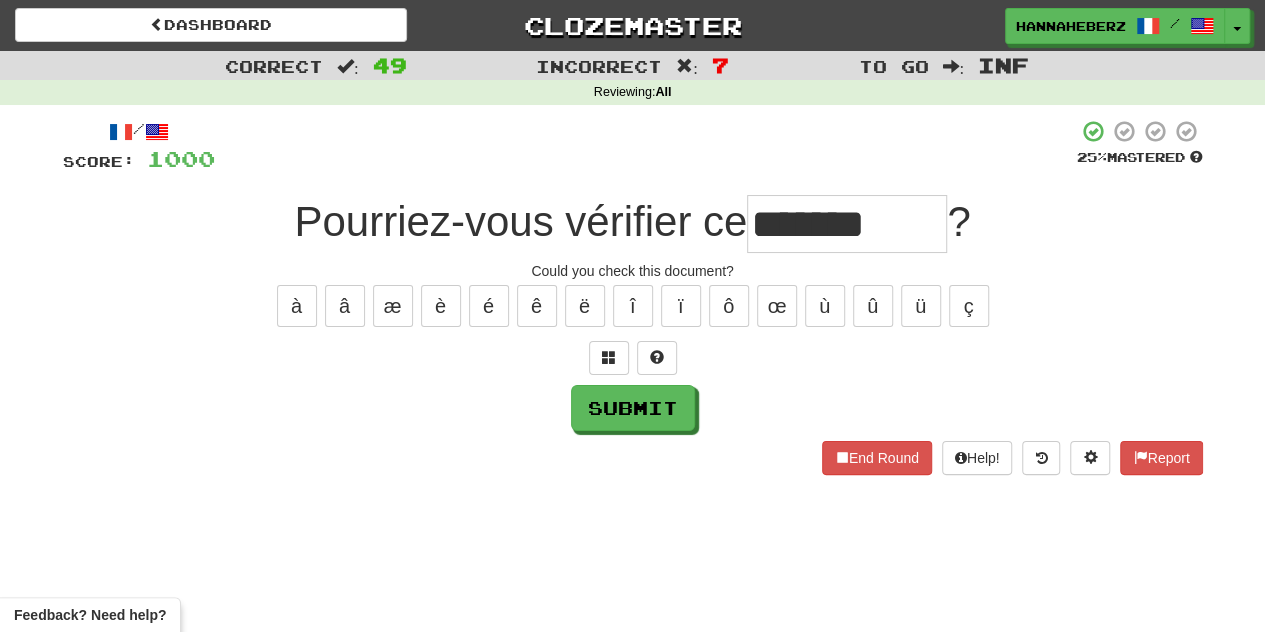 type on "********" 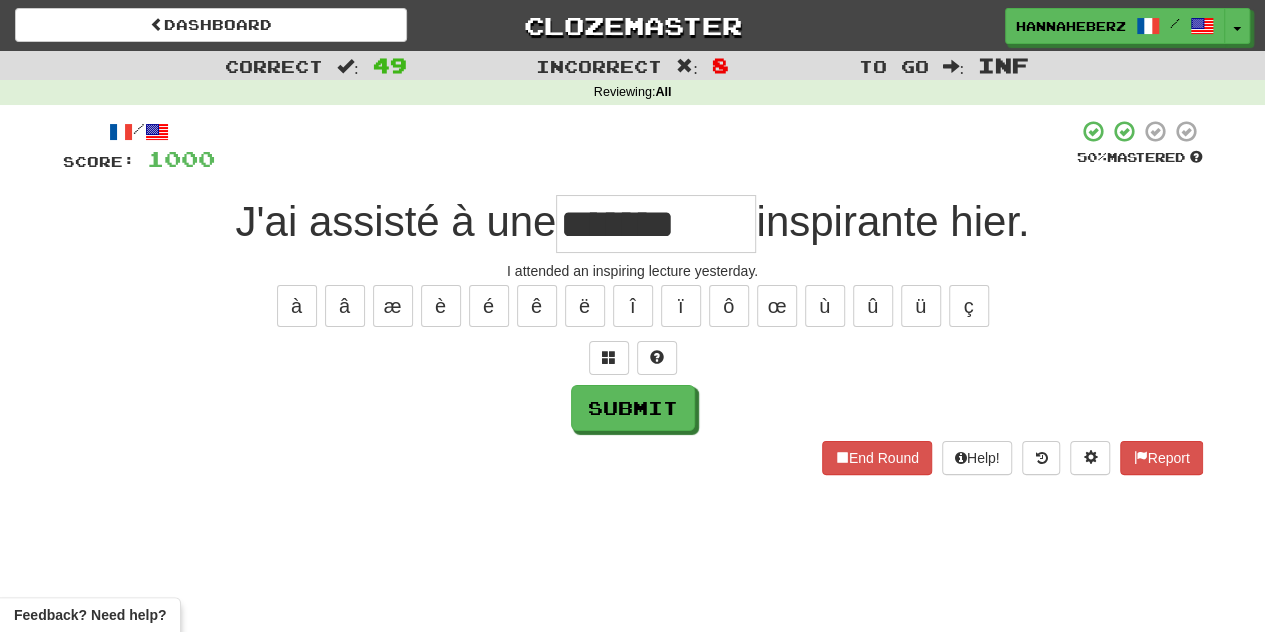 type on "**********" 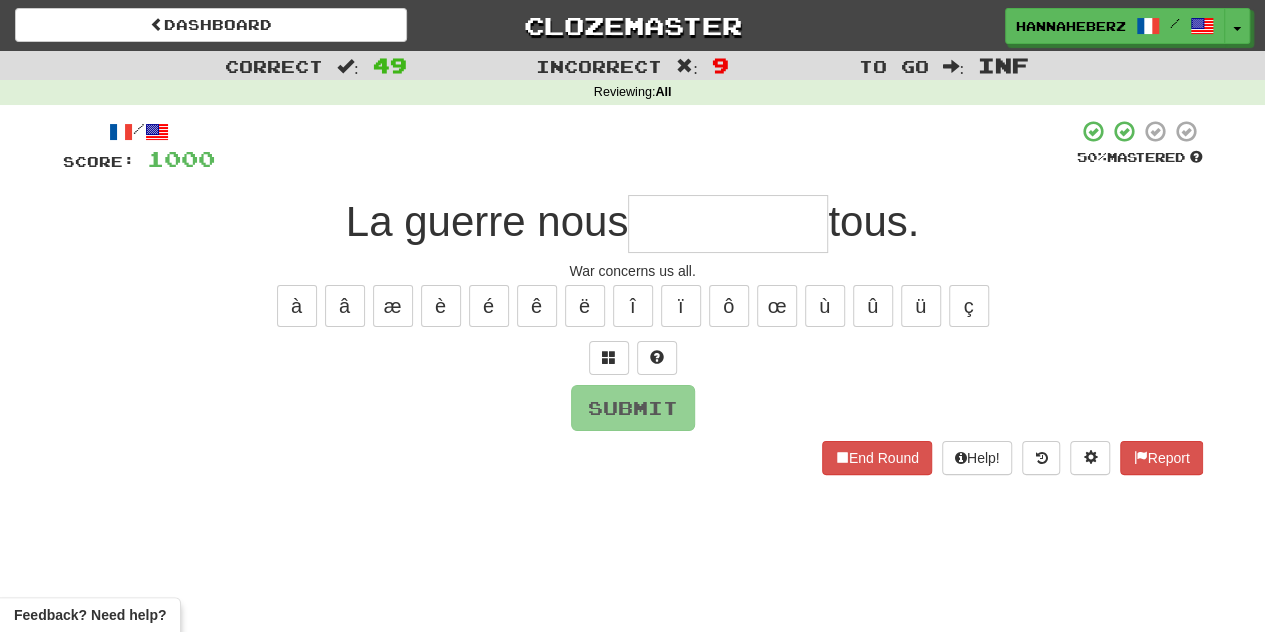 type on "********" 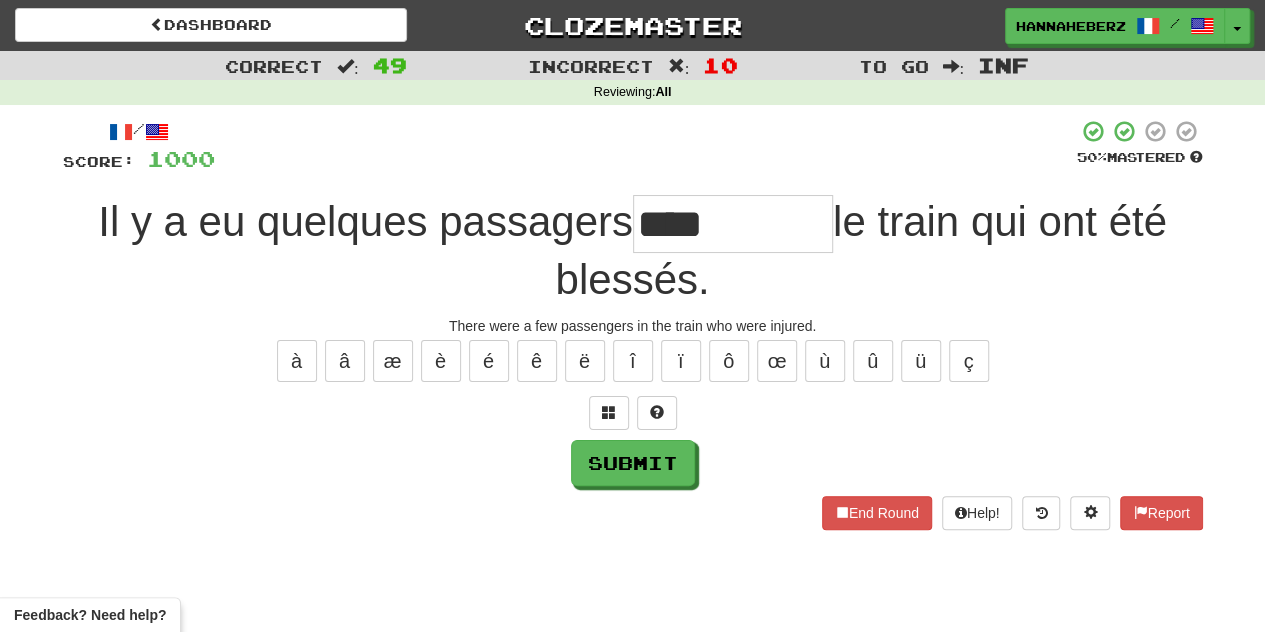 type on "****" 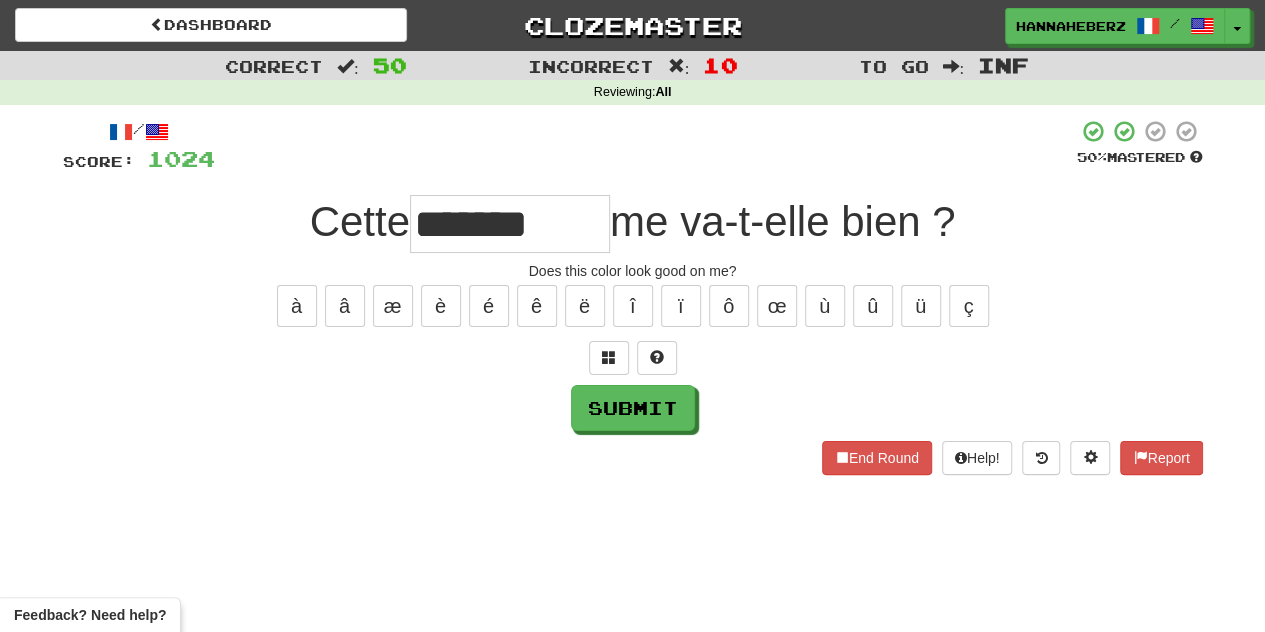 type on "*******" 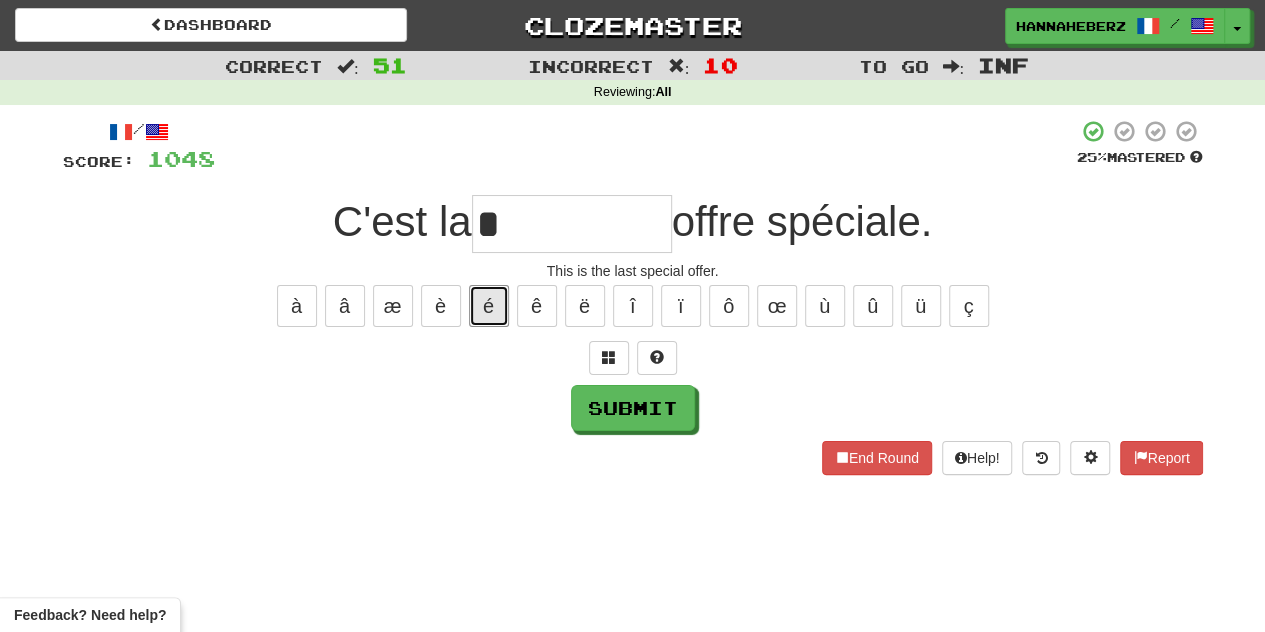 click on "é" at bounding box center [489, 306] 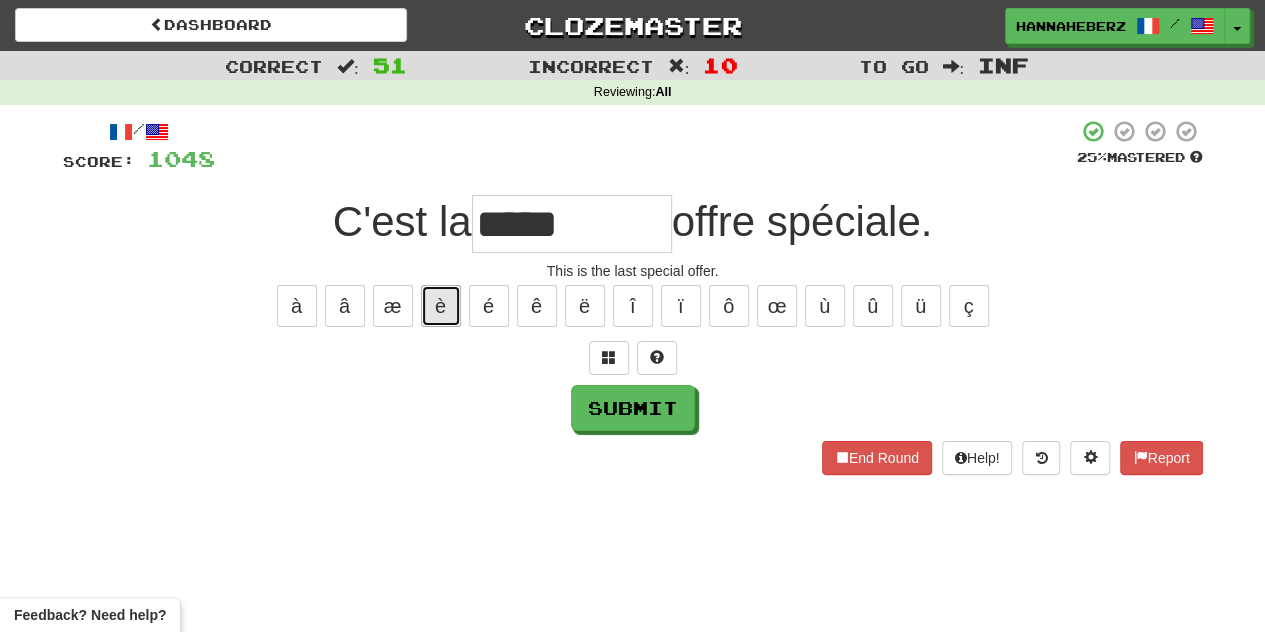 click on "è" at bounding box center [441, 306] 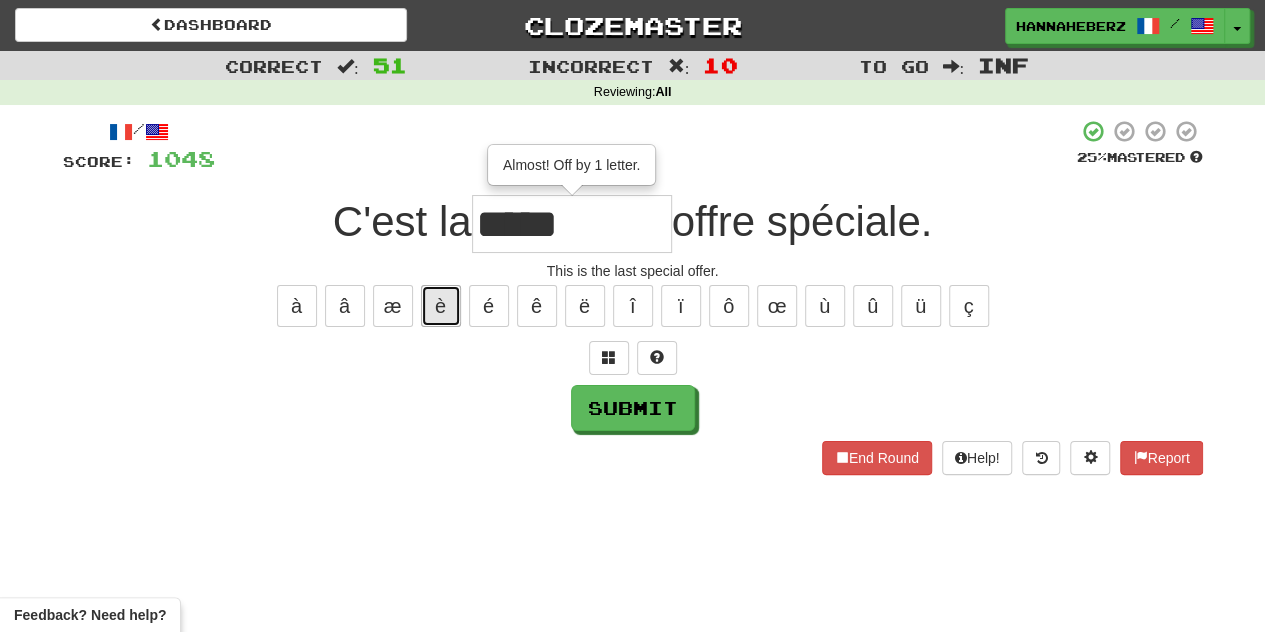 click on "è" at bounding box center [441, 306] 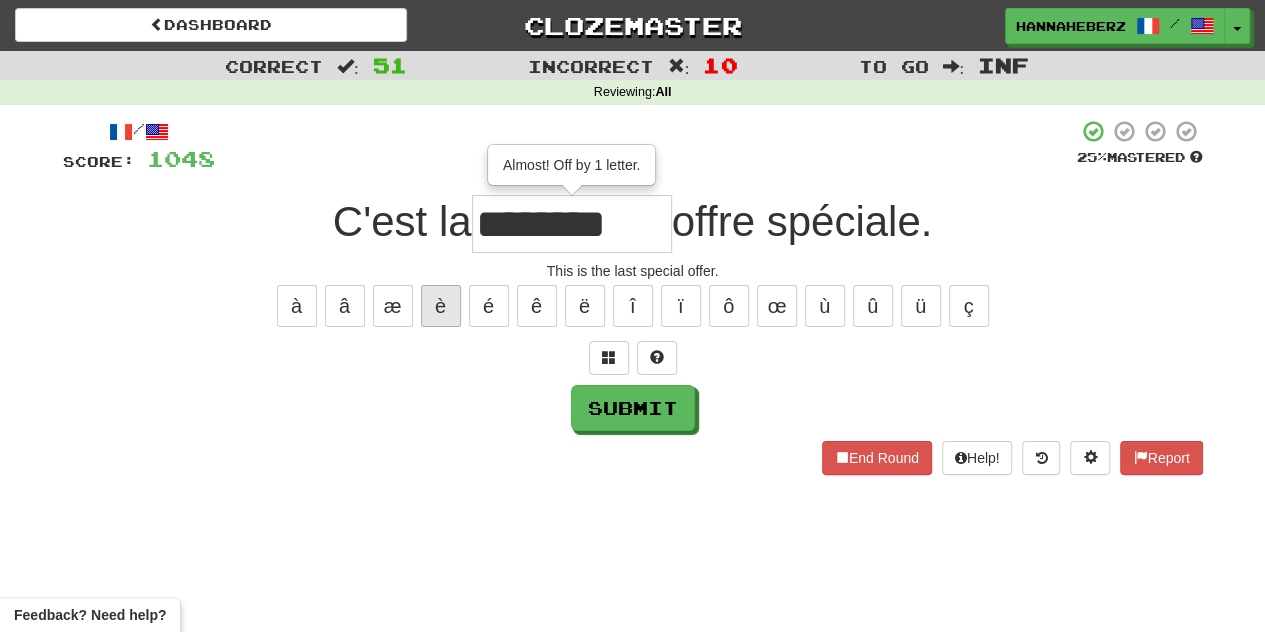 type on "********" 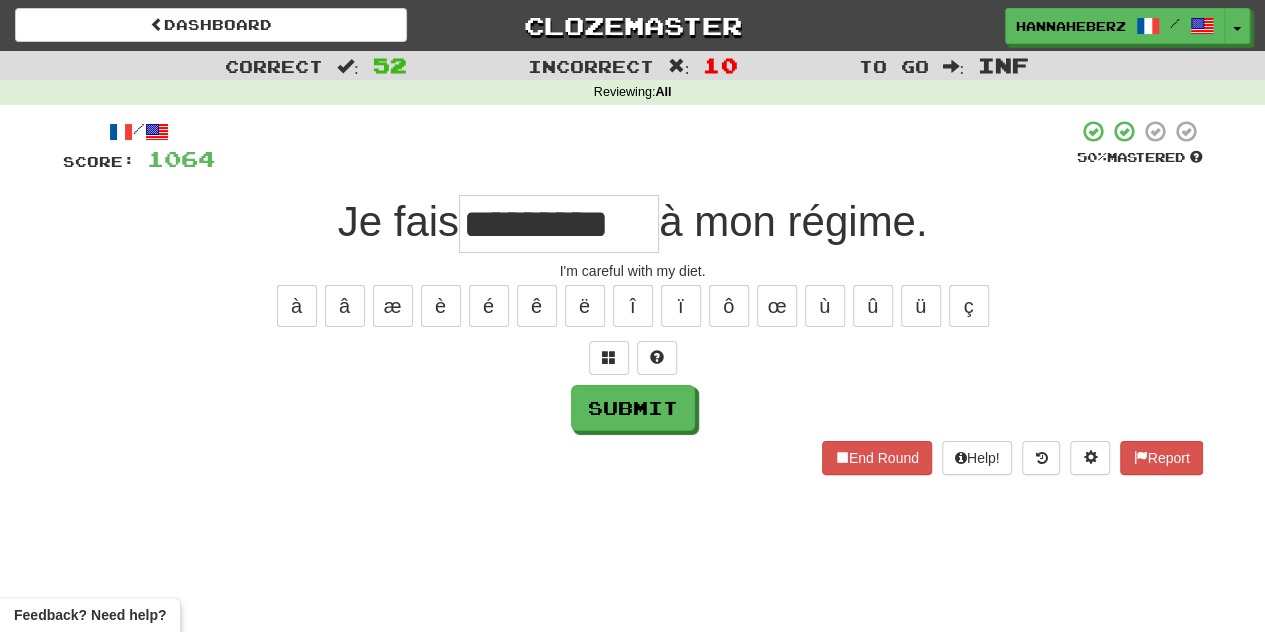 type on "*********" 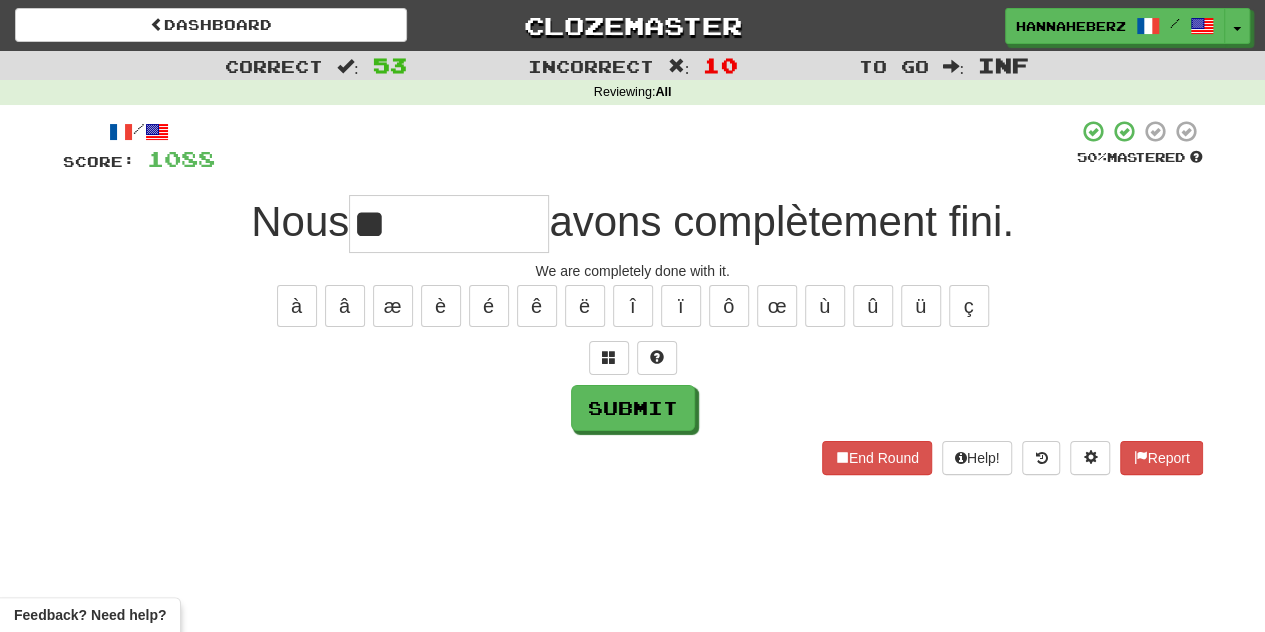 type on "**" 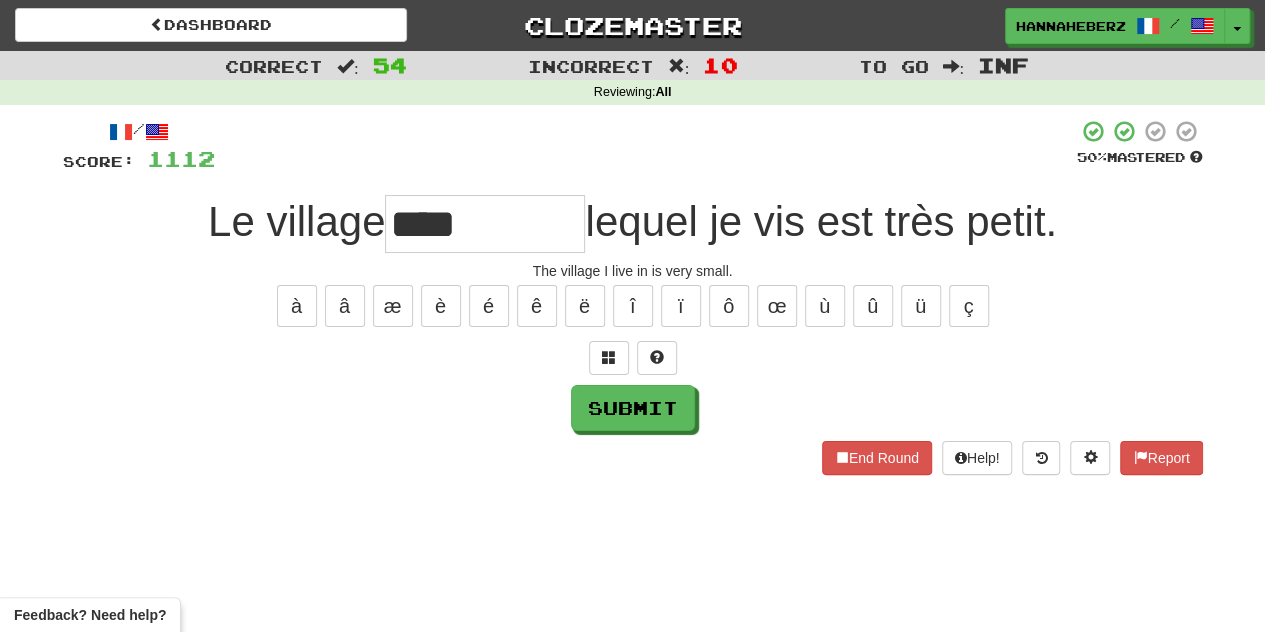 type on "****" 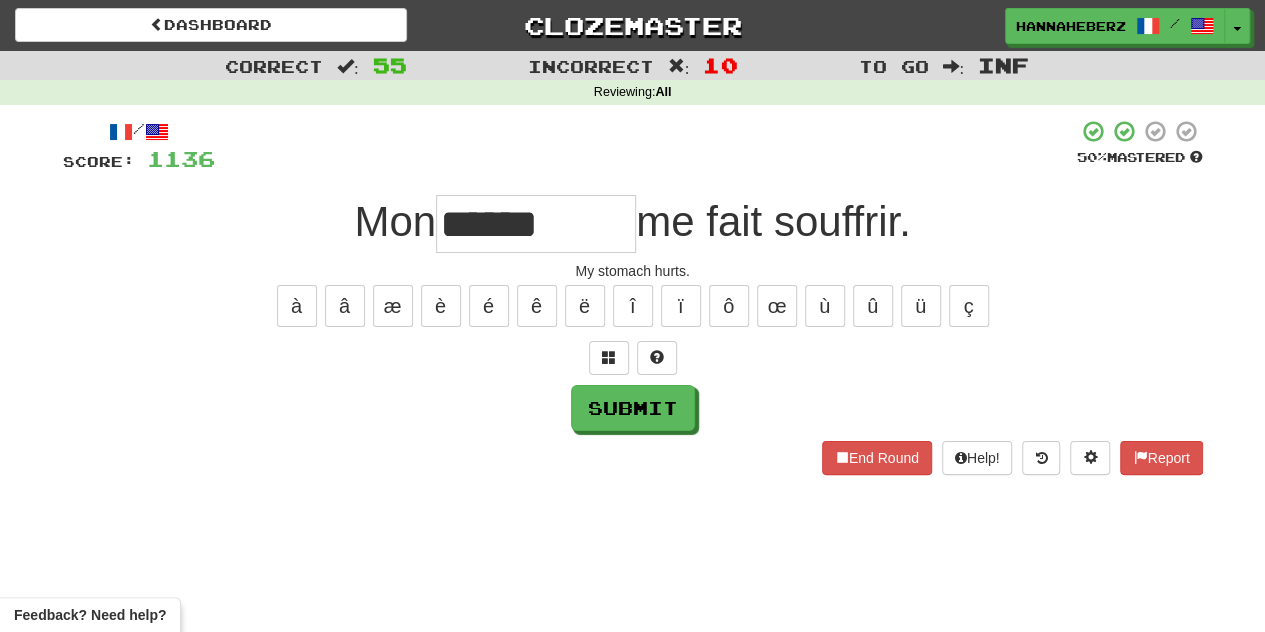 type on "******" 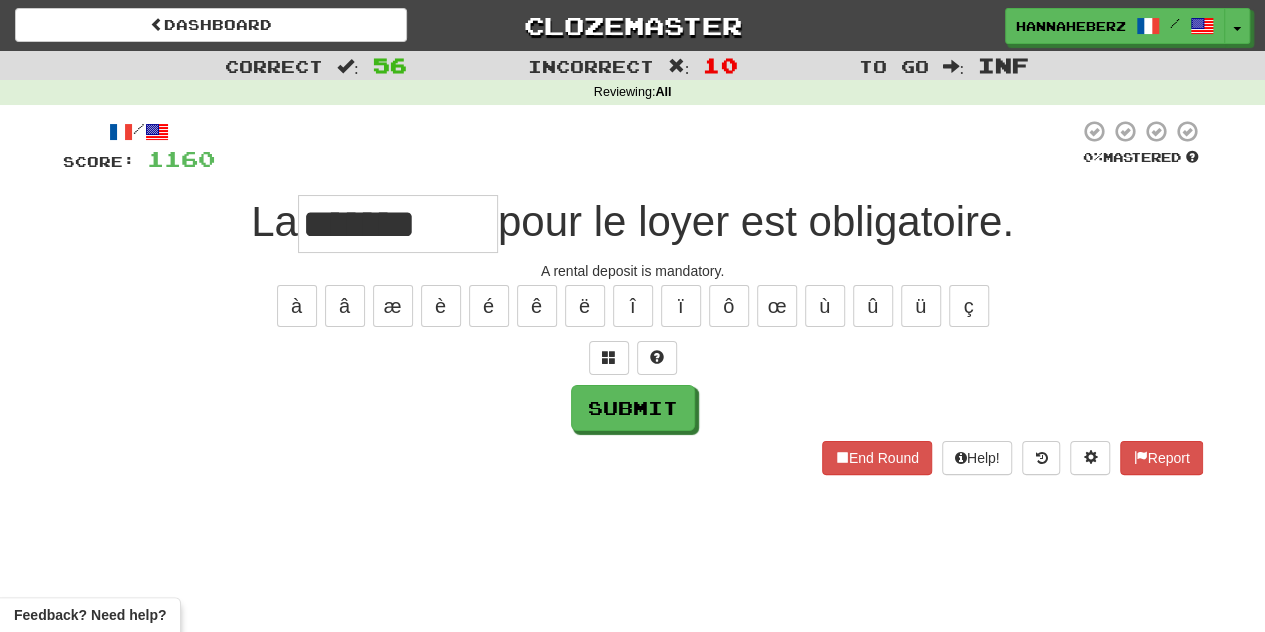 type on "*******" 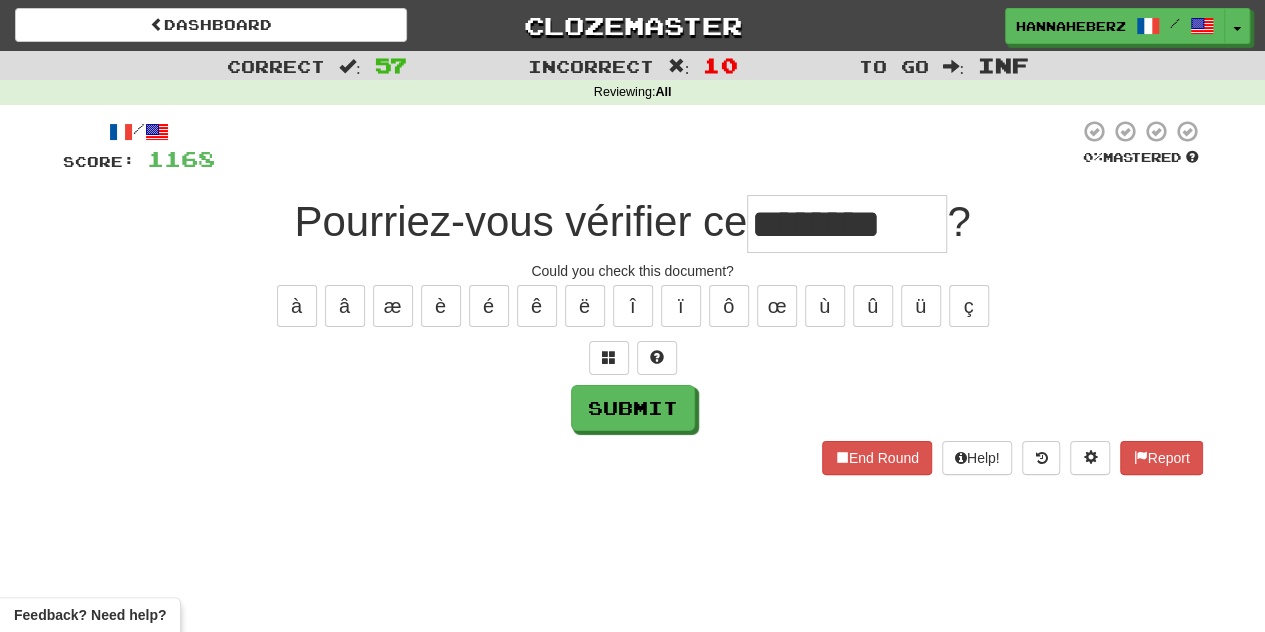 type on "********" 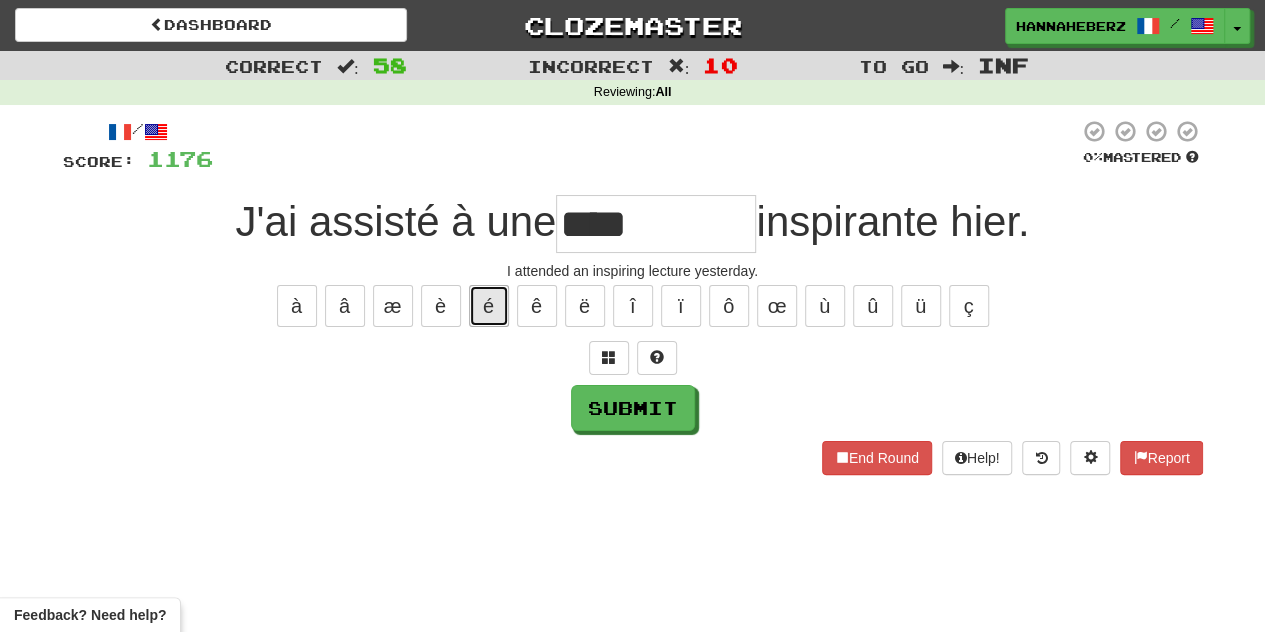 click on "é" at bounding box center [489, 306] 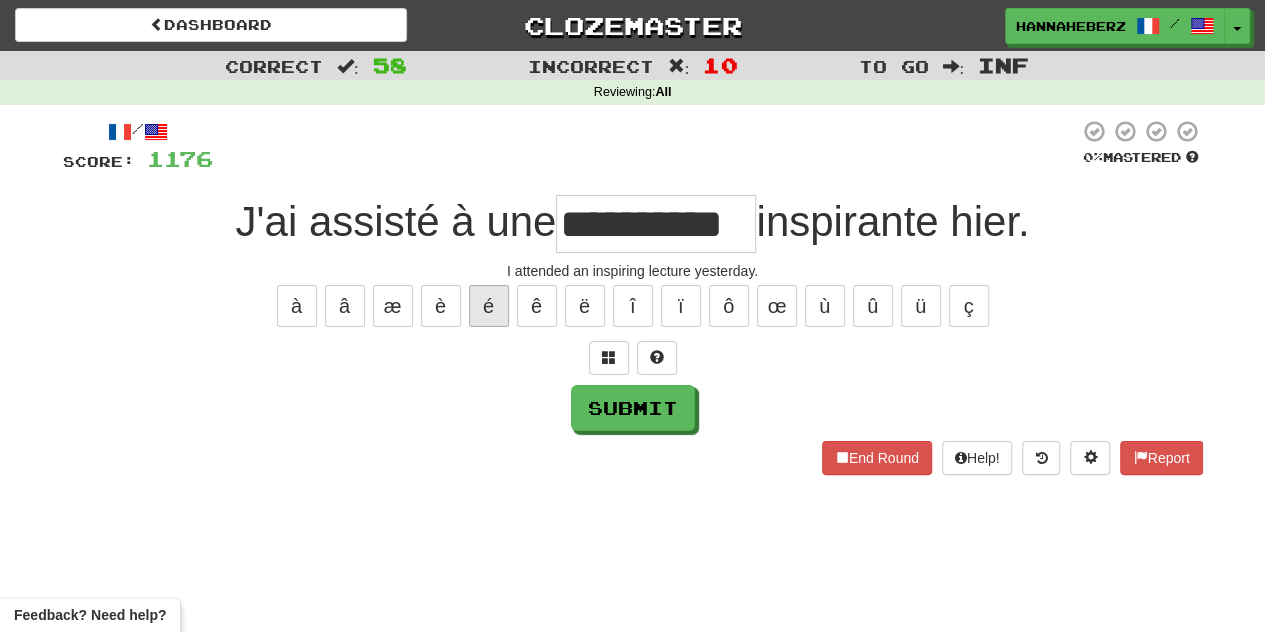 type on "**********" 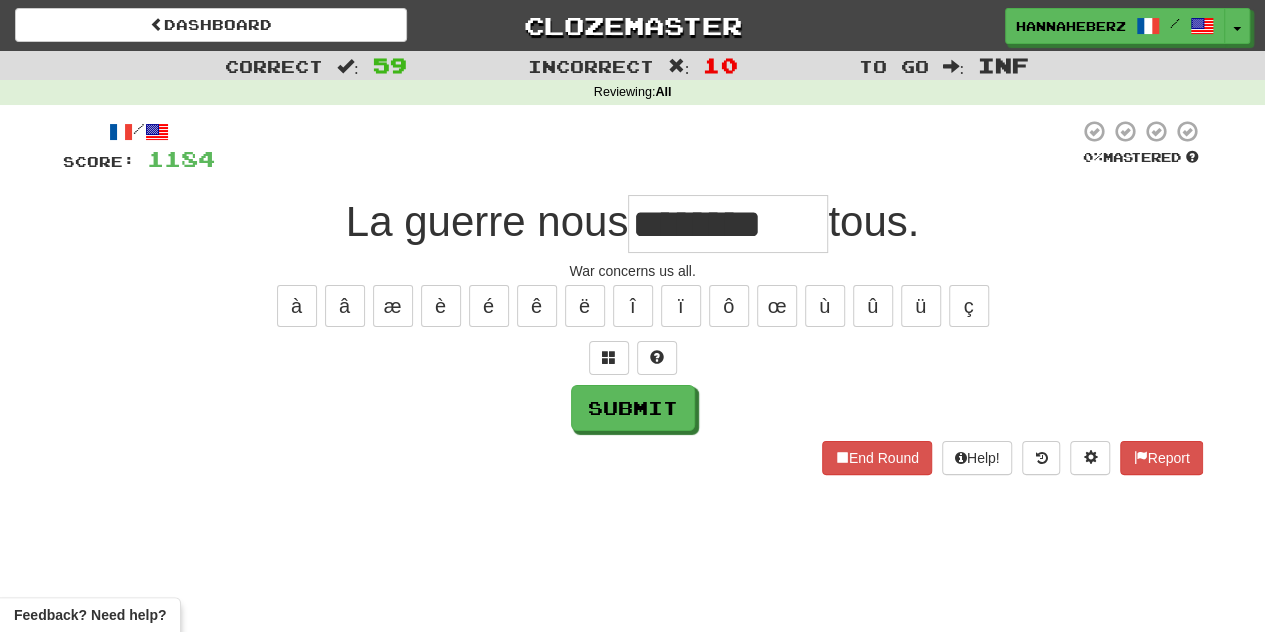 type on "********" 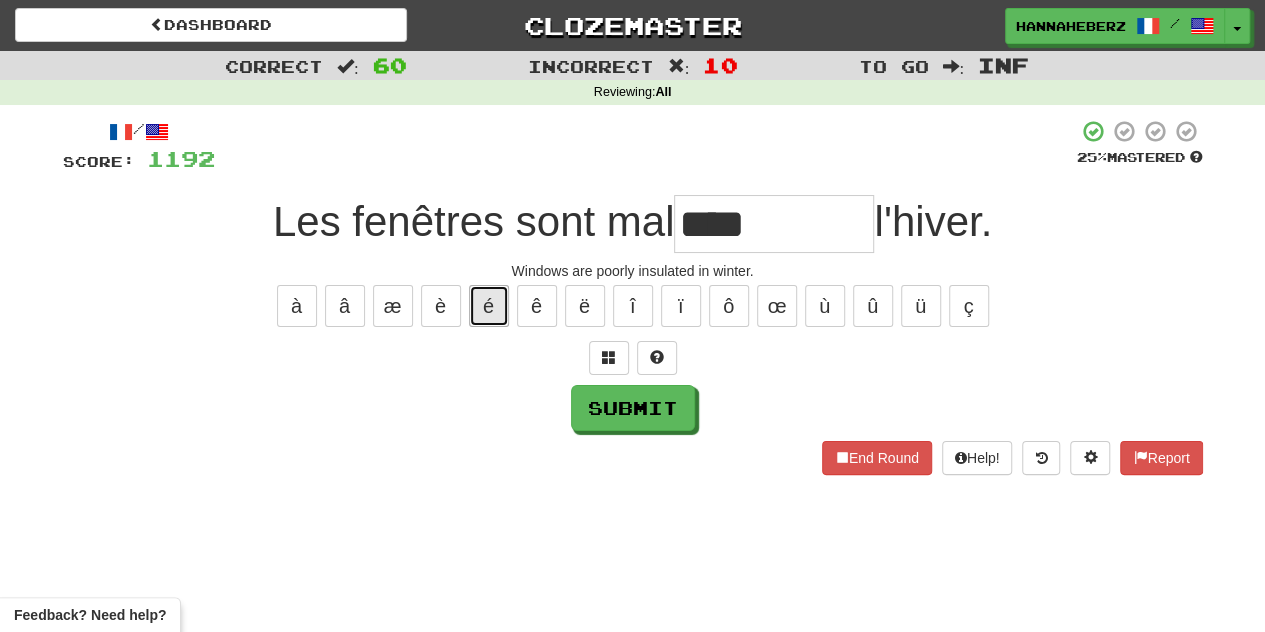 click on "é" at bounding box center (489, 306) 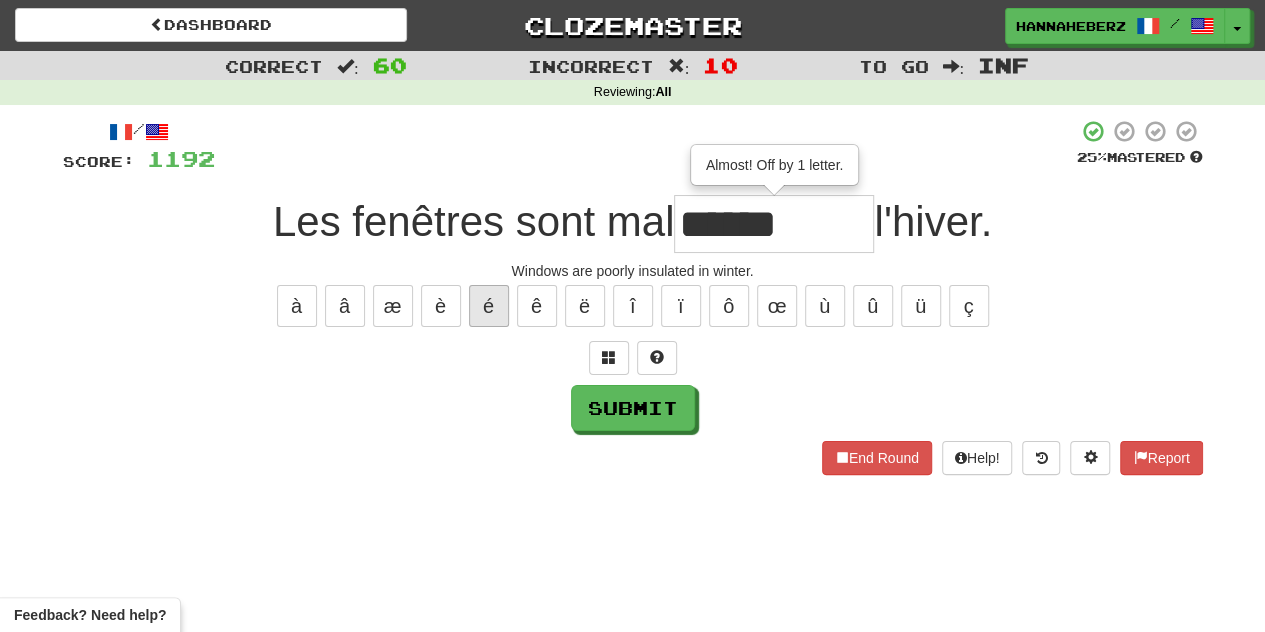 type on "*******" 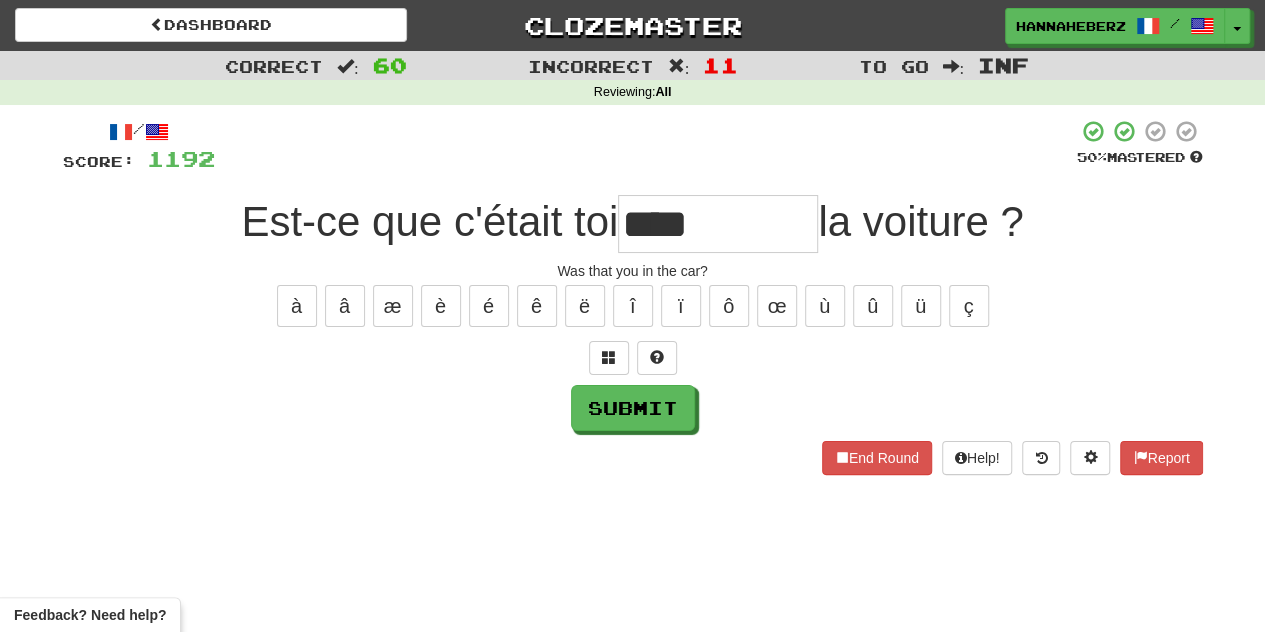 type on "****" 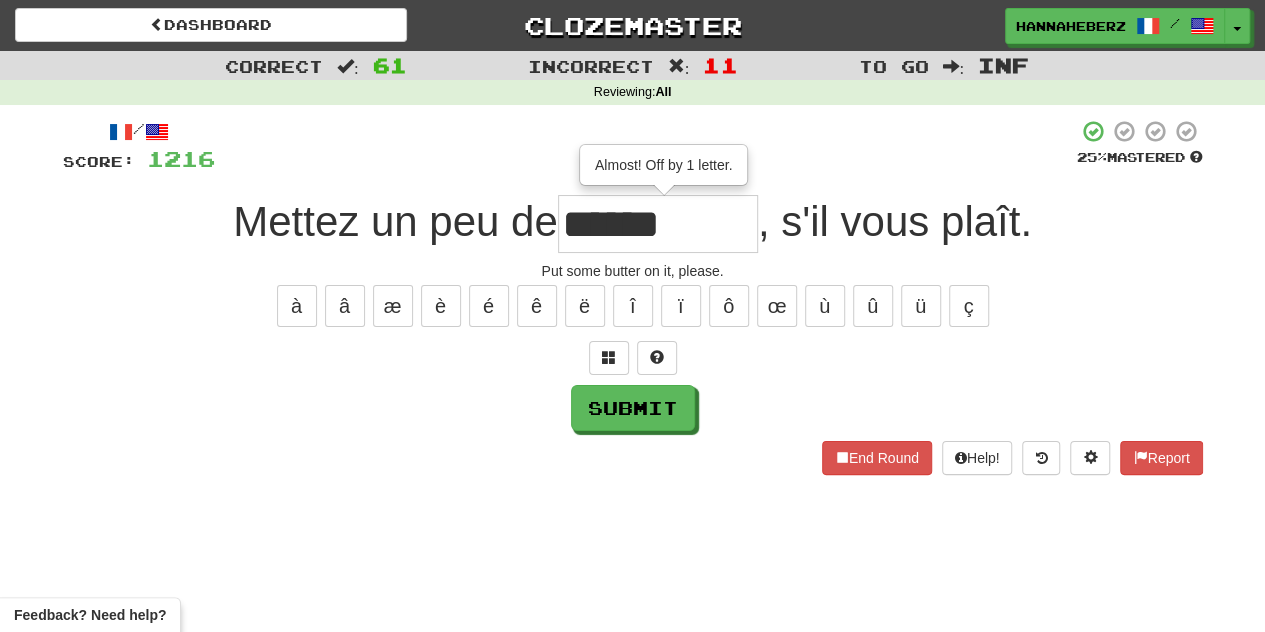 type on "******" 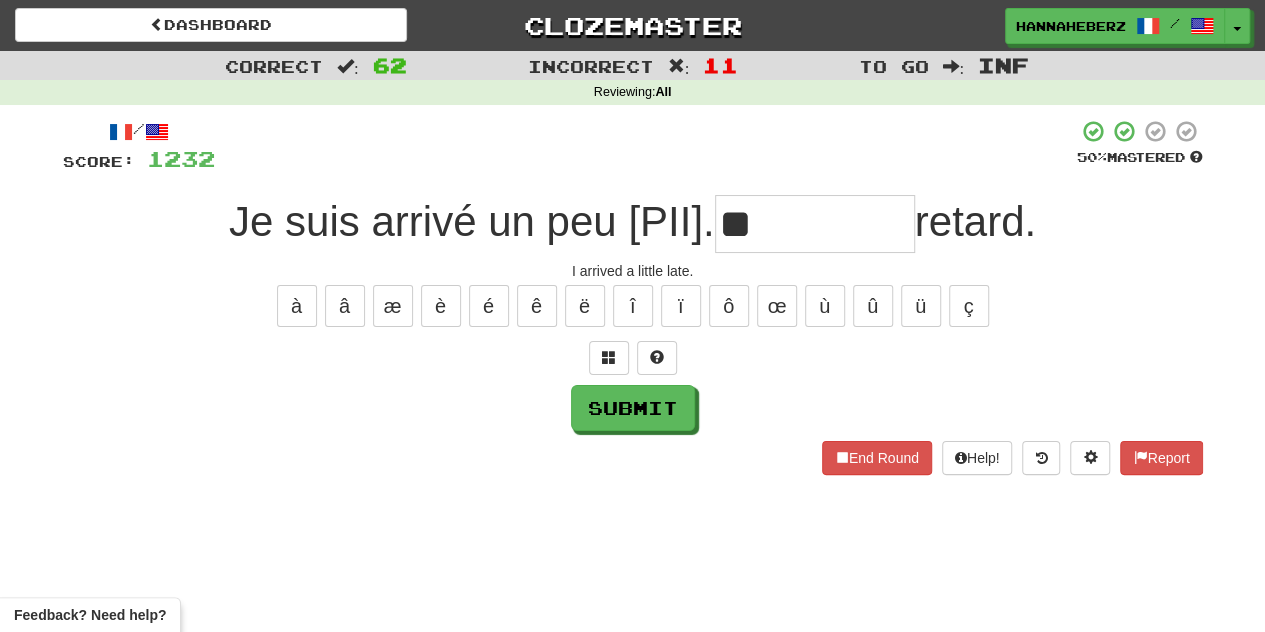 type on "**" 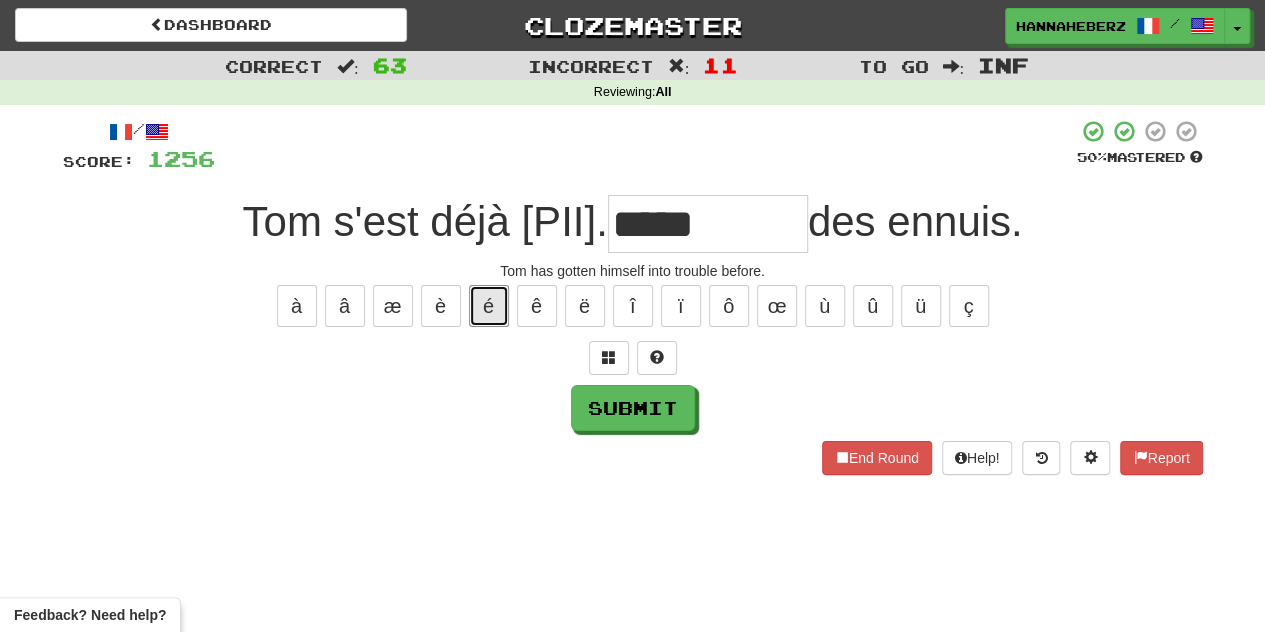 click on "é" at bounding box center [489, 306] 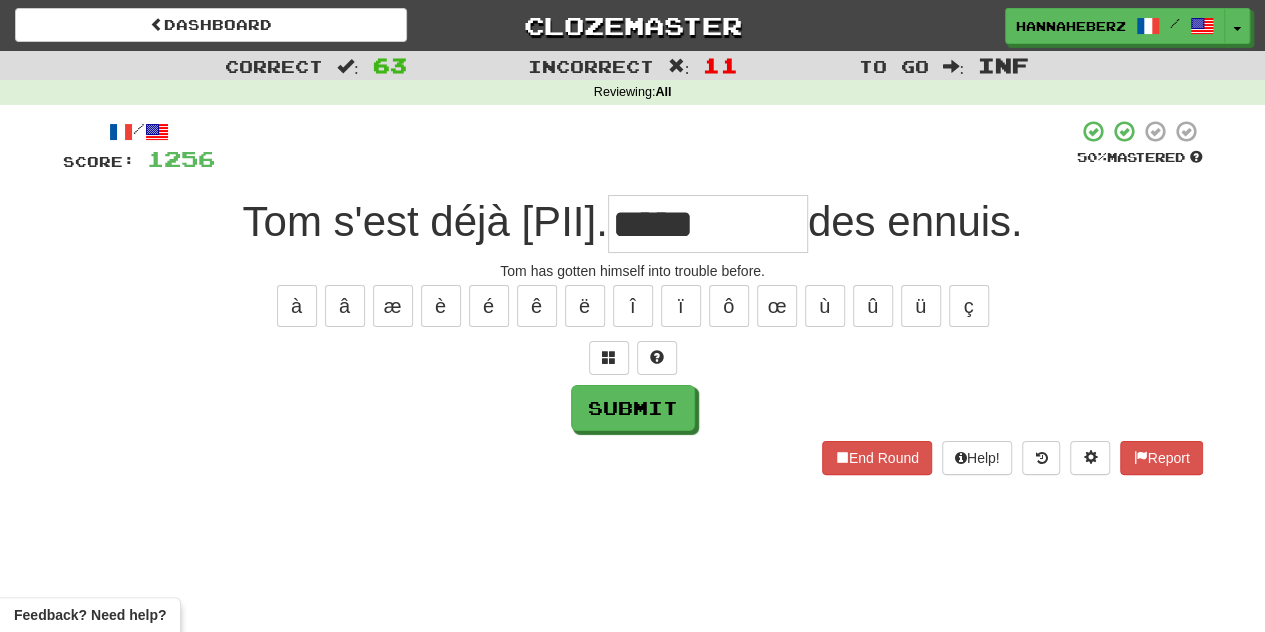 type on "******" 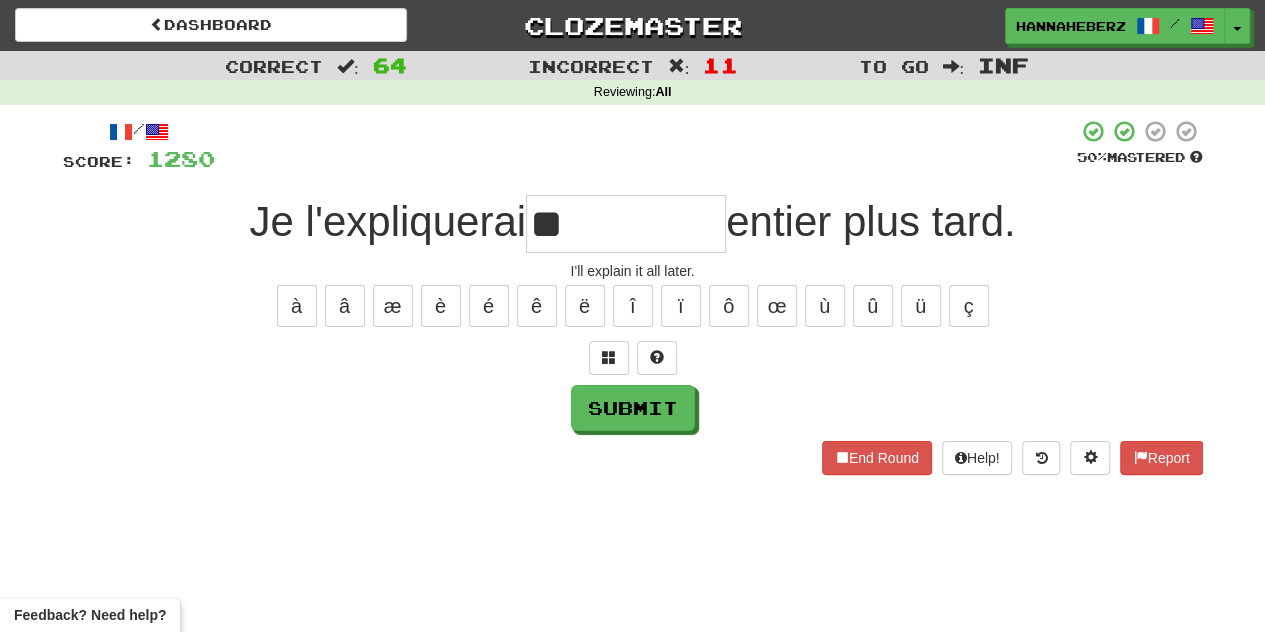 type on "*" 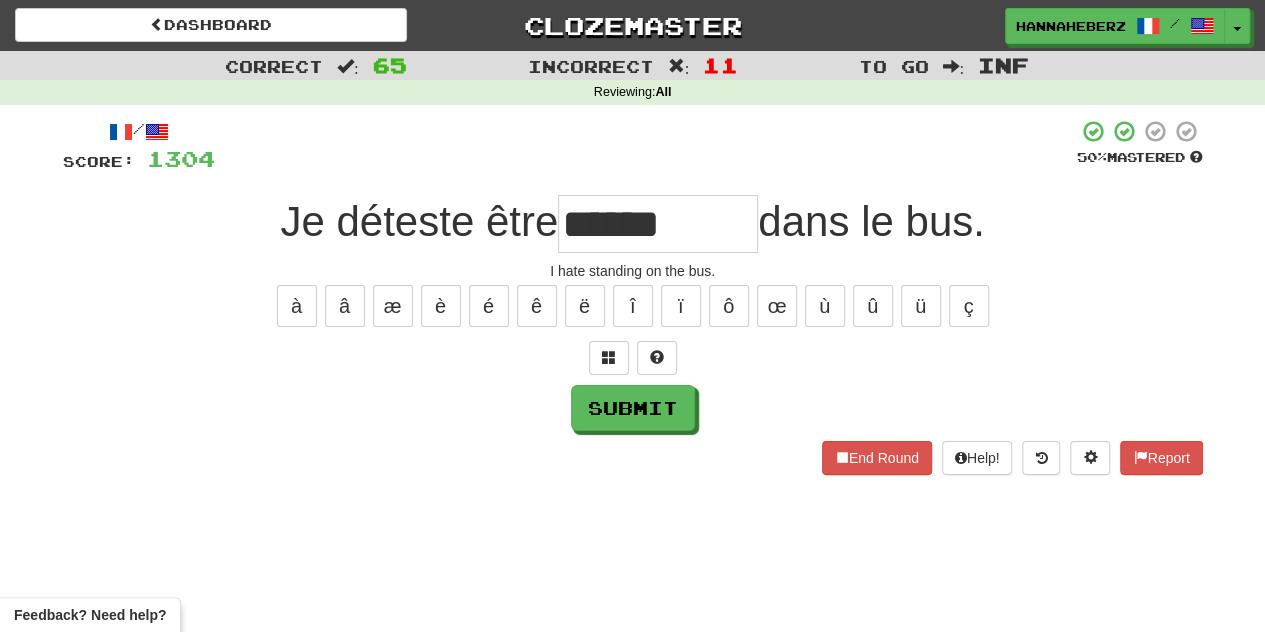 type on "******" 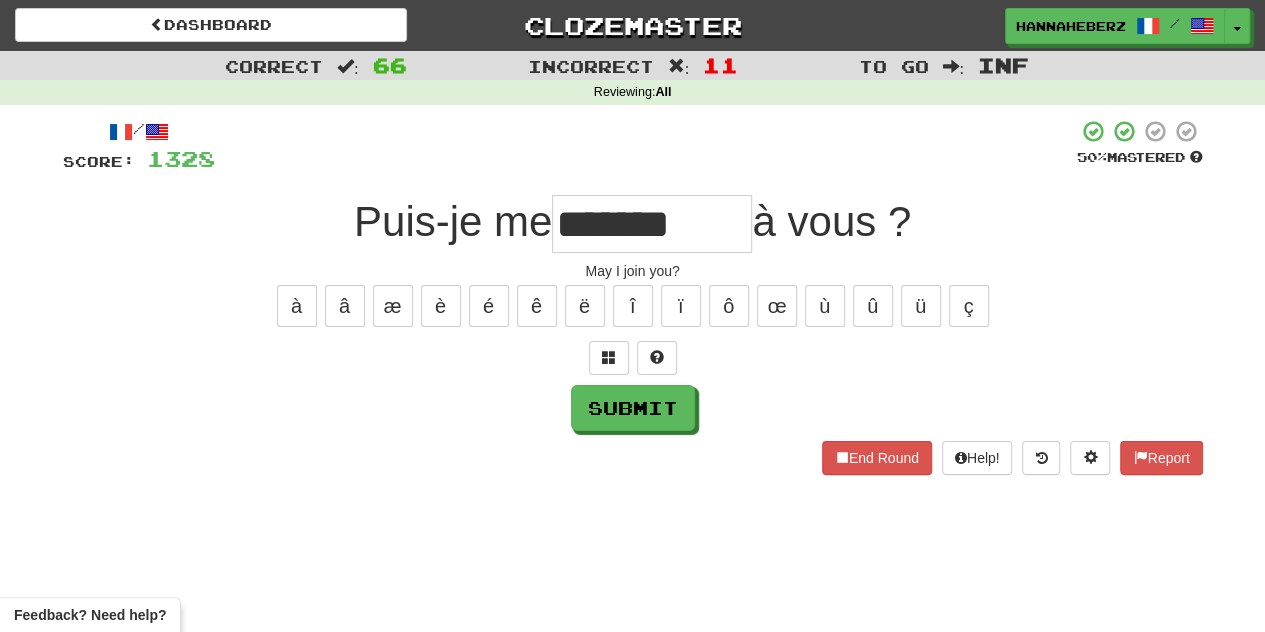 type on "*******" 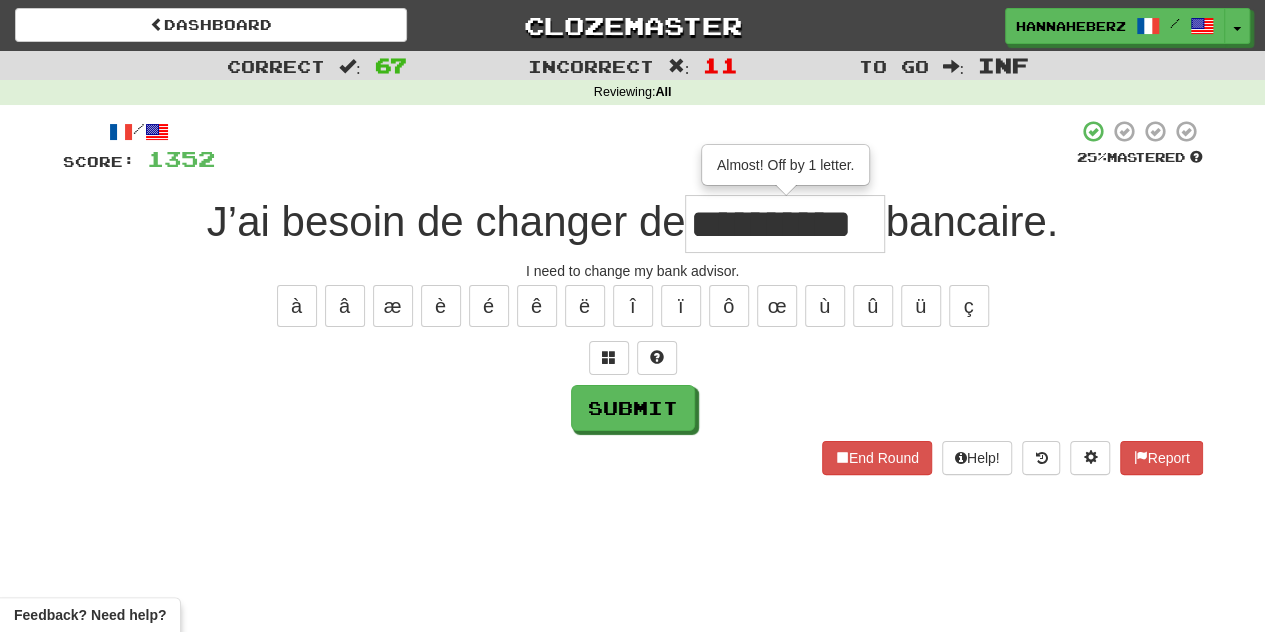 type on "**********" 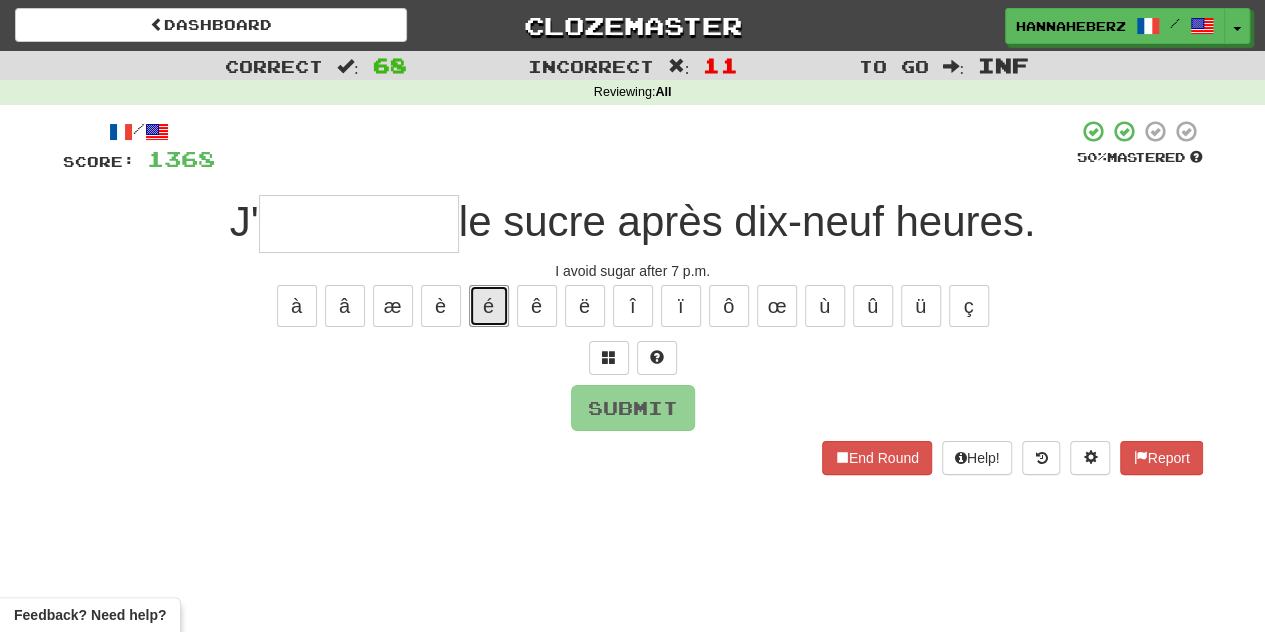 click on "é" at bounding box center [489, 306] 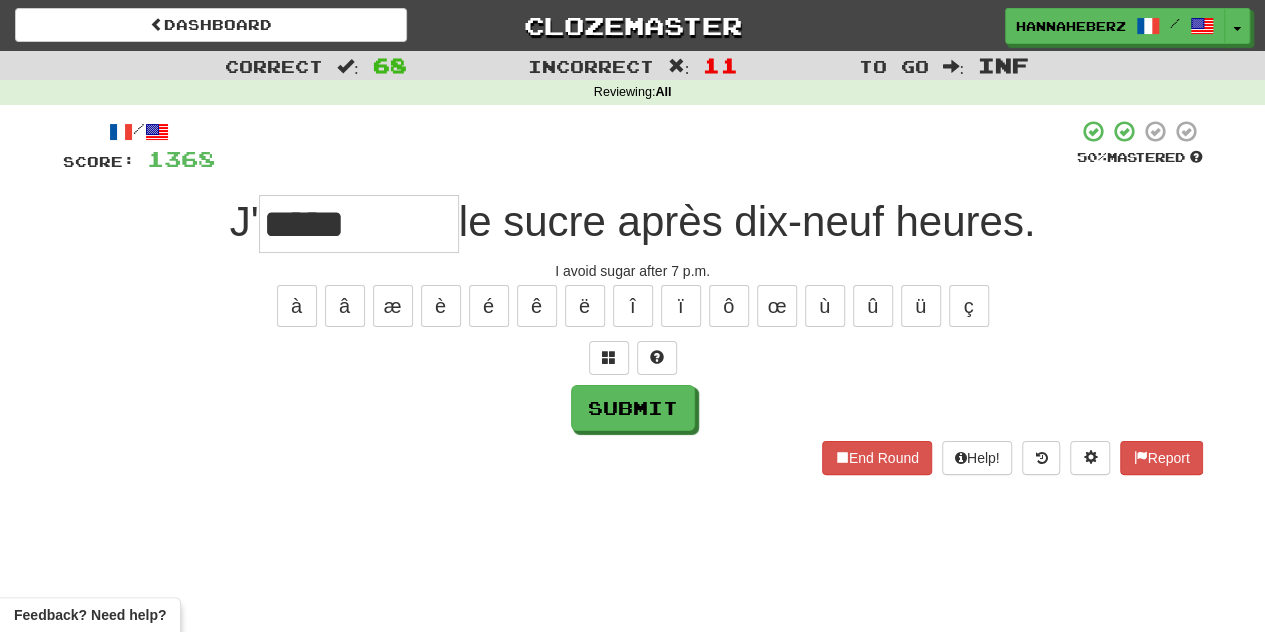 type on "*****" 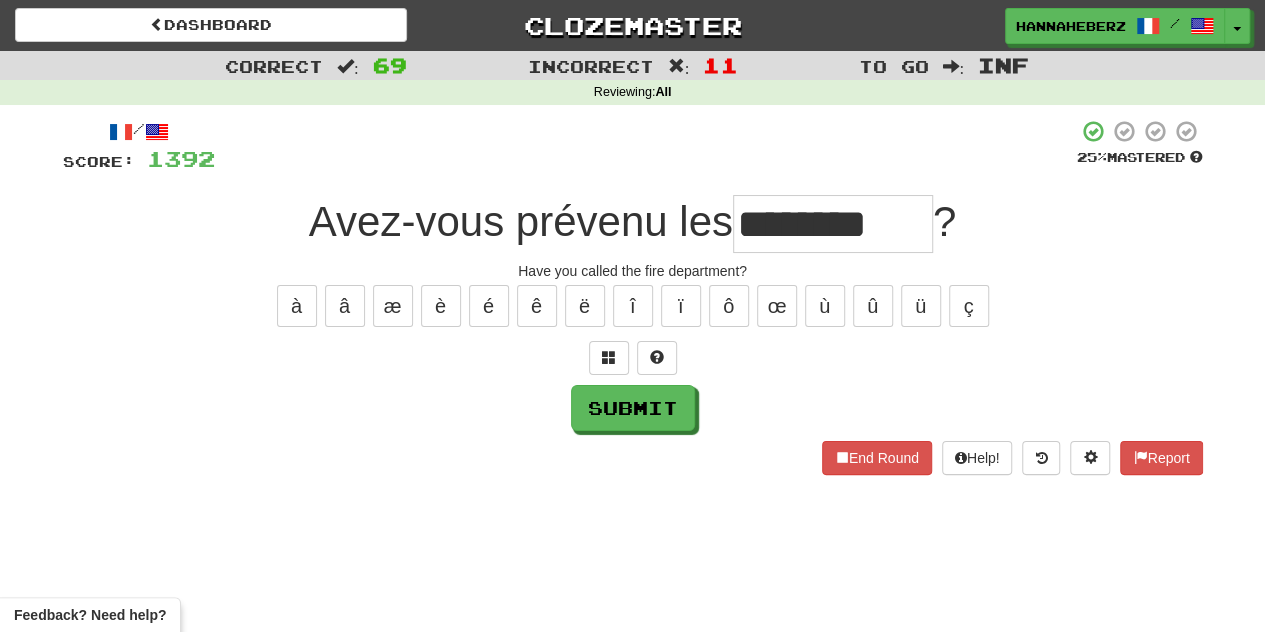 type on "********" 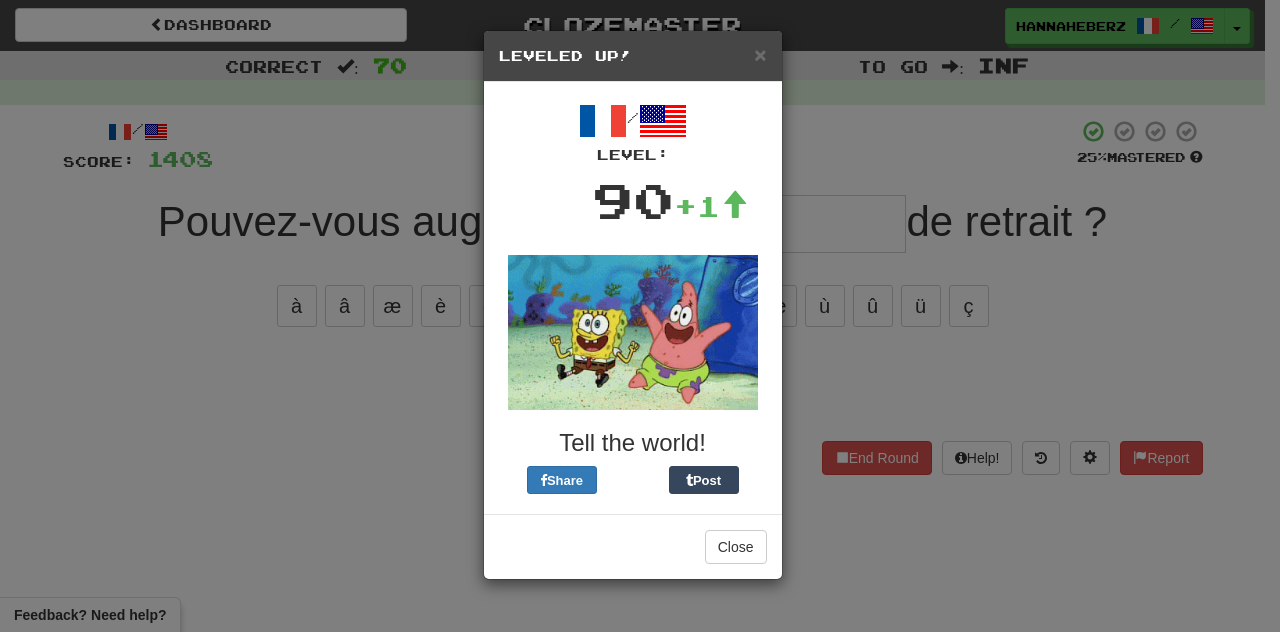 click on "× Leveled Up!" at bounding box center [633, 56] 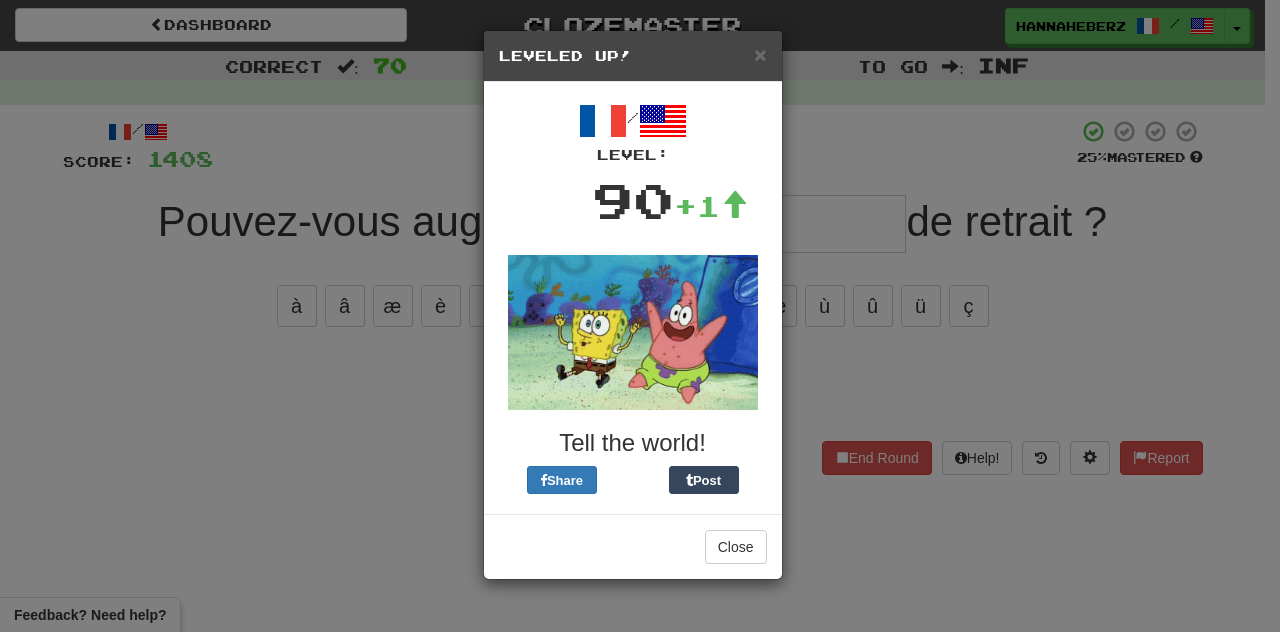 click on "× Leveled Up!" at bounding box center (633, 56) 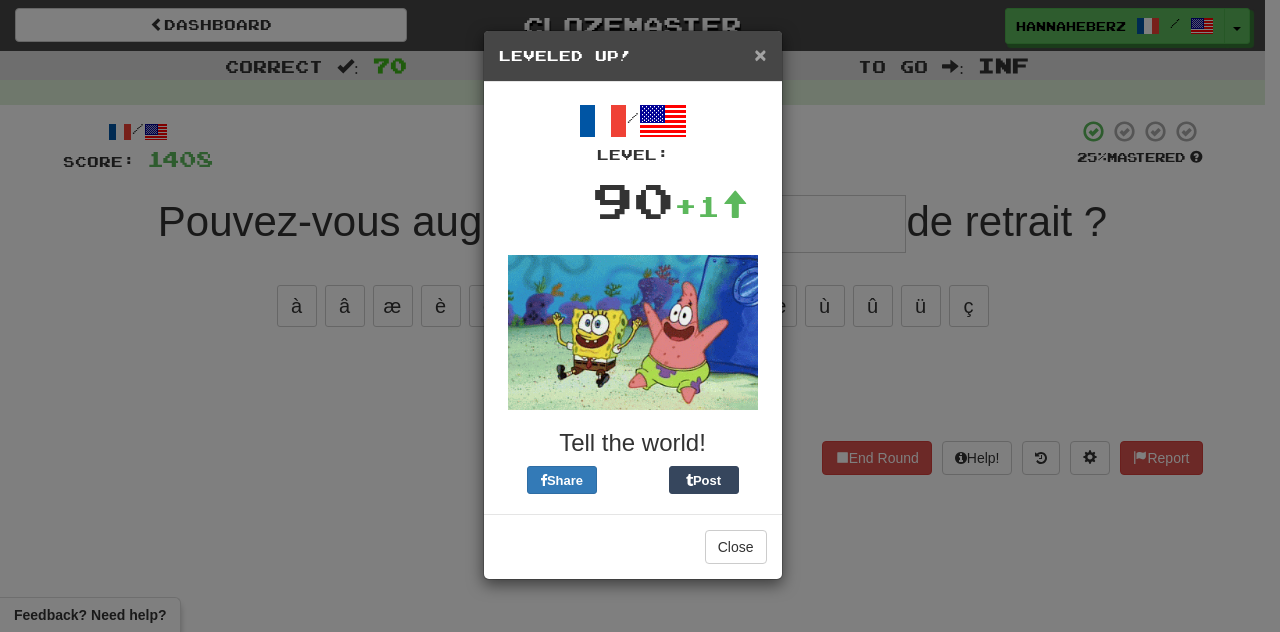 click on "×" at bounding box center [760, 54] 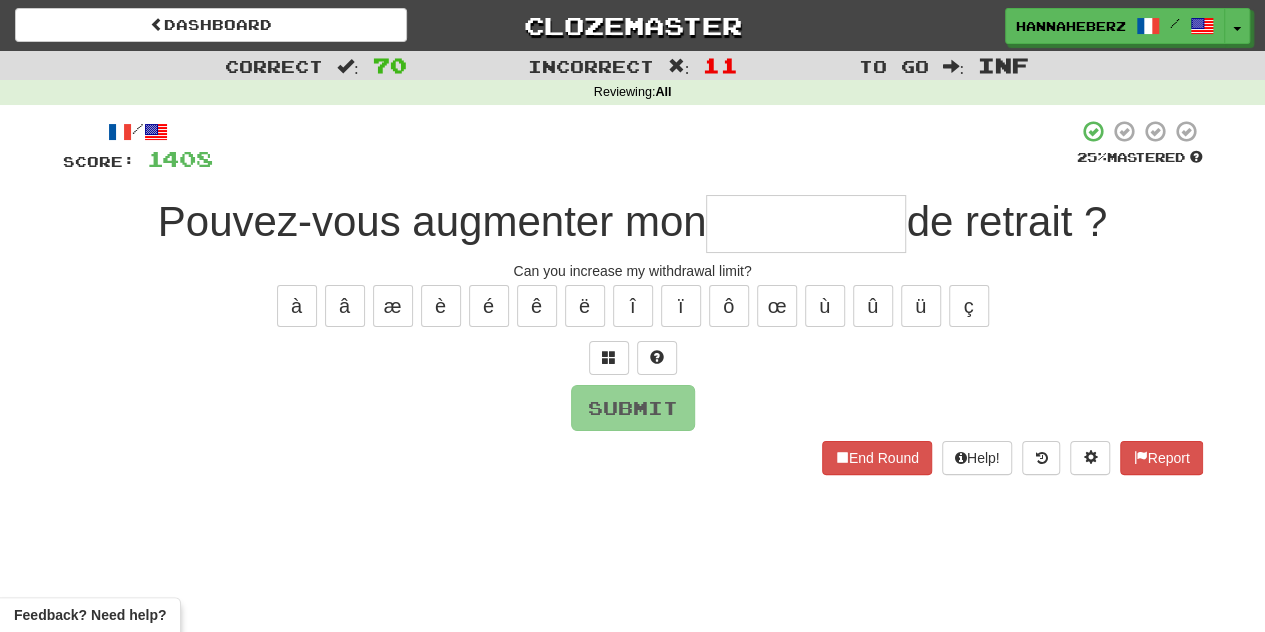 click at bounding box center (806, 224) 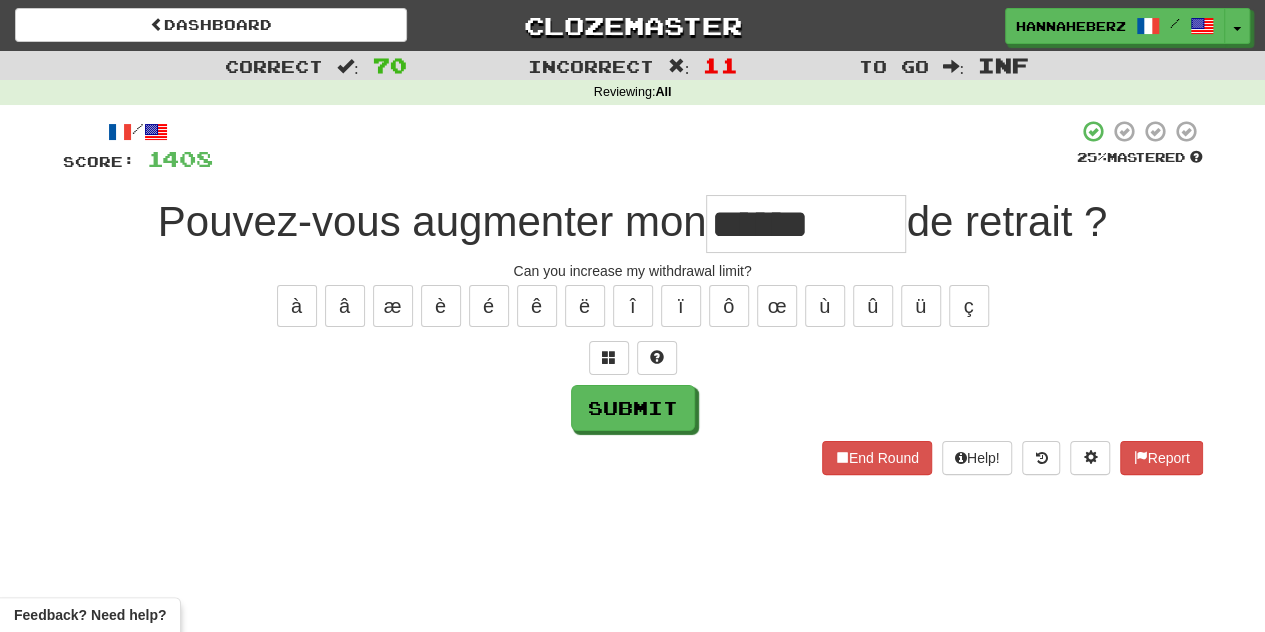 type on "*******" 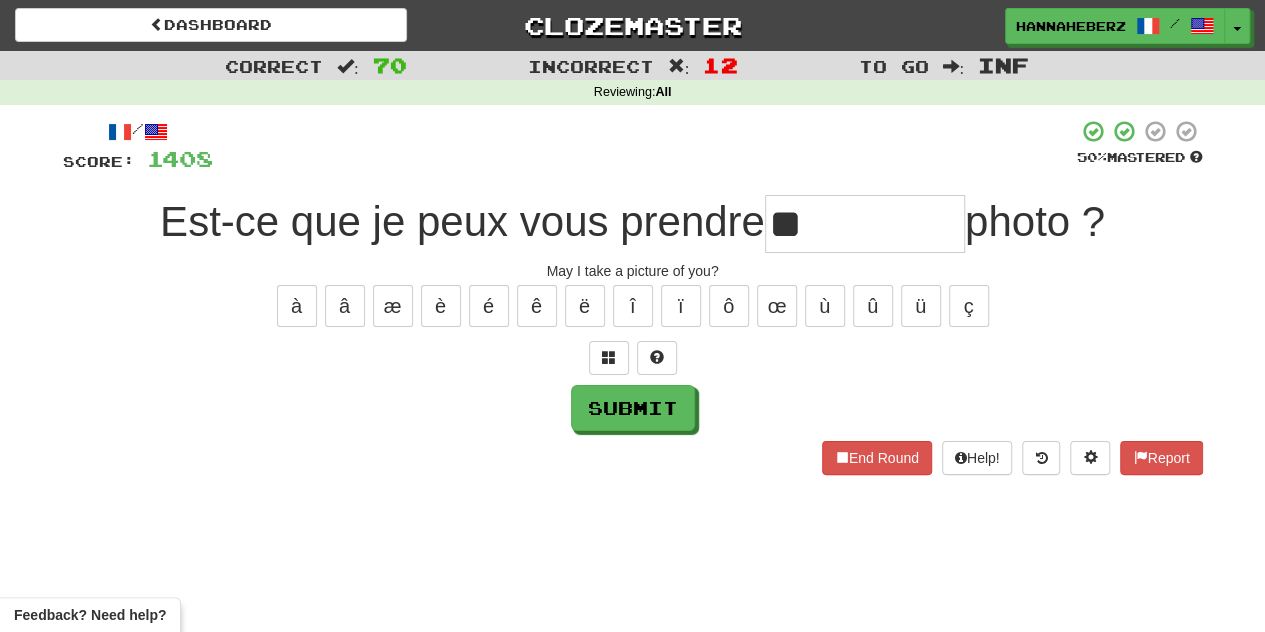 type on "*" 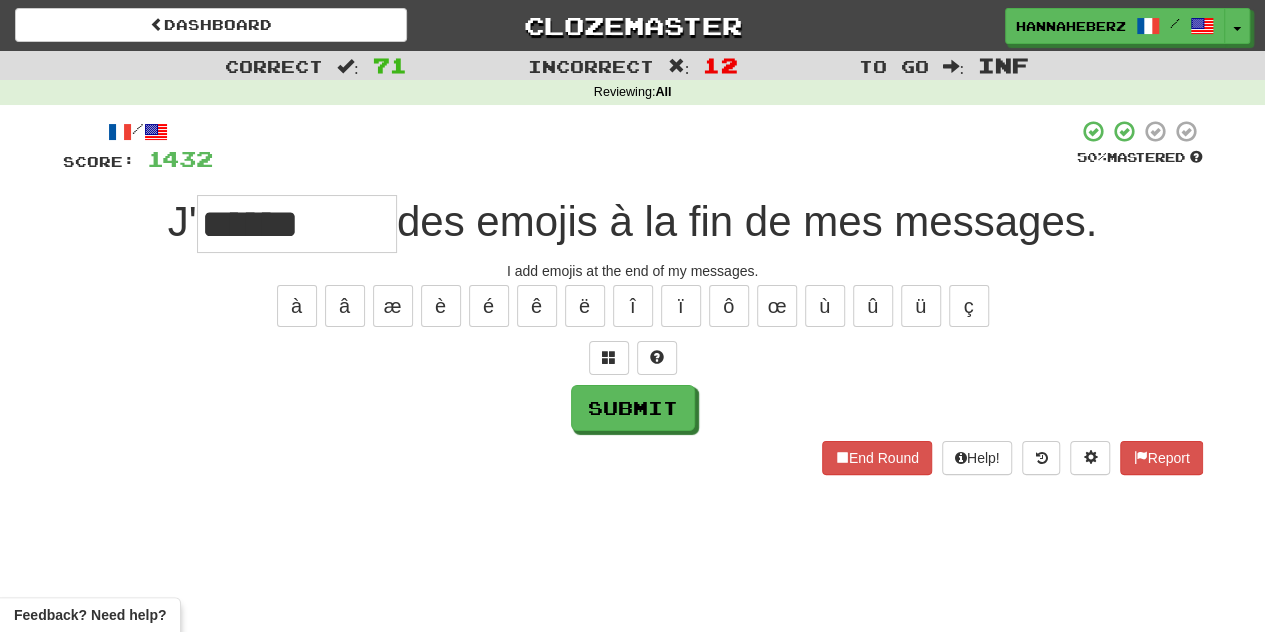 type on "******" 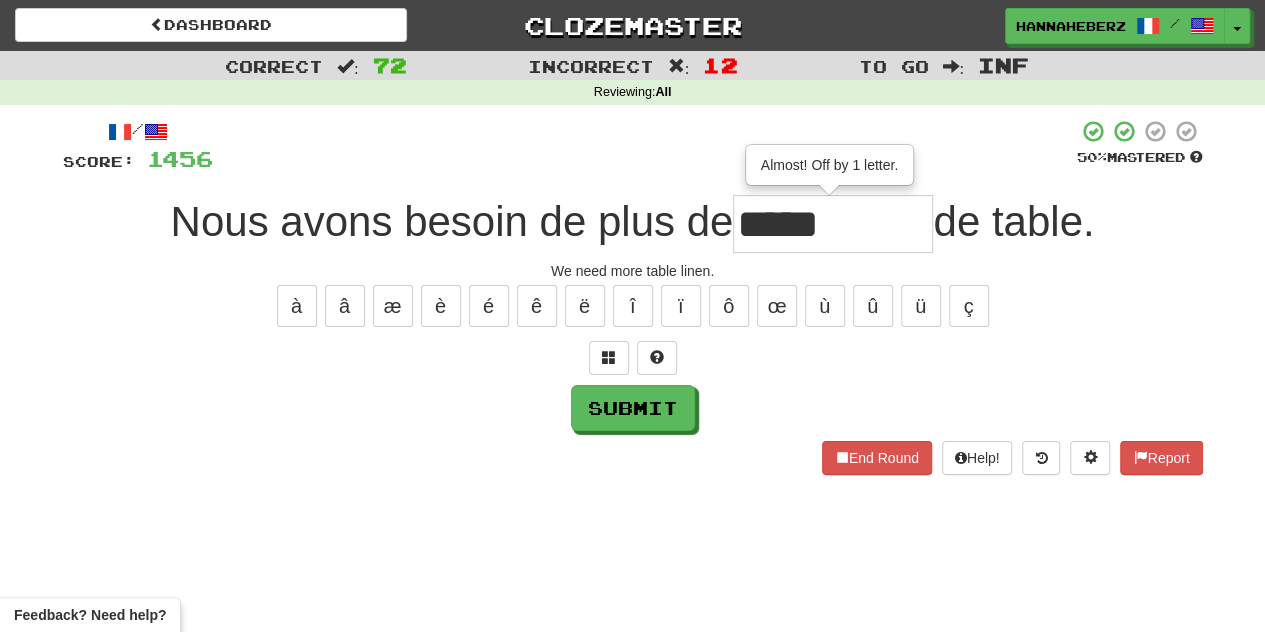 type on "*****" 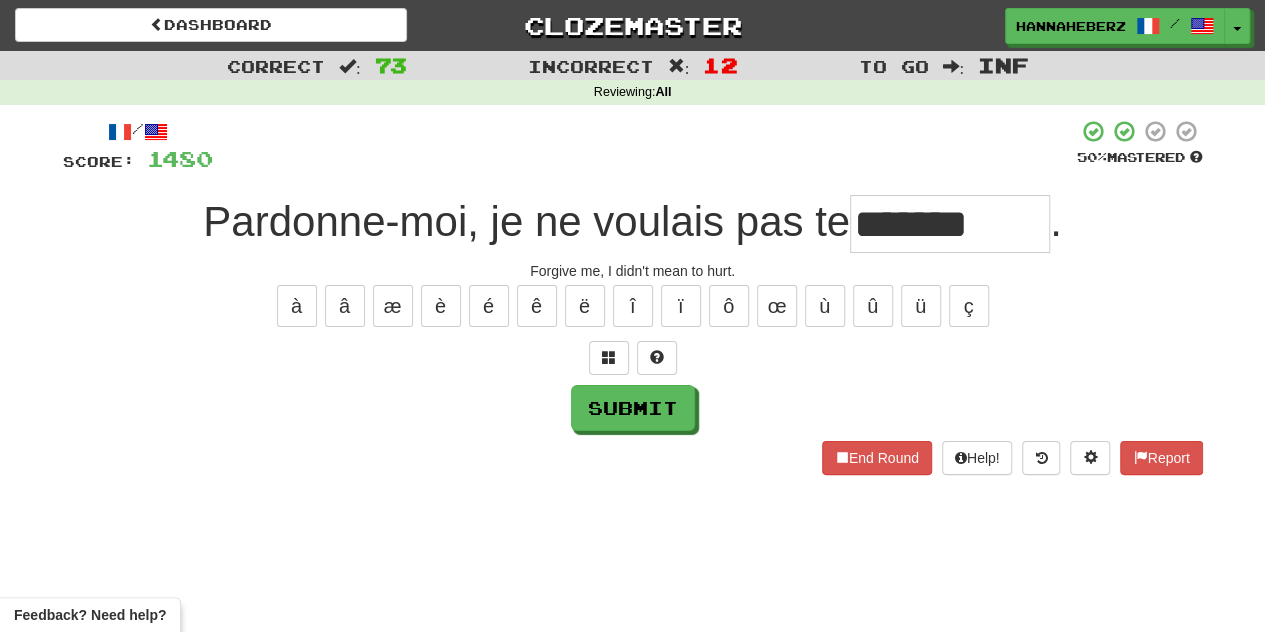 type on "*******" 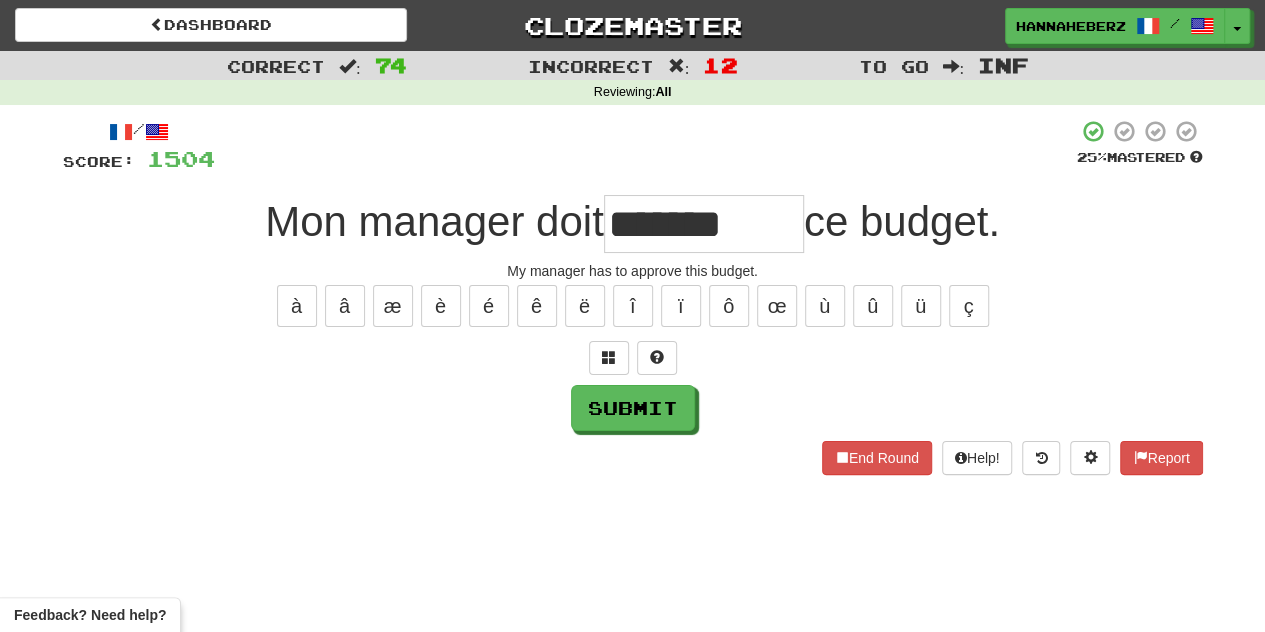type on "*******" 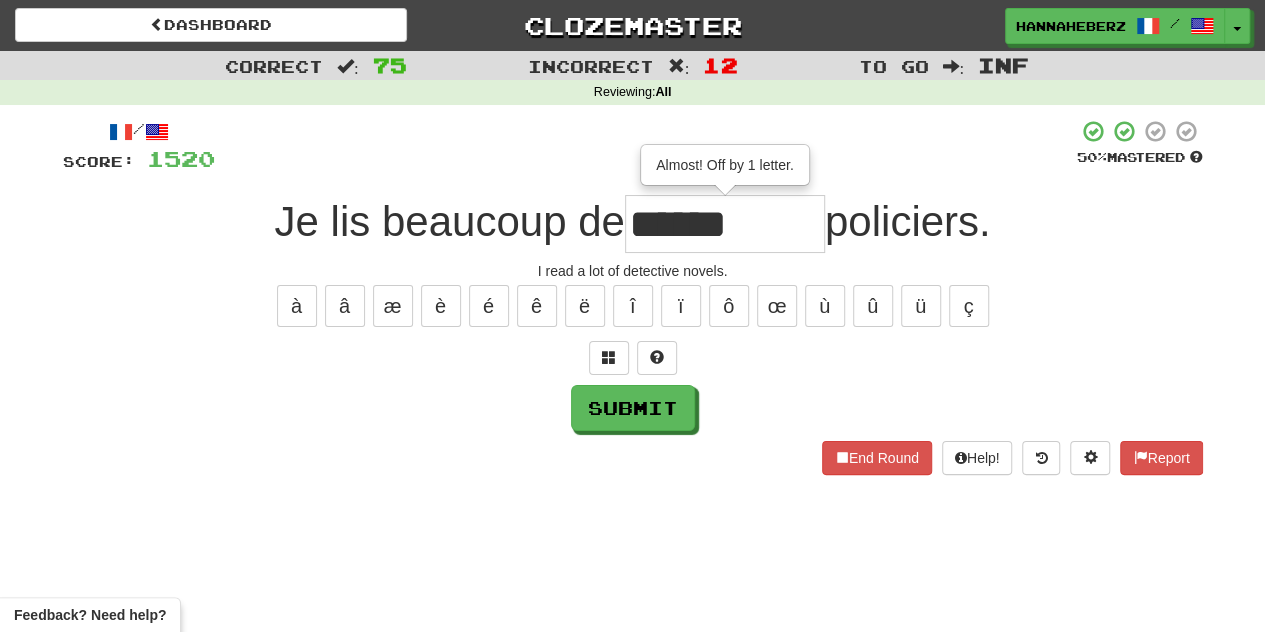 type on "******" 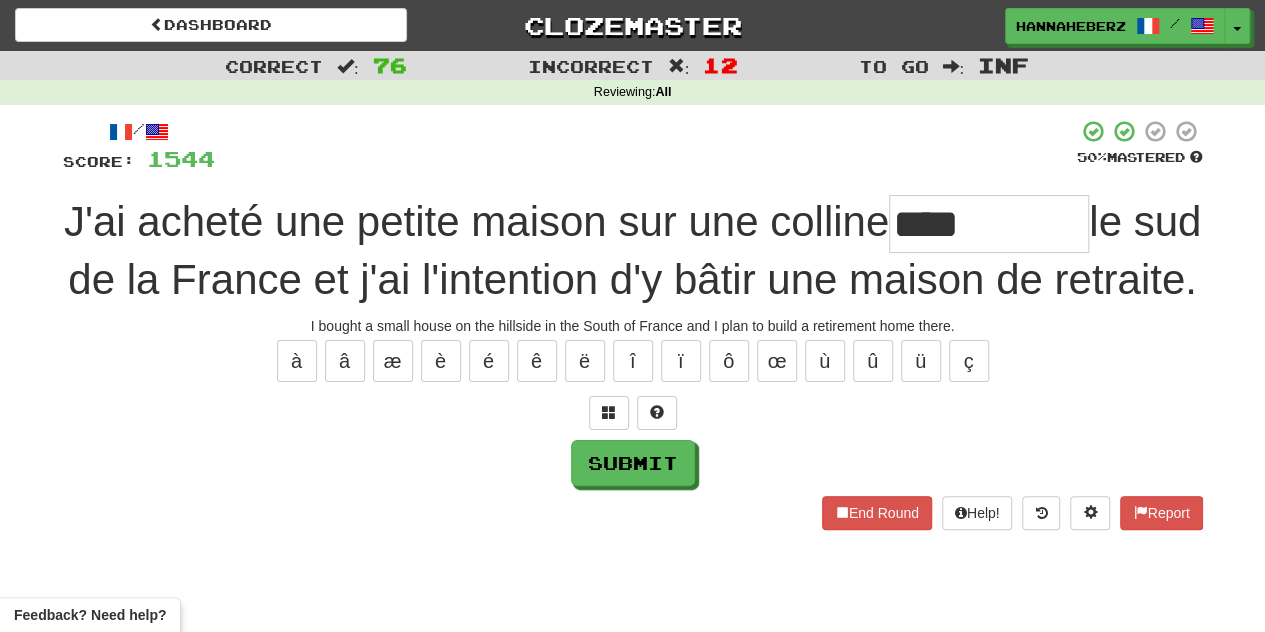 type on "****" 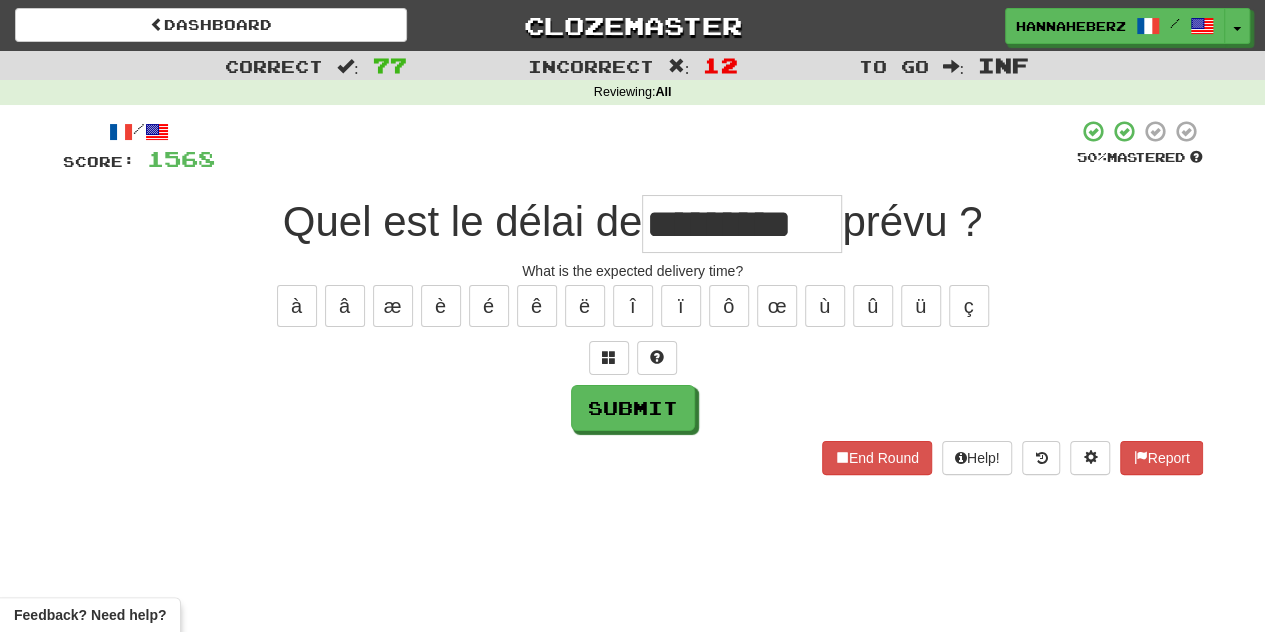 type on "*********" 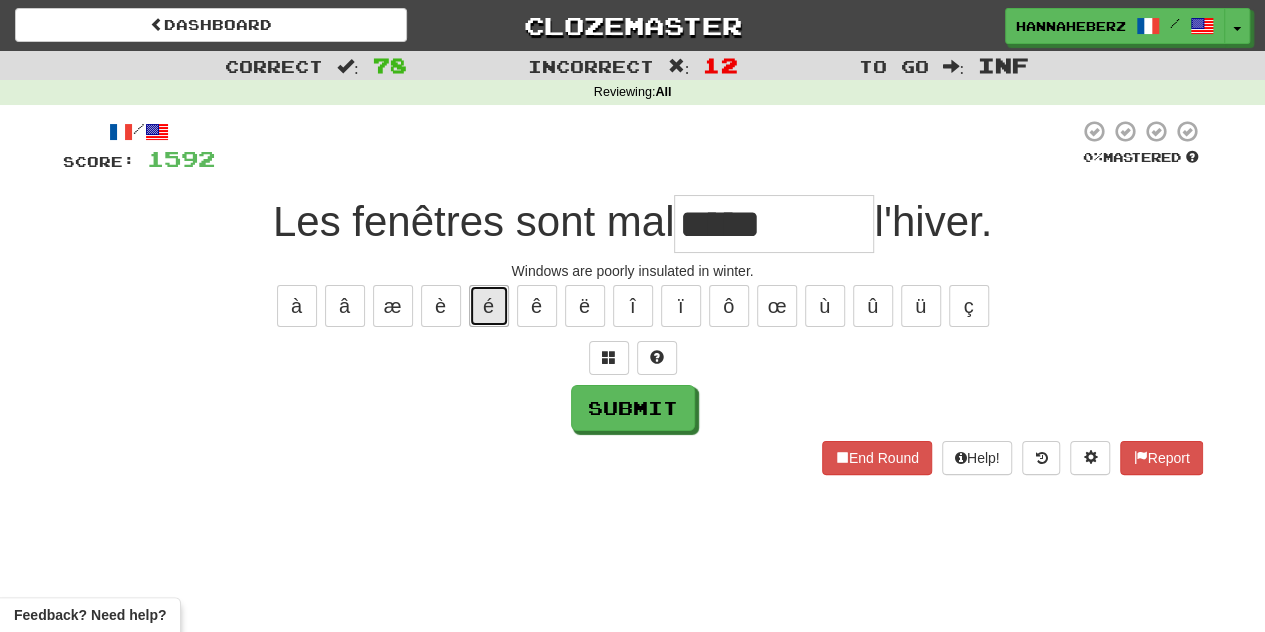 click on "é" at bounding box center [489, 306] 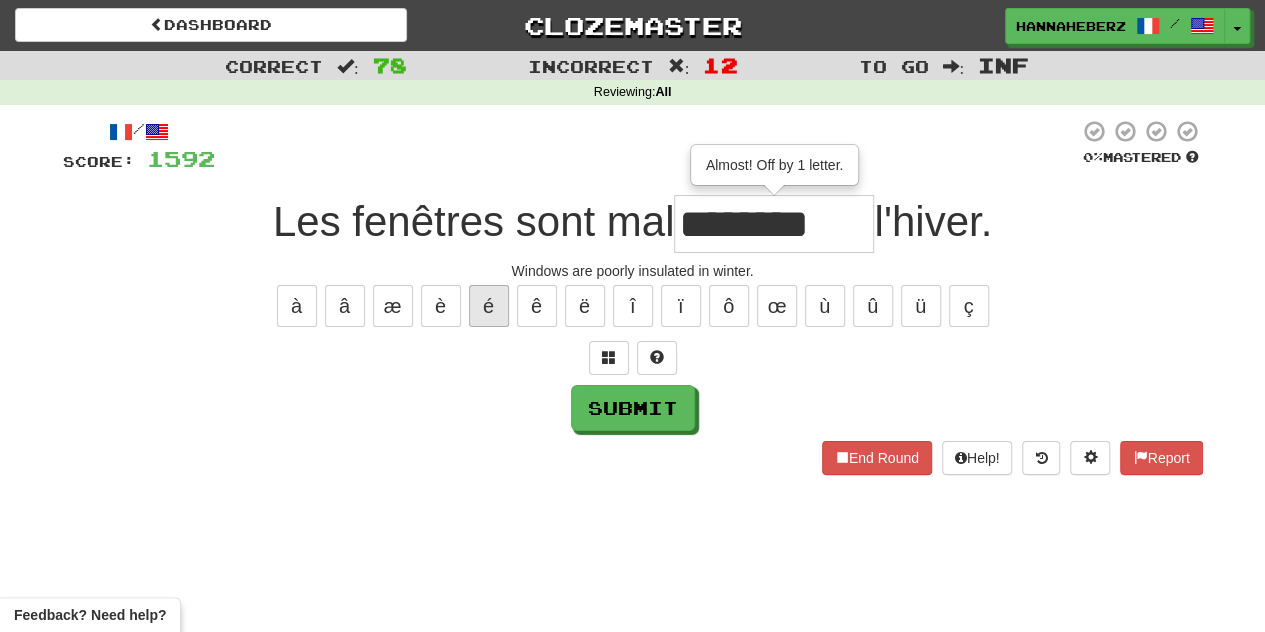 type on "*******" 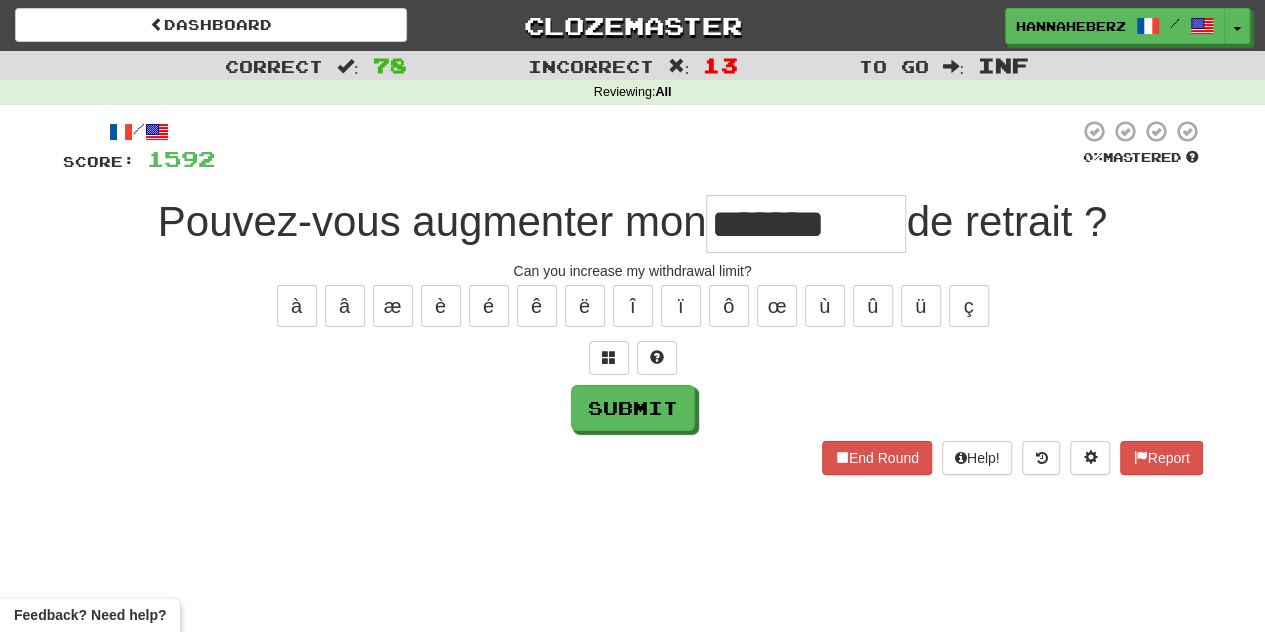 type on "*******" 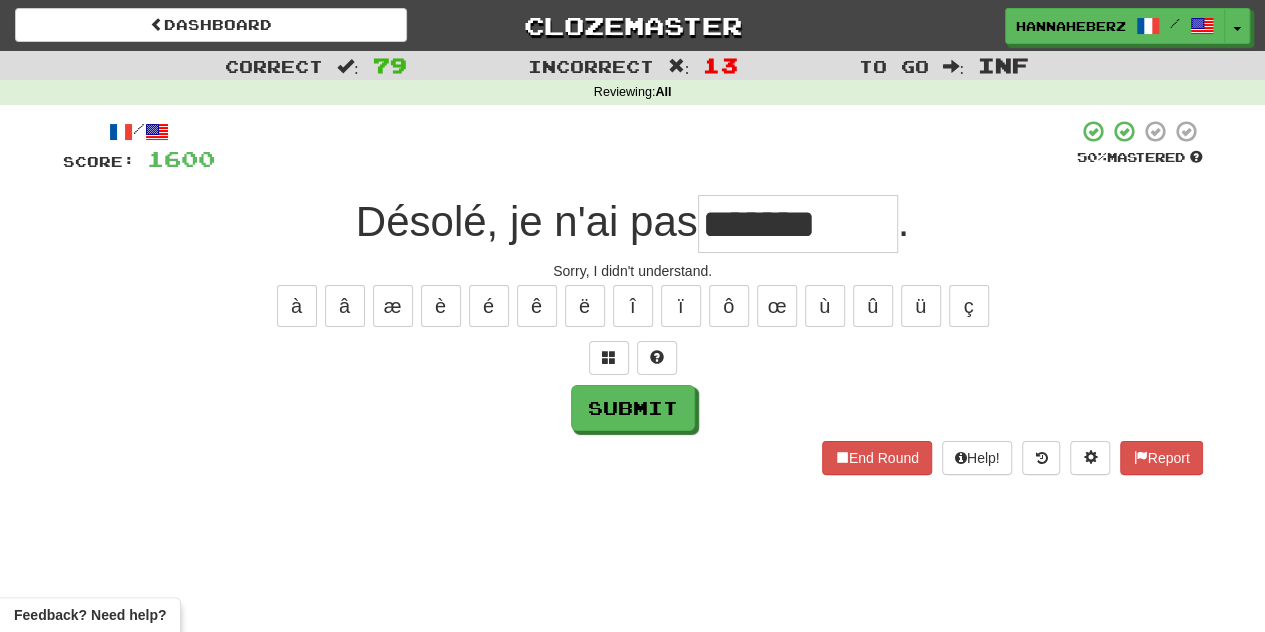 type on "*******" 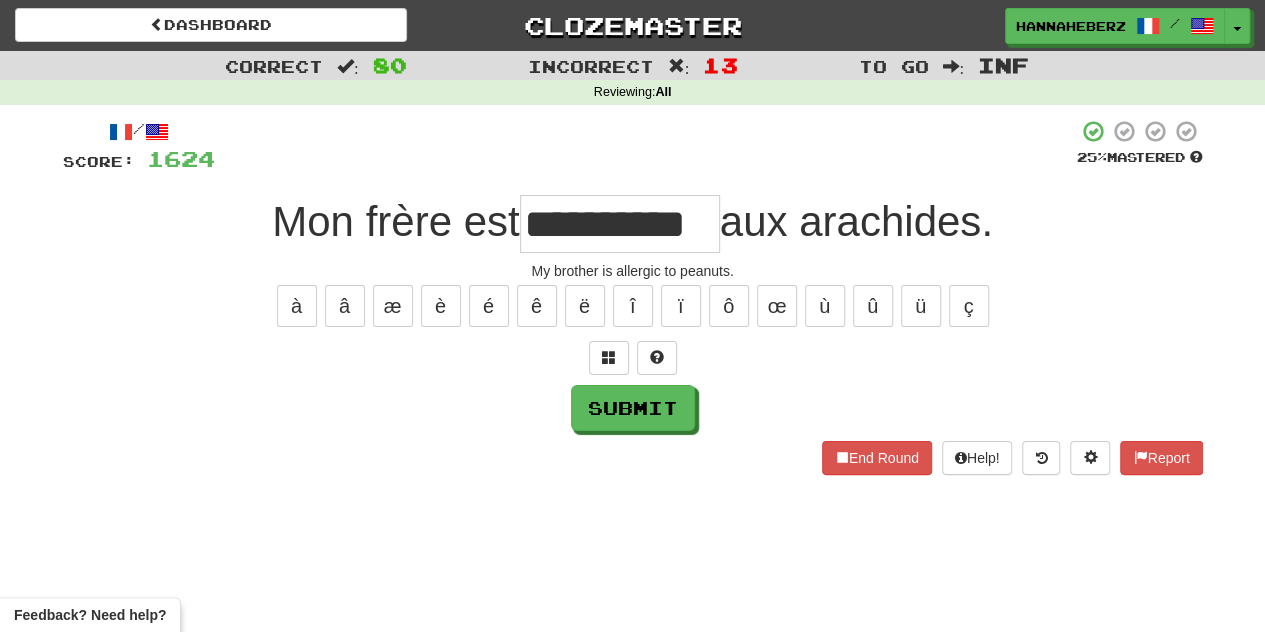 type on "**********" 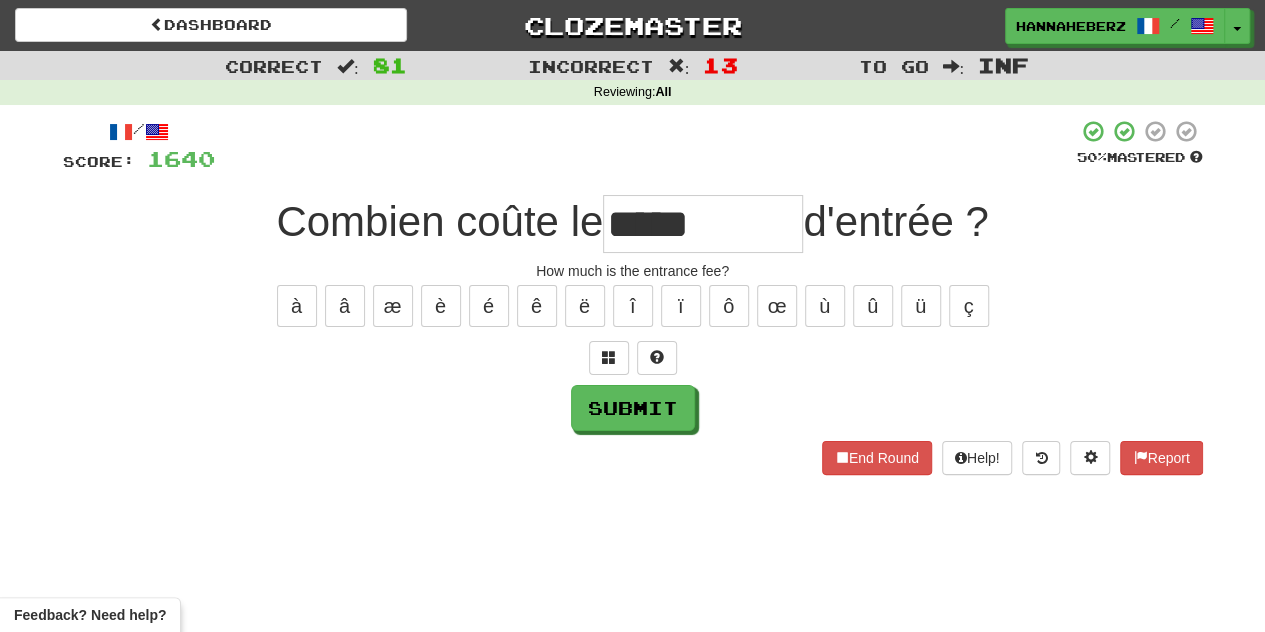 type on "*****" 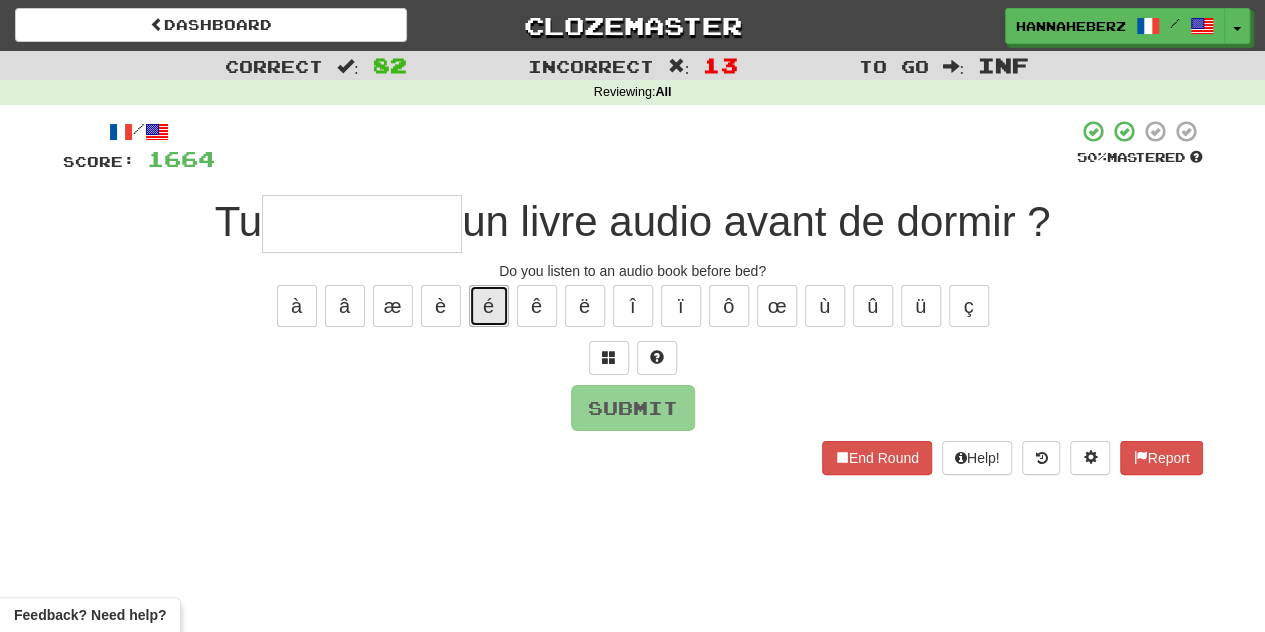 click on "é" at bounding box center (489, 306) 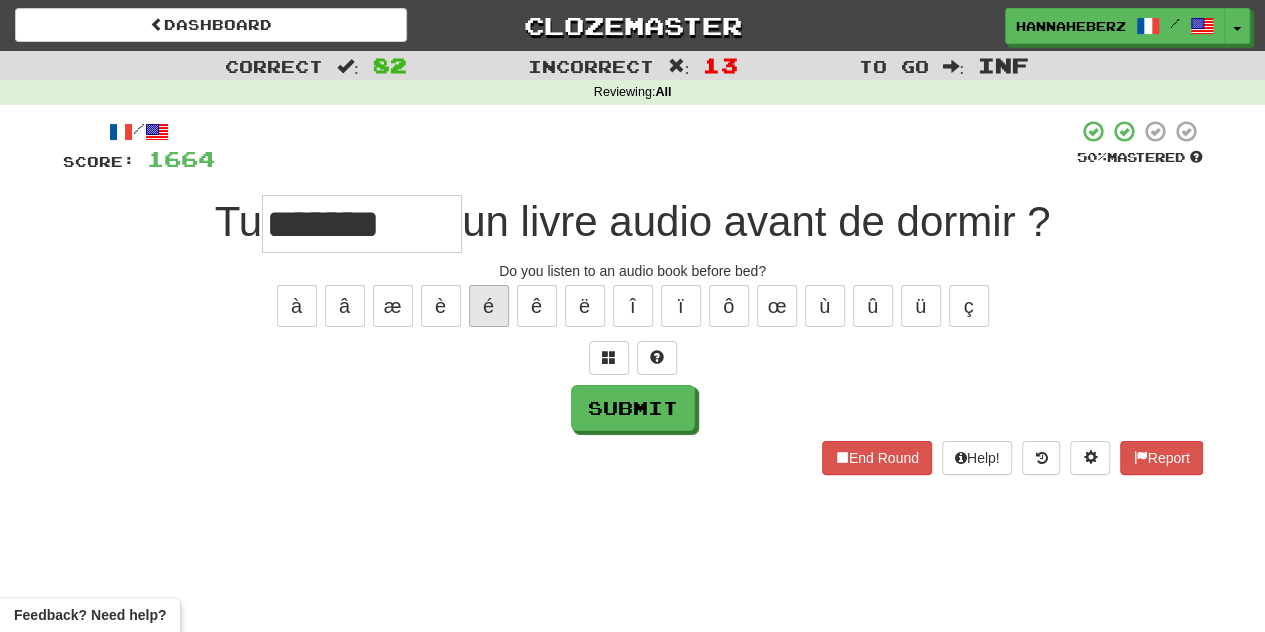 type on "*******" 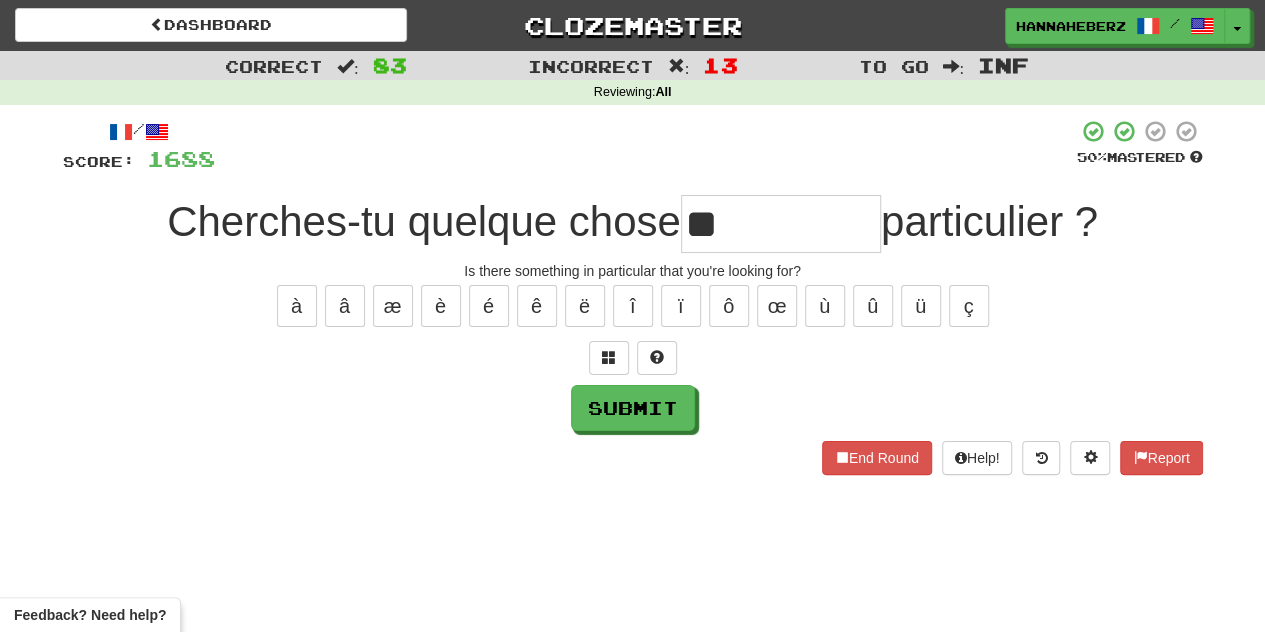 type on "**" 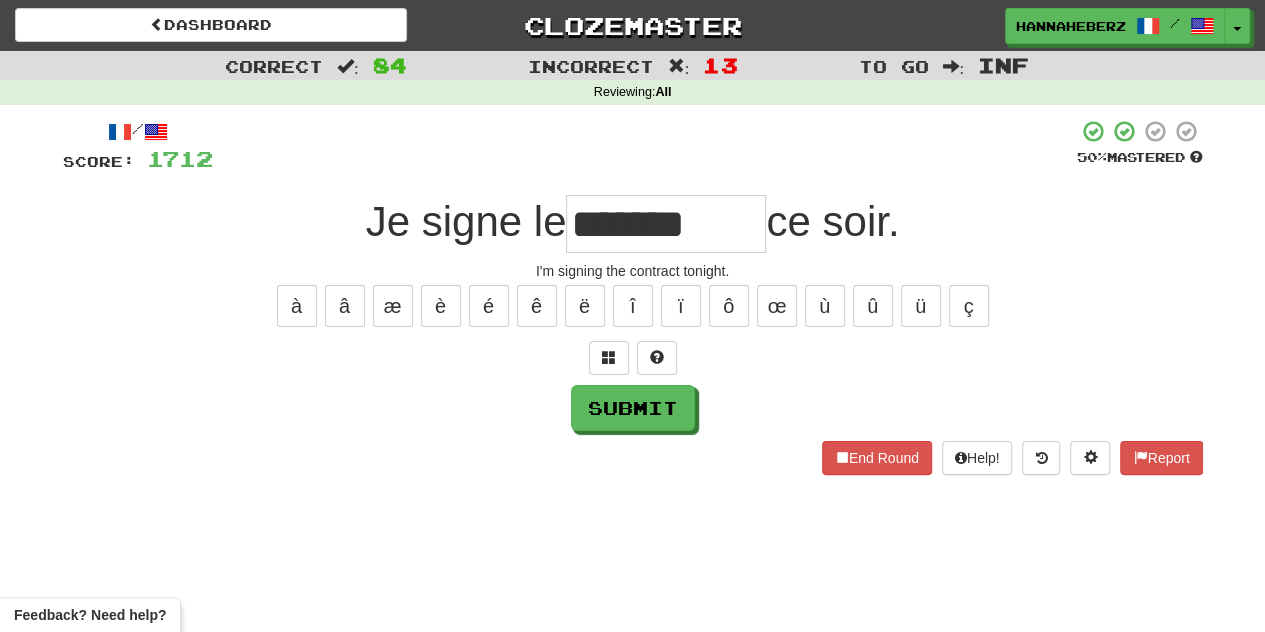 type on "*******" 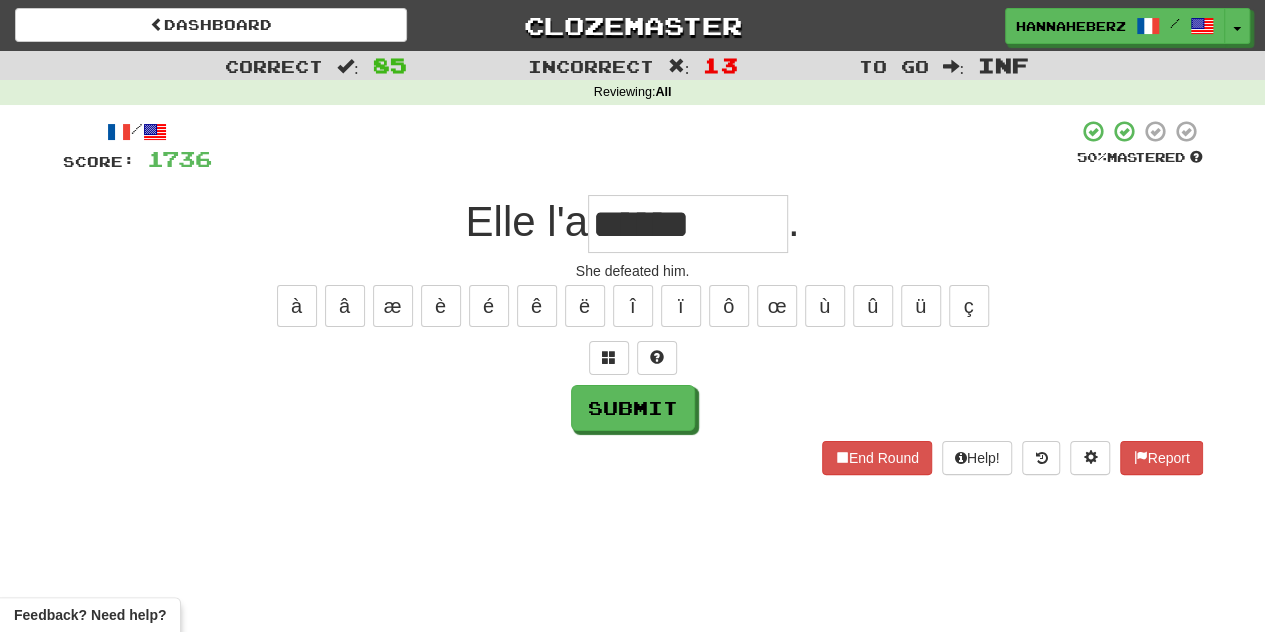 type on "******" 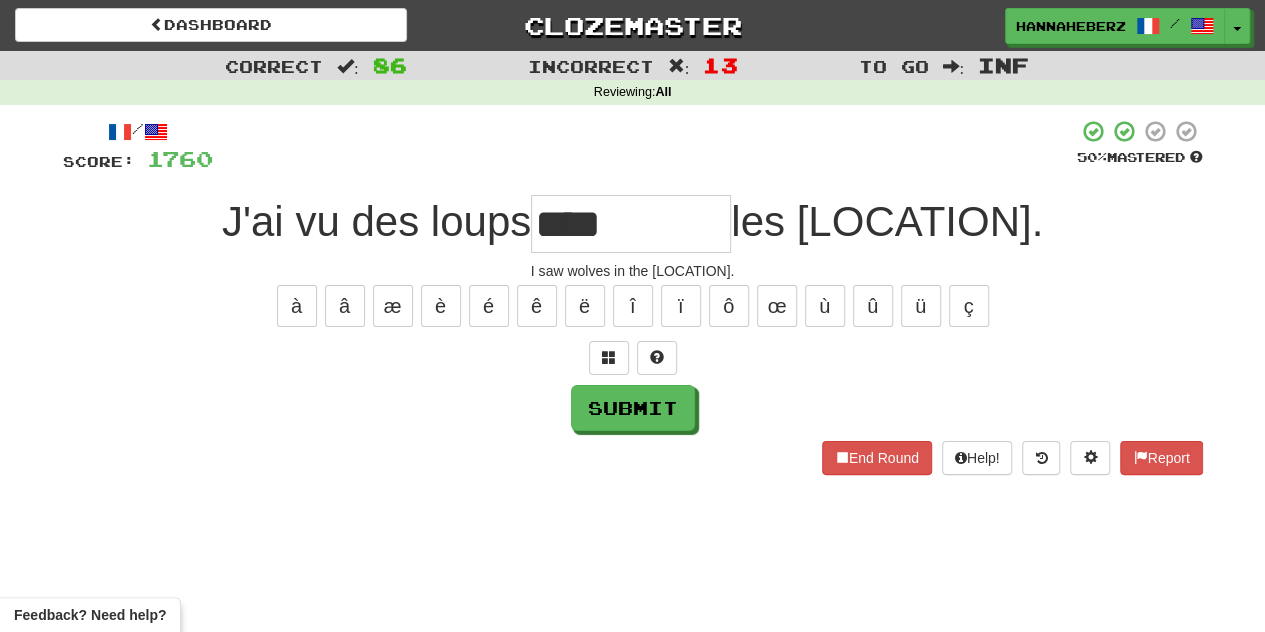 type on "****" 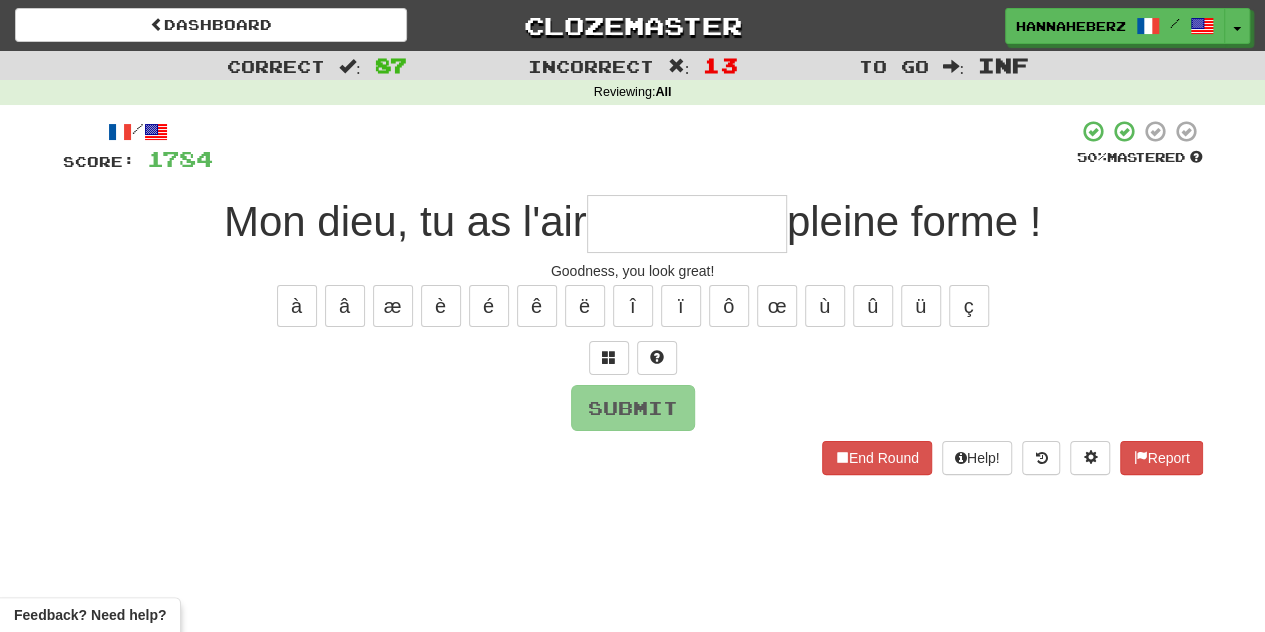type on "*" 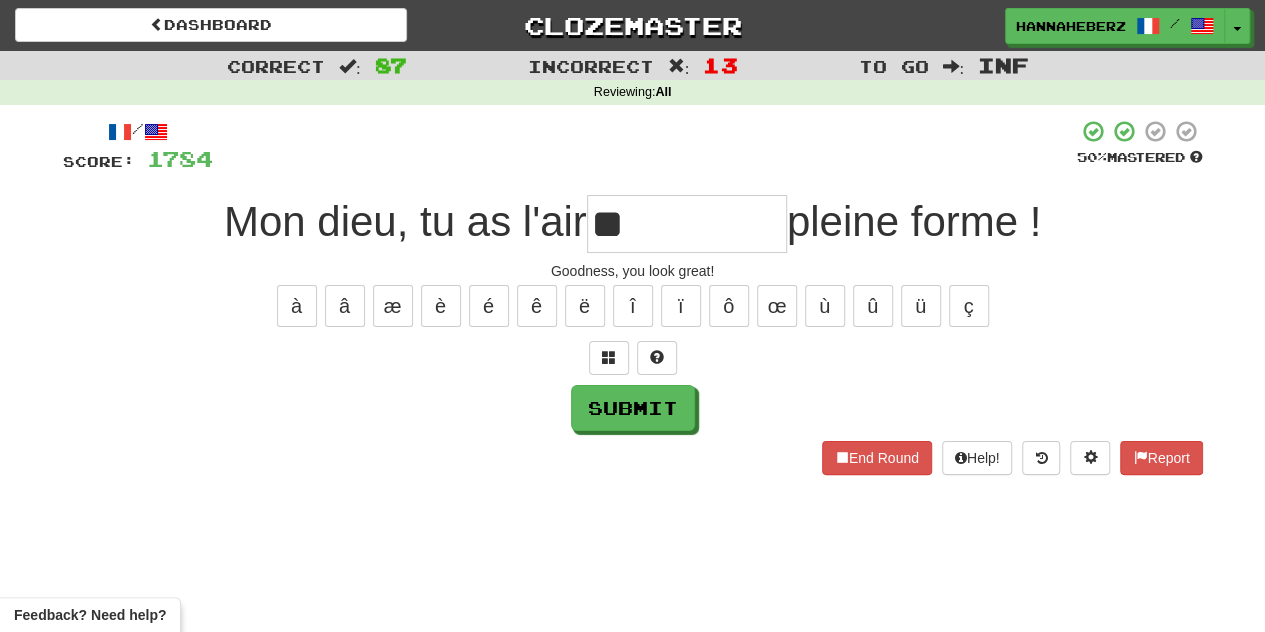 type on "**" 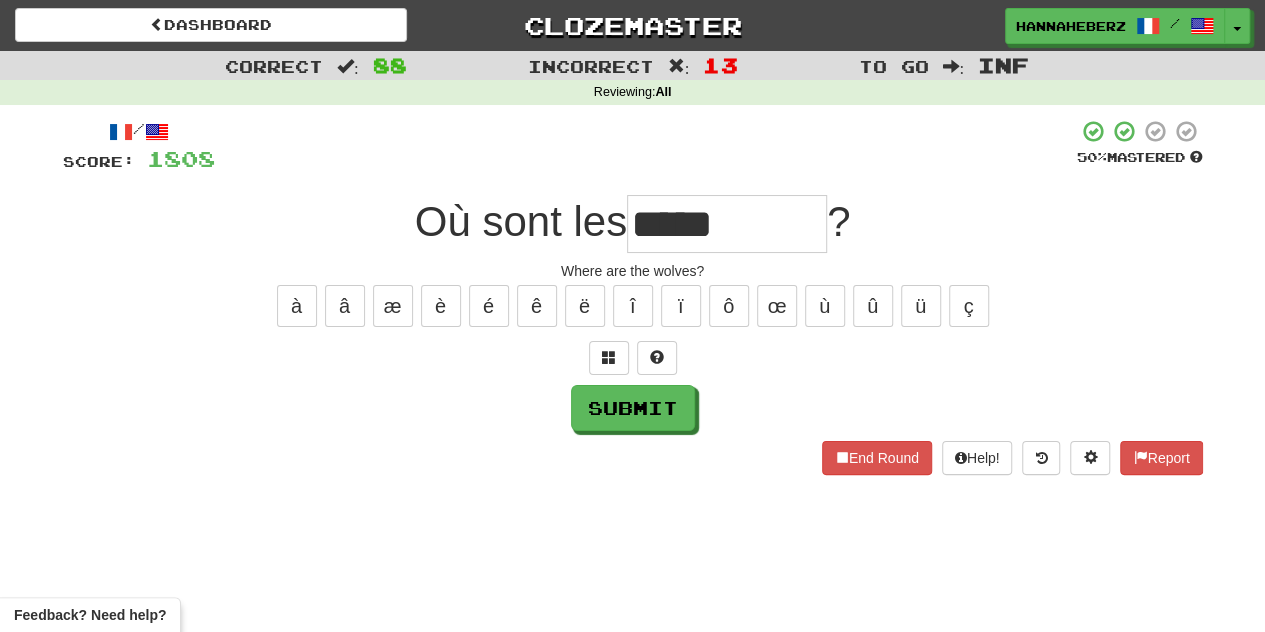 type on "*****" 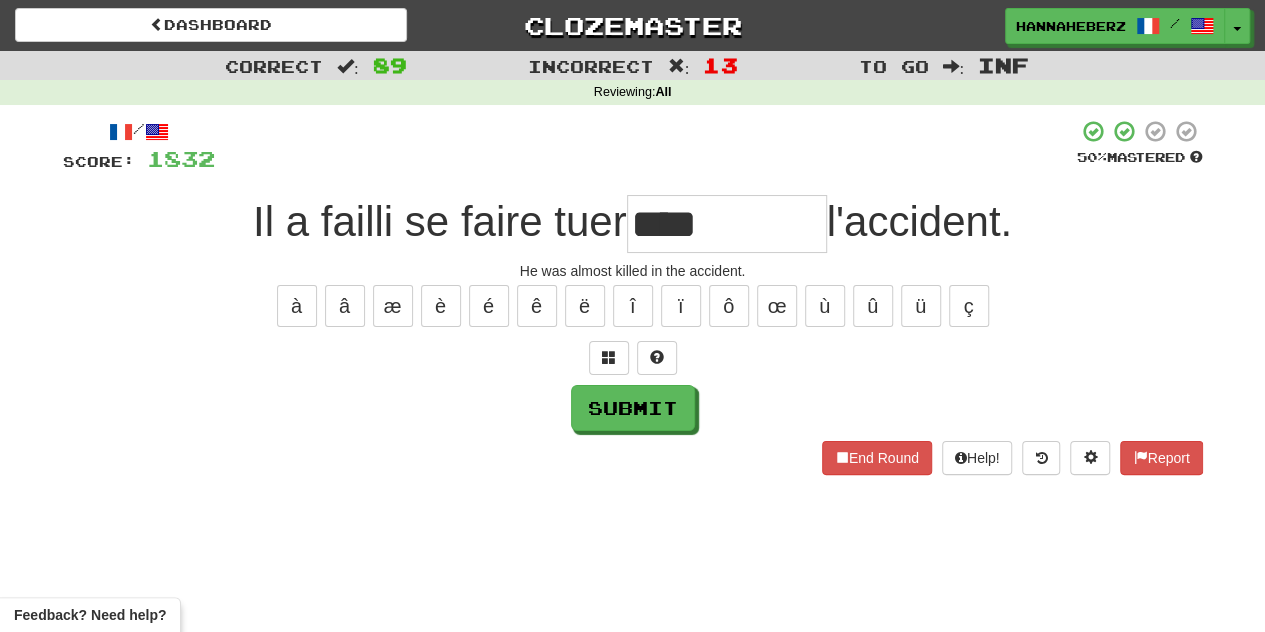 type on "****" 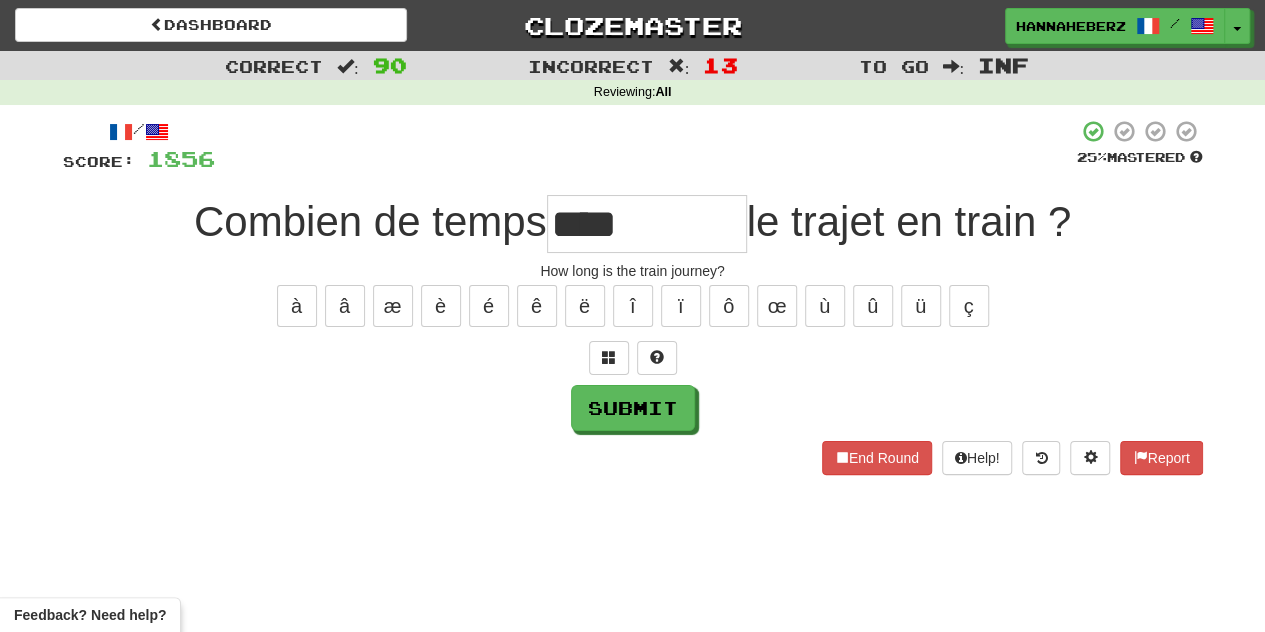 type on "****" 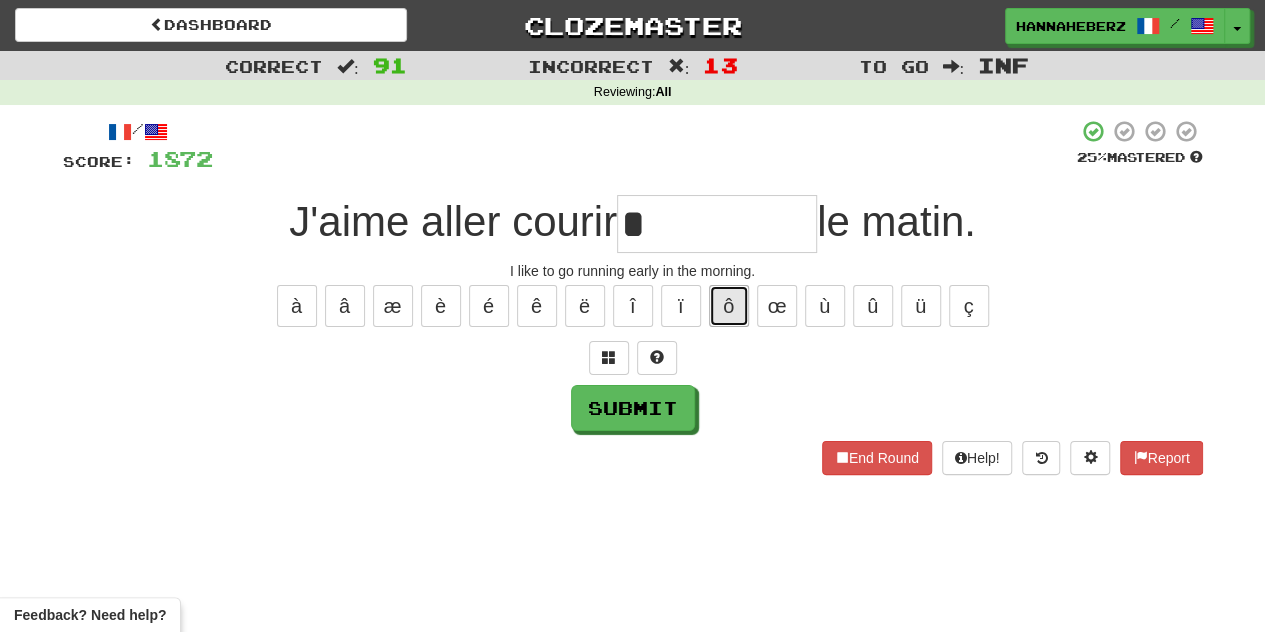 click on "ô" at bounding box center [729, 306] 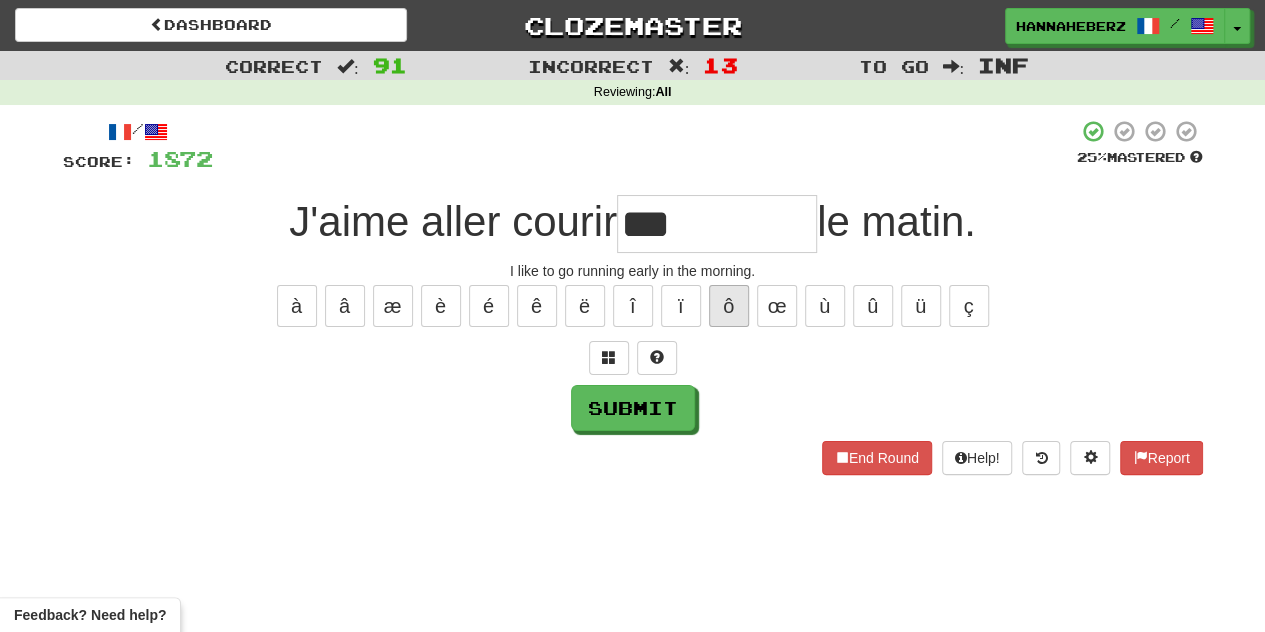 type on "***" 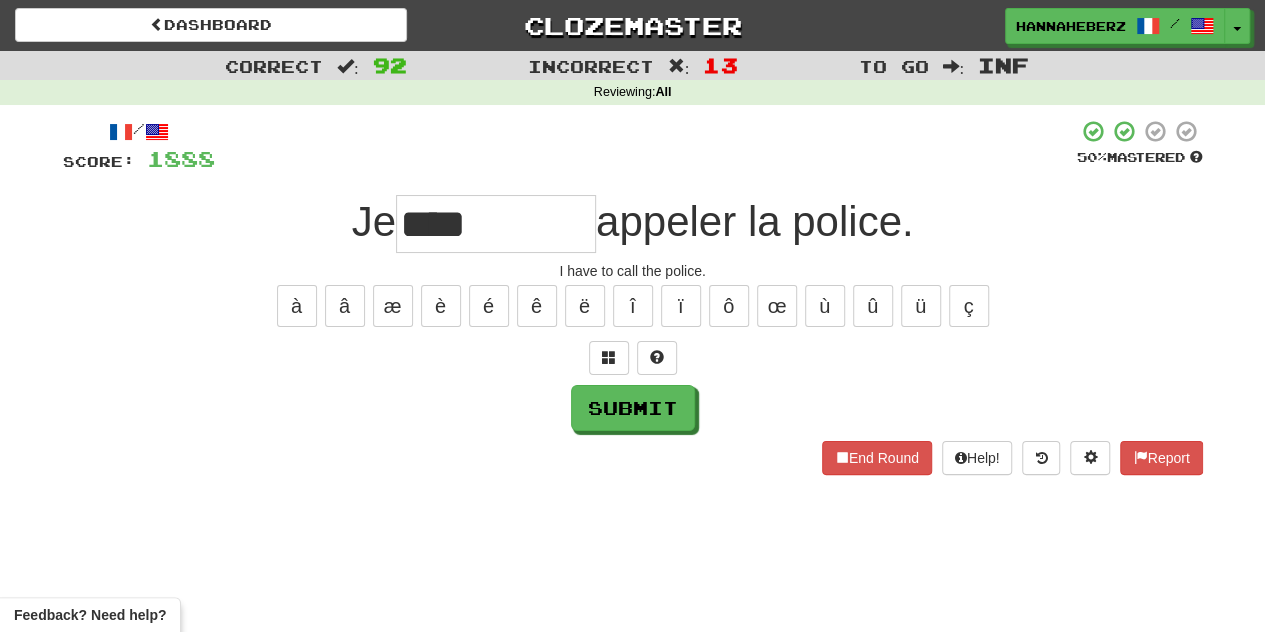 type on "****" 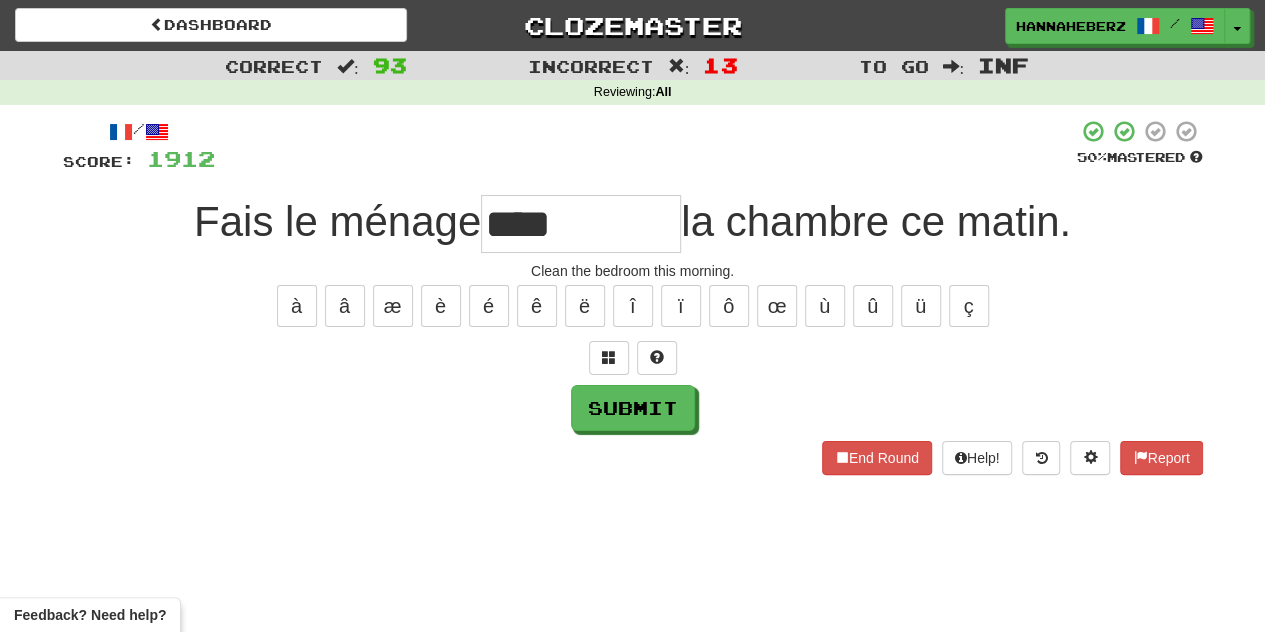 type on "****" 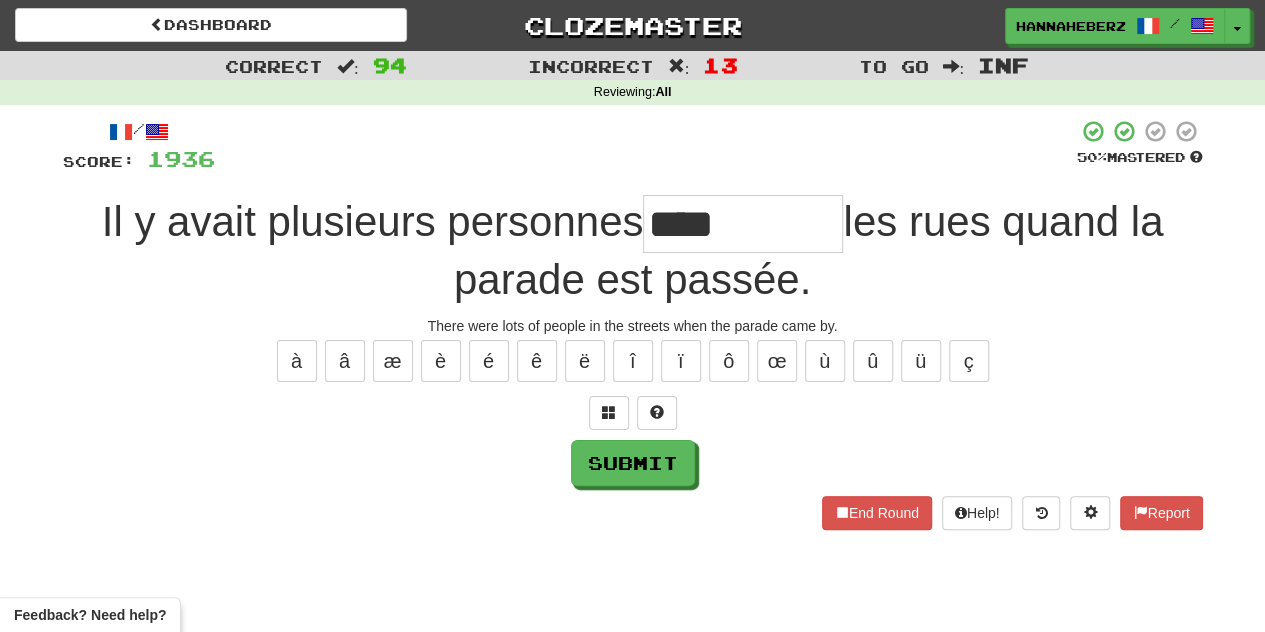 type on "****" 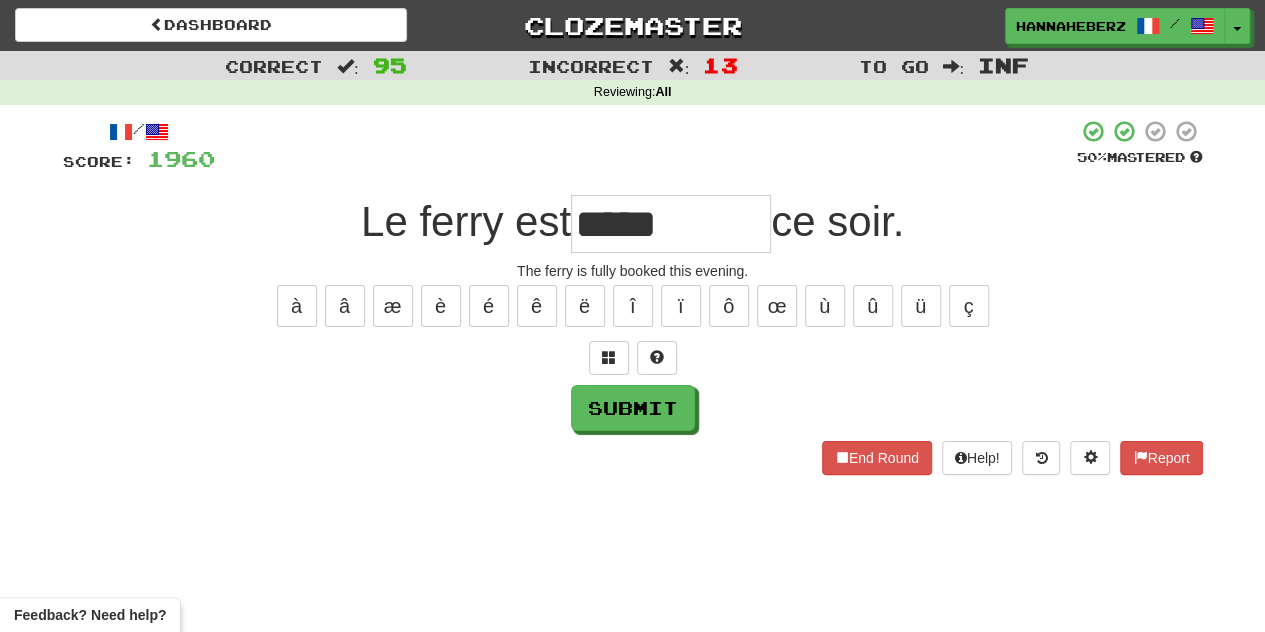 click on "à â æ è é ê ë î ï ô œ ù û ü ç" at bounding box center [633, 306] 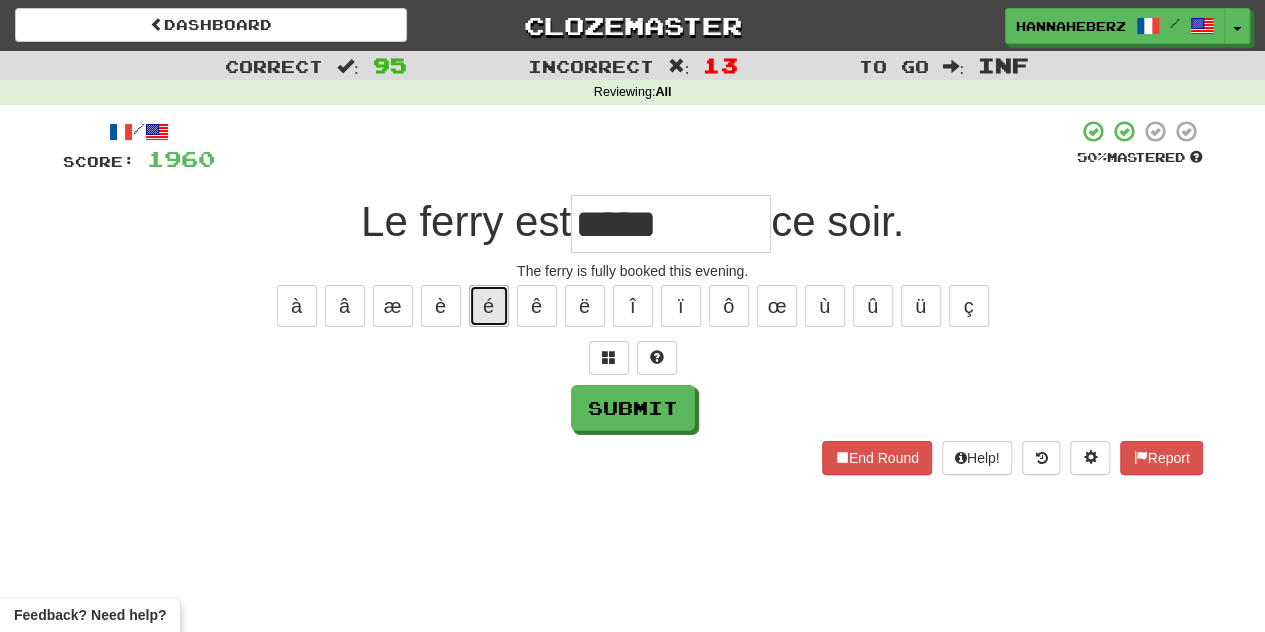 click on "é" at bounding box center [489, 306] 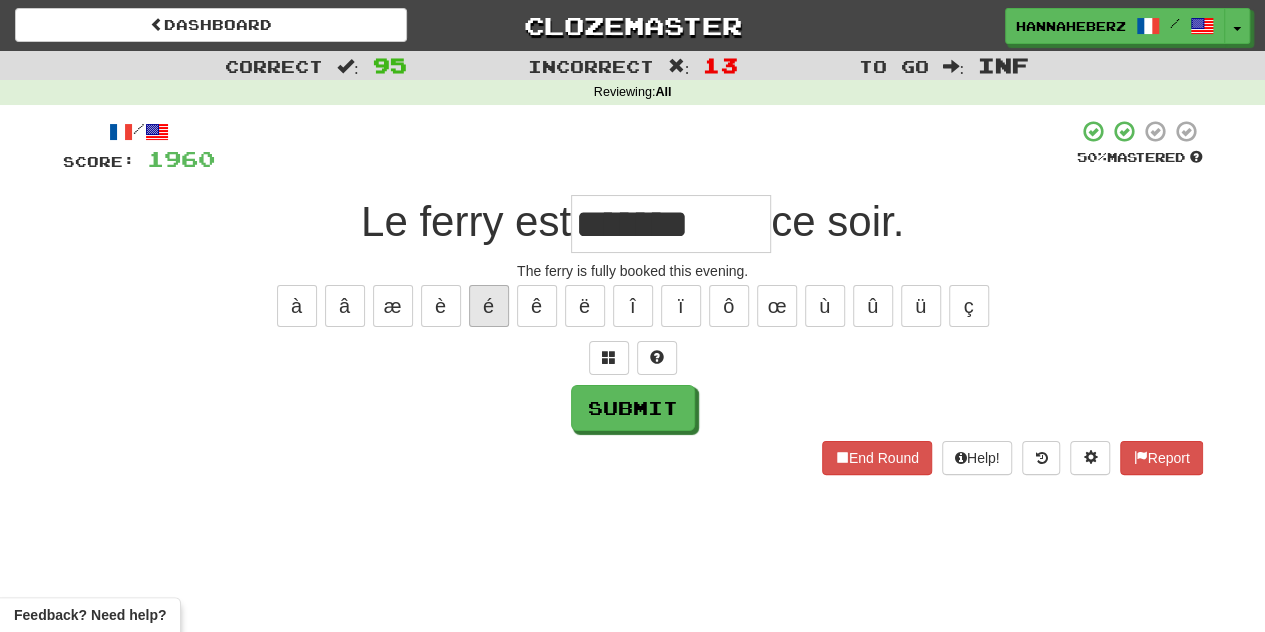 type on "*******" 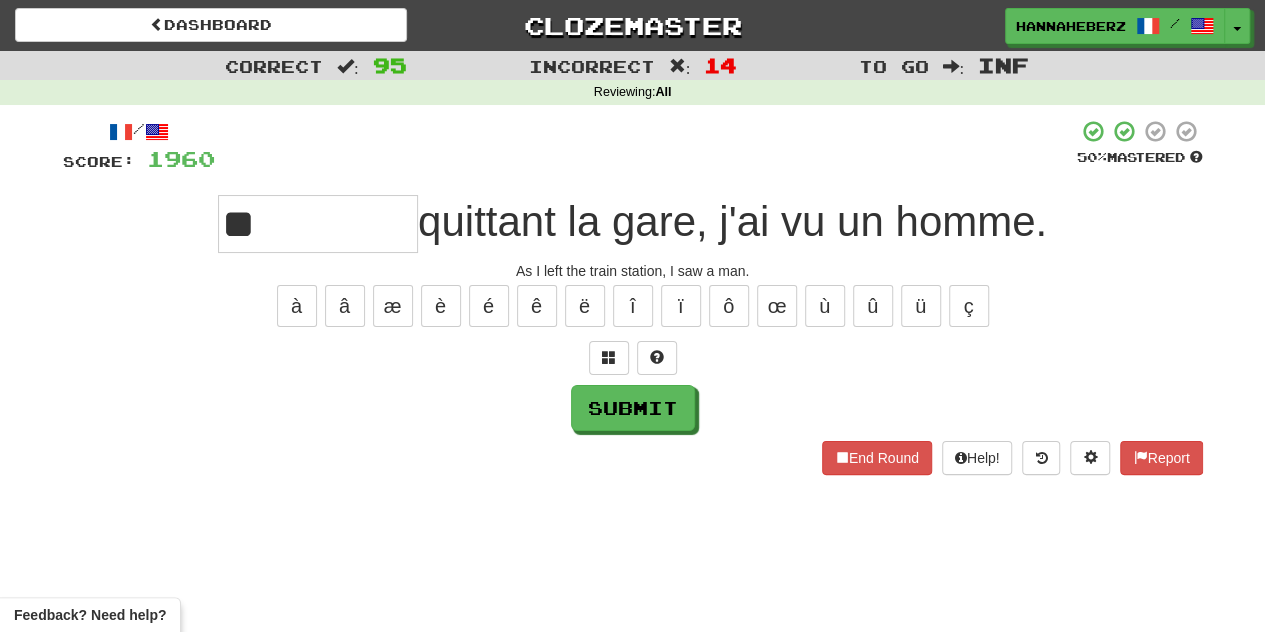 type on "**" 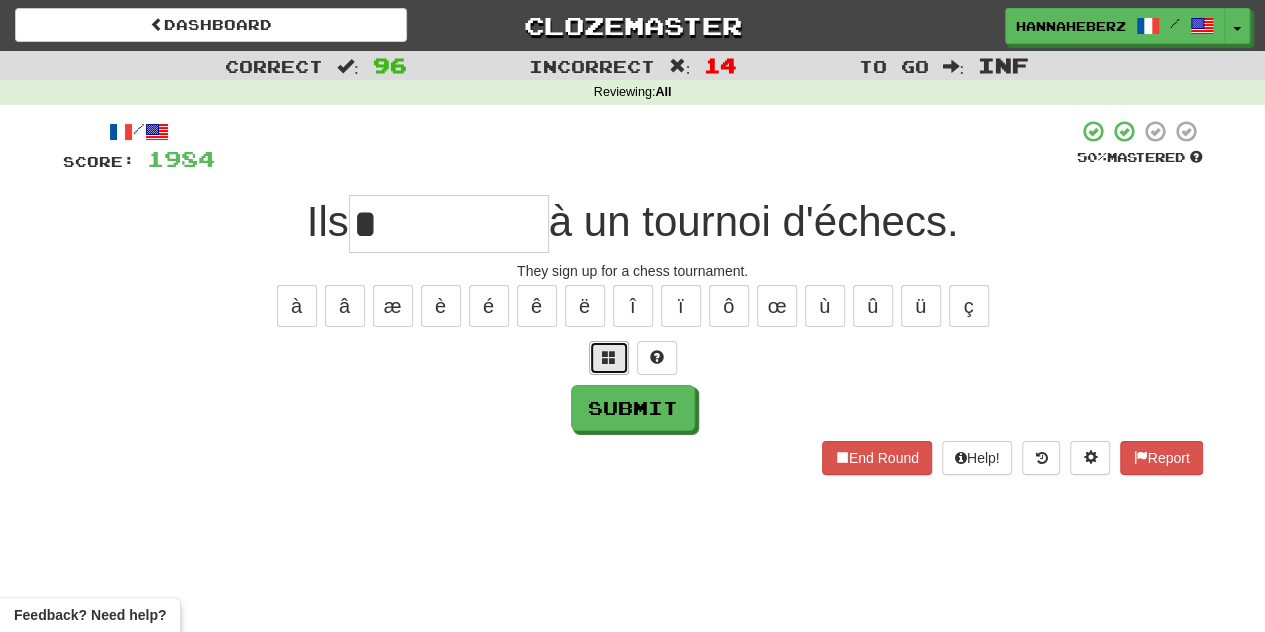 click at bounding box center [609, 358] 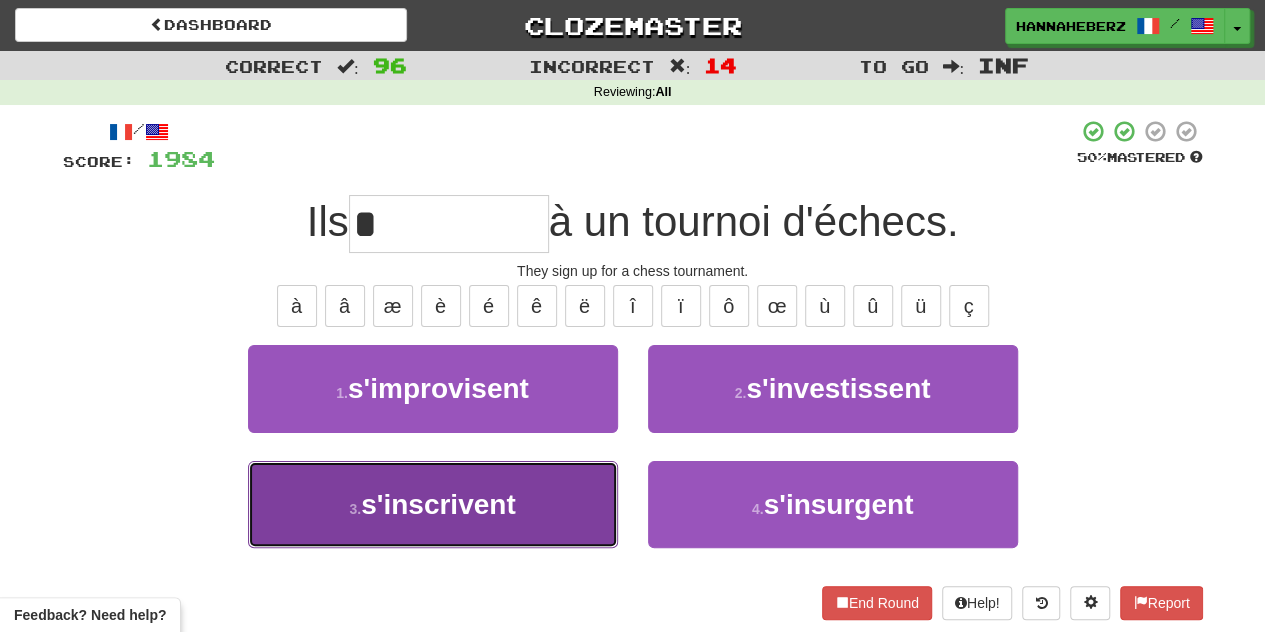 click on "3 .  s'inscrivent" at bounding box center [433, 504] 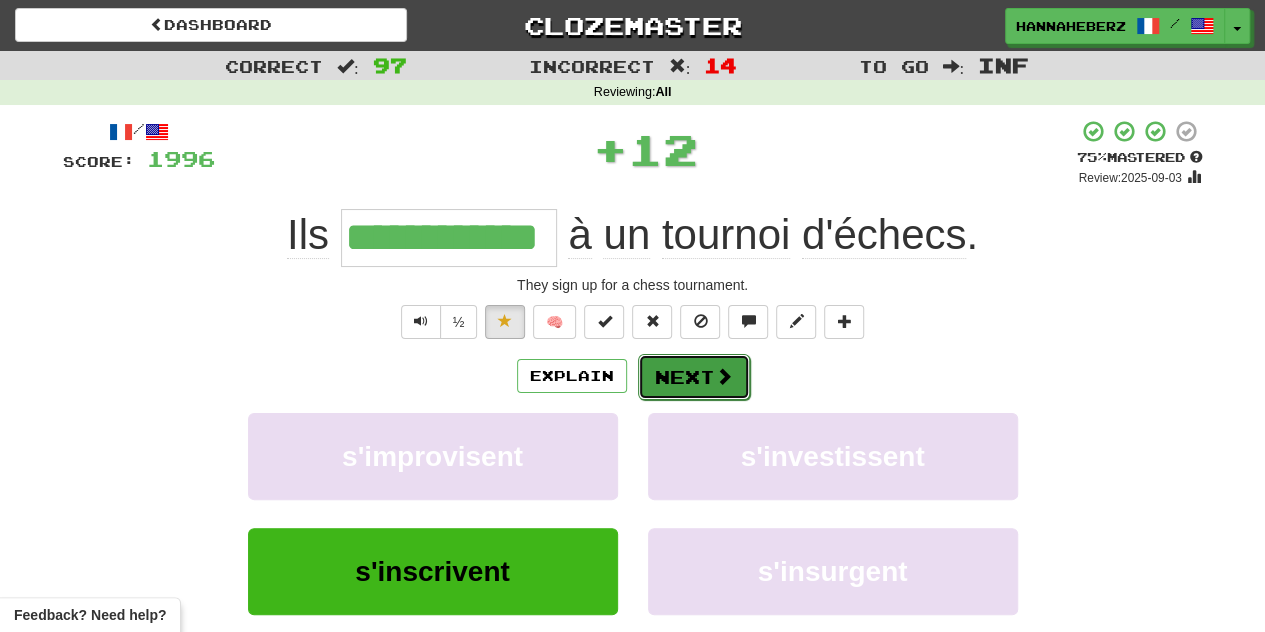click on "Next" at bounding box center (694, 377) 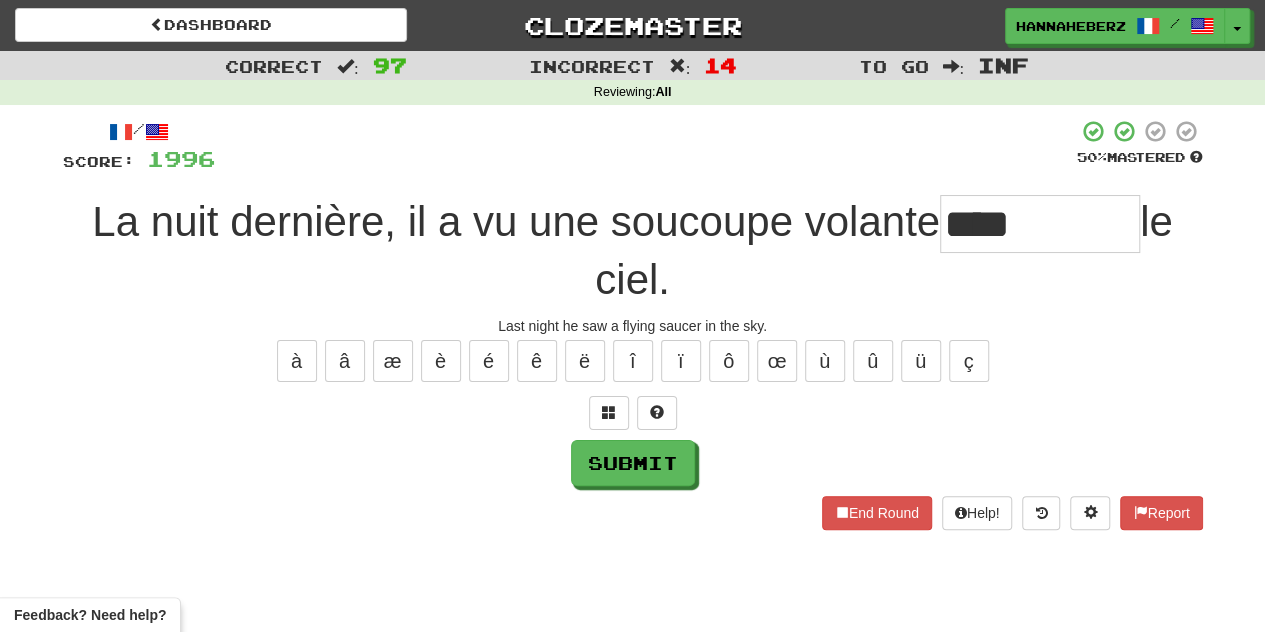 type on "****" 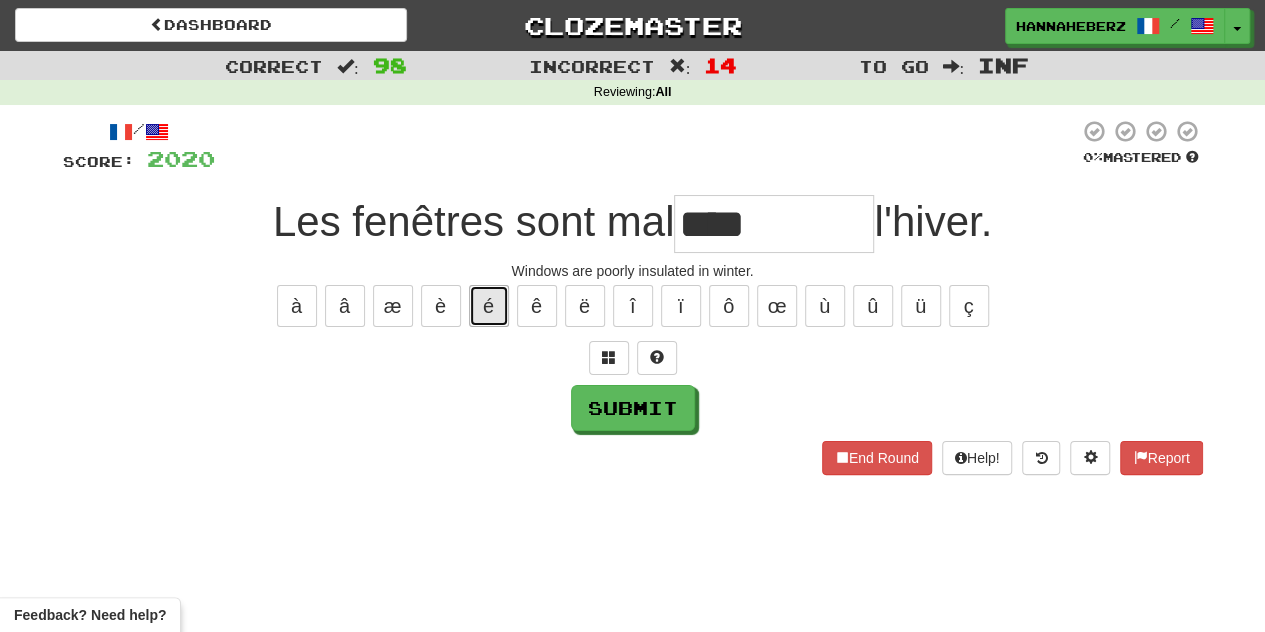 click on "é" at bounding box center (489, 306) 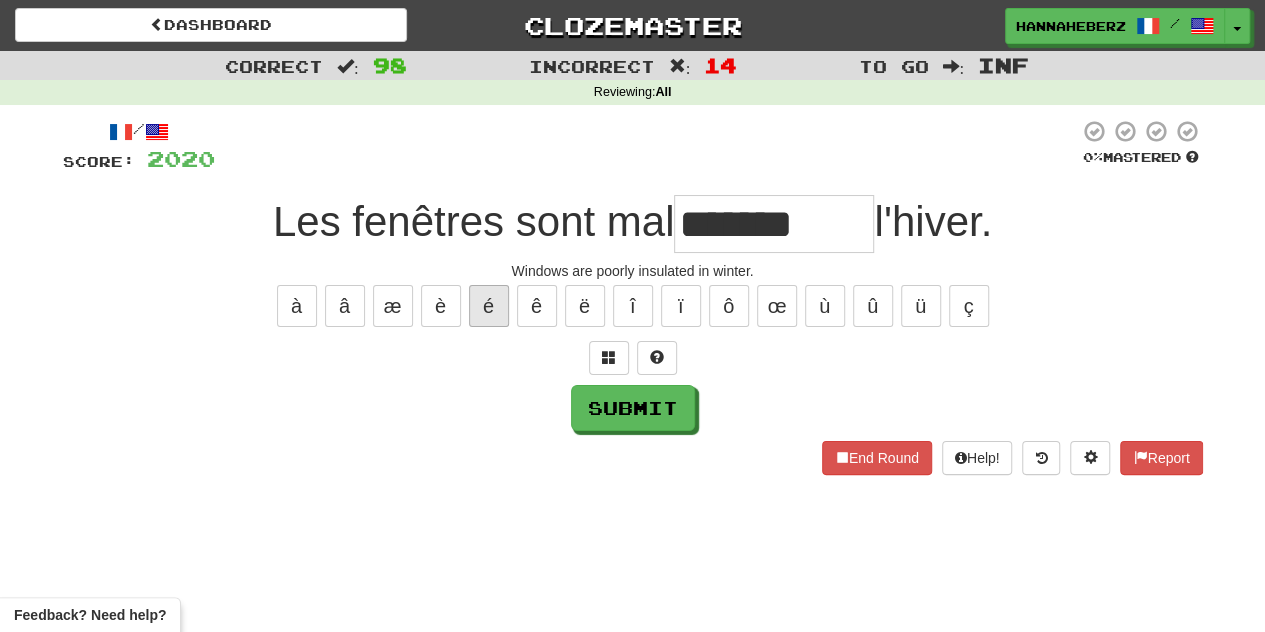 type on "*******" 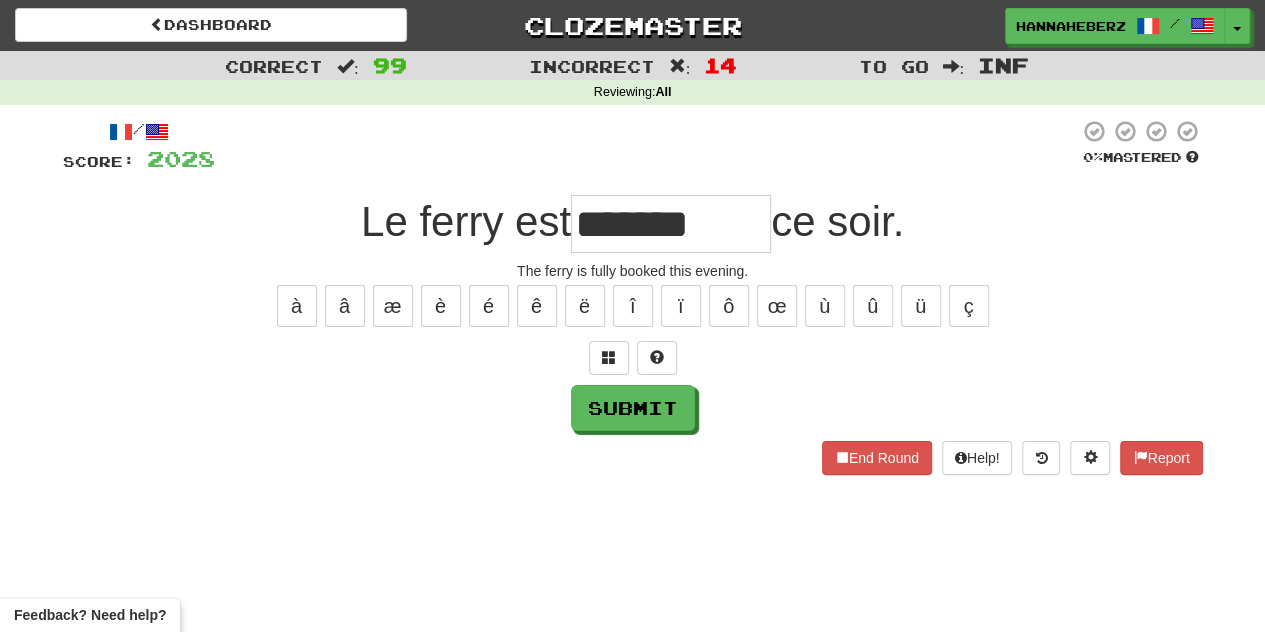 type on "*******" 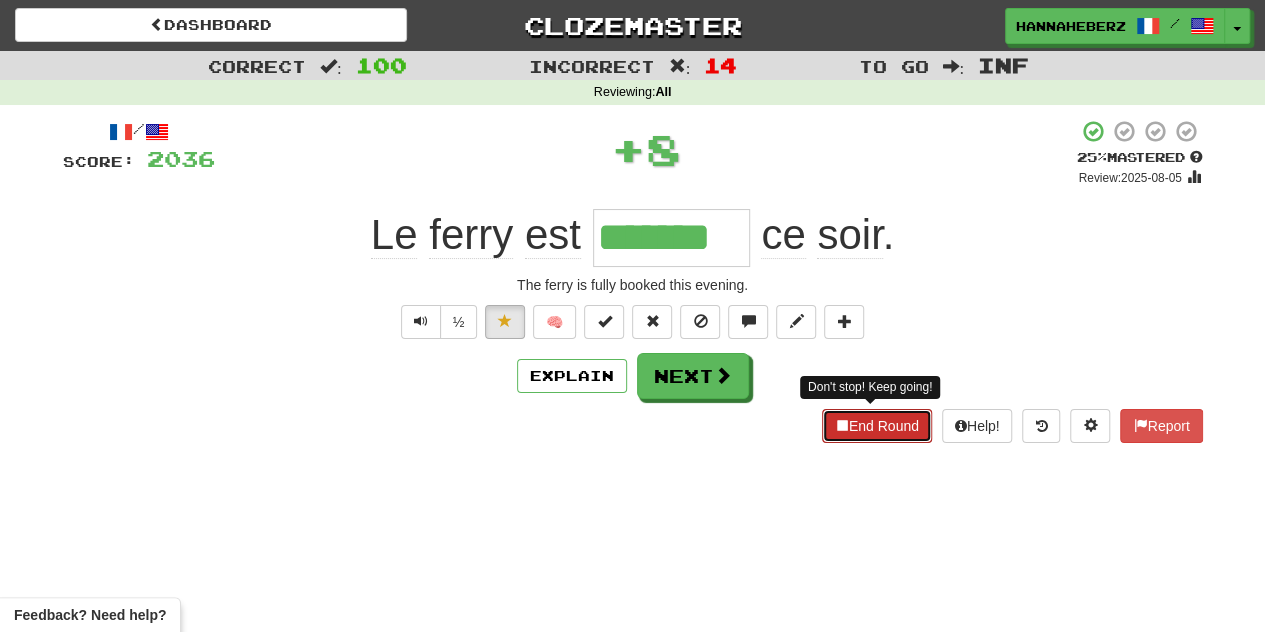 click on "End Round" at bounding box center [877, 426] 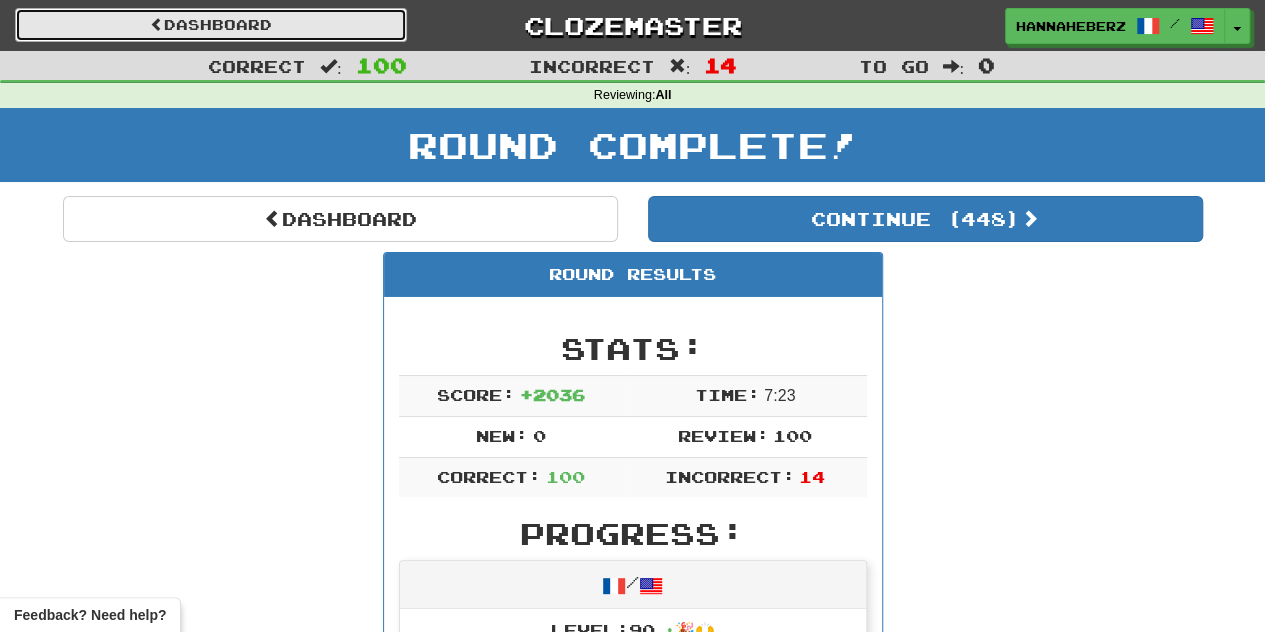 click on "Dashboard" at bounding box center [211, 25] 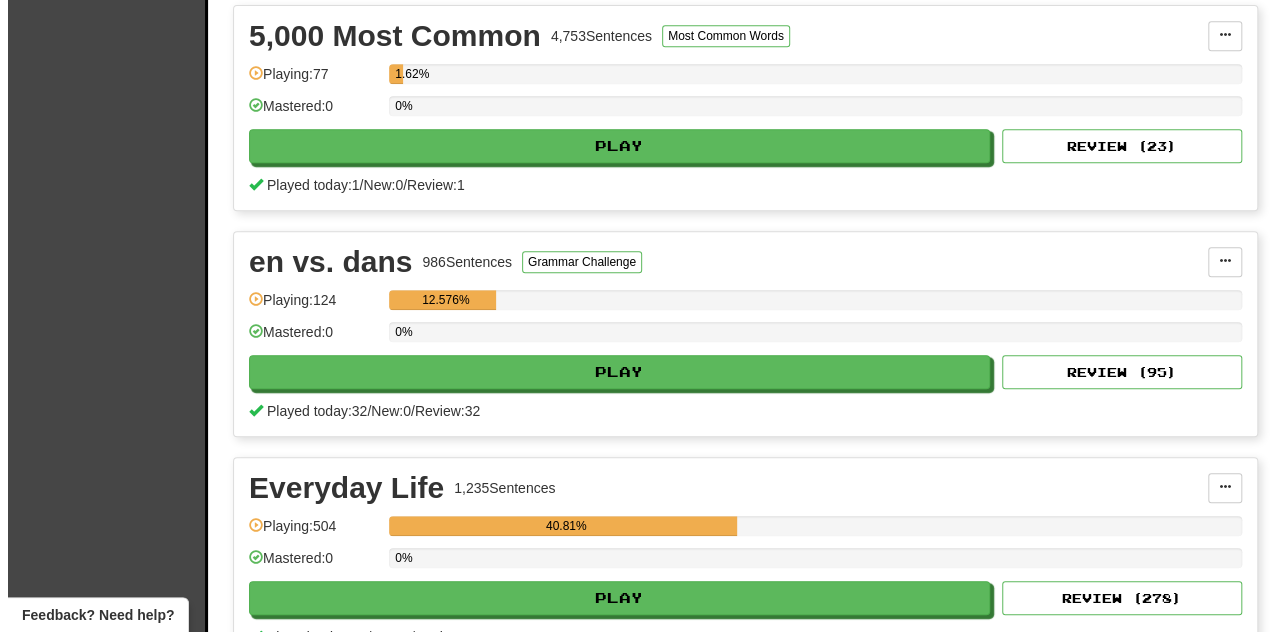 scroll, scrollTop: 0, scrollLeft: 0, axis: both 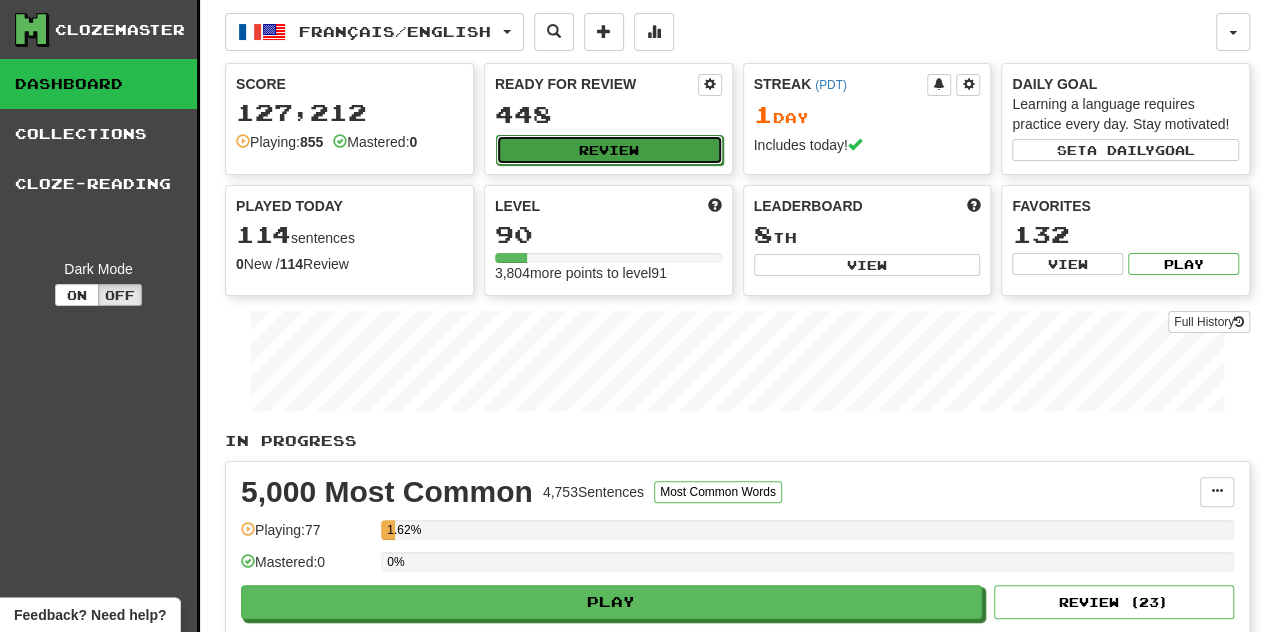 click on "Review" at bounding box center (609, 150) 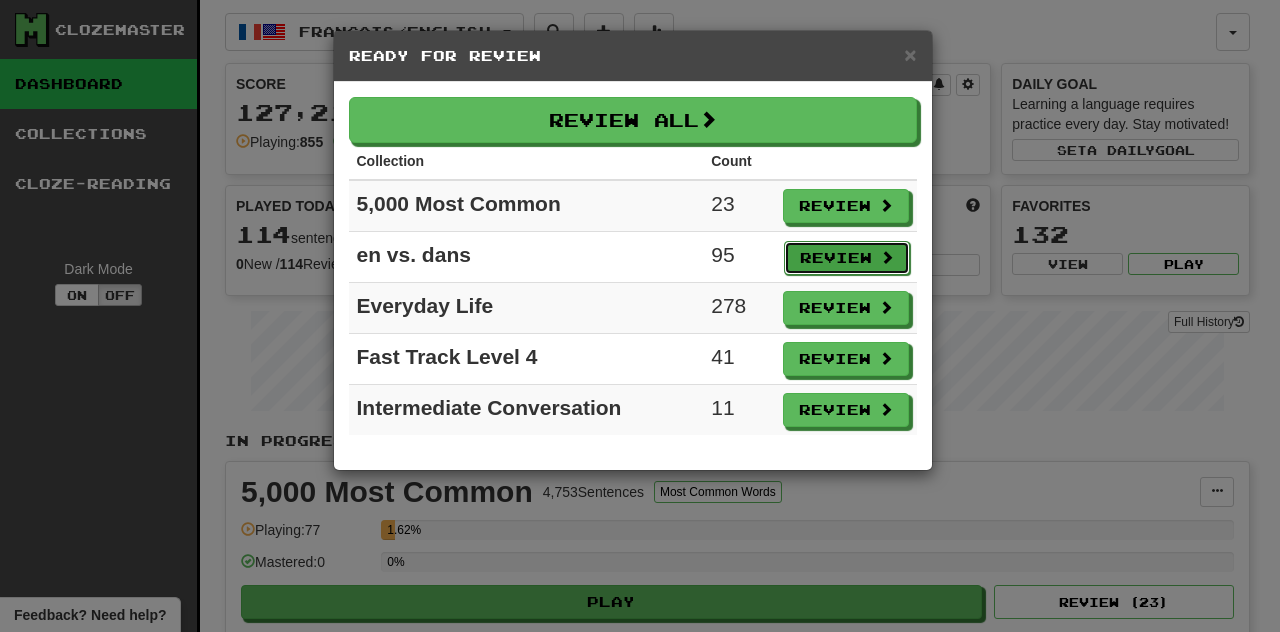 click on "Review" at bounding box center [847, 258] 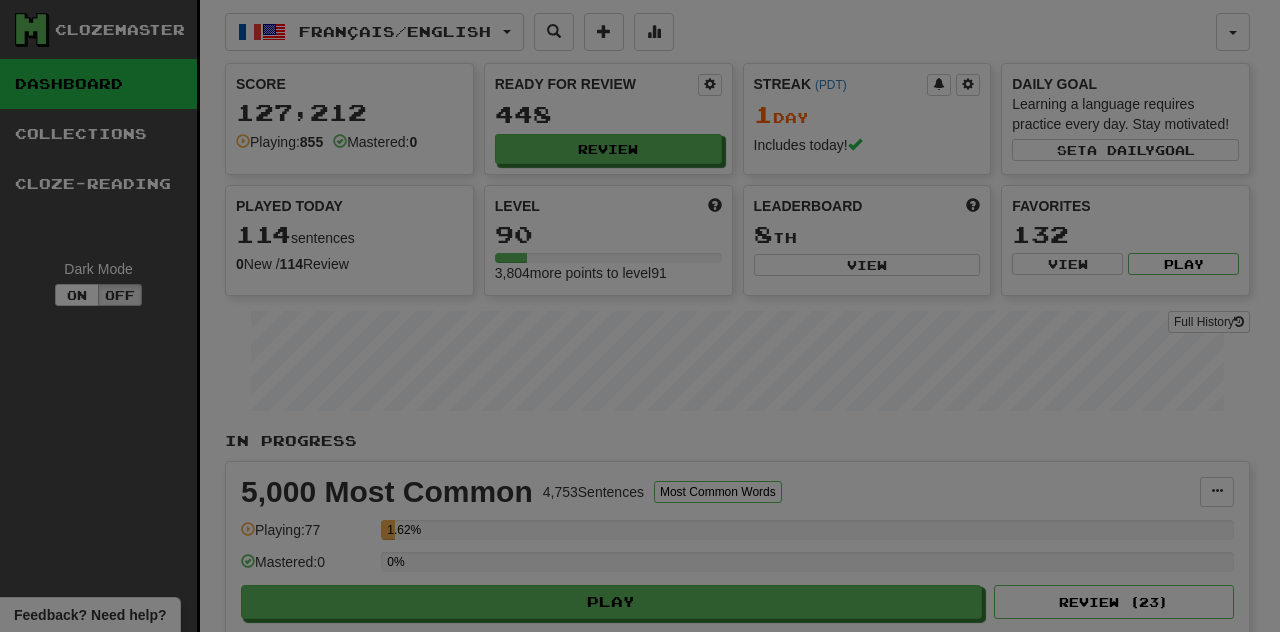 select on "********" 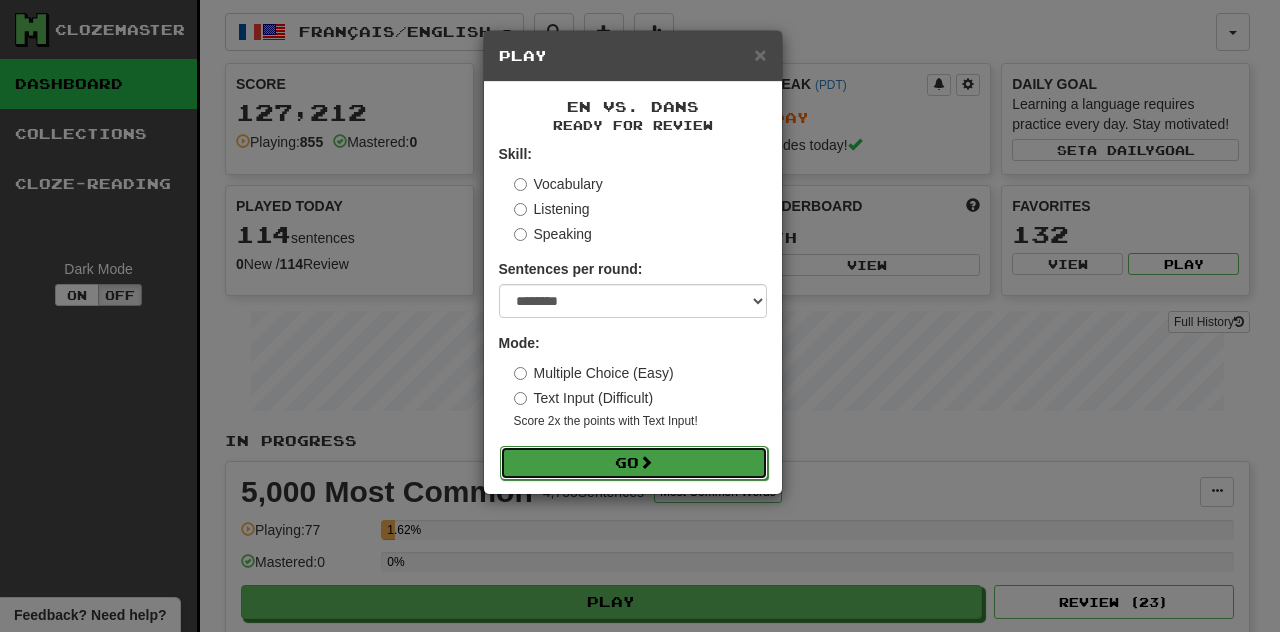 click on "Go" at bounding box center [634, 463] 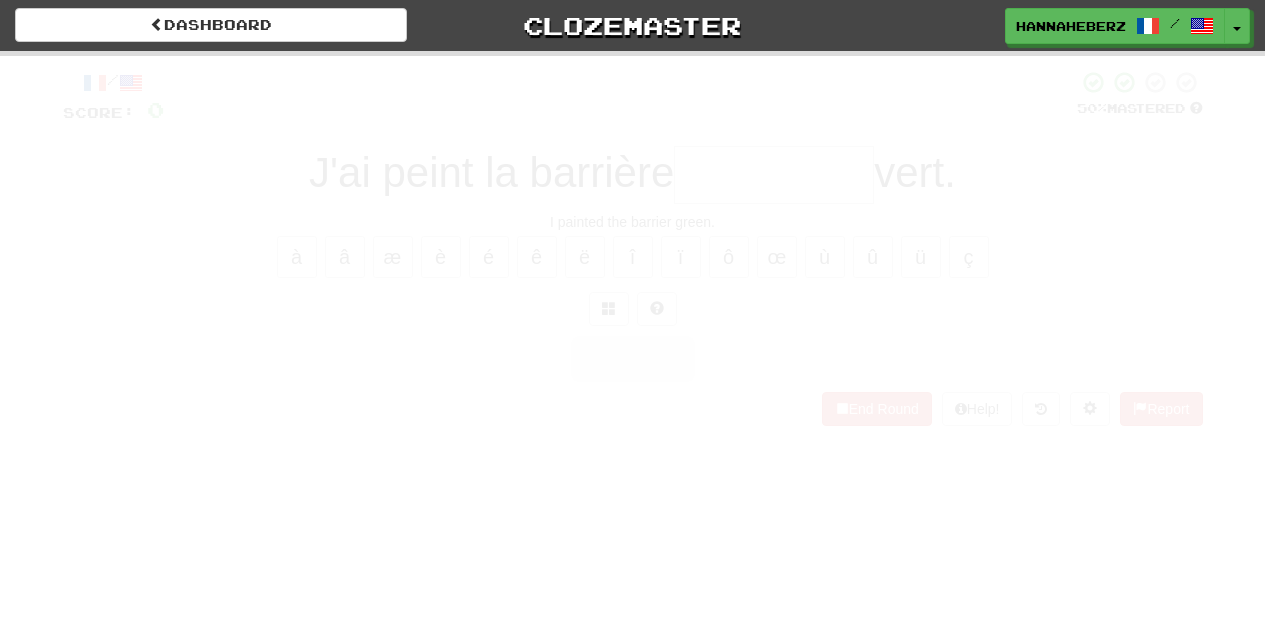 scroll, scrollTop: 0, scrollLeft: 0, axis: both 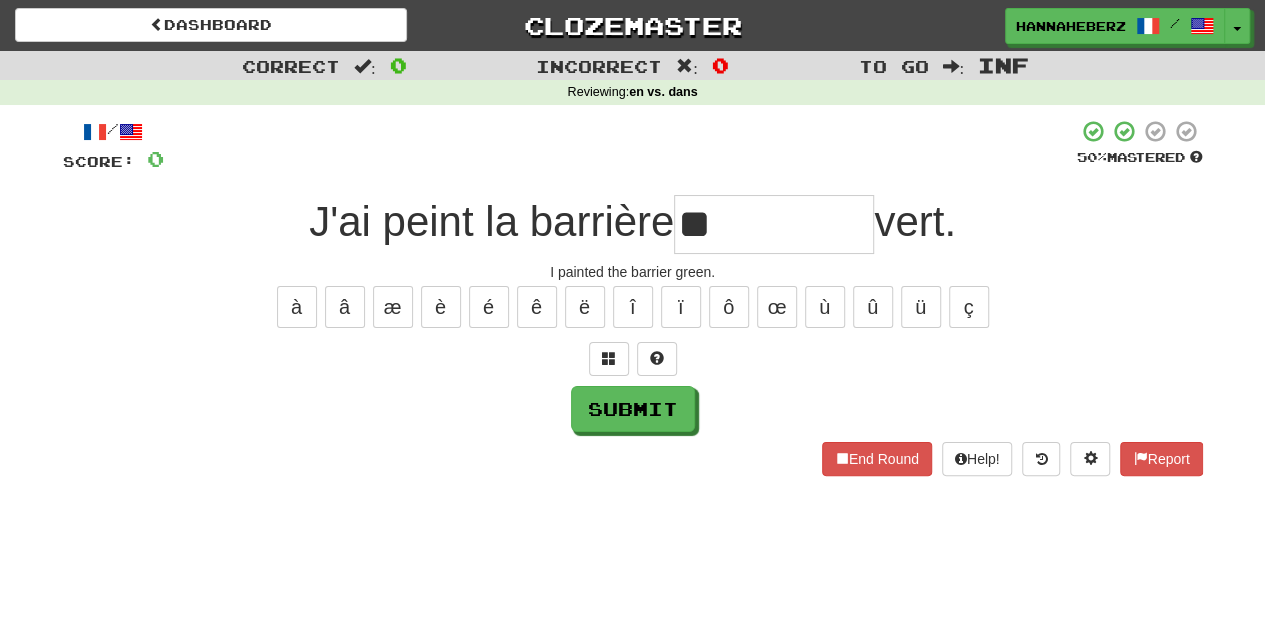 type on "**" 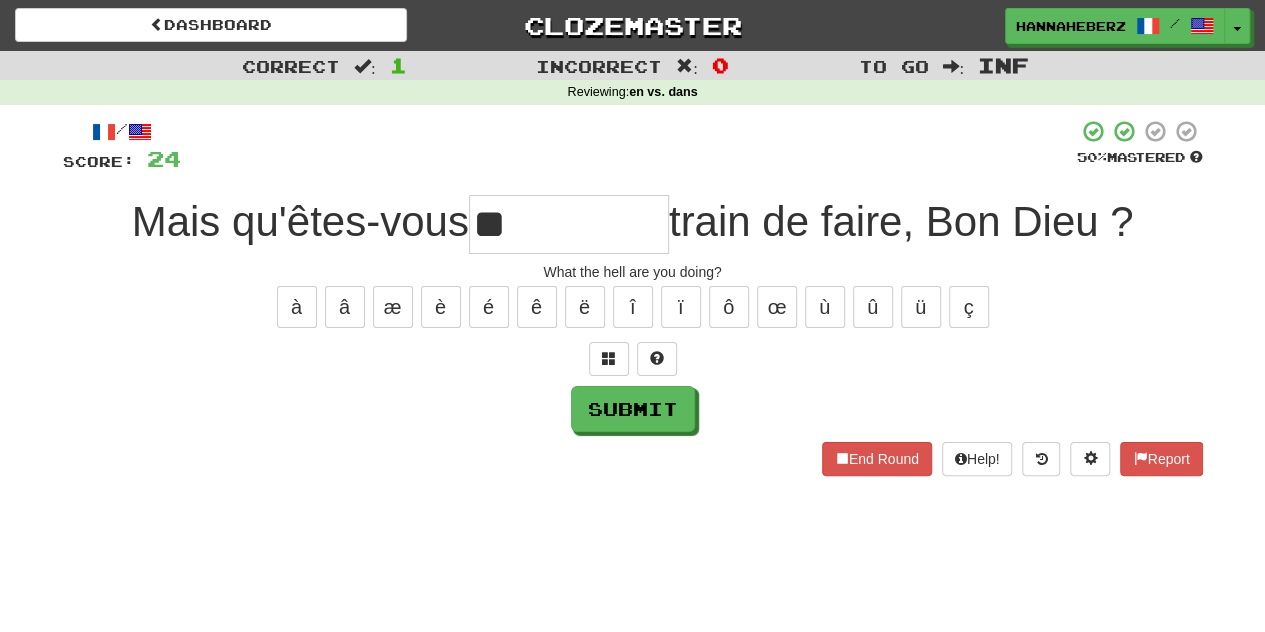 type on "**" 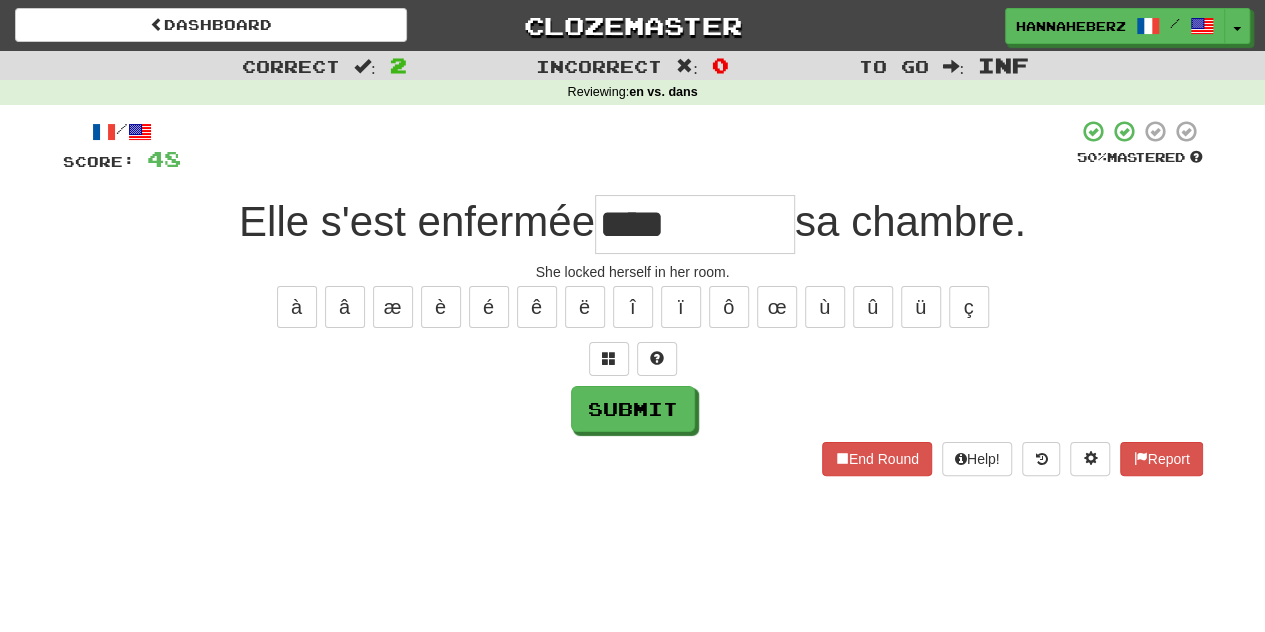 type on "****" 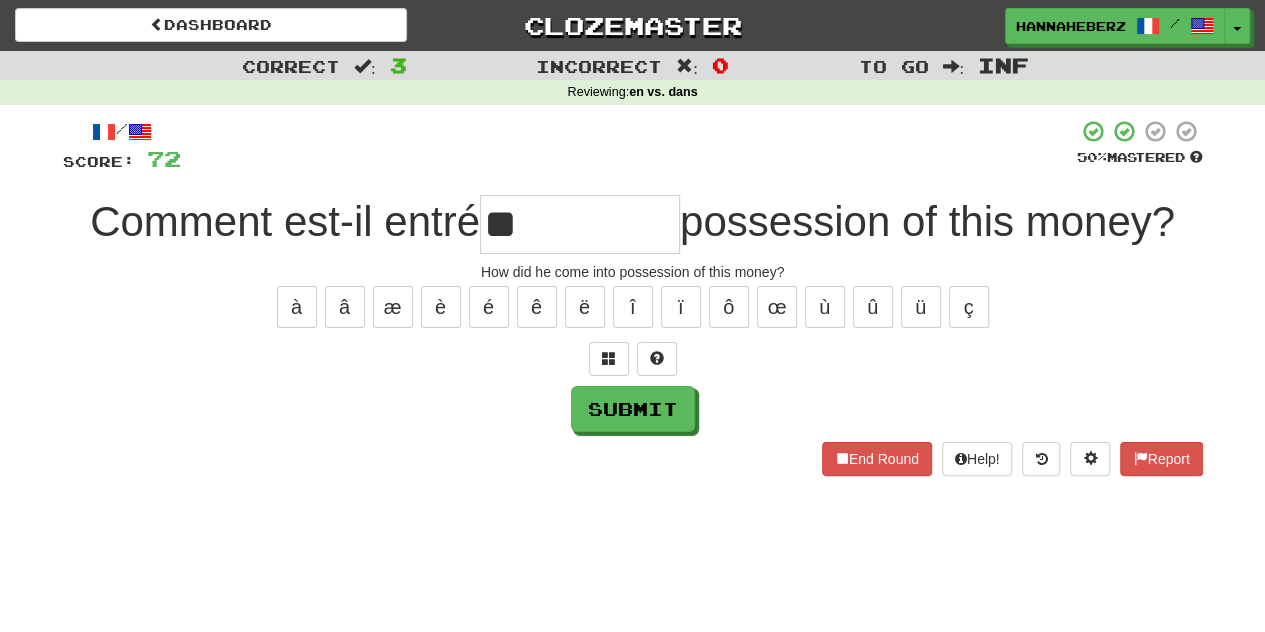 type on "**" 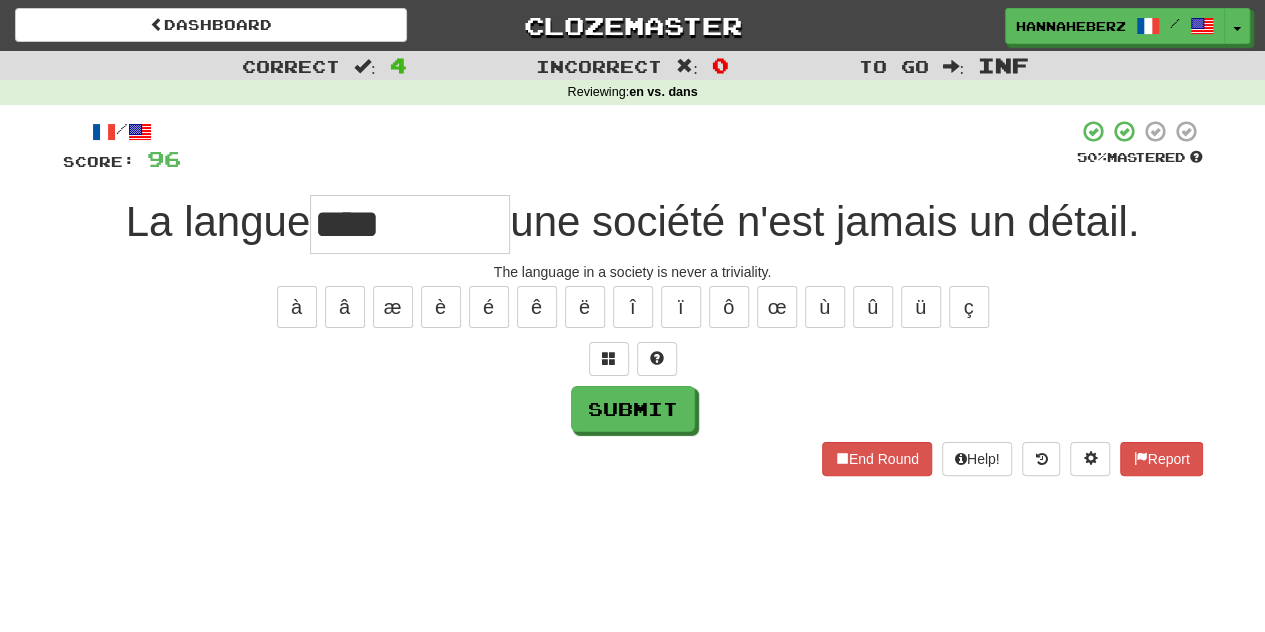 type on "****" 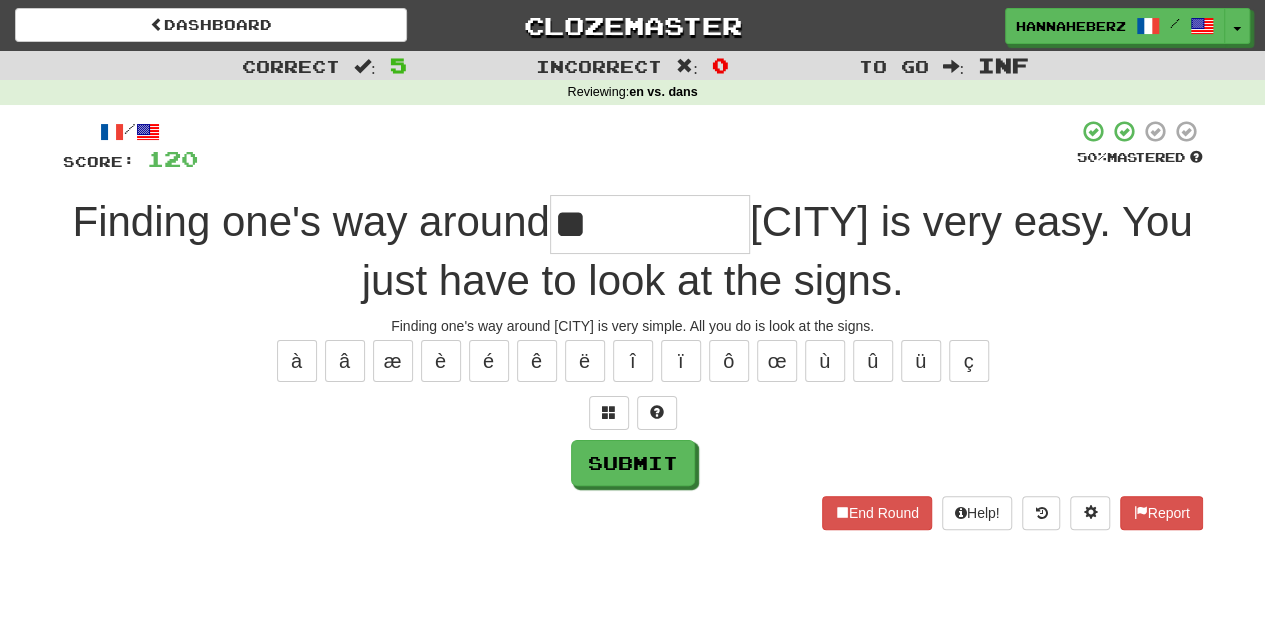 type on "****" 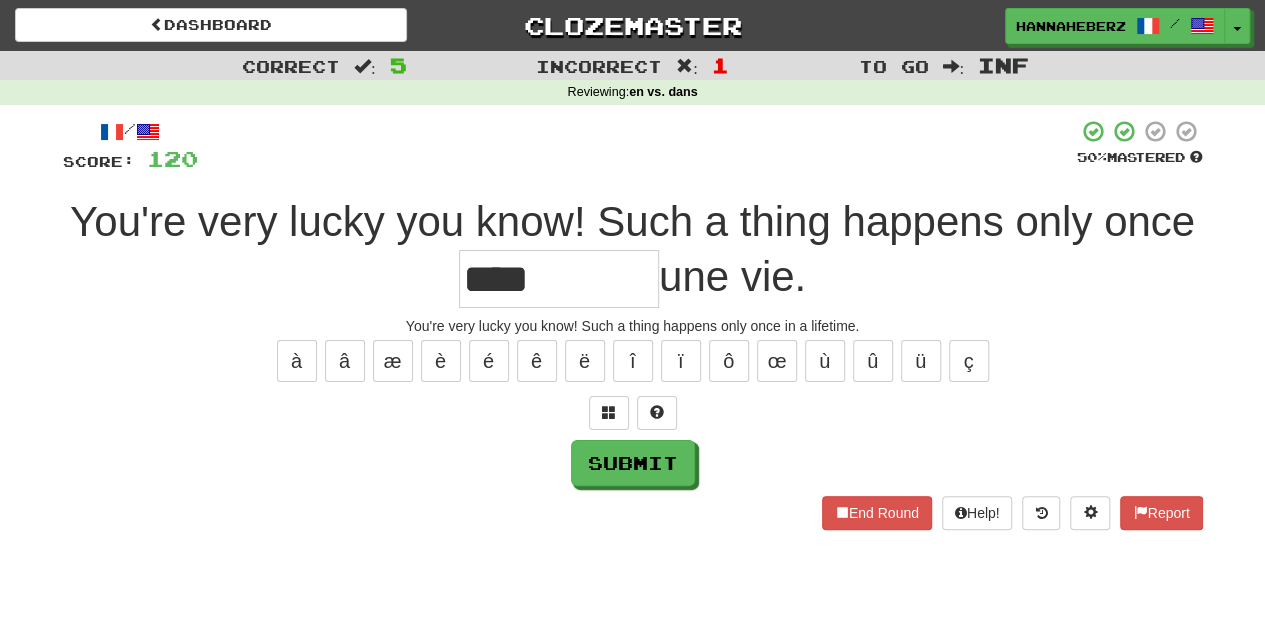 type on "****" 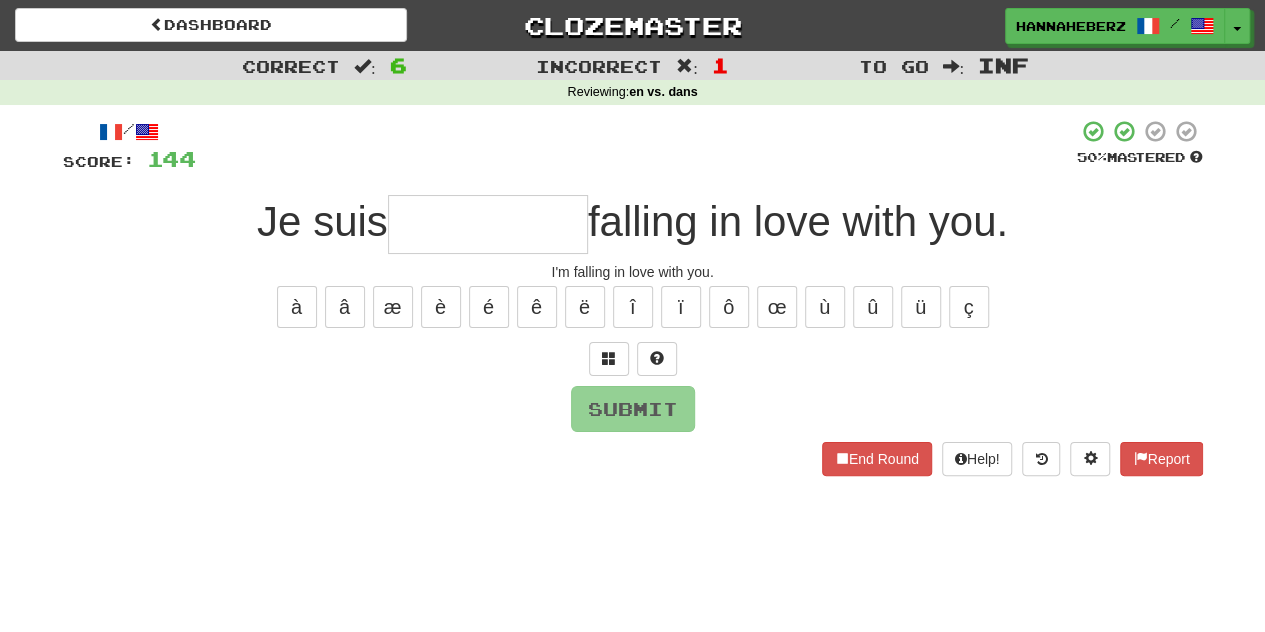 type on "*" 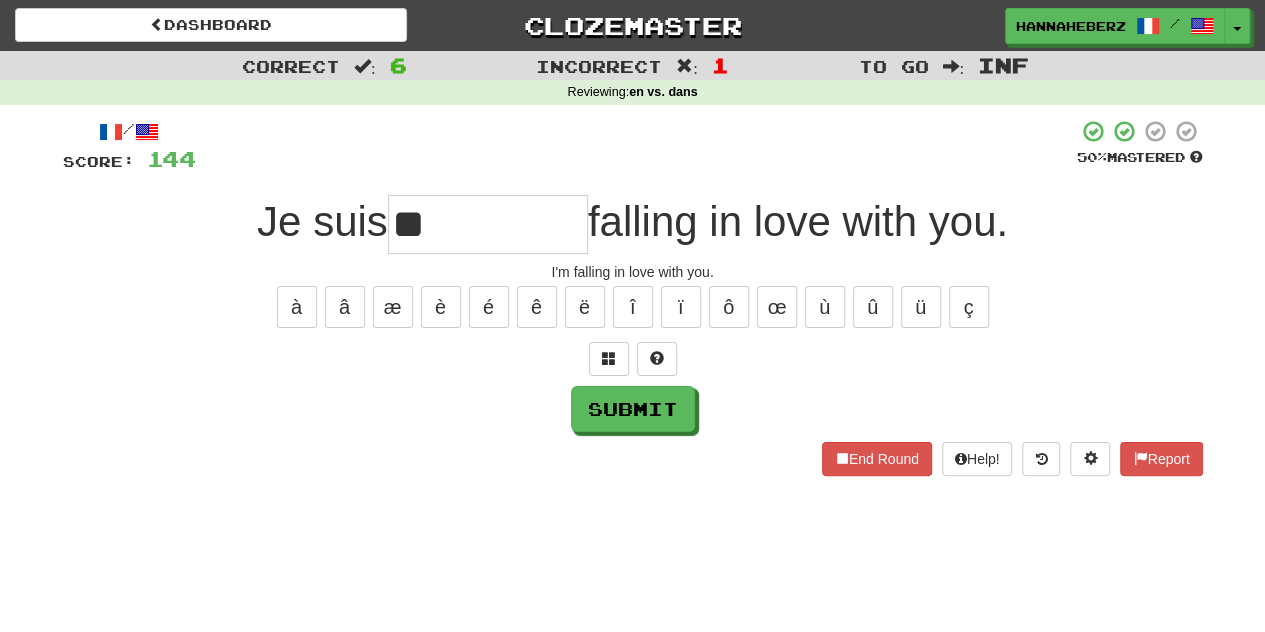 type on "**" 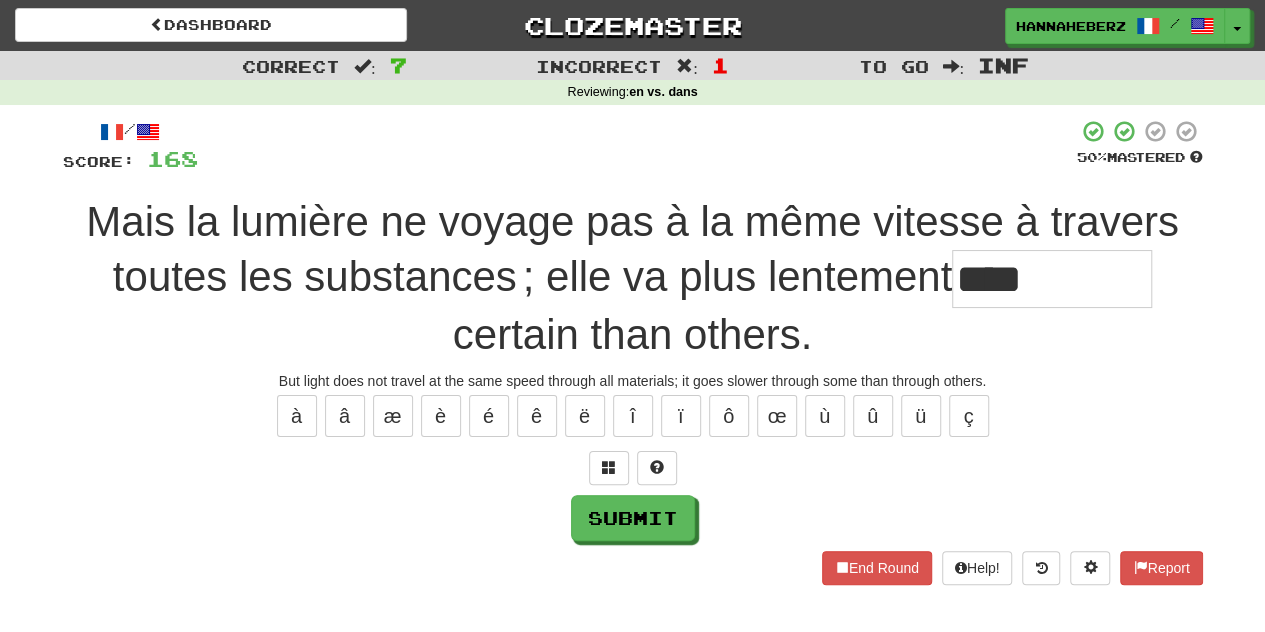 type on "****" 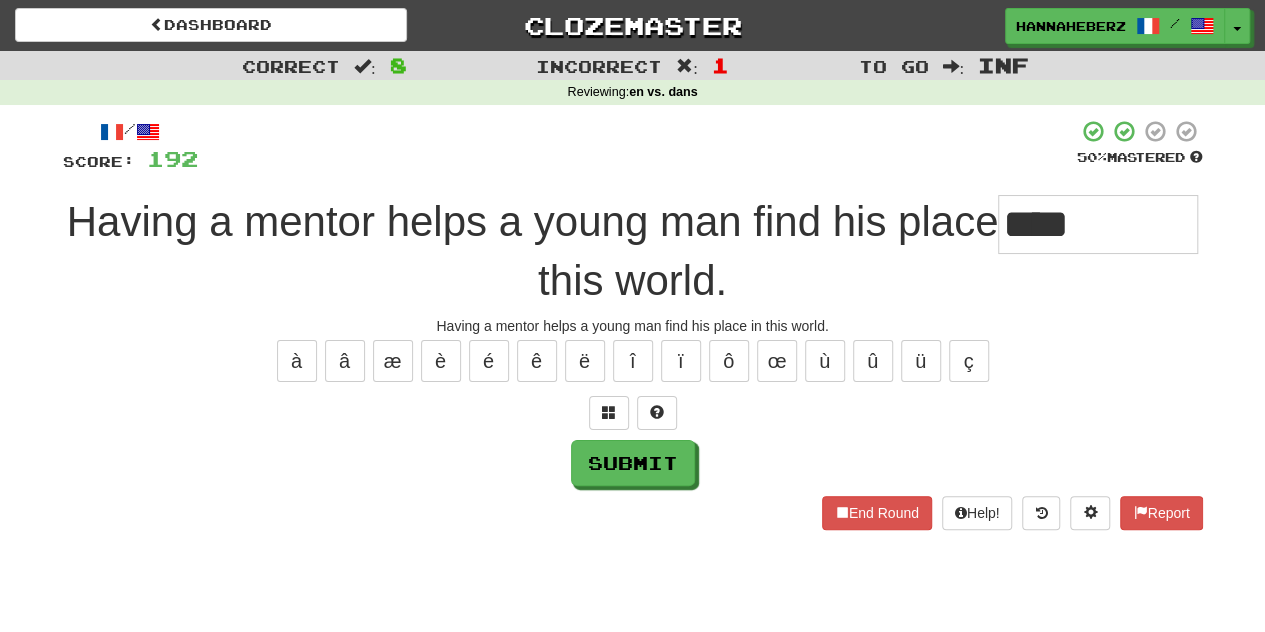type on "**" 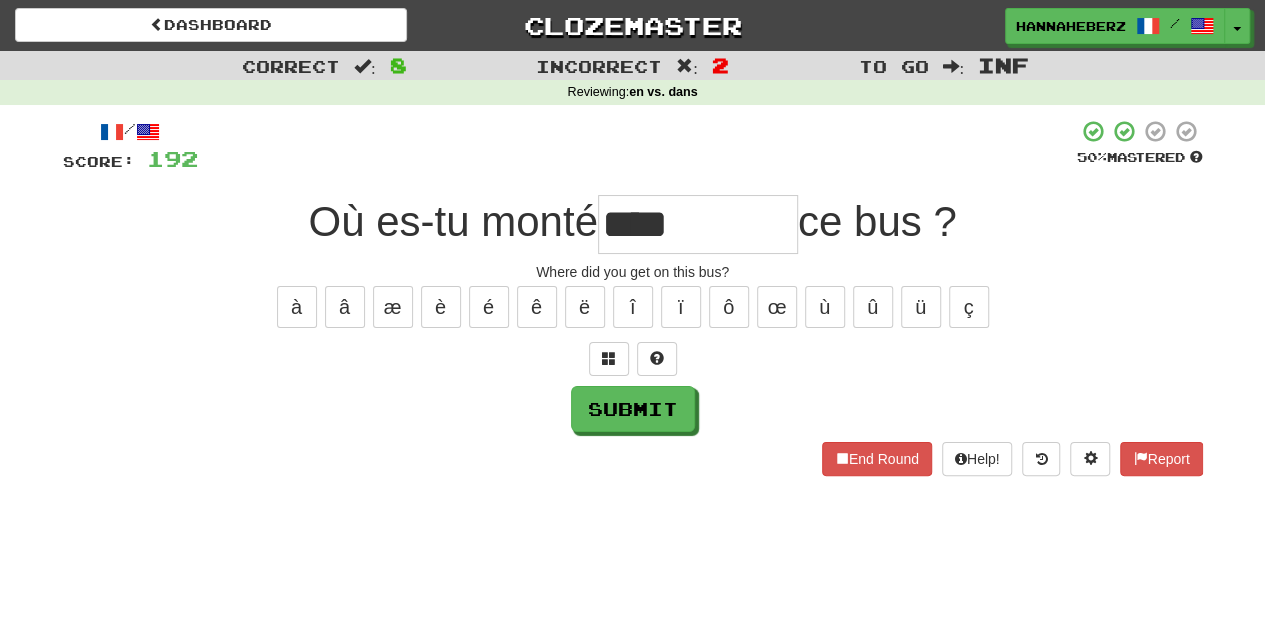 type on "****" 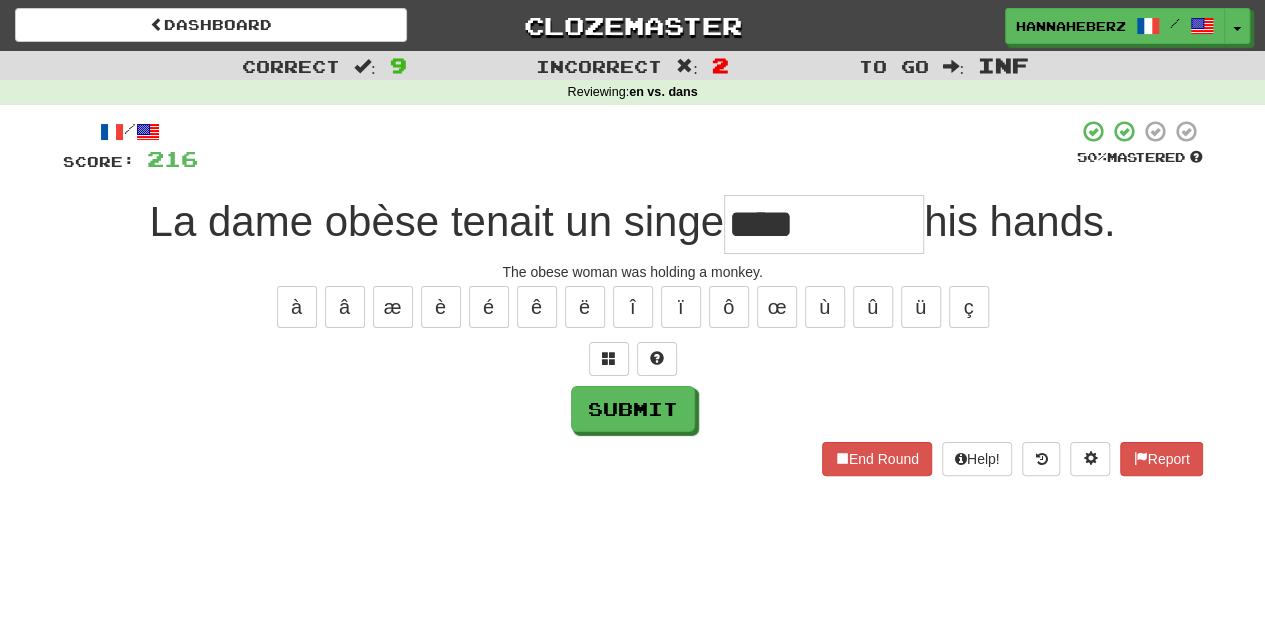 type on "****" 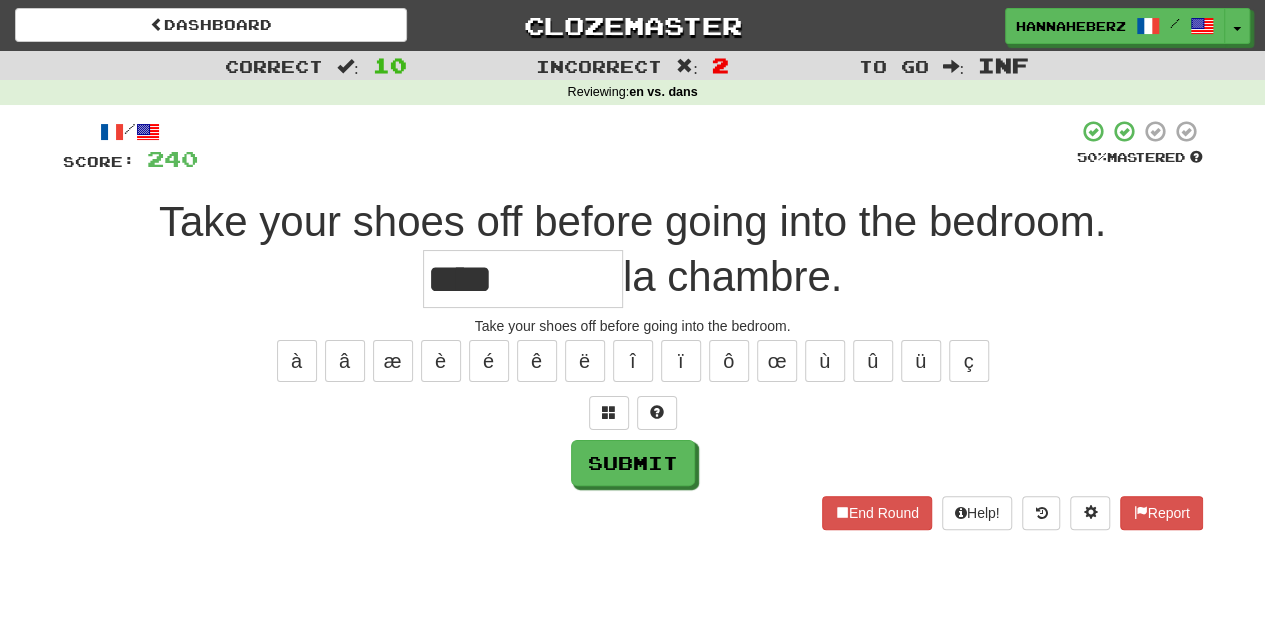 type on "****" 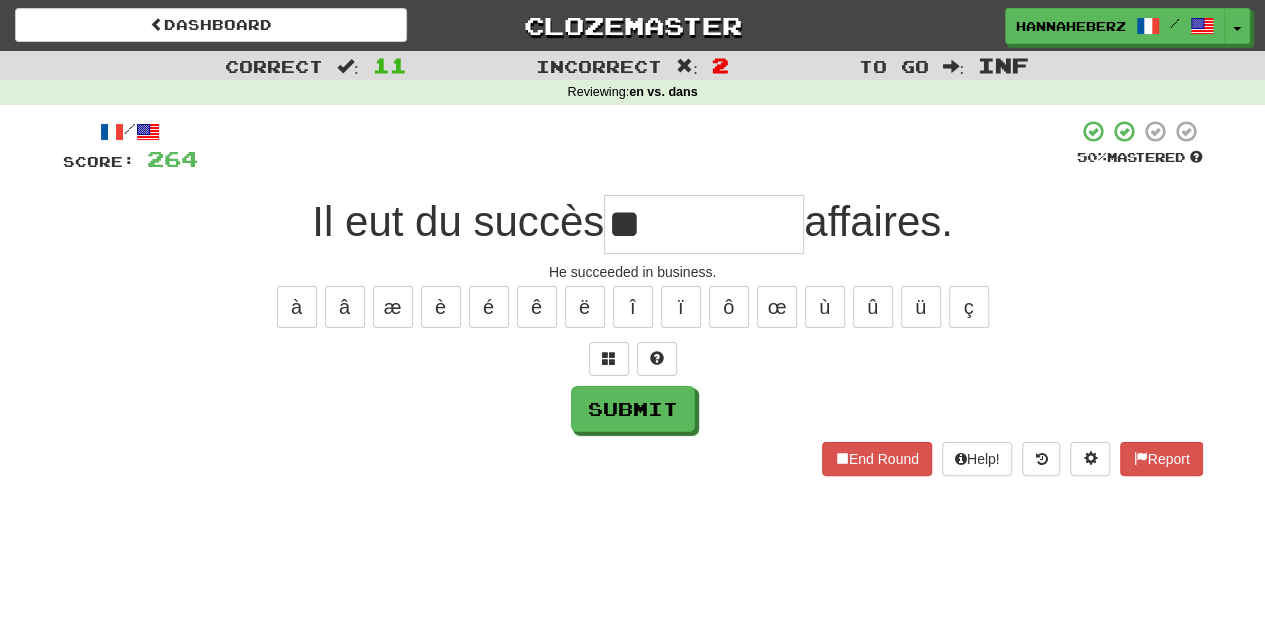 type on "*" 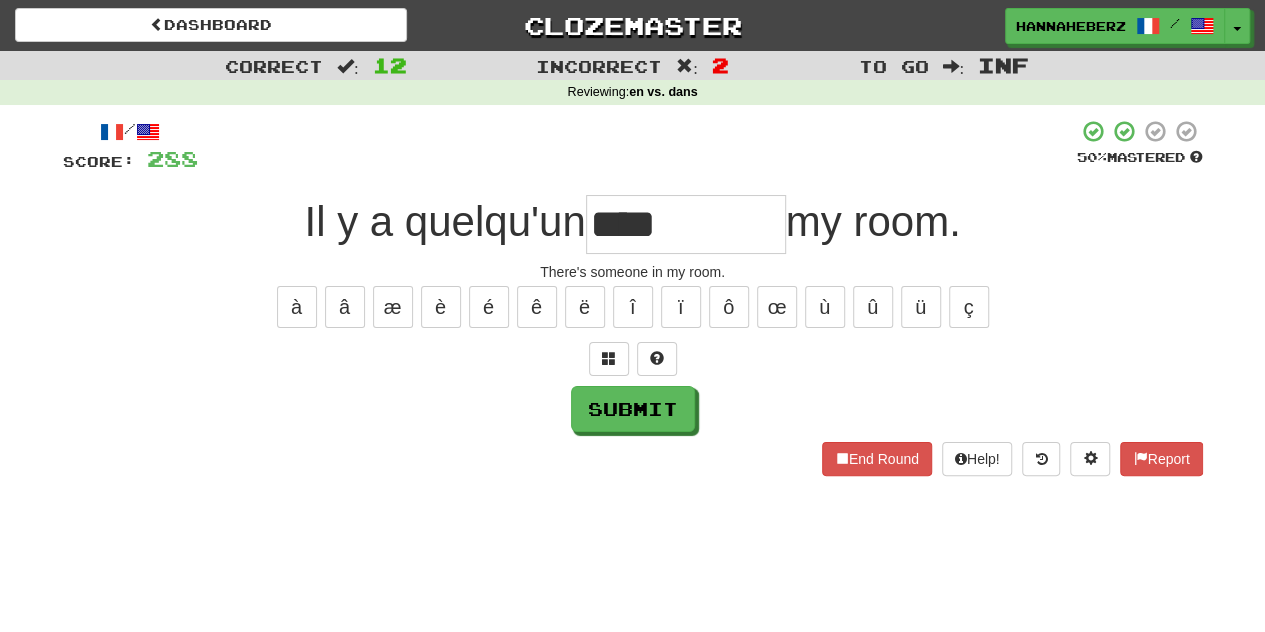 type on "****" 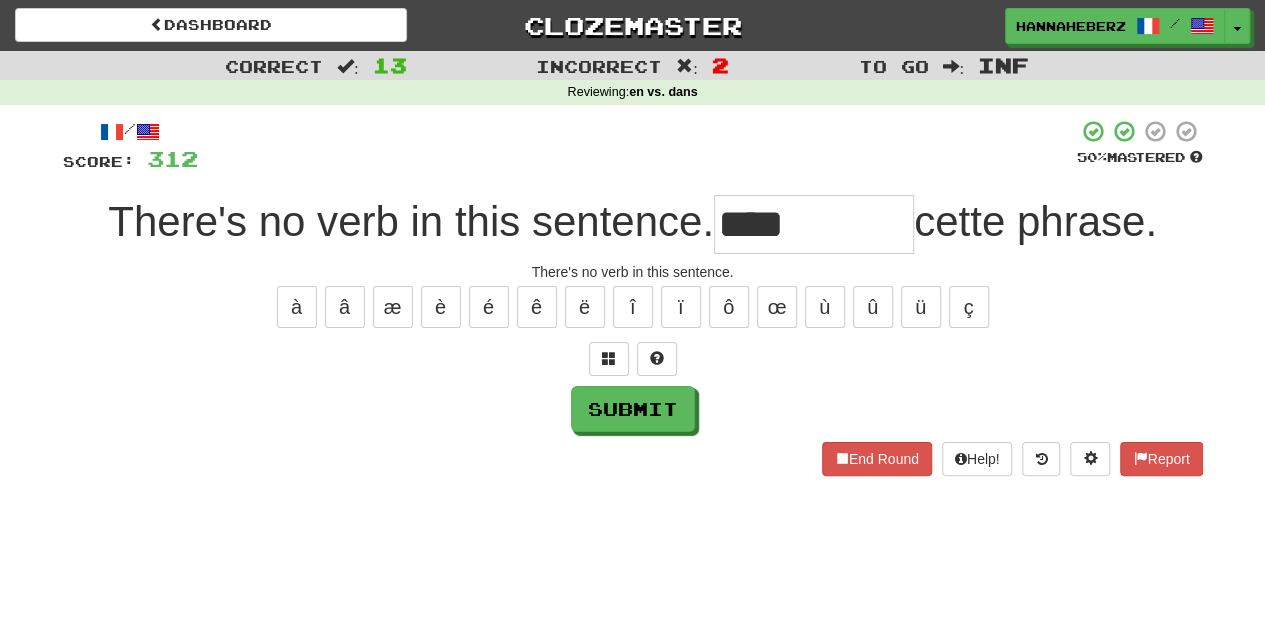 type on "****" 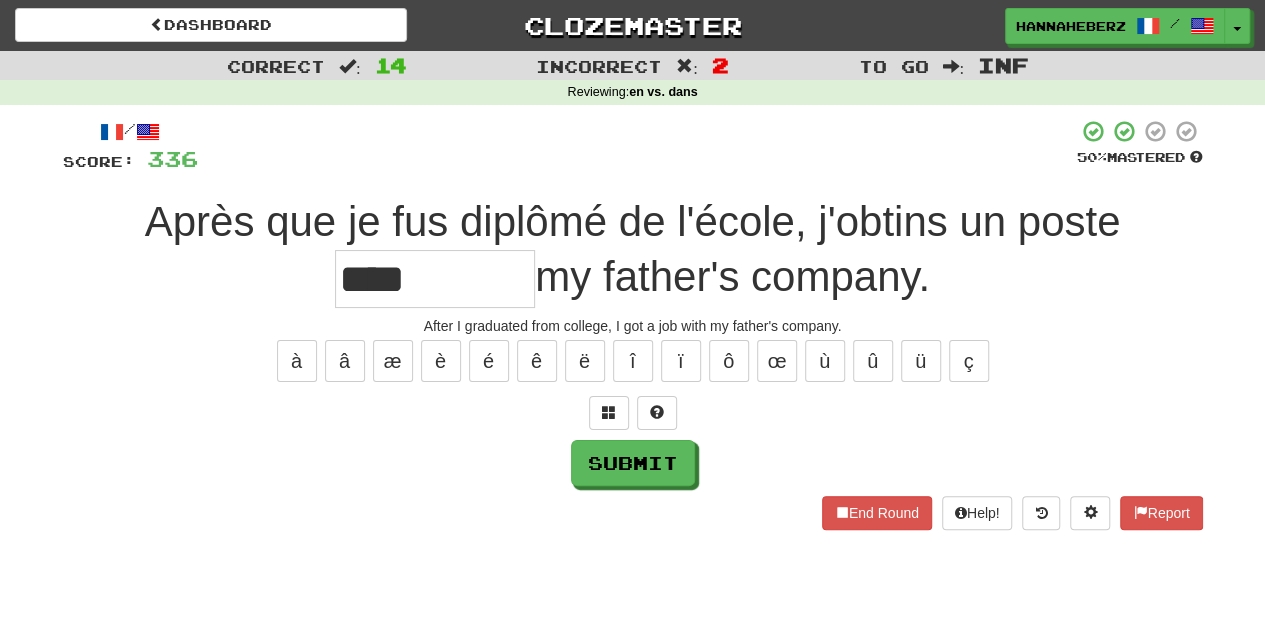 type on "****" 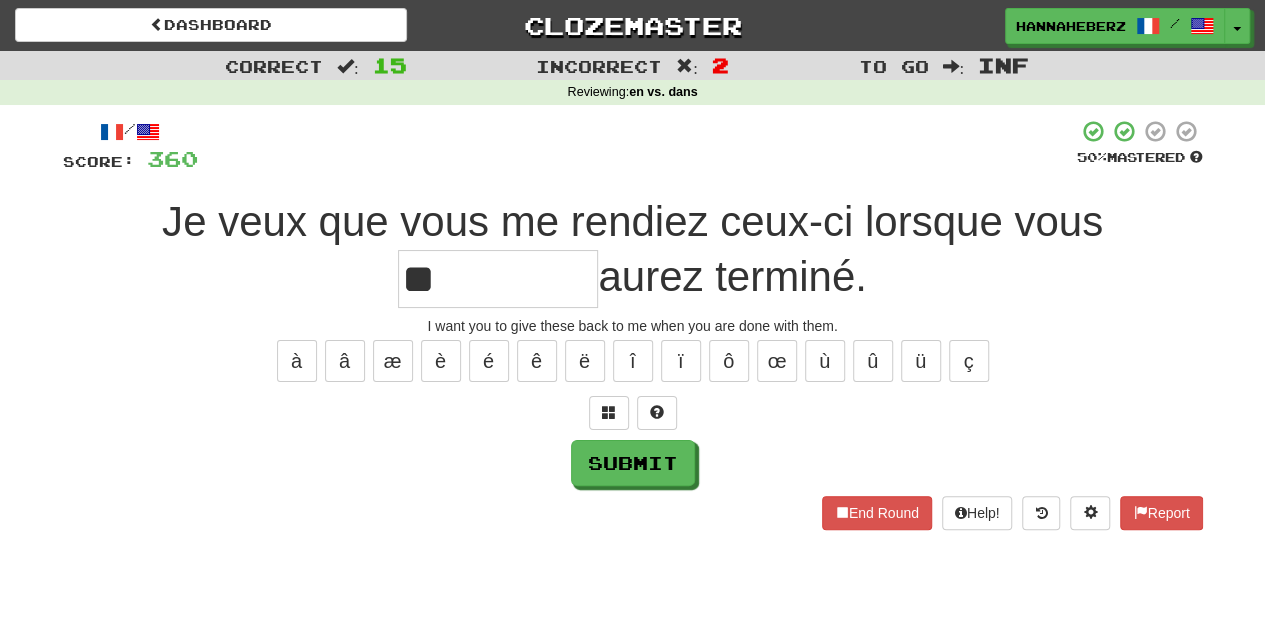 type on "**" 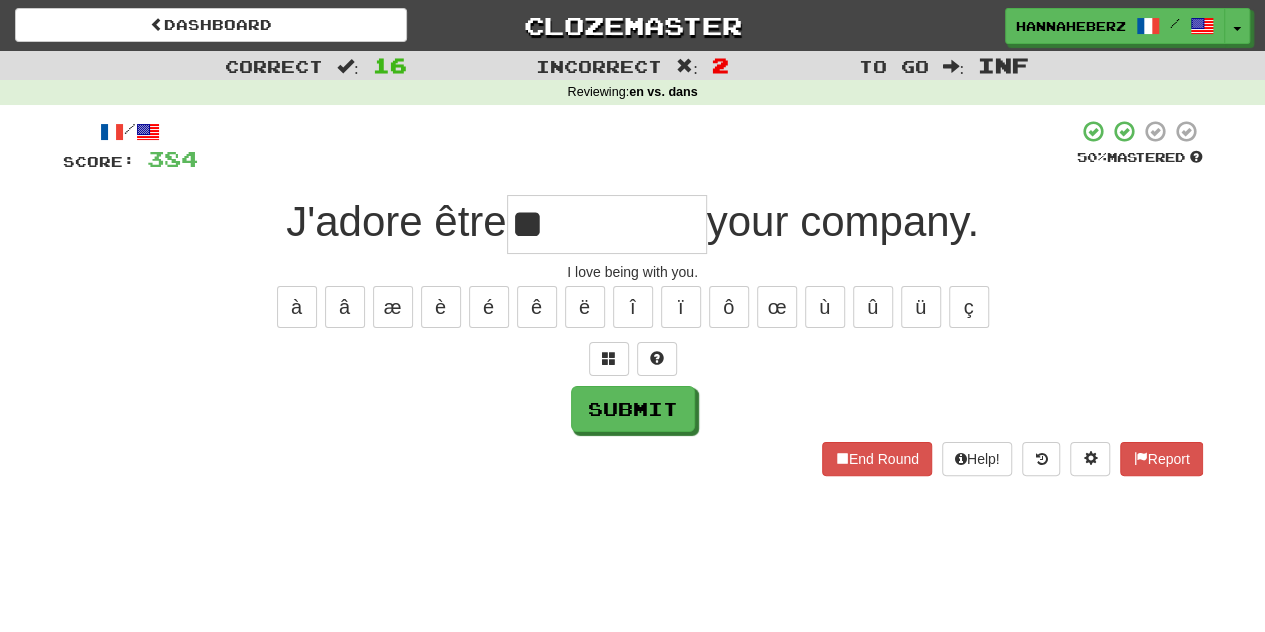 type on "**" 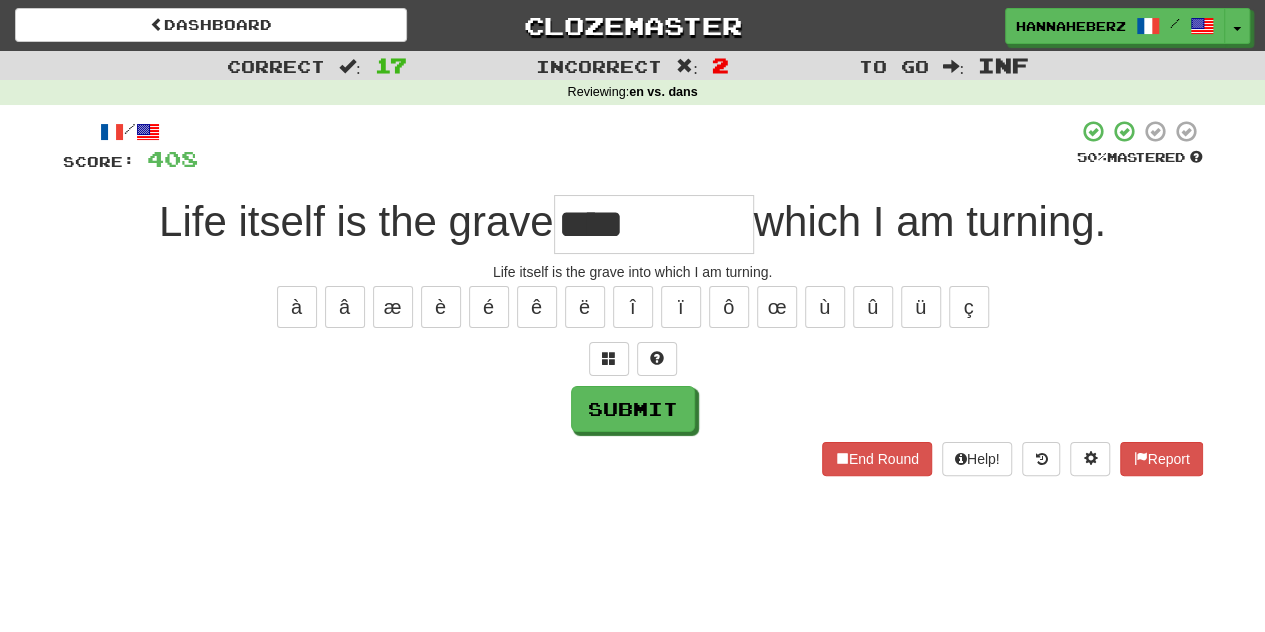 type on "****" 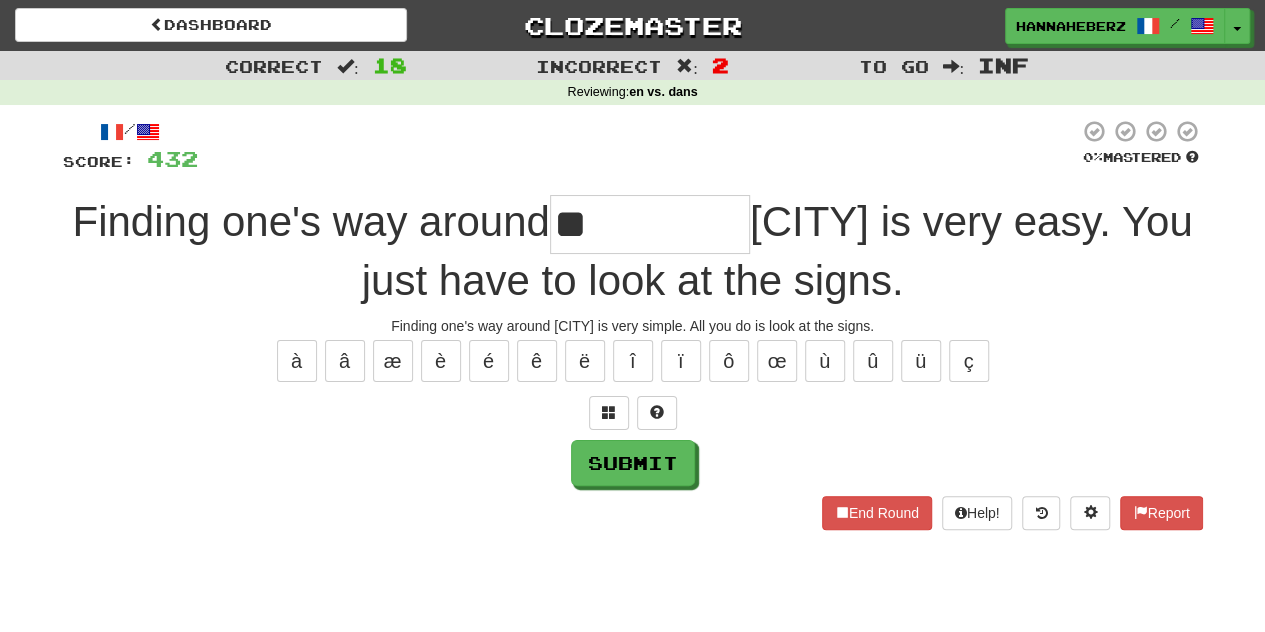 type on "****" 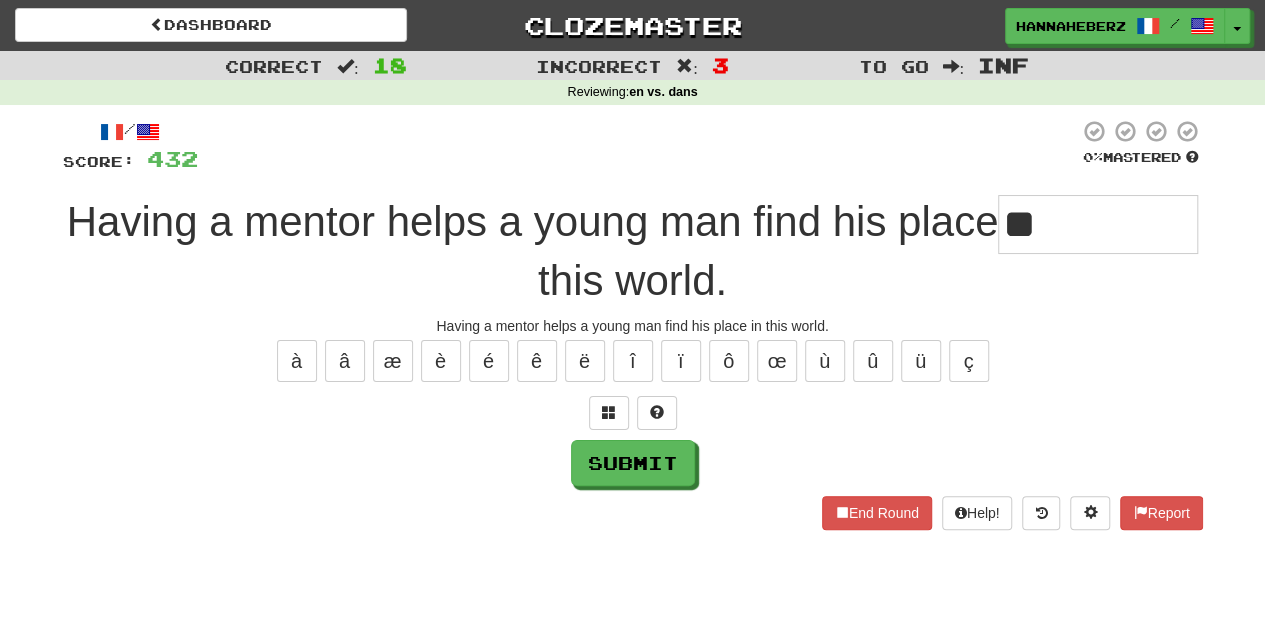 type on "**" 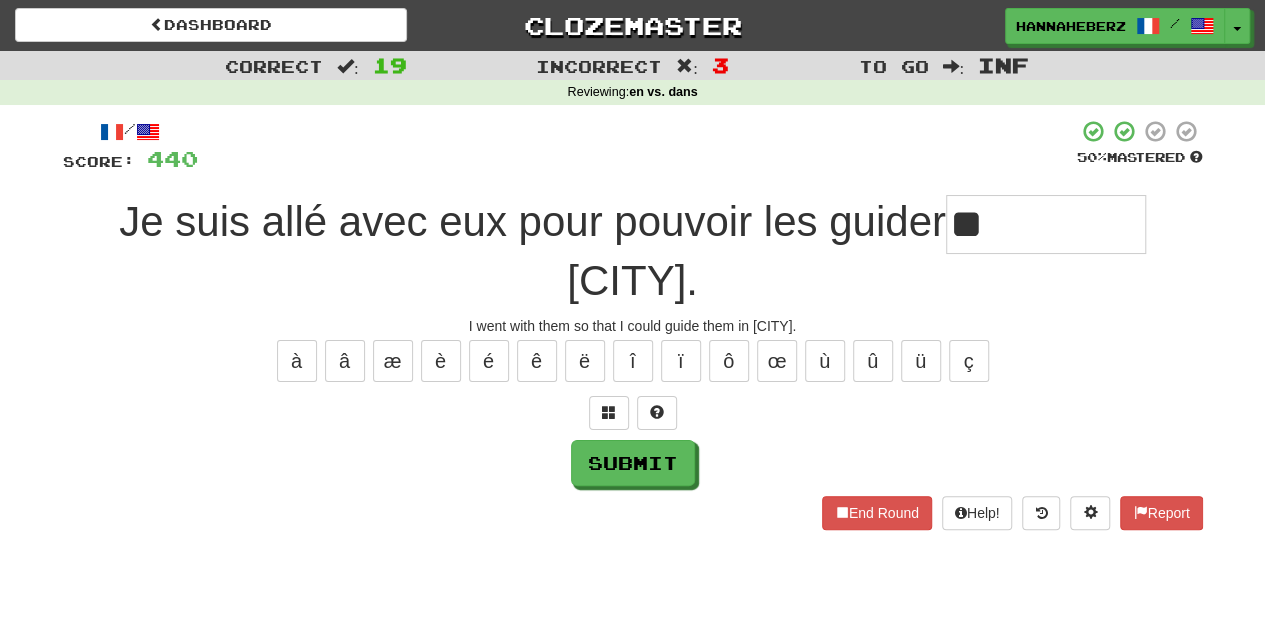 type on "****" 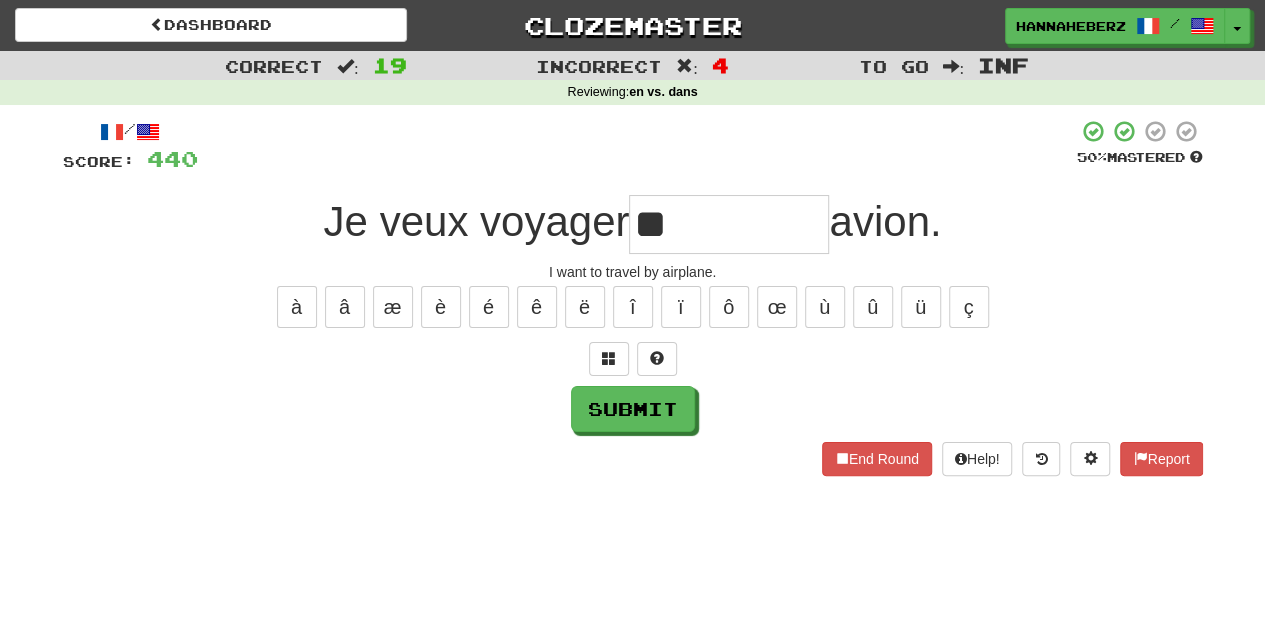 type on "**" 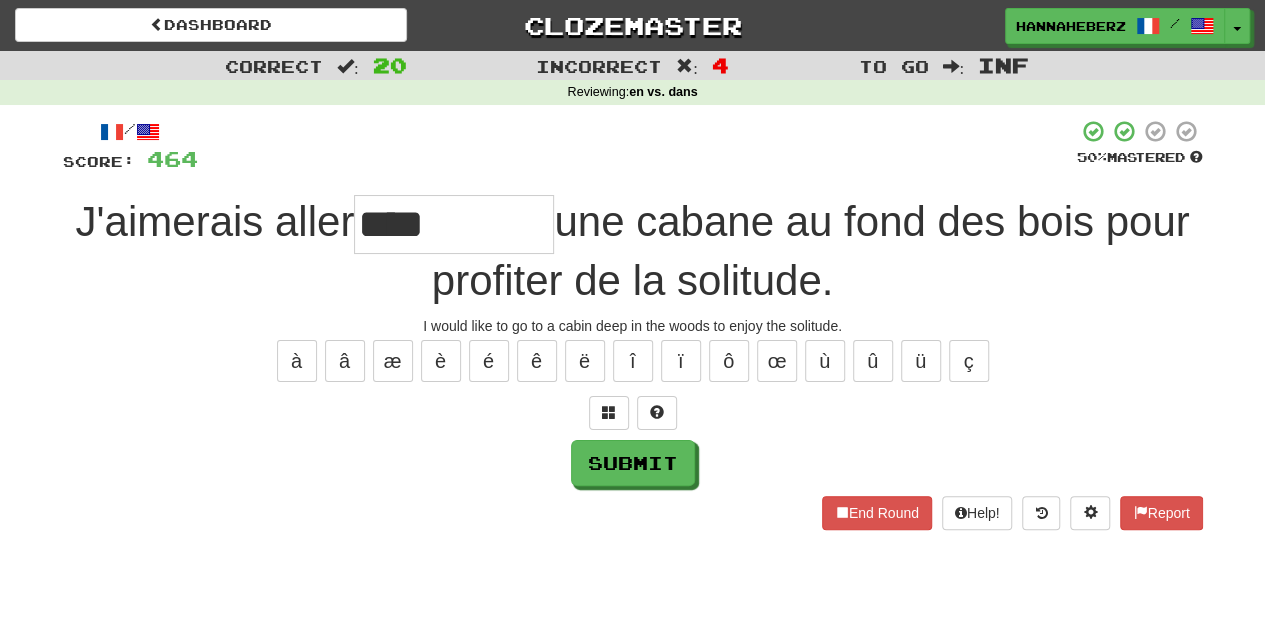 type on "****" 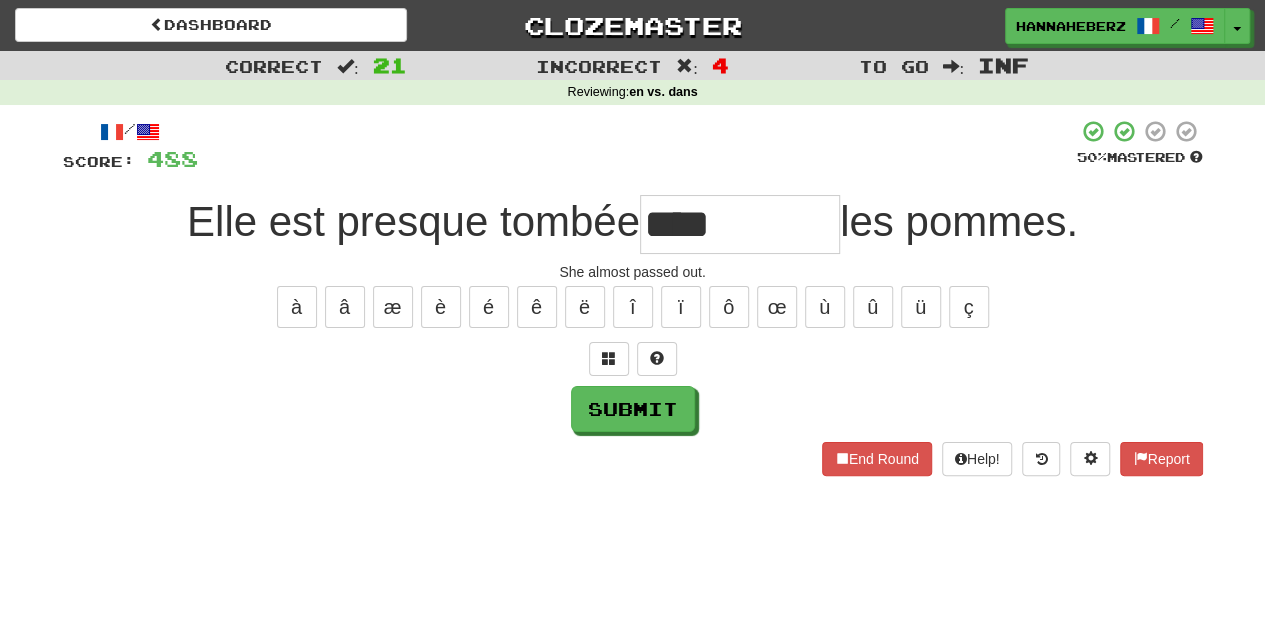type on "****" 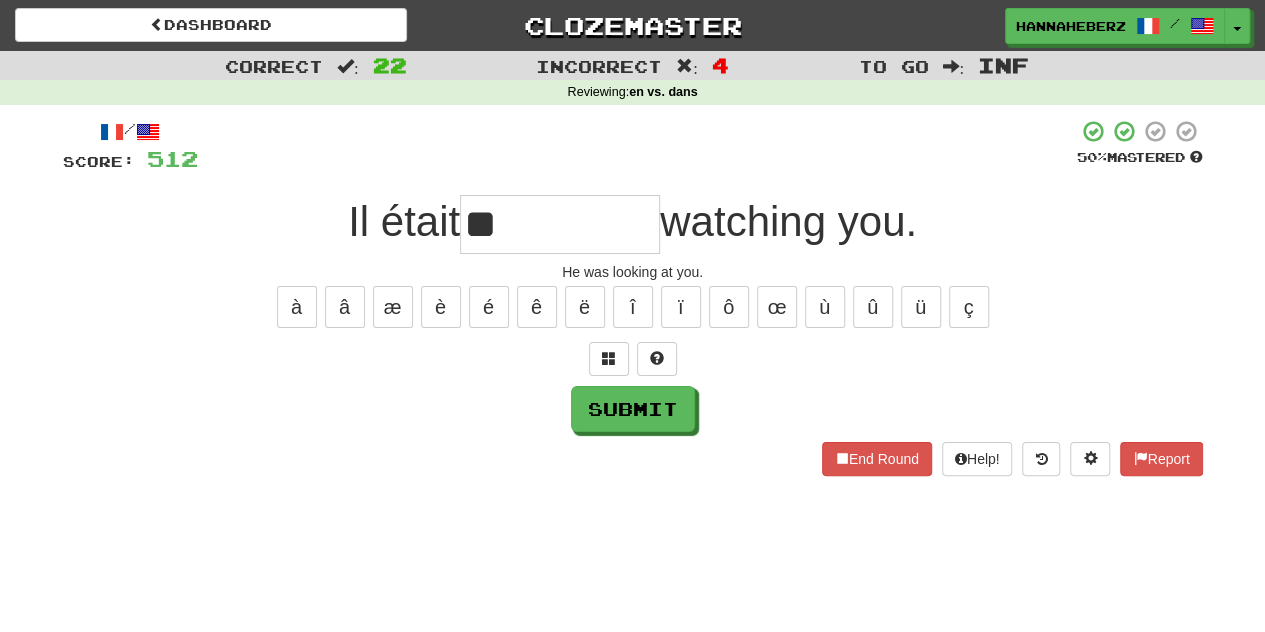 type on "**" 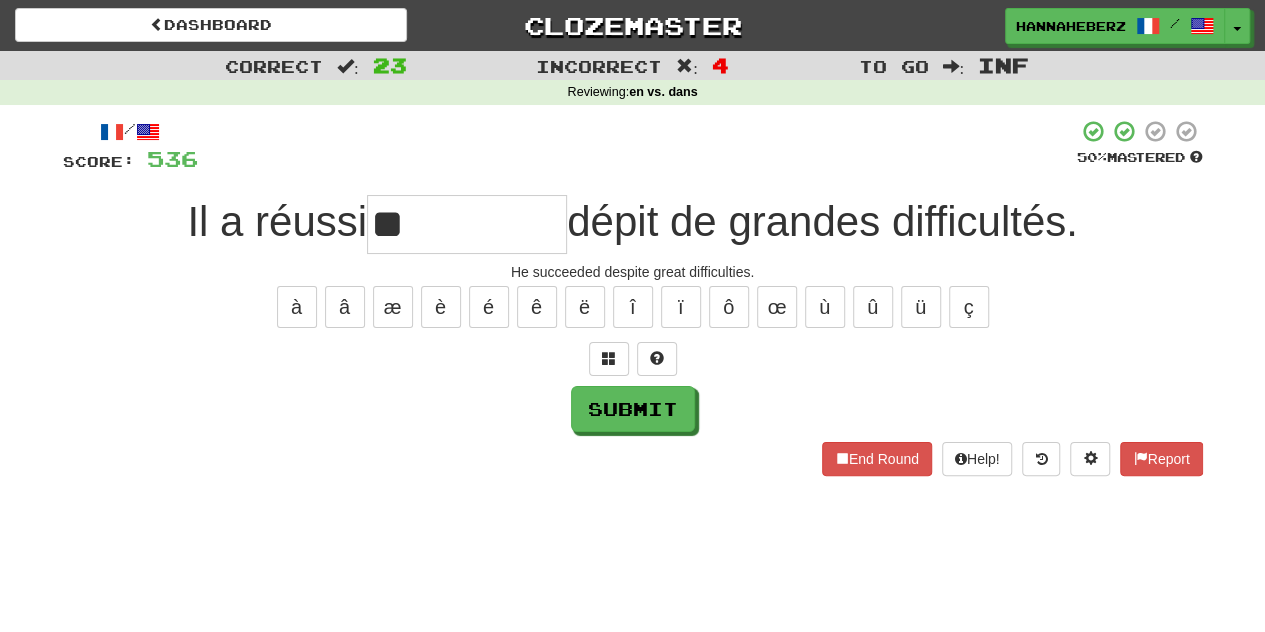 type on "**" 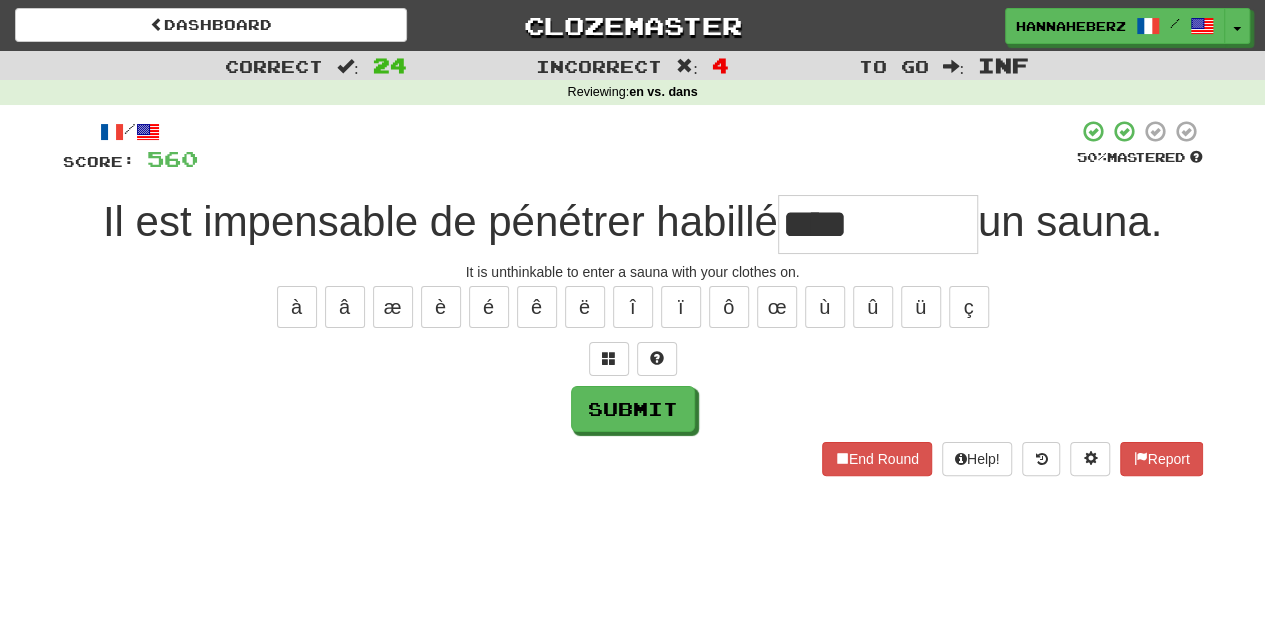 type on "****" 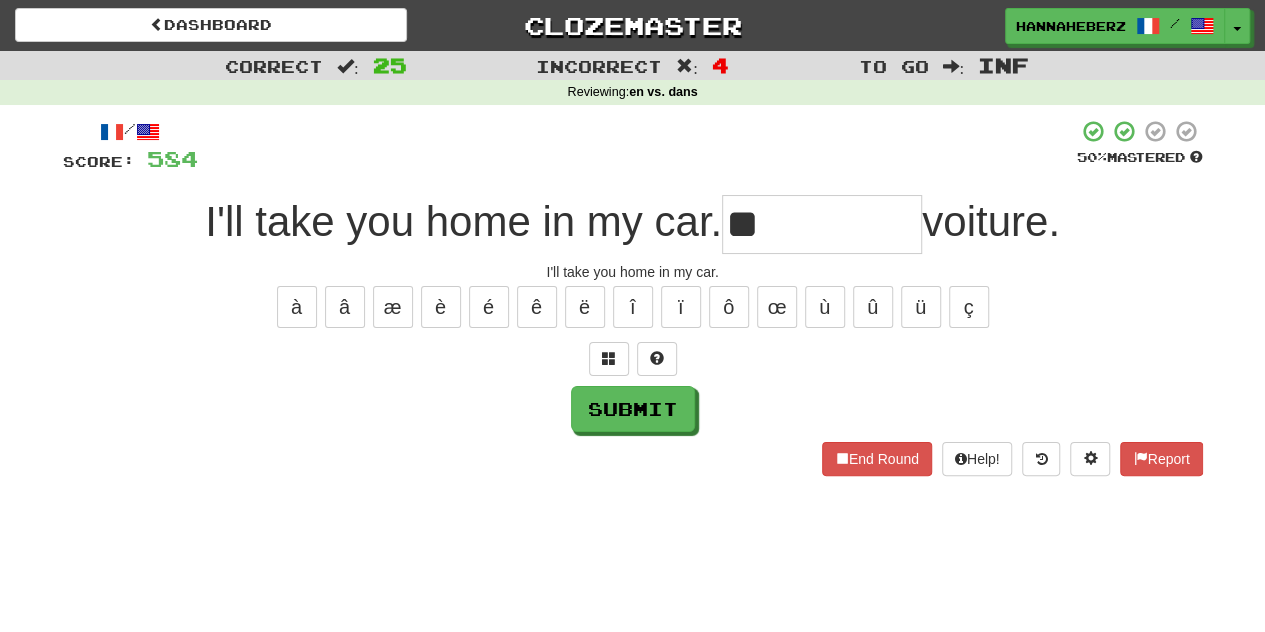type on "**" 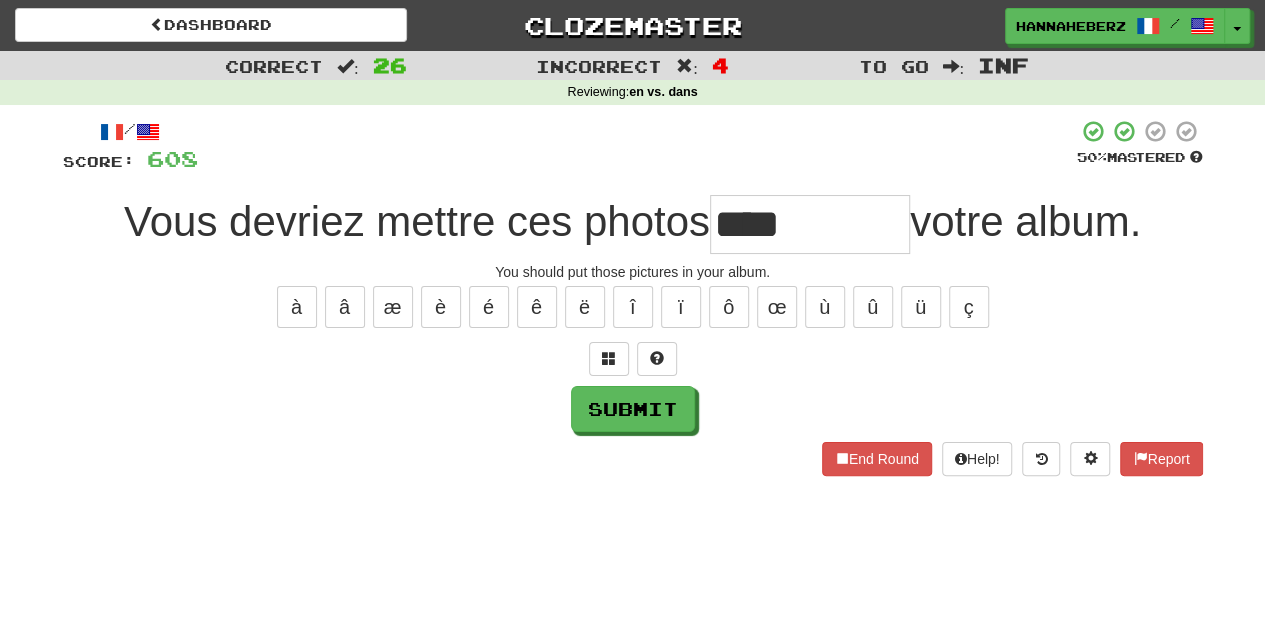 type on "****" 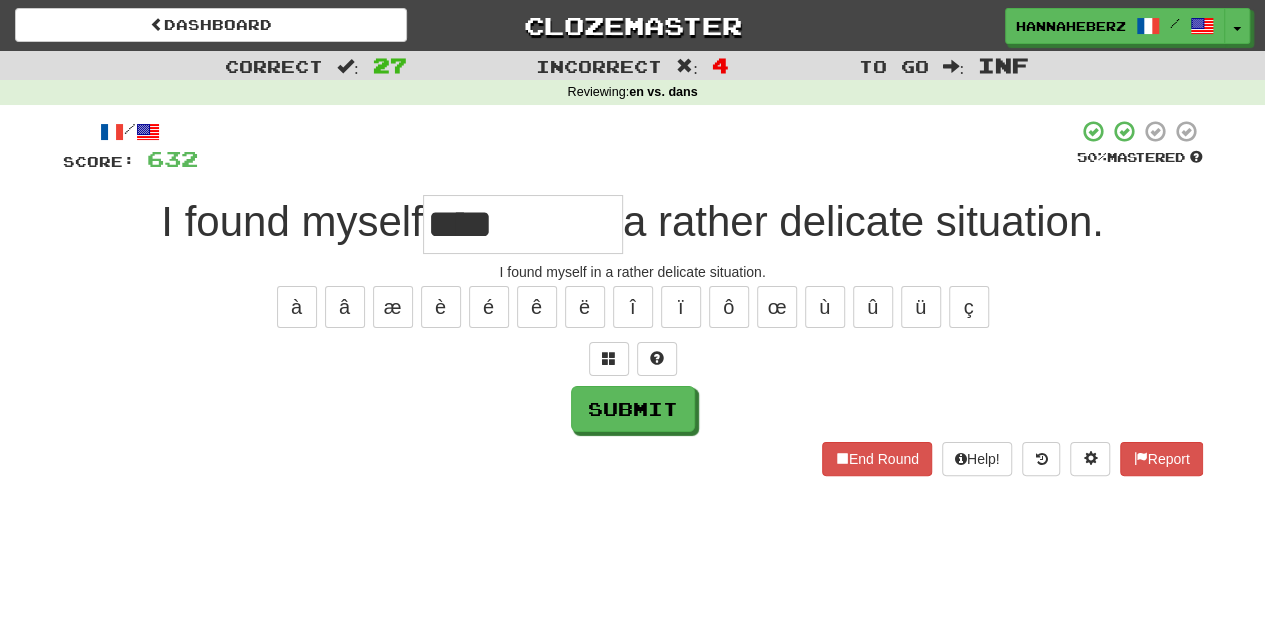 type on "****" 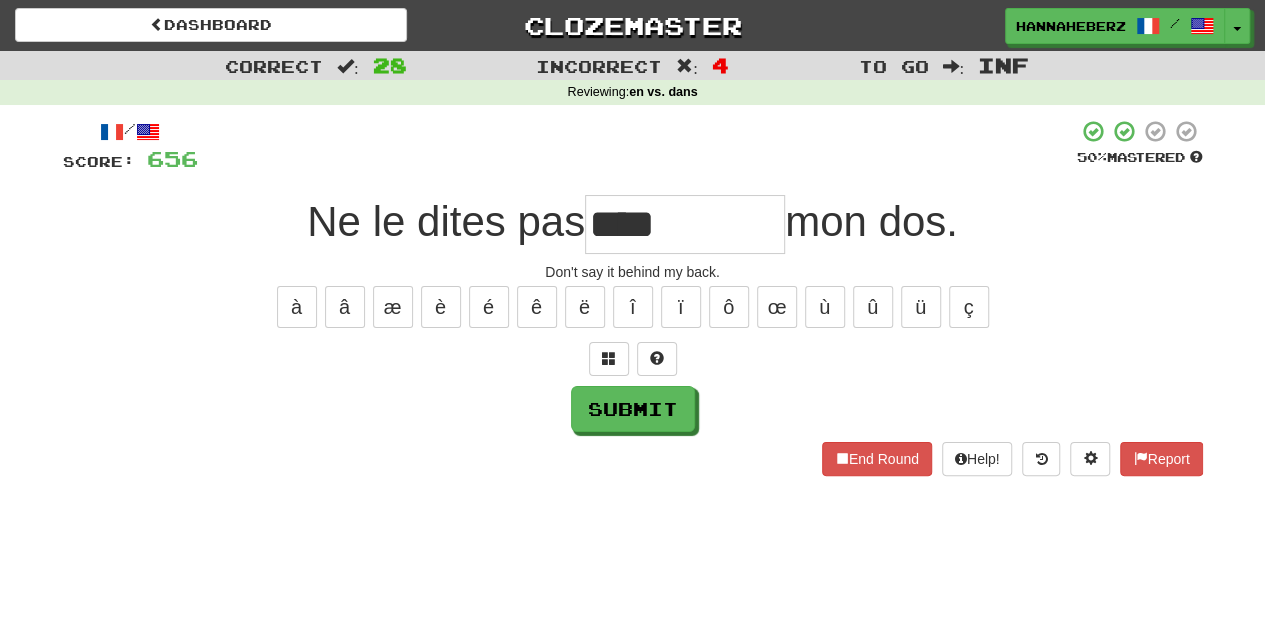 type on "****" 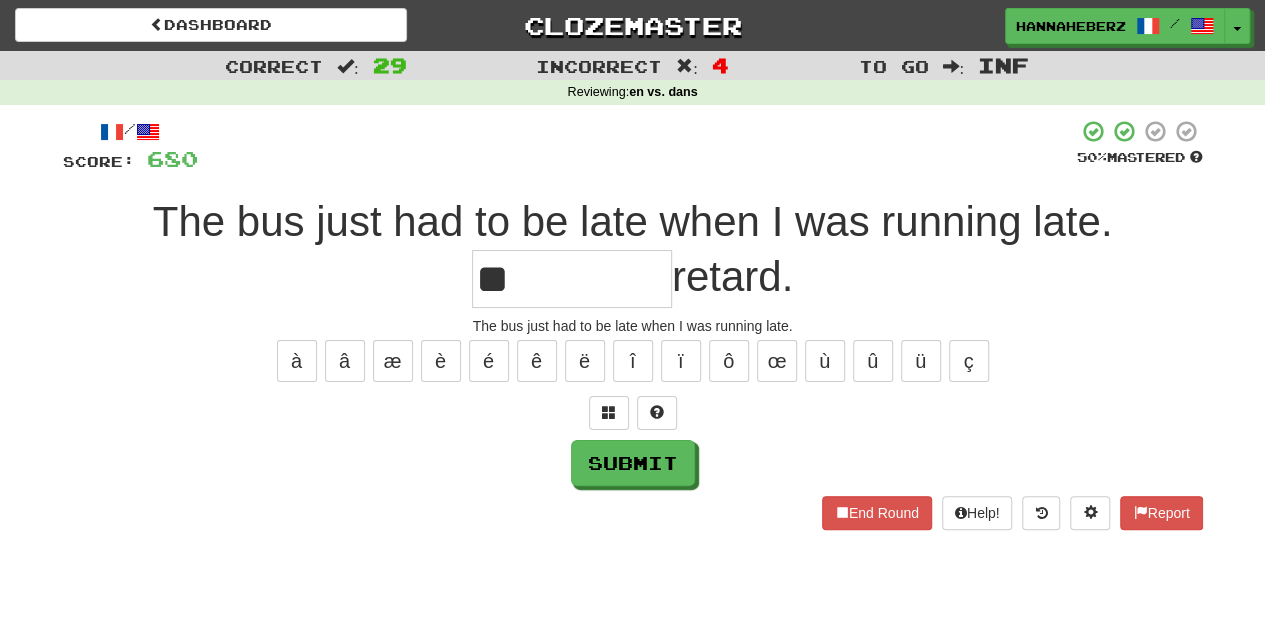 type on "**" 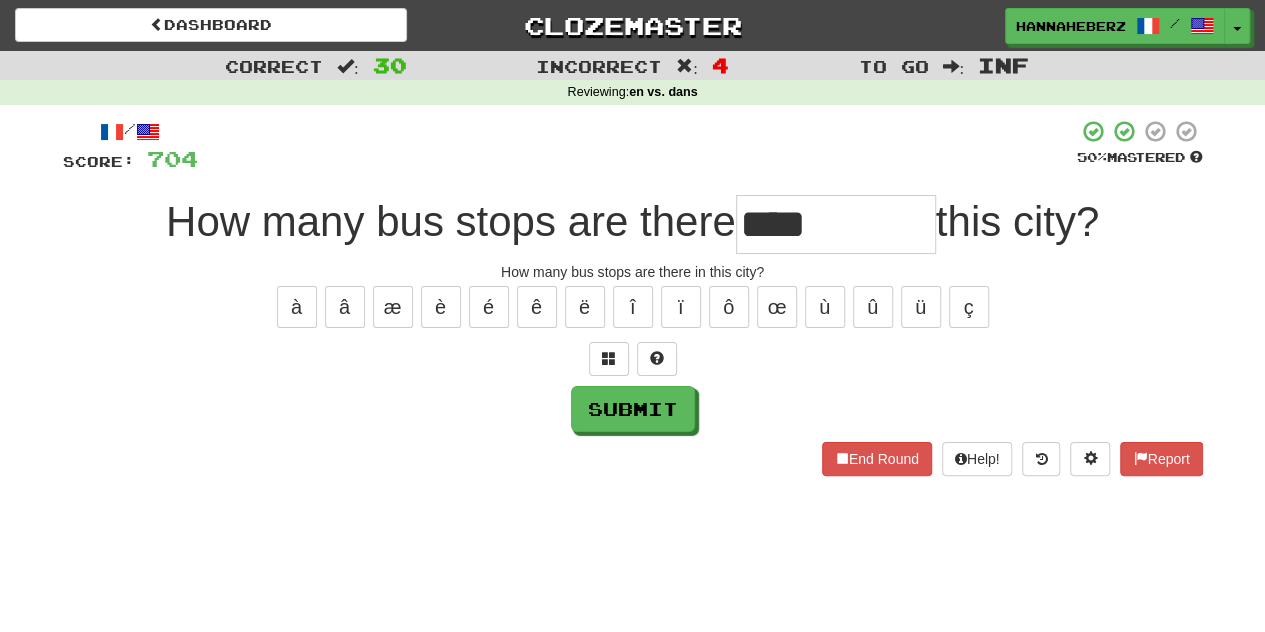 type on "****" 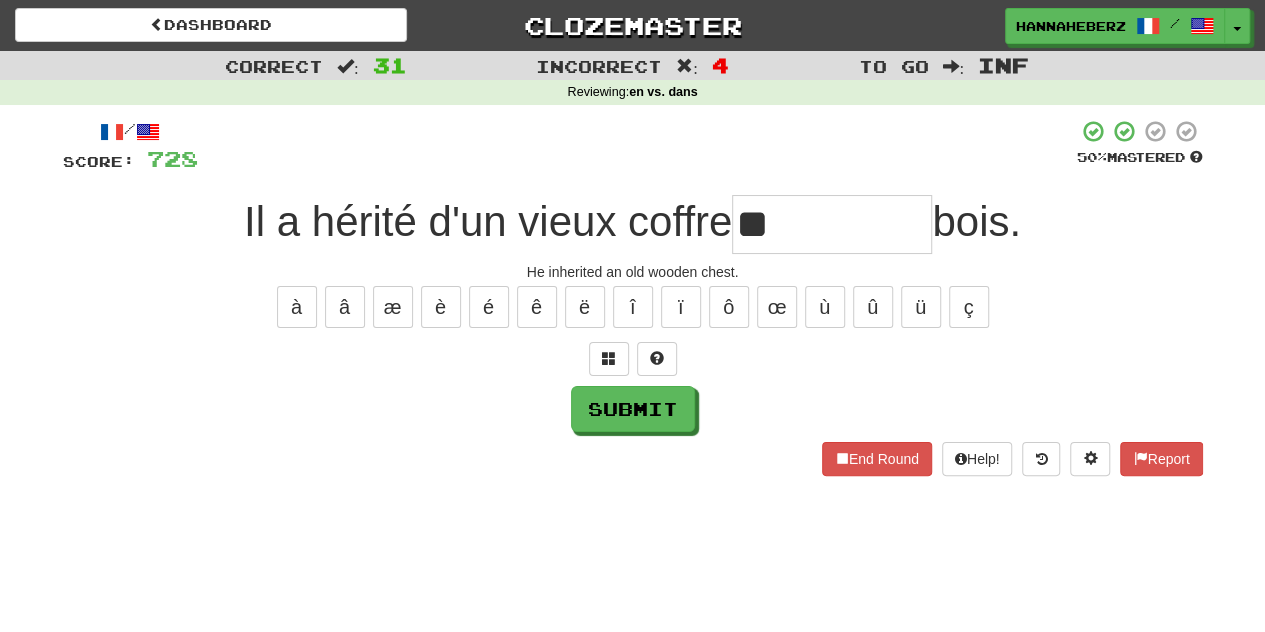 type on "**" 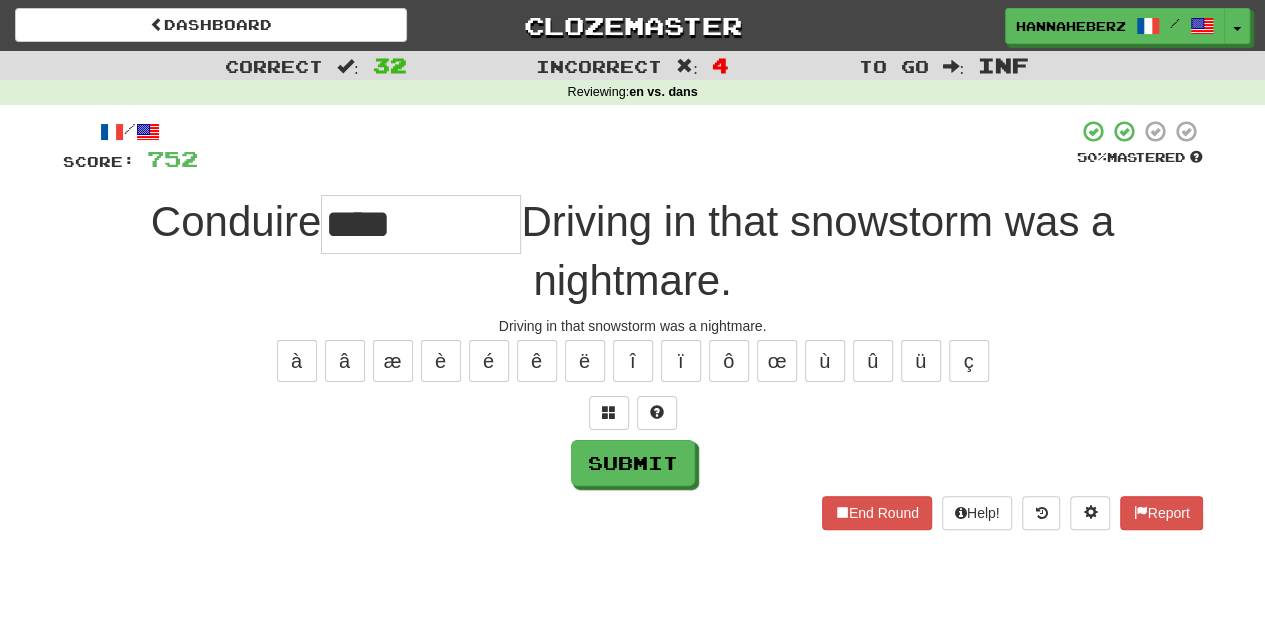 type on "****" 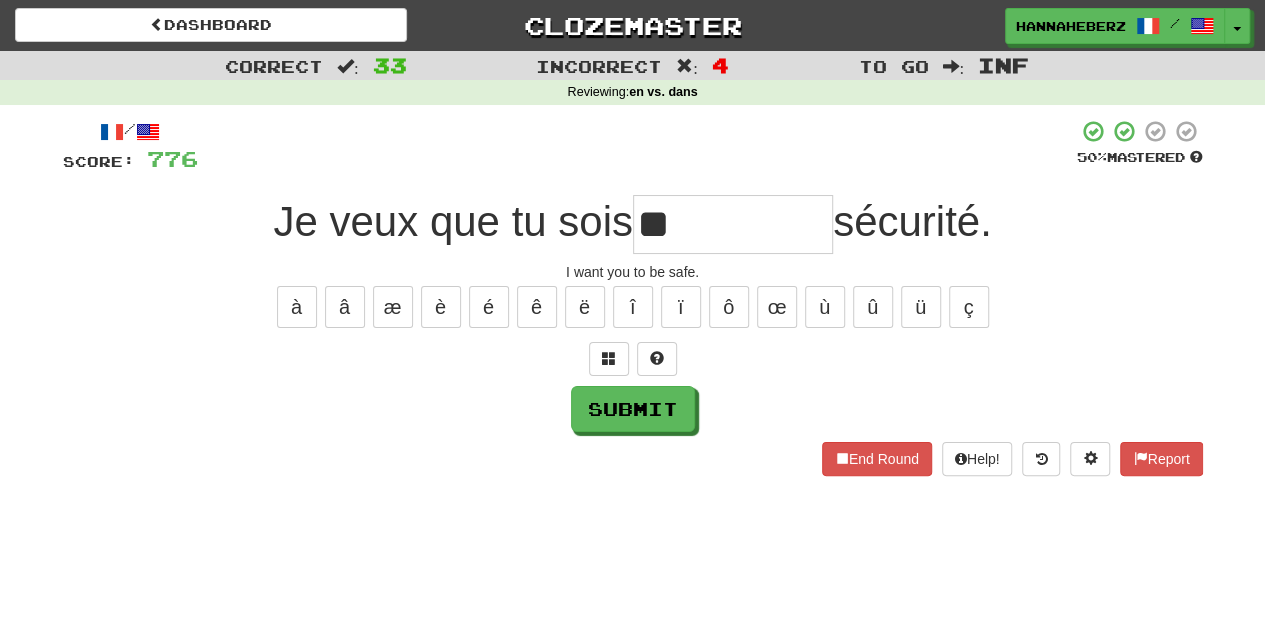 type on "**" 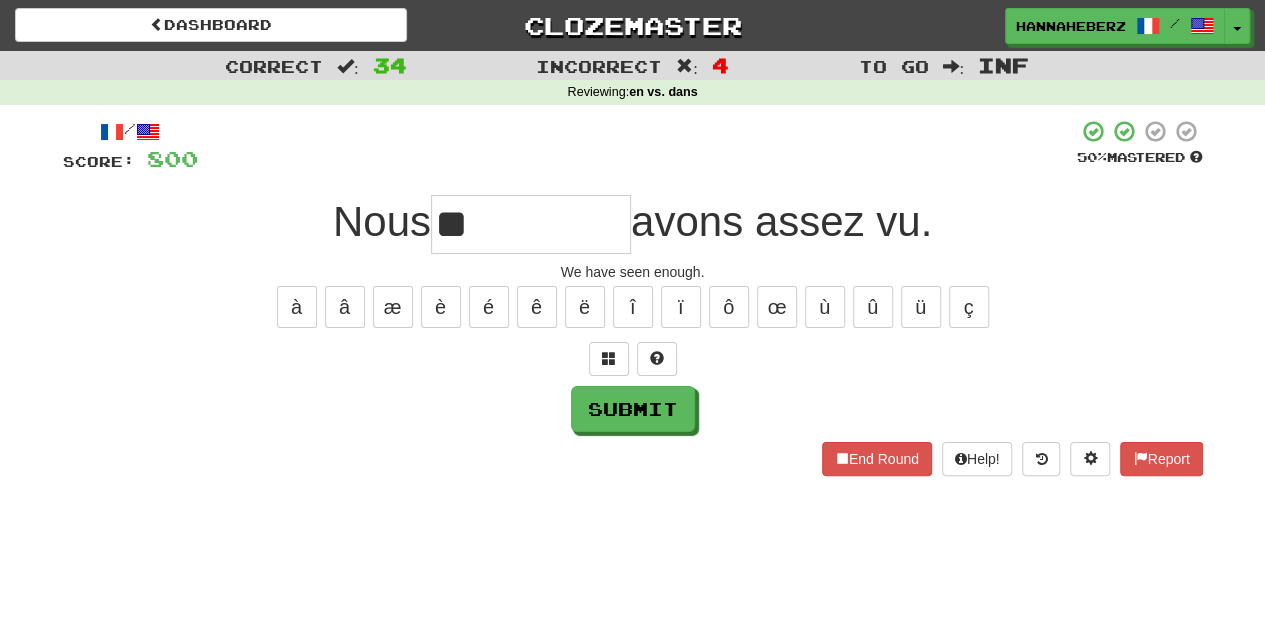 type on "**" 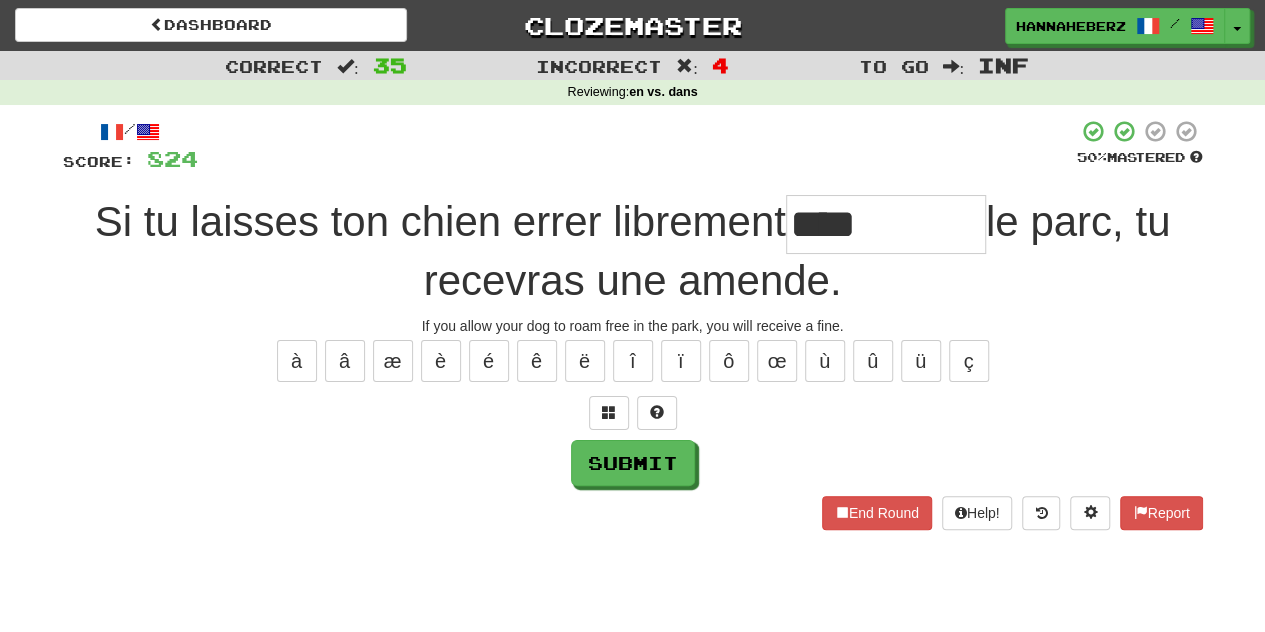 type on "****" 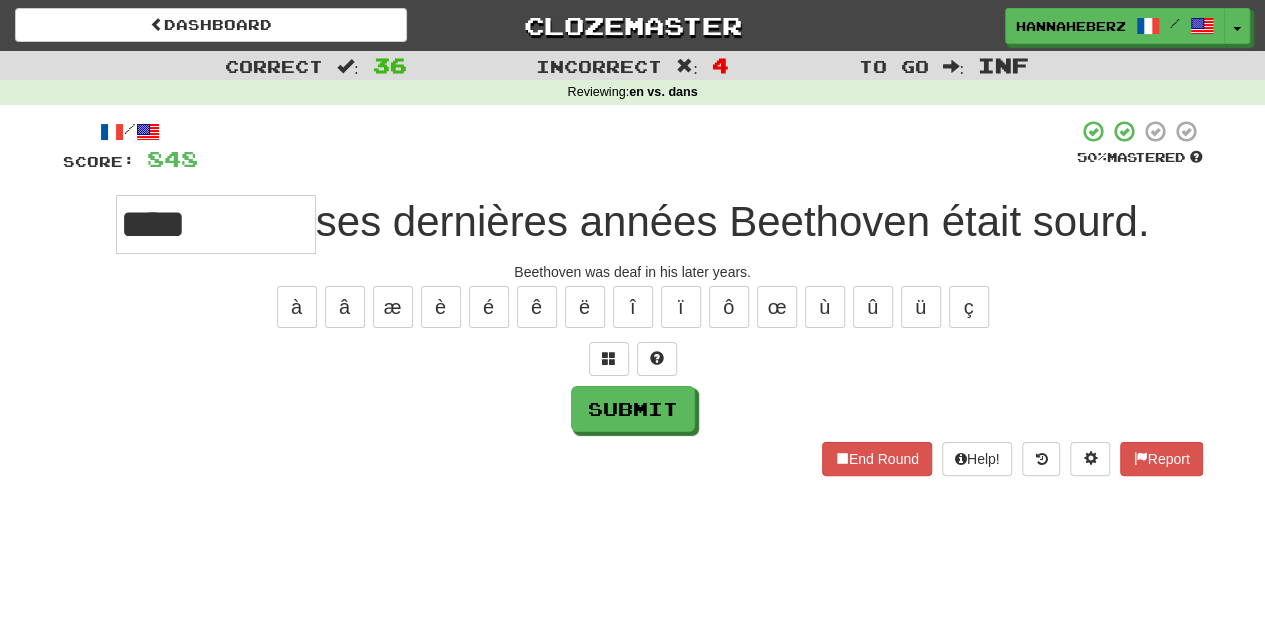 type on "****" 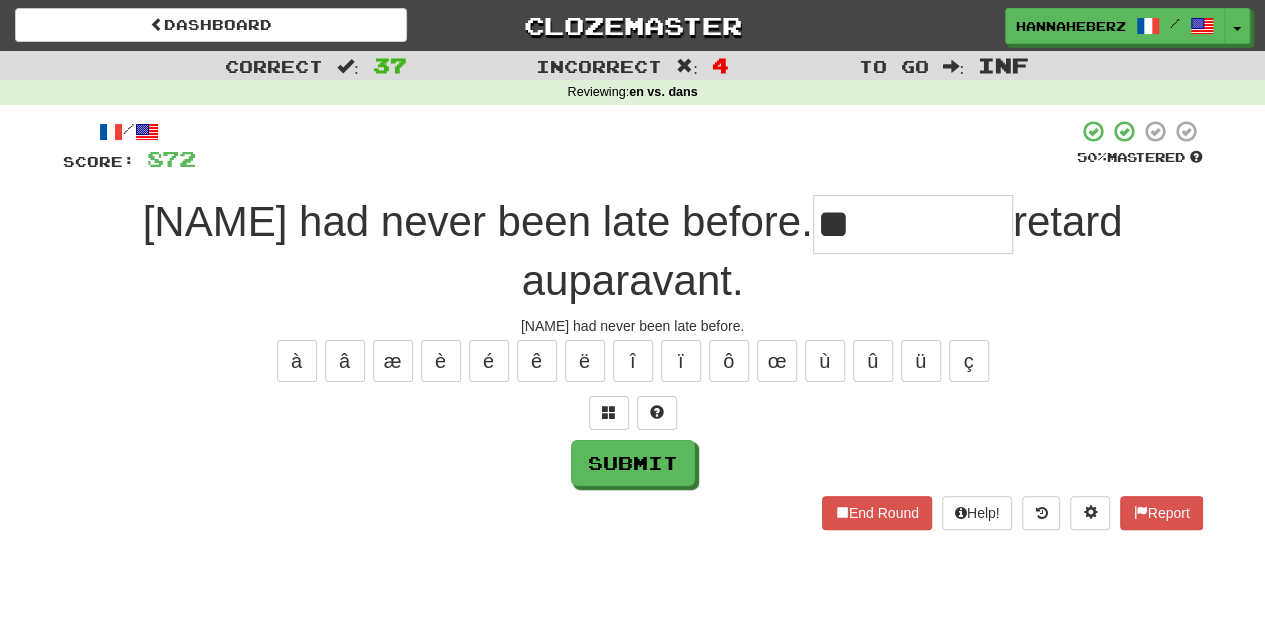 type on "**" 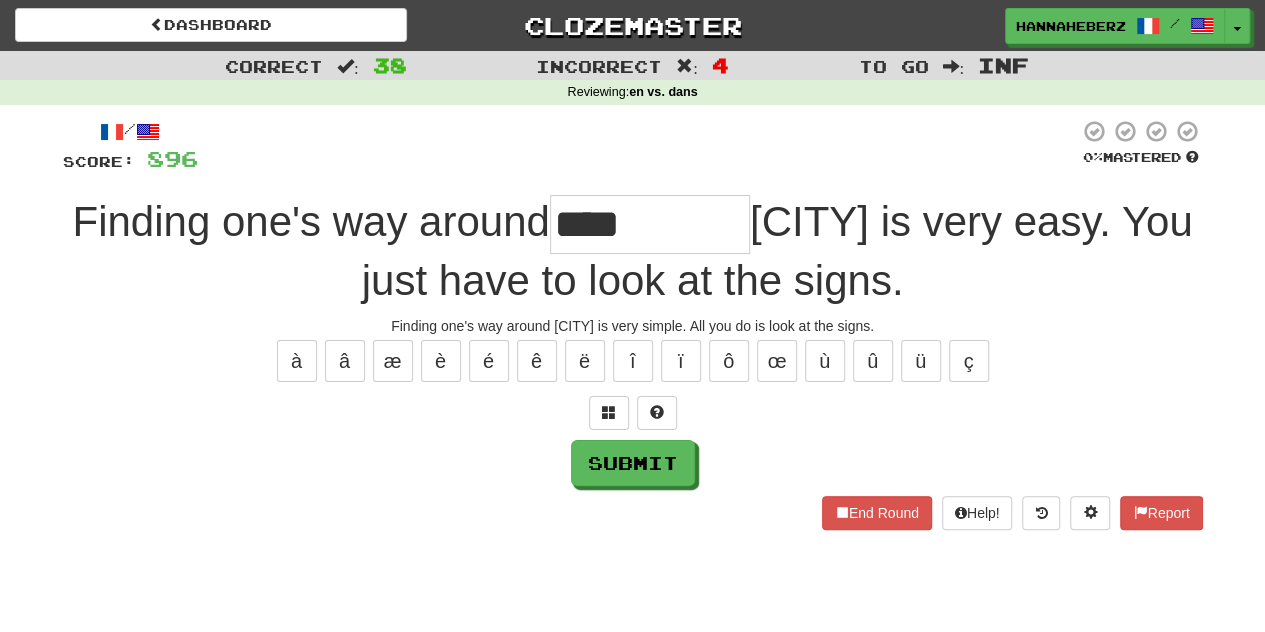 type on "****" 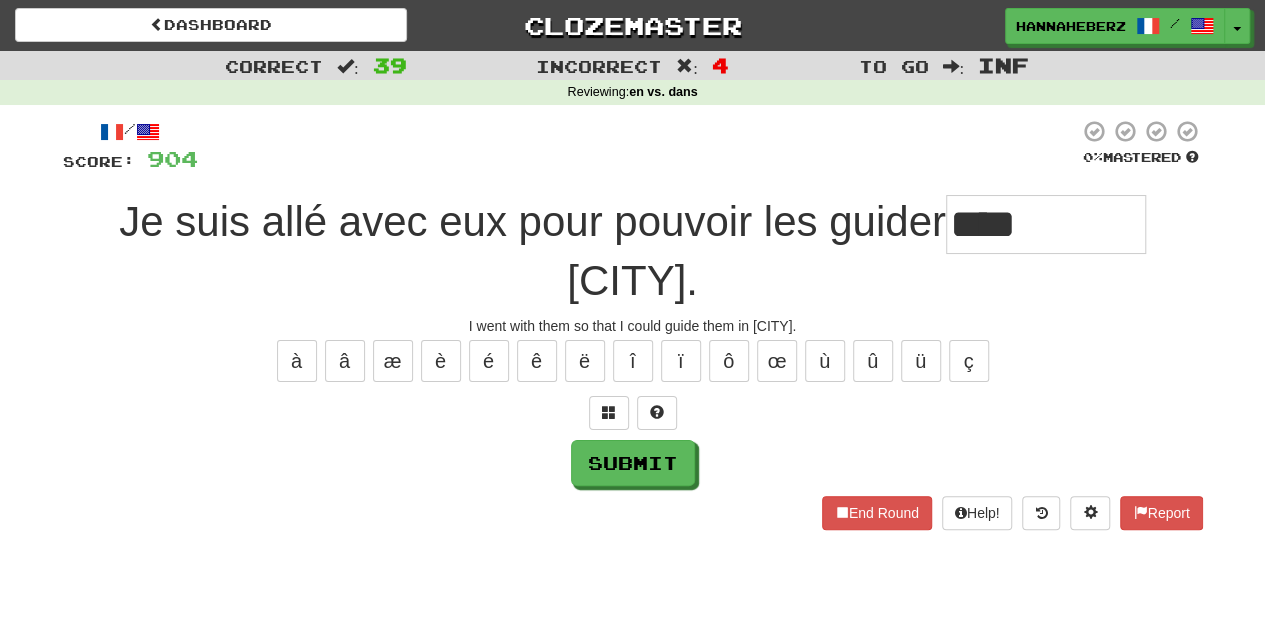 type on "****" 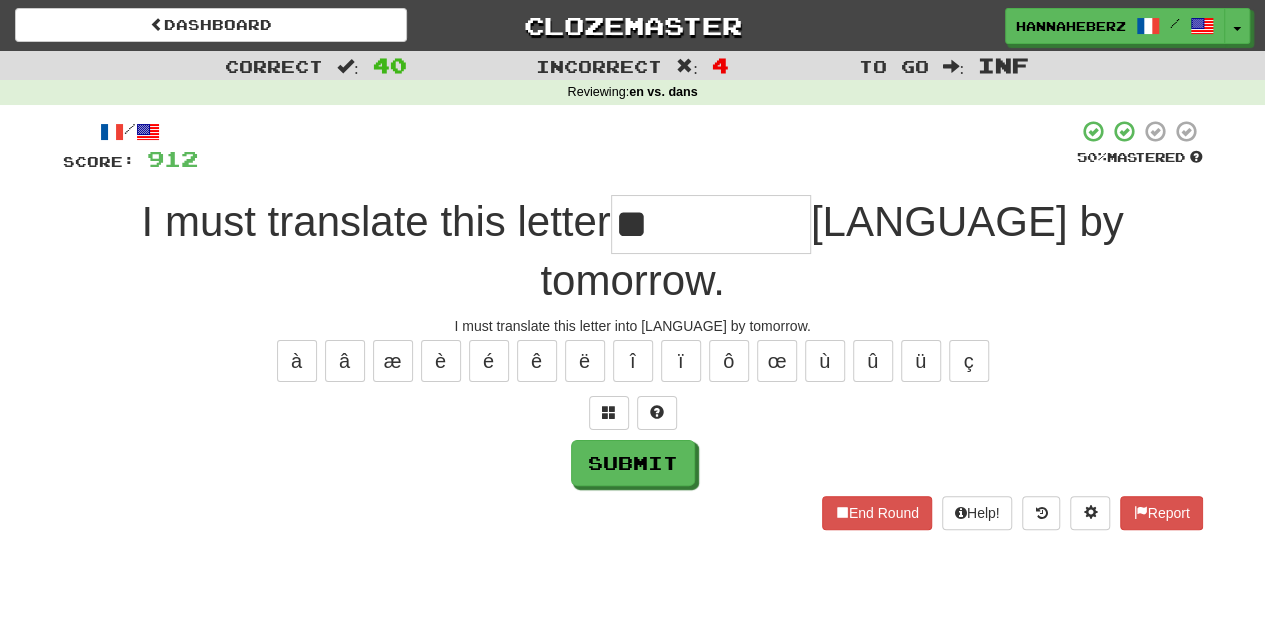 type on "**" 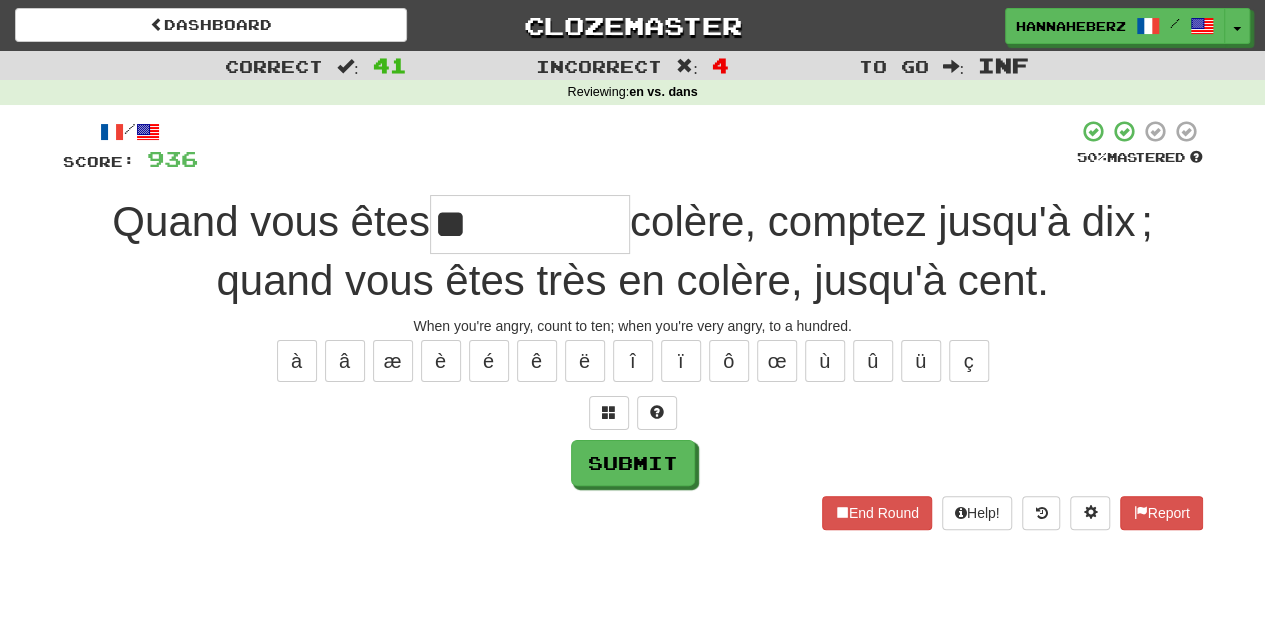 type on "**" 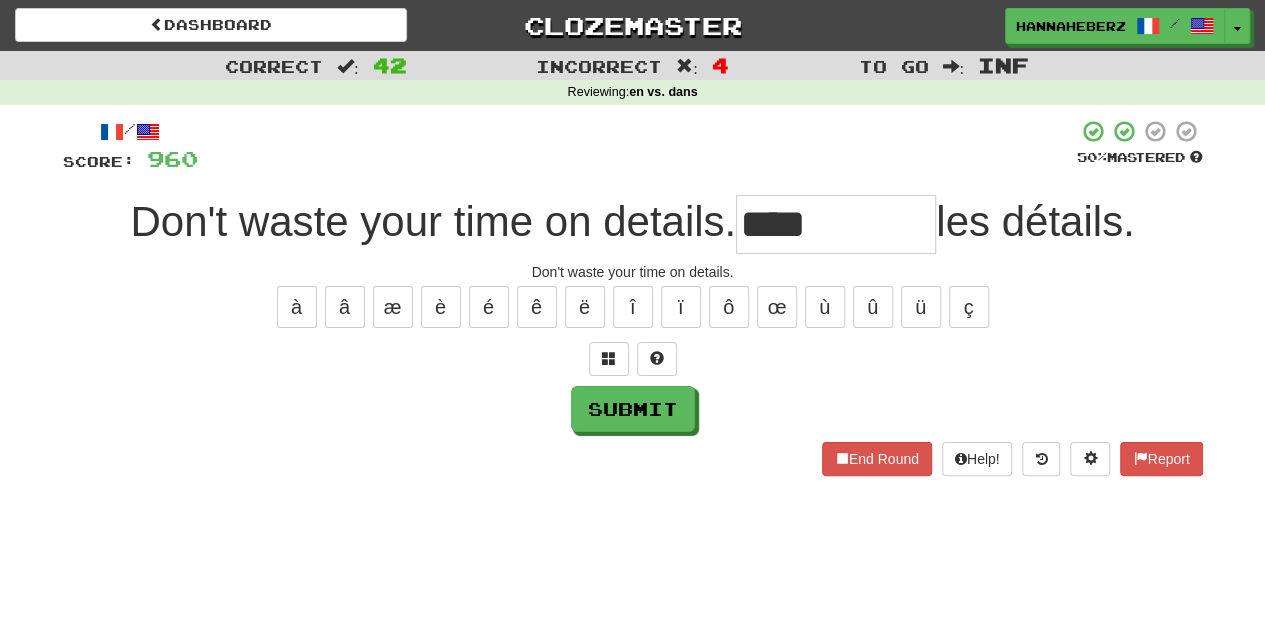 type on "****" 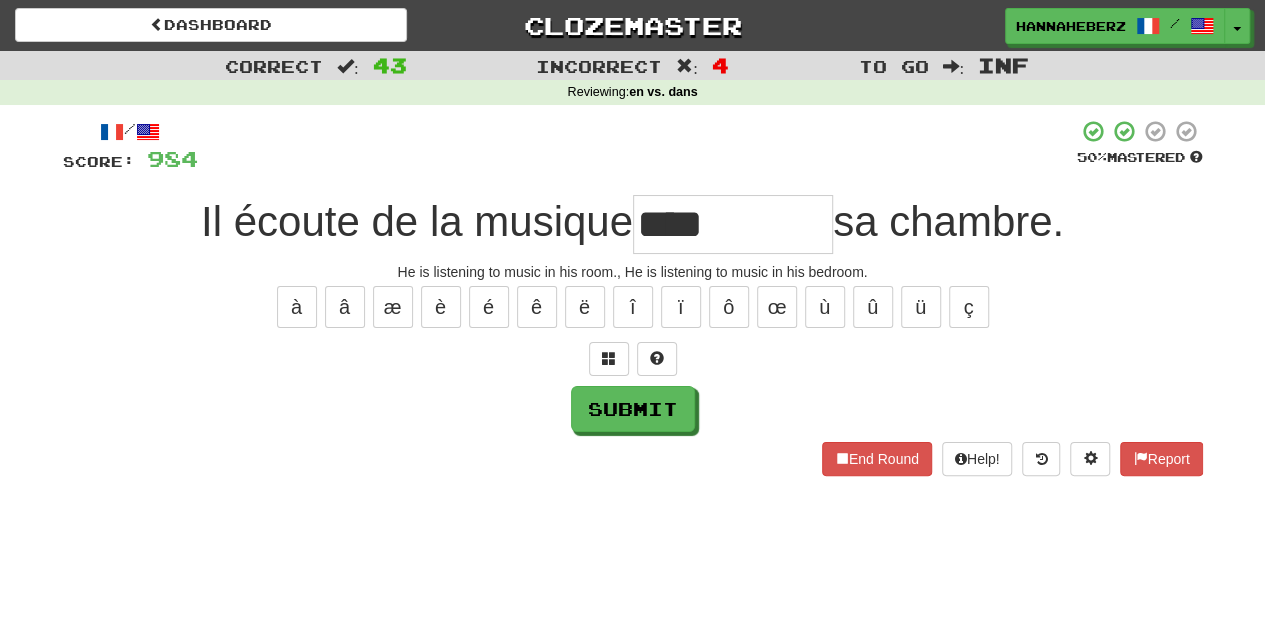 type on "****" 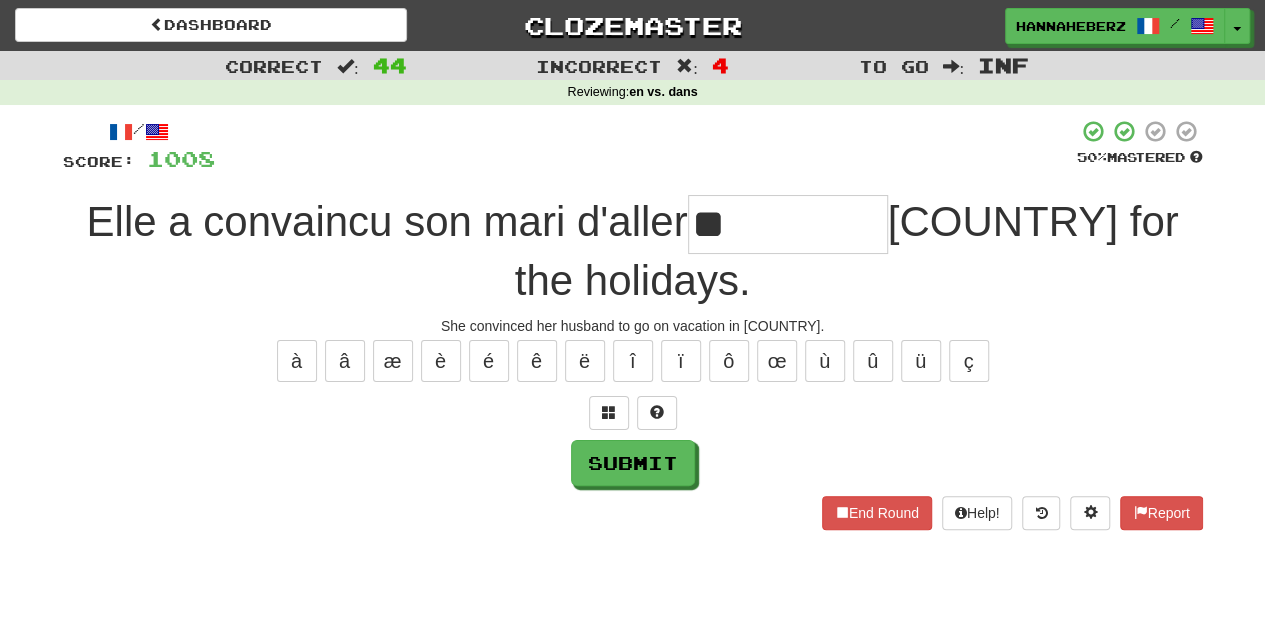 type on "**" 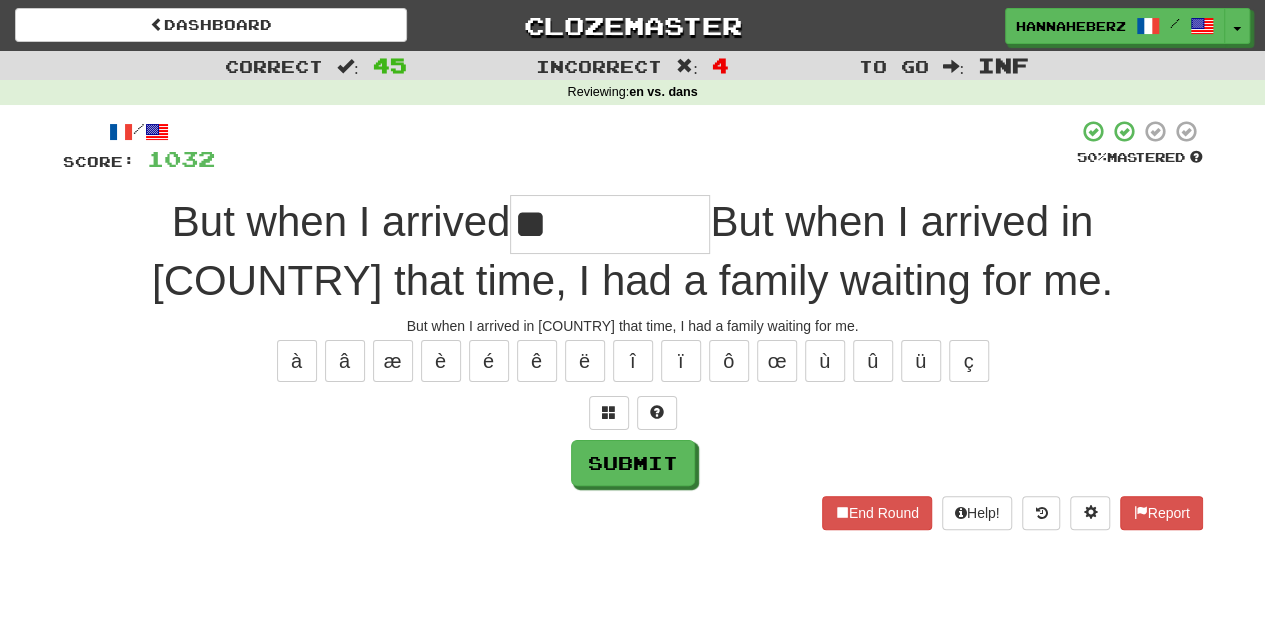 type on "**" 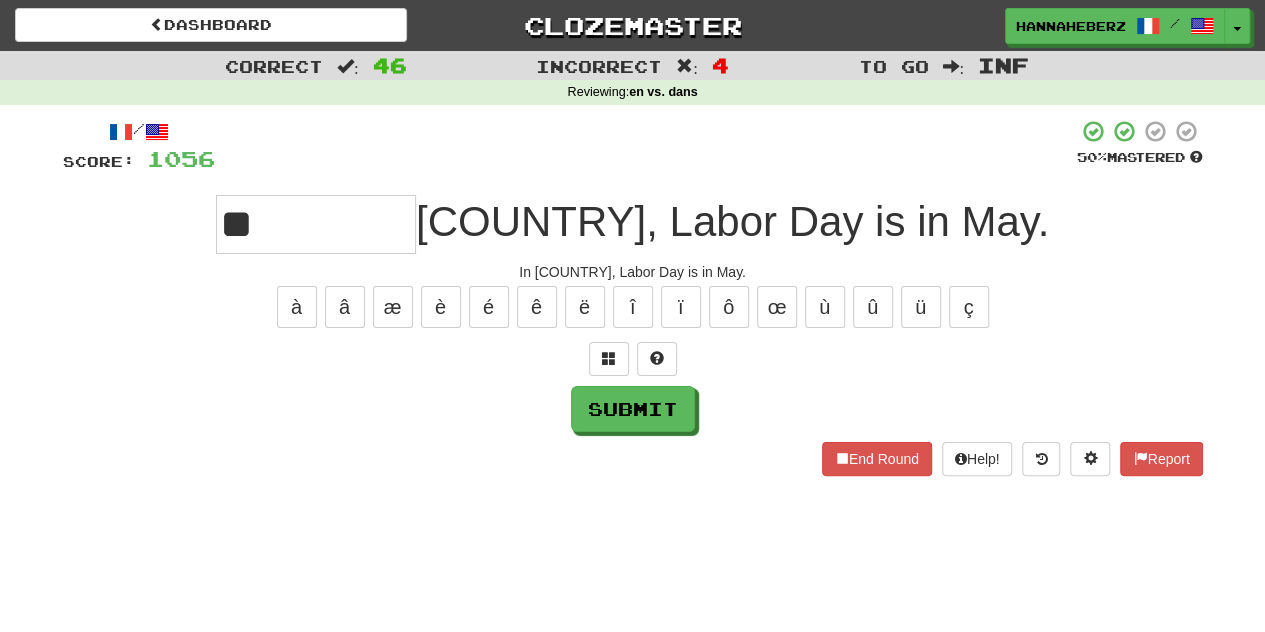 type on "**" 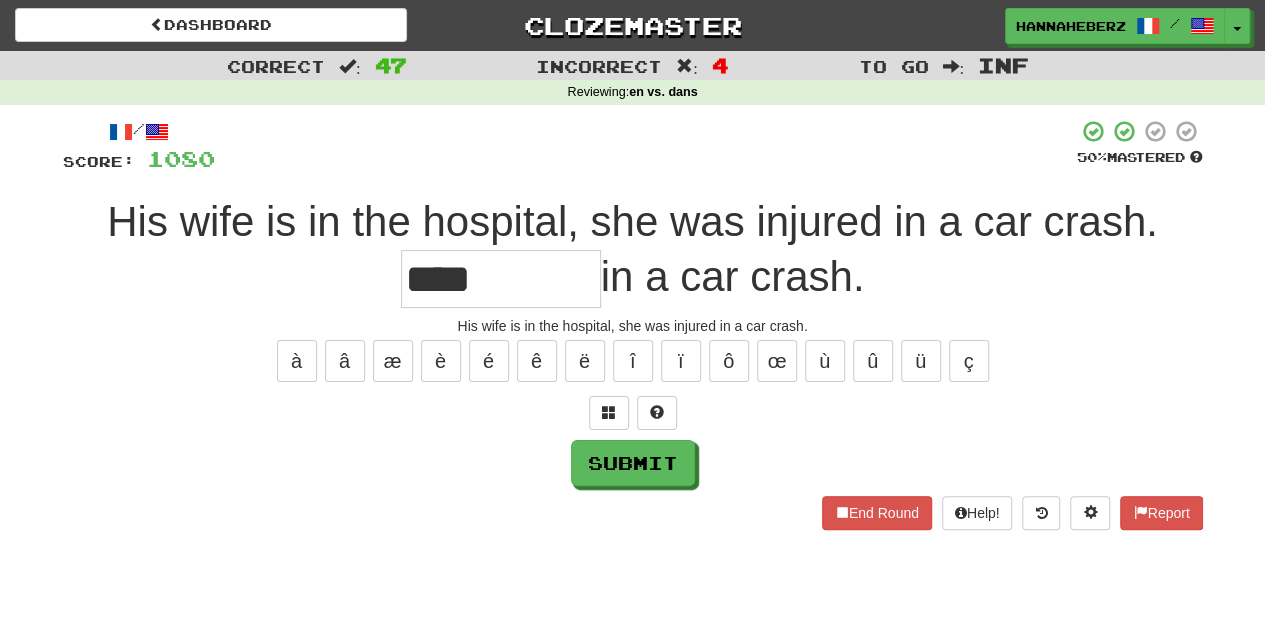 type on "****" 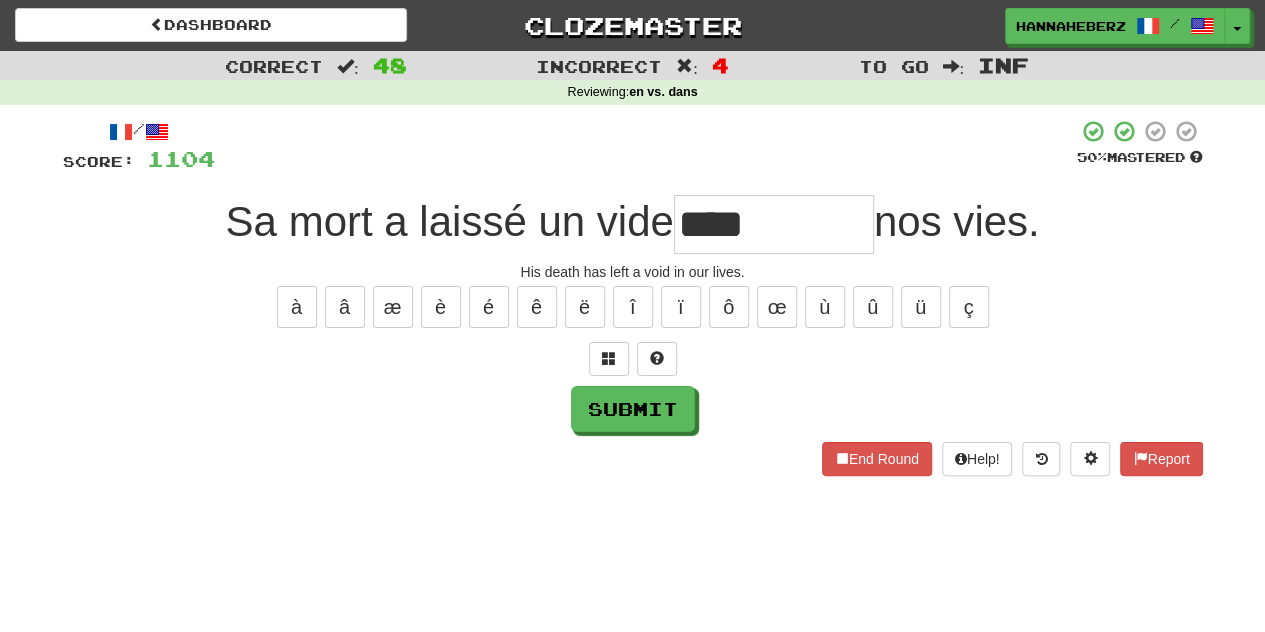 type on "****" 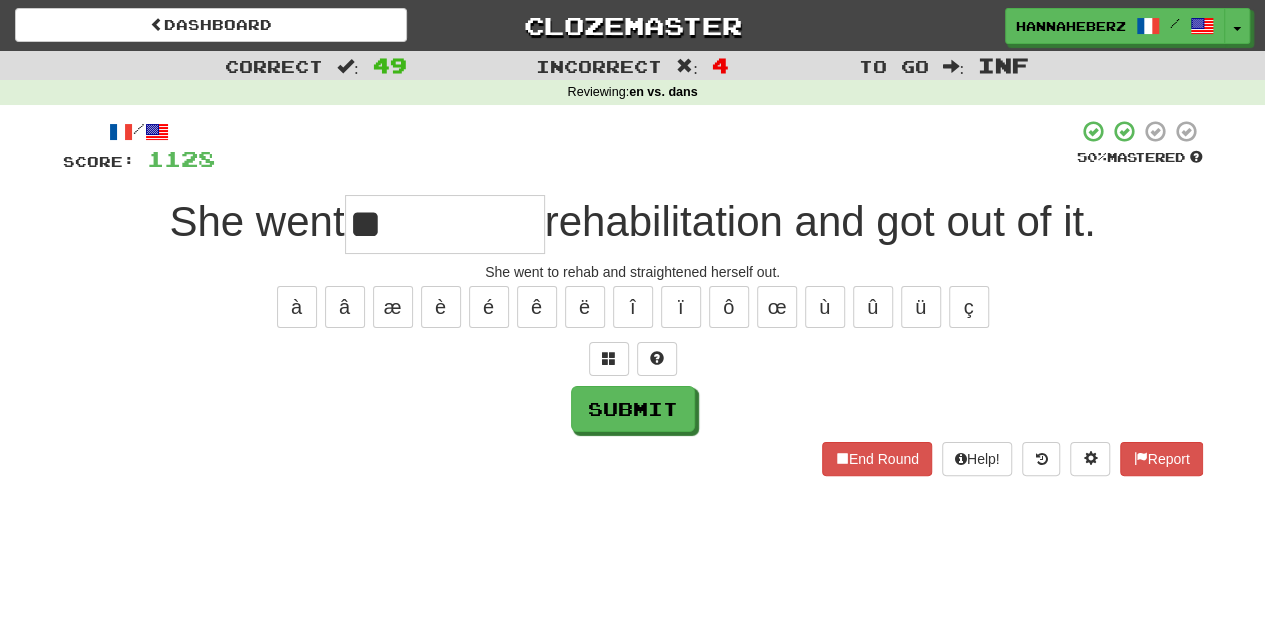 type on "**" 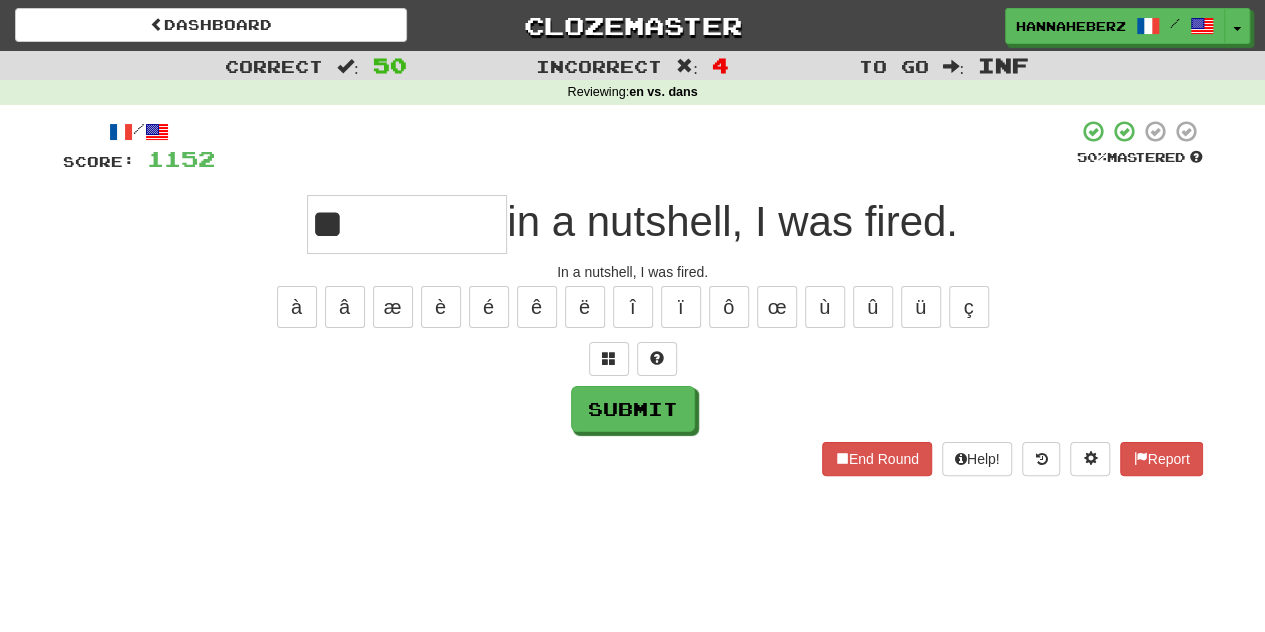 type on "**" 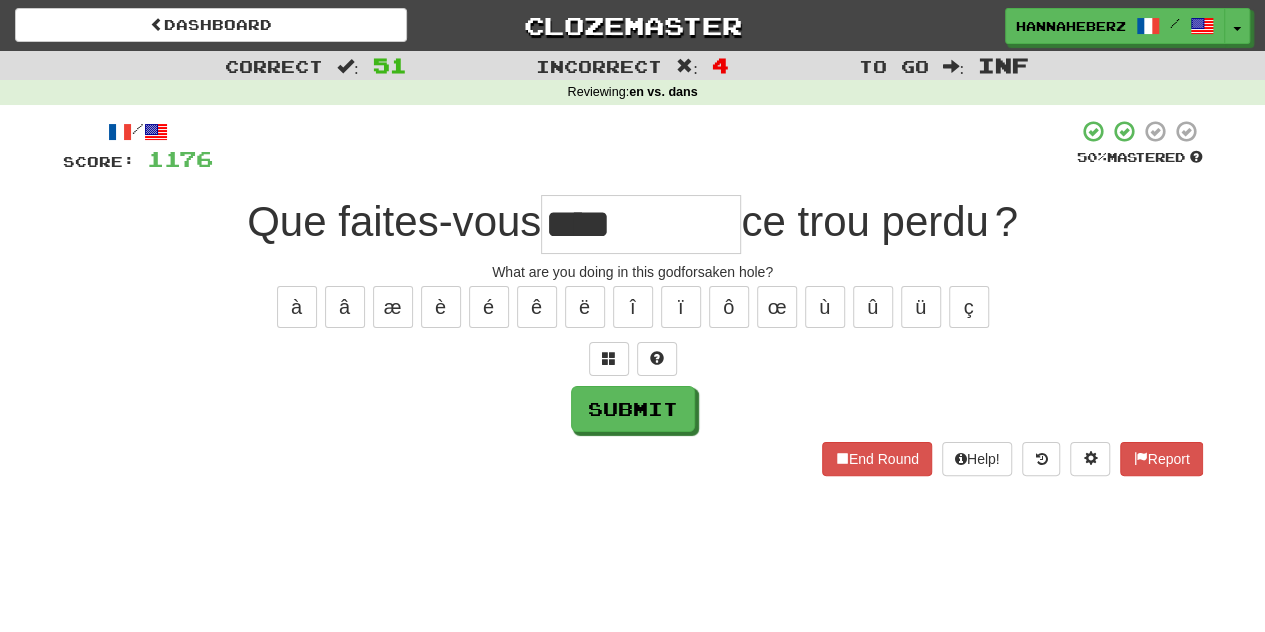 type on "****" 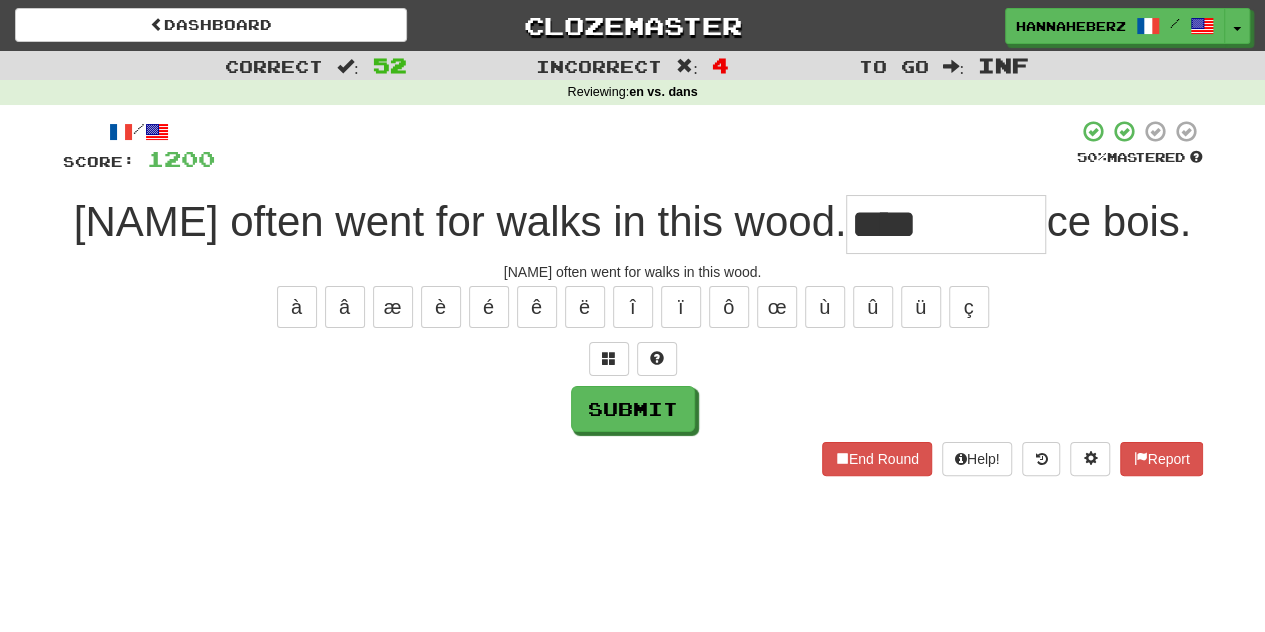type on "****" 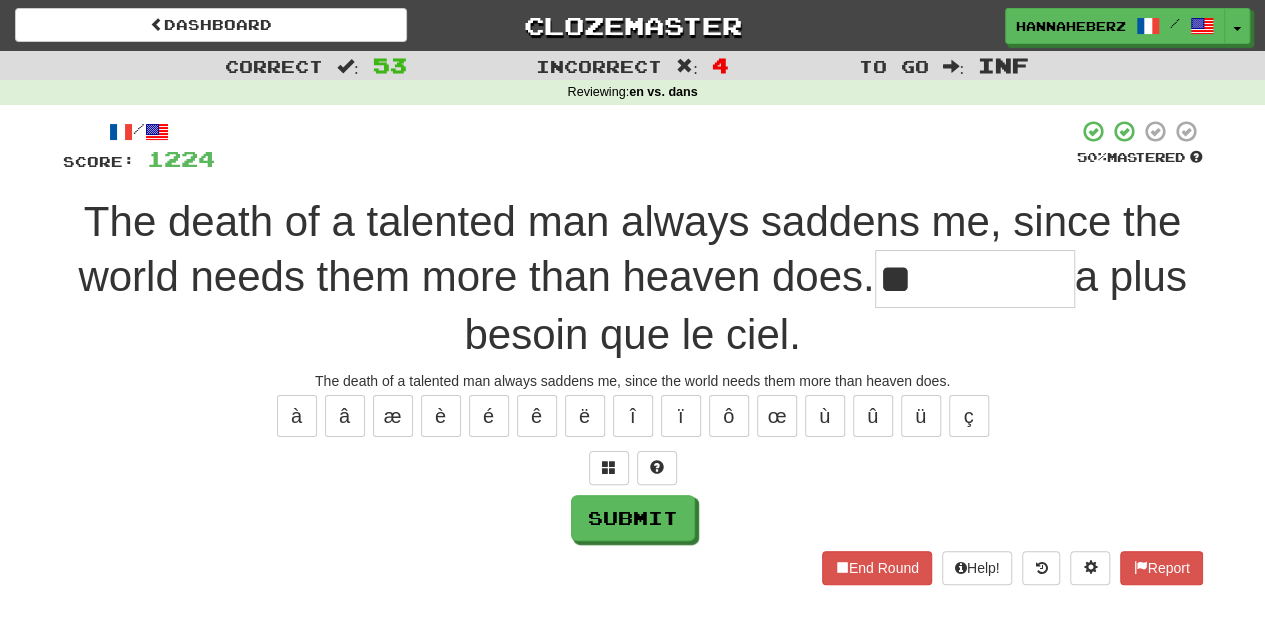 type on "**" 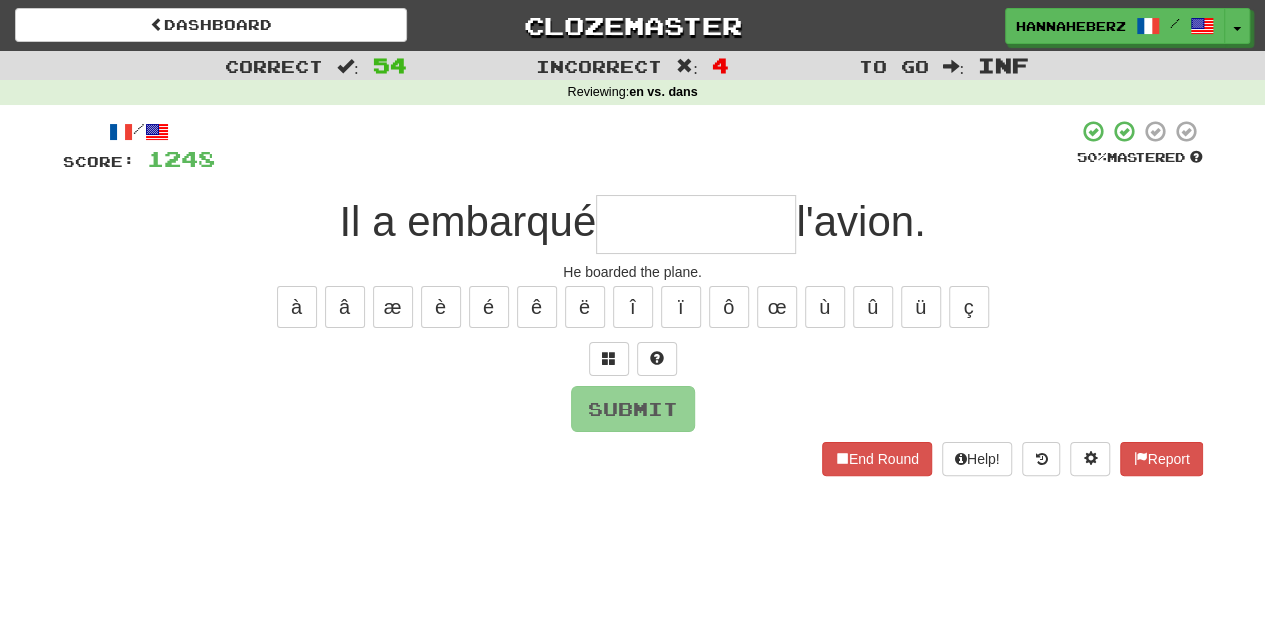 type on "*" 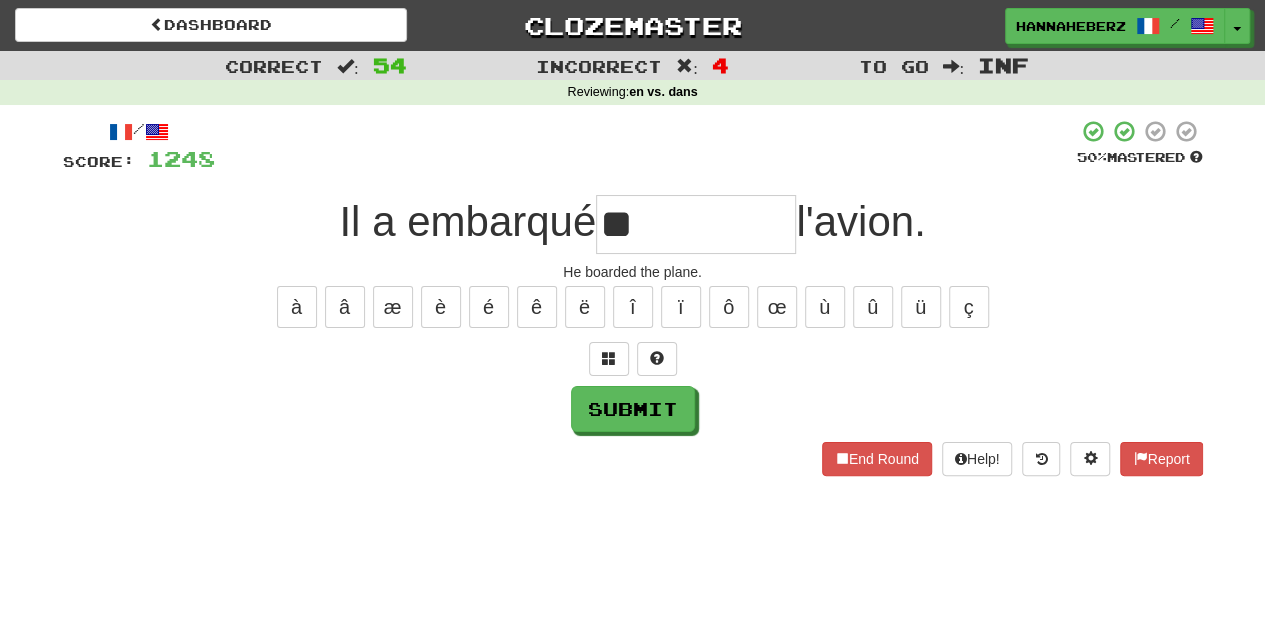 type on "****" 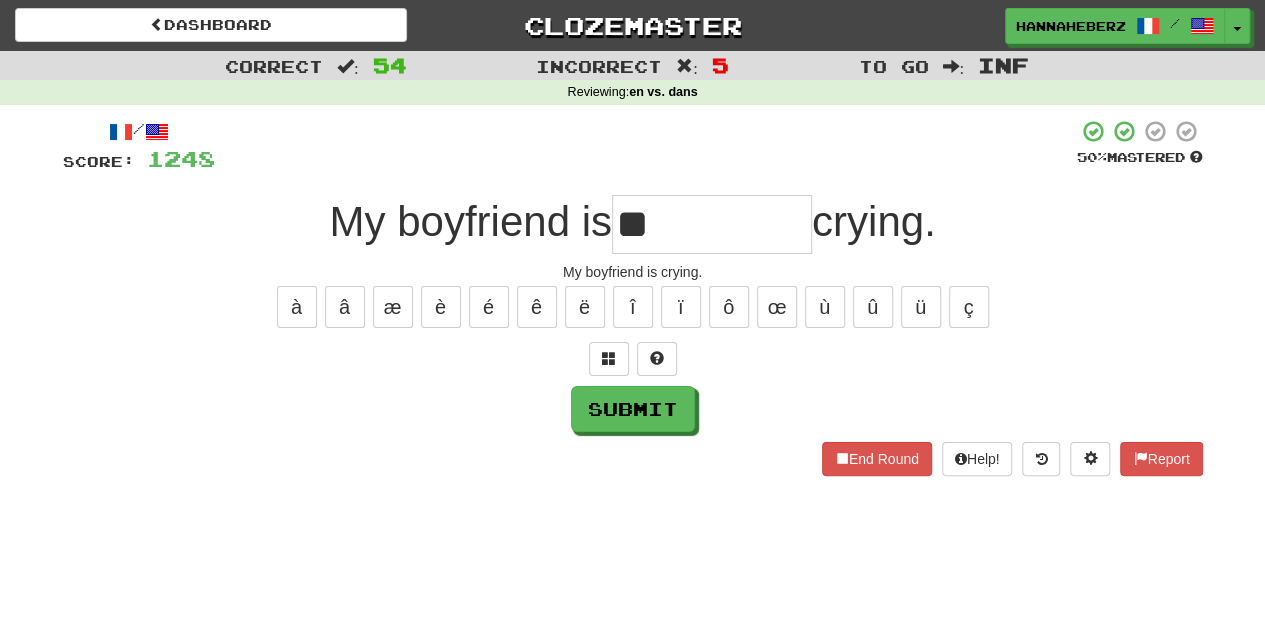 type on "**" 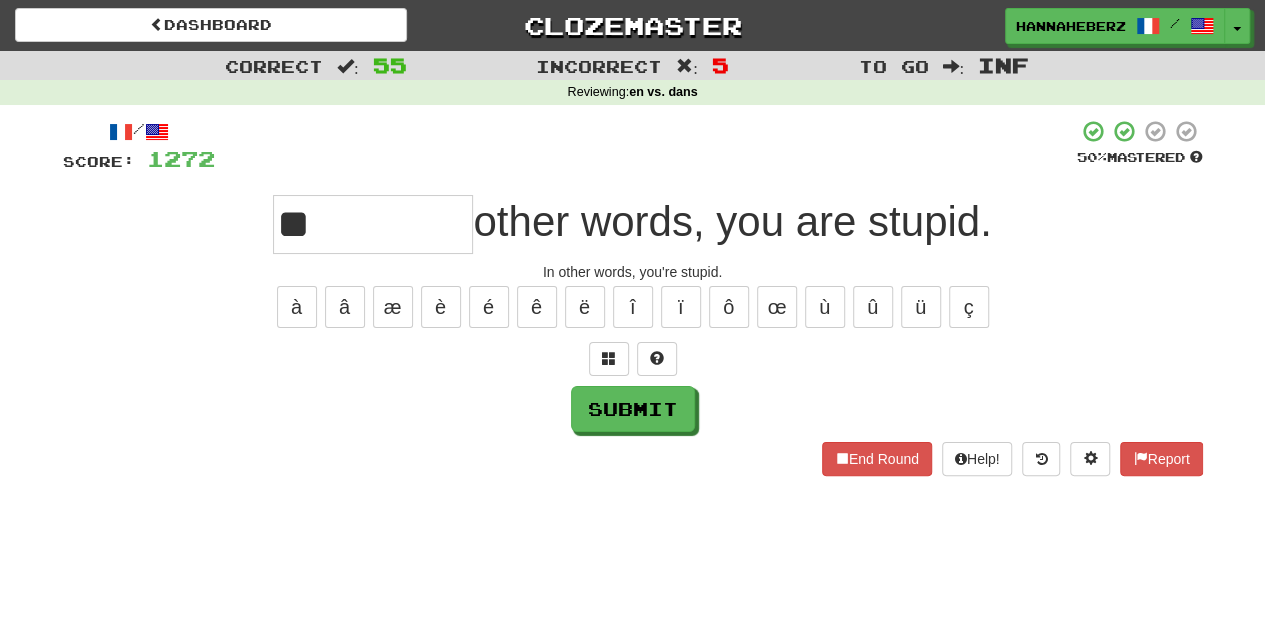 type on "*" 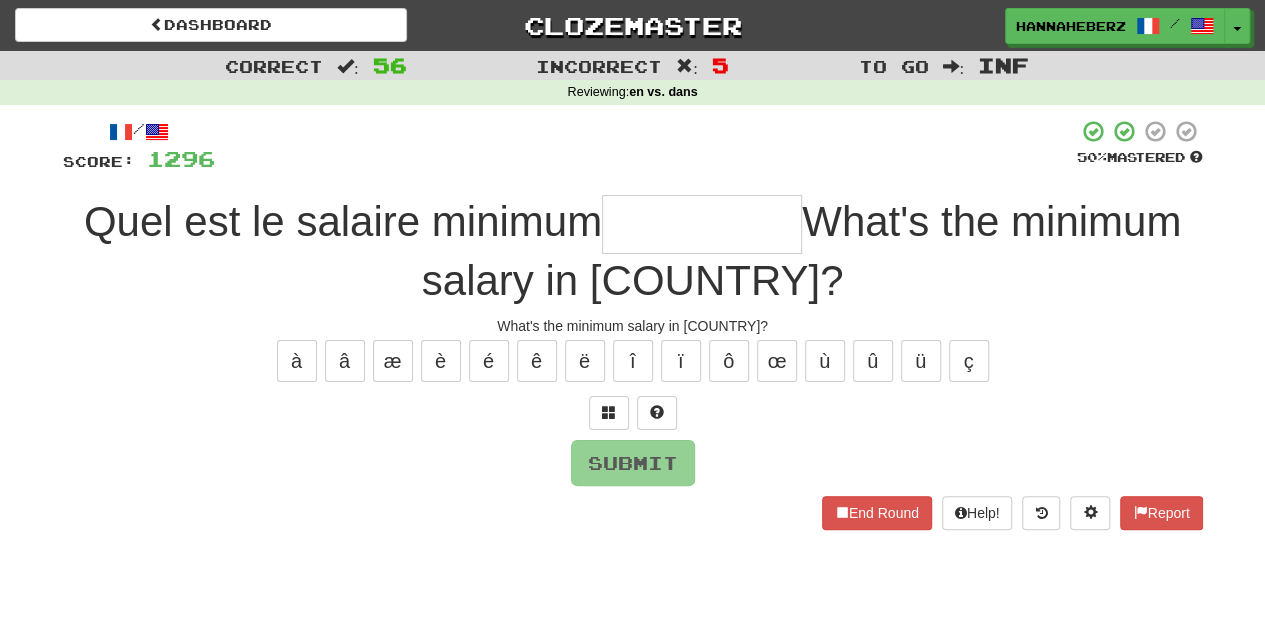 type on "*" 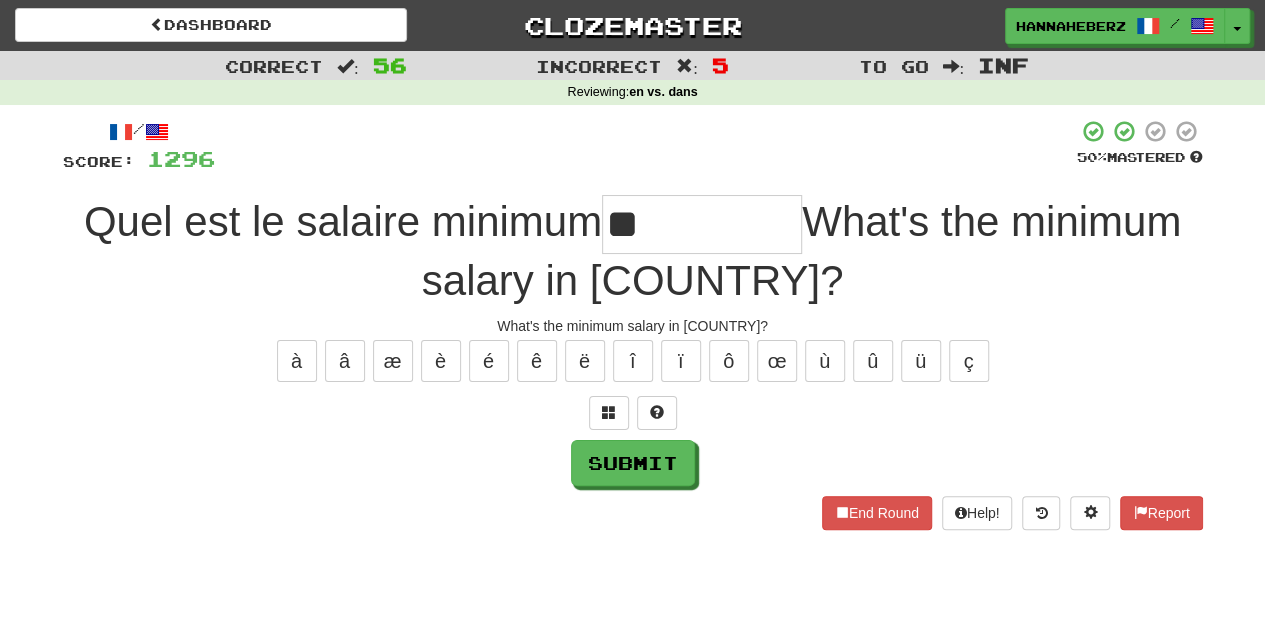 type on "*" 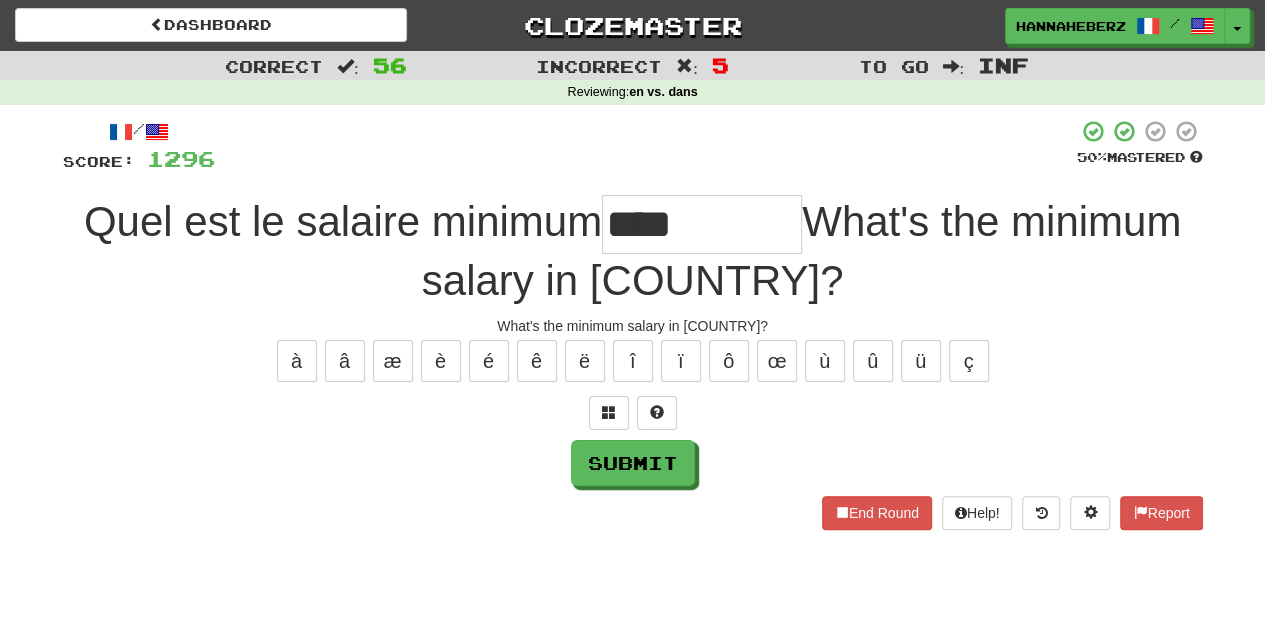 type on "**" 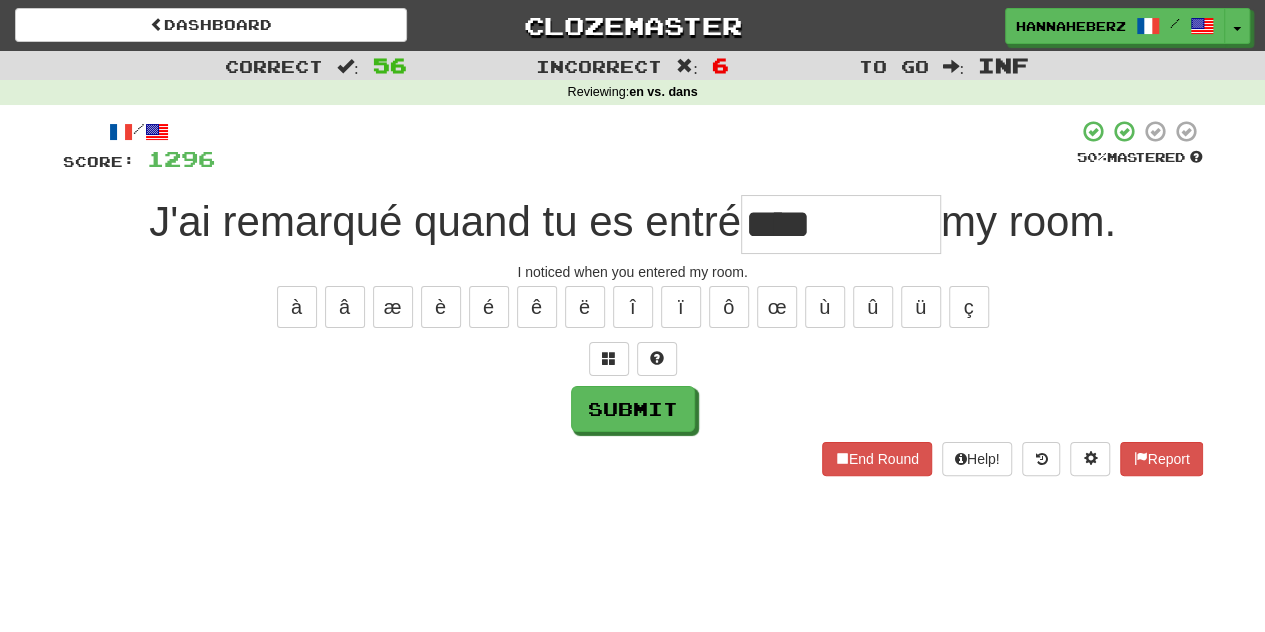 type on "****" 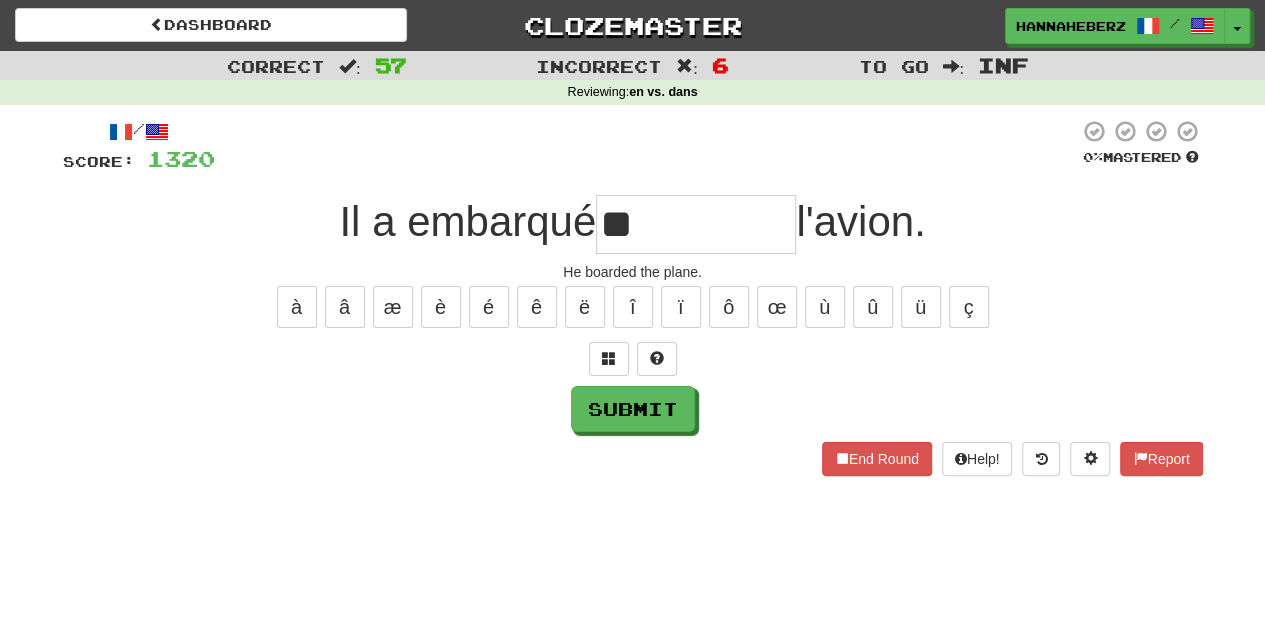 type on "****" 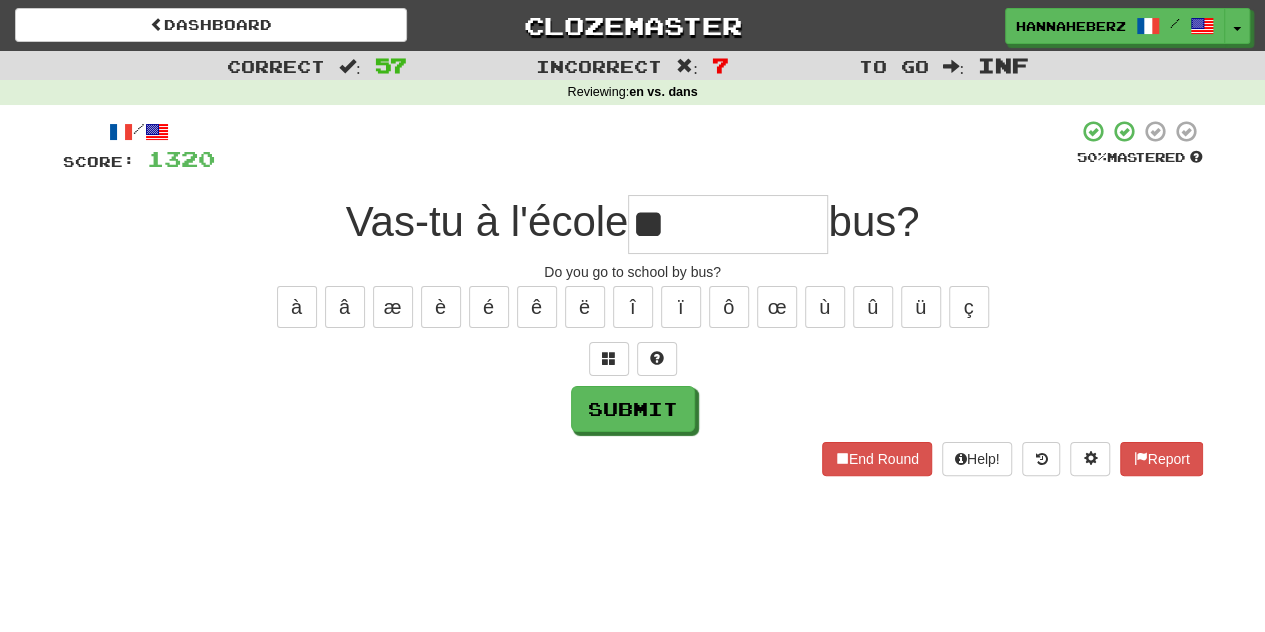 type on "*" 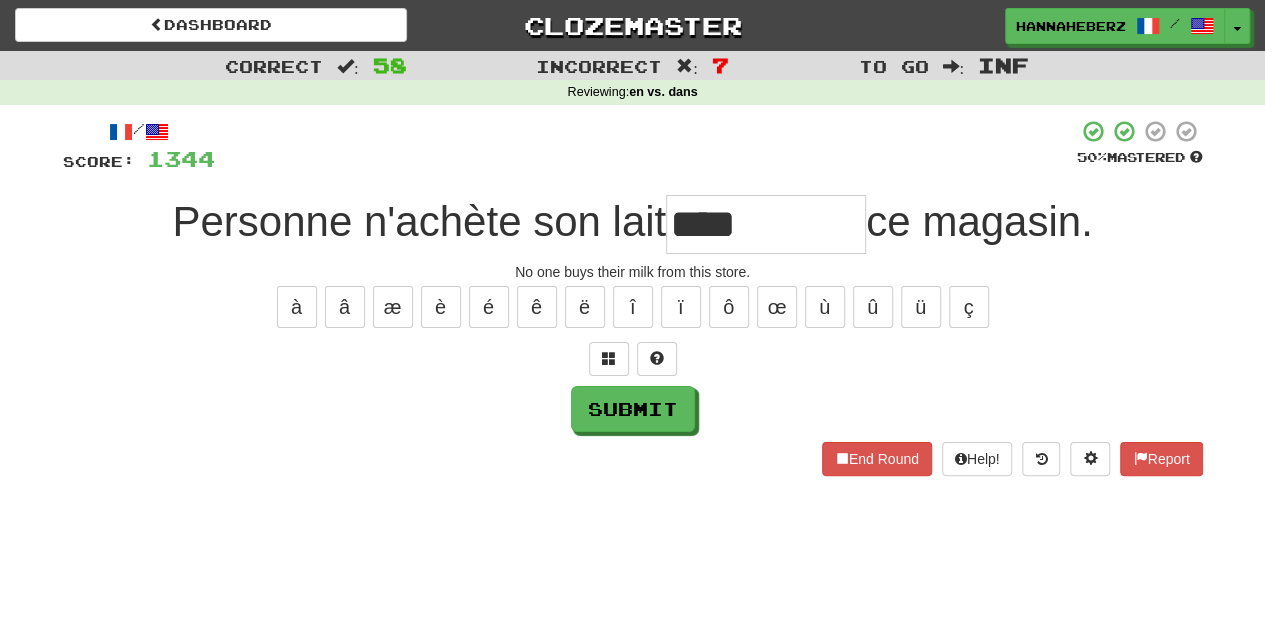 type on "****" 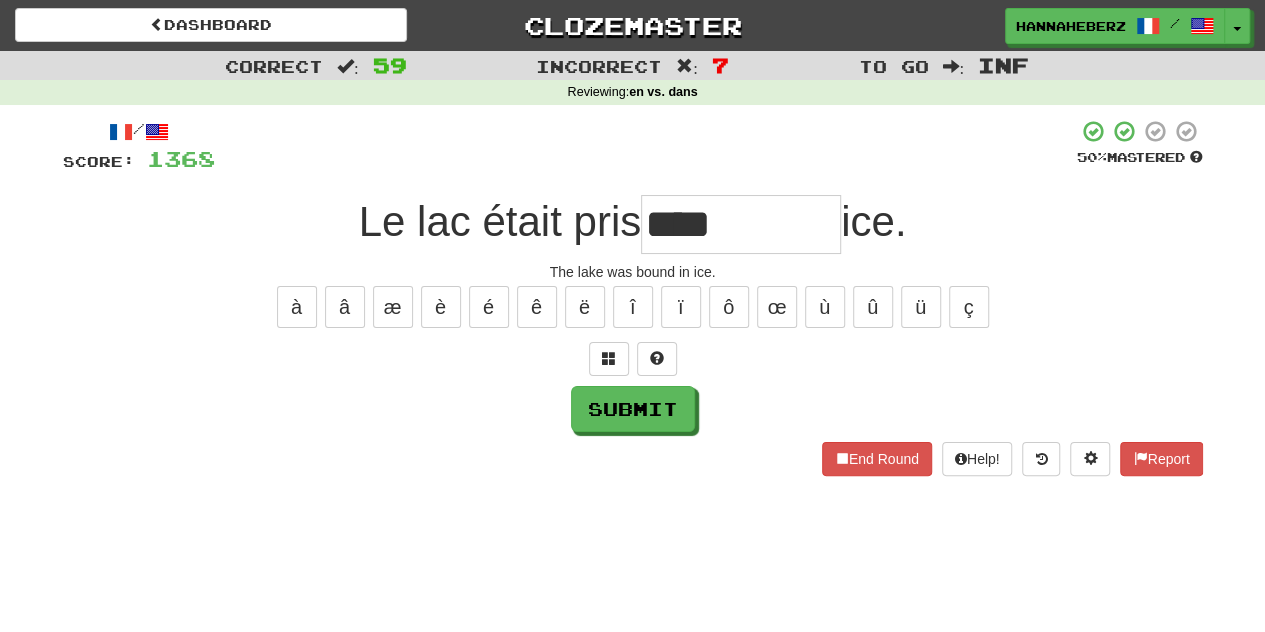 type on "****" 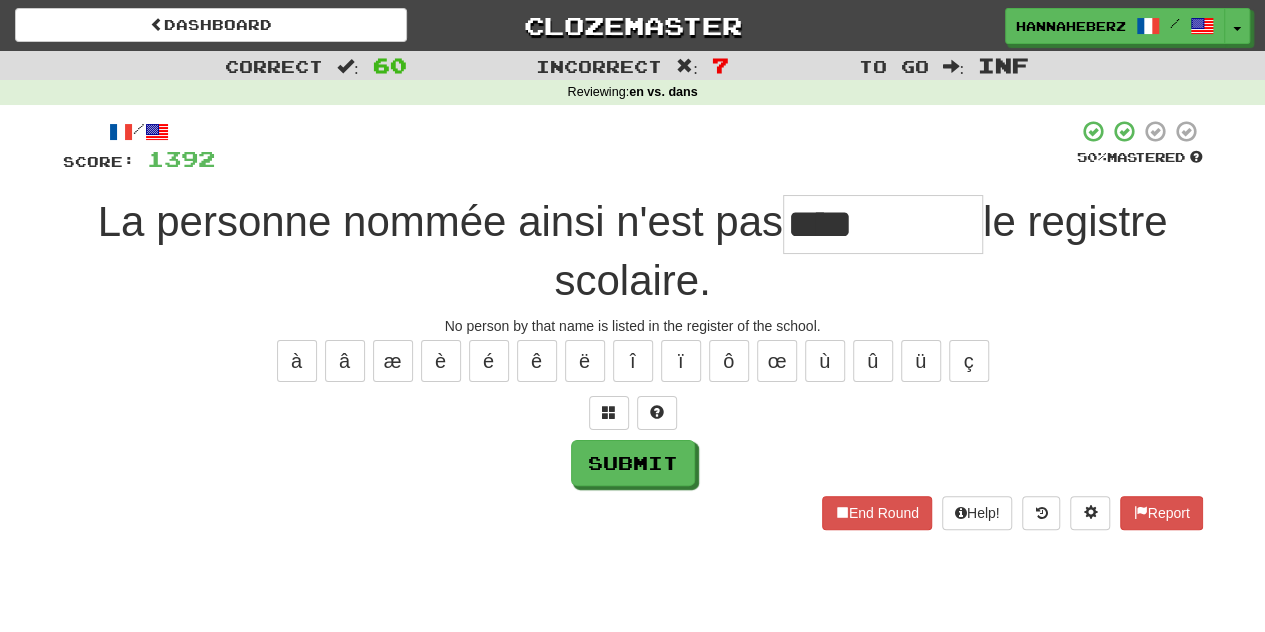 type on "****" 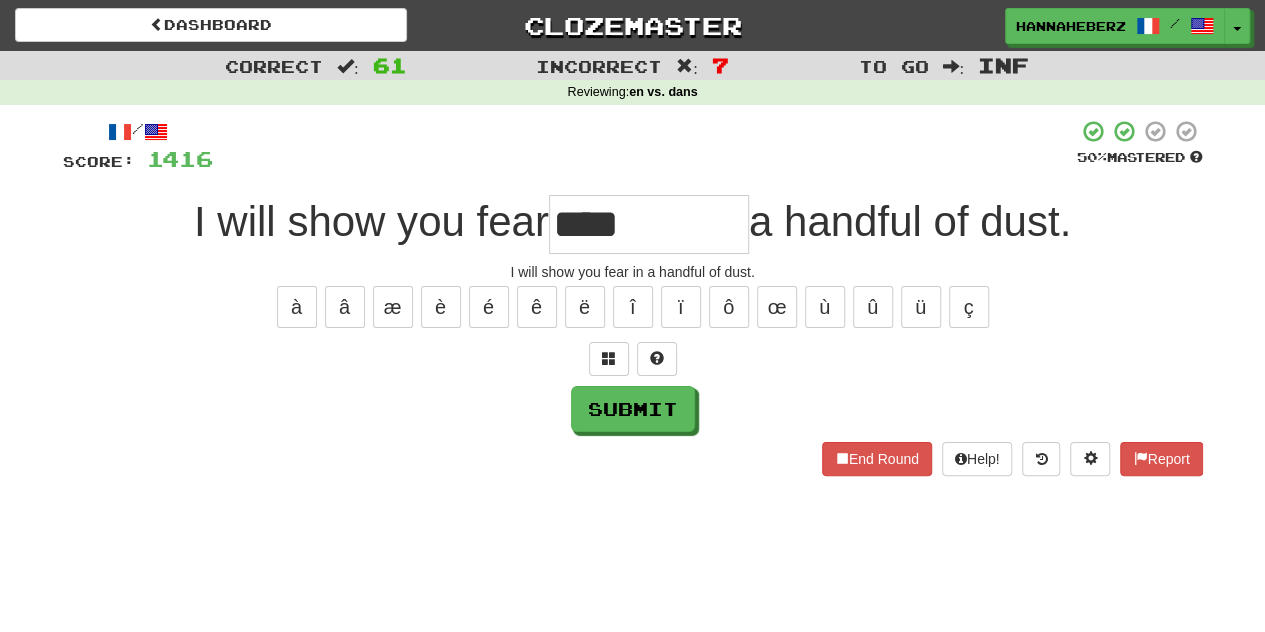 type on "****" 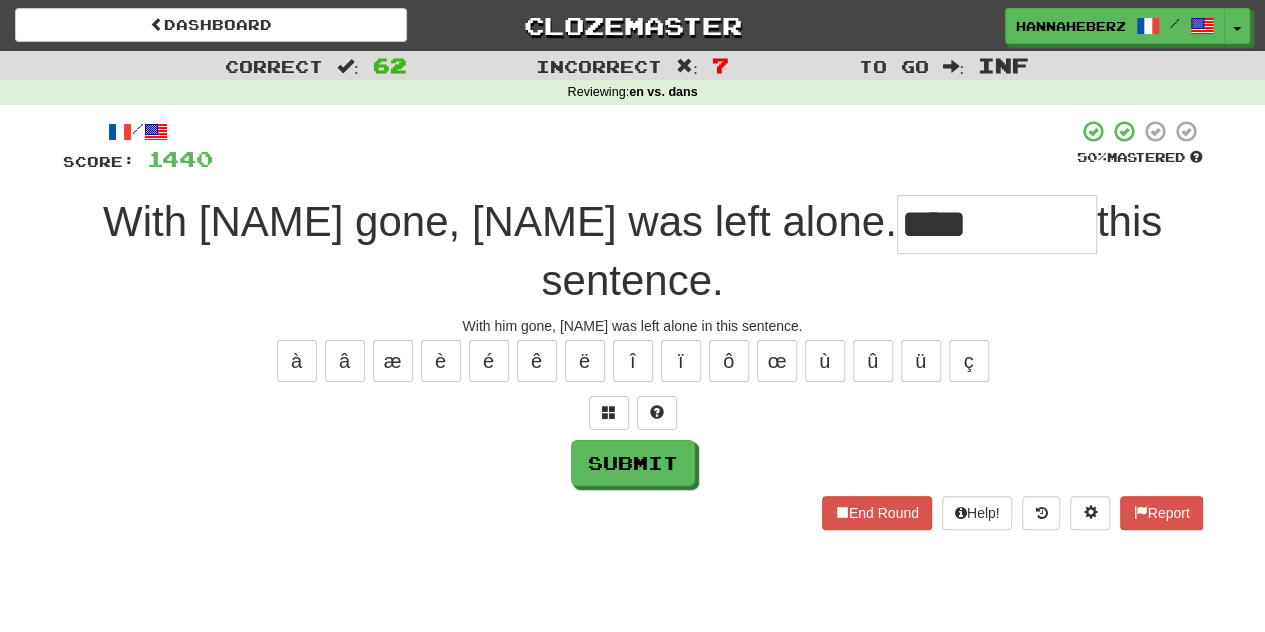 type on "****" 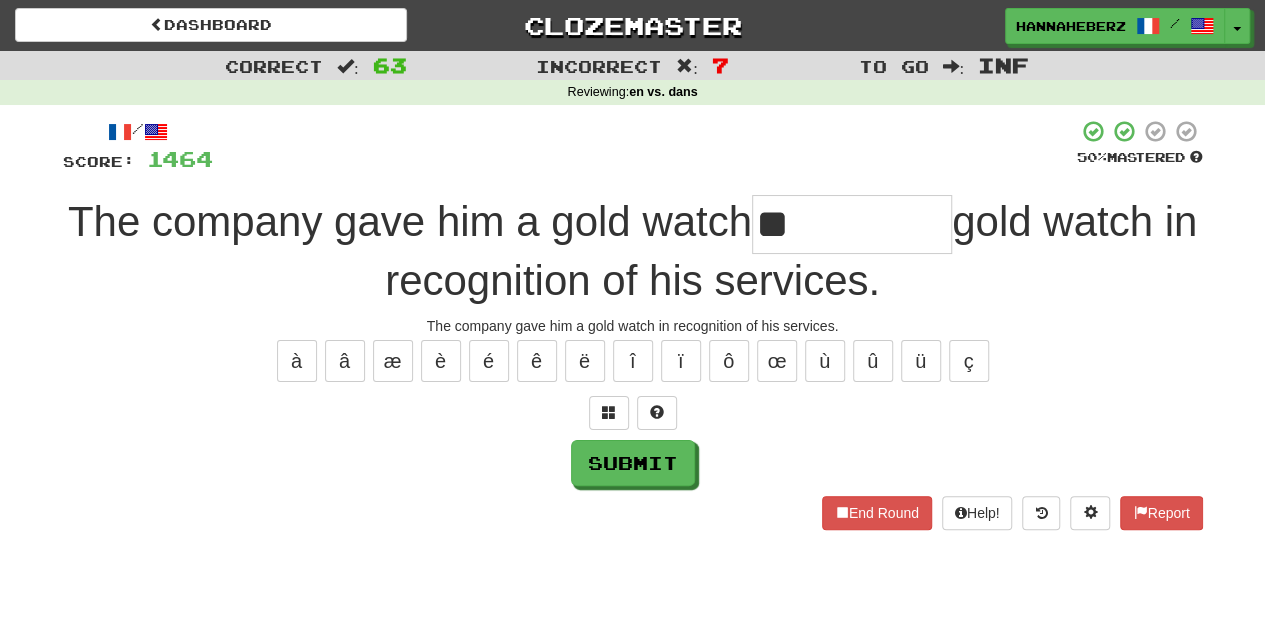 type on "**" 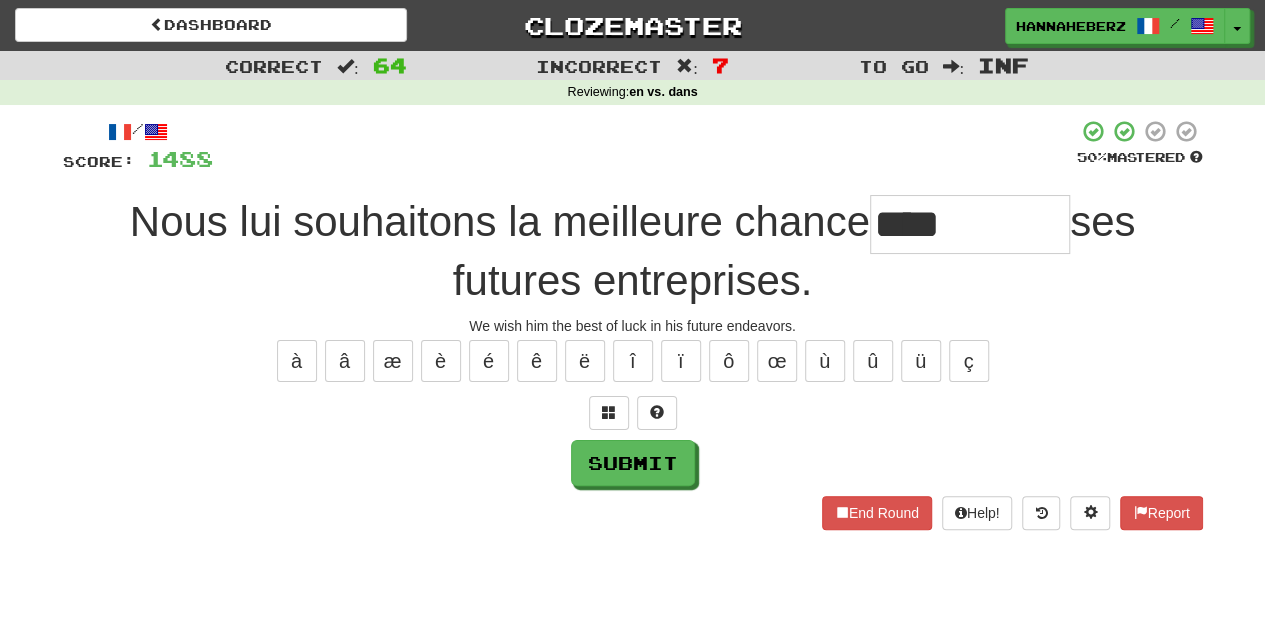 type on "****" 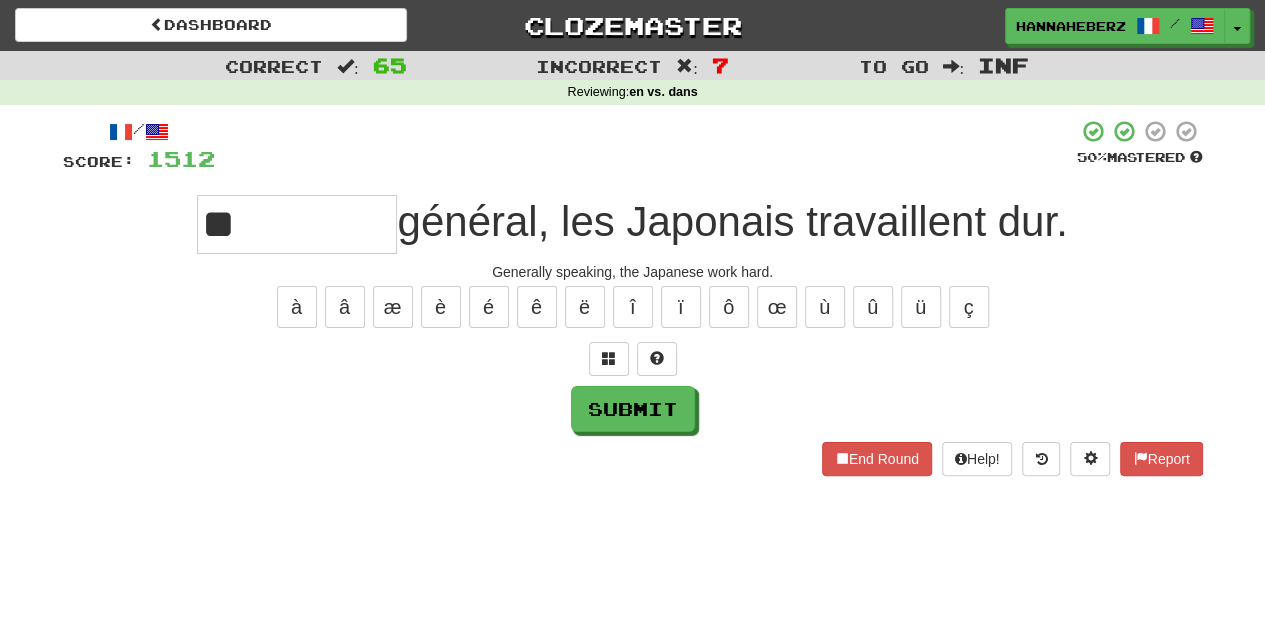 type on "**" 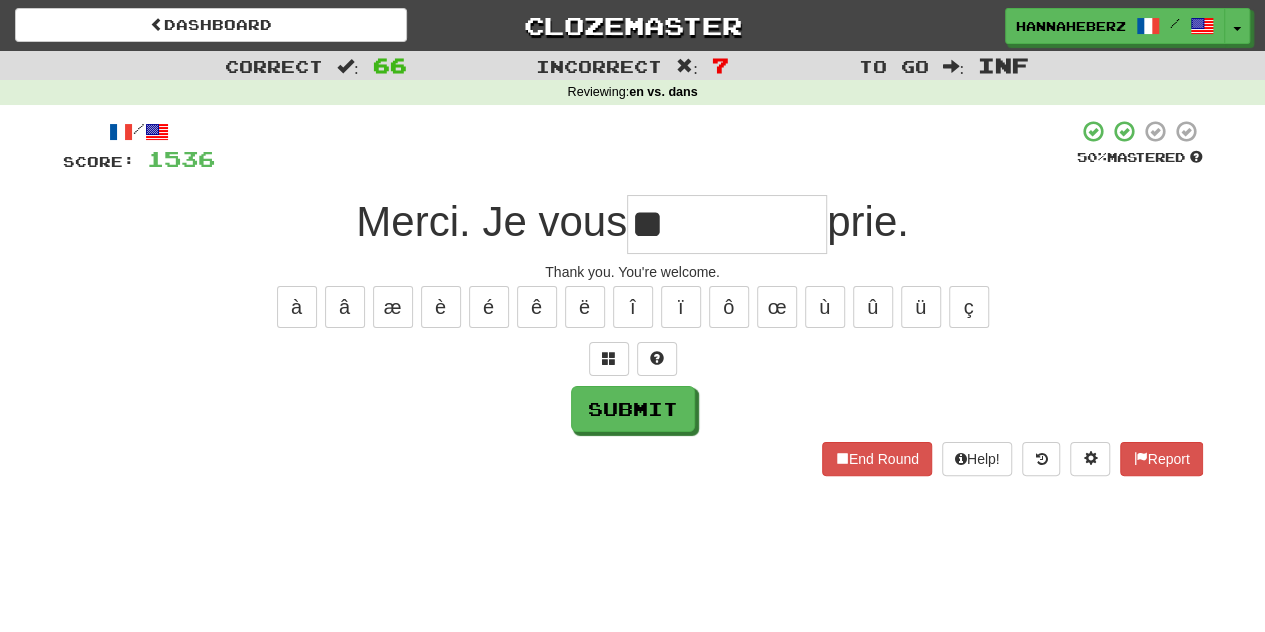 type on "**" 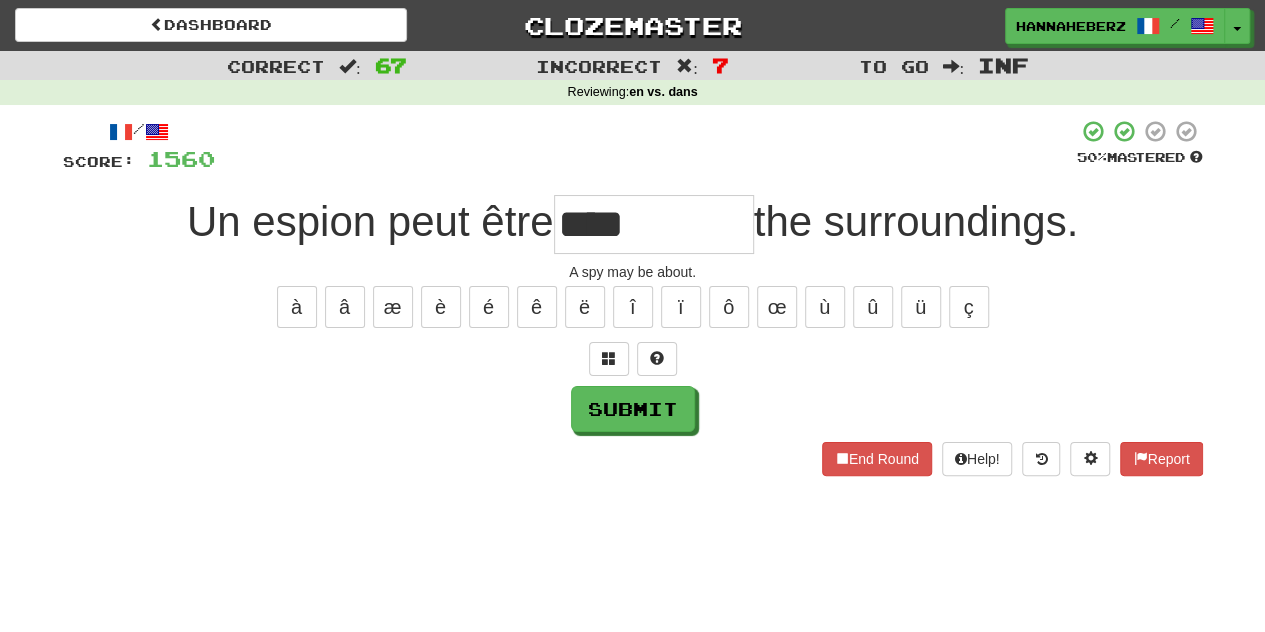 type on "****" 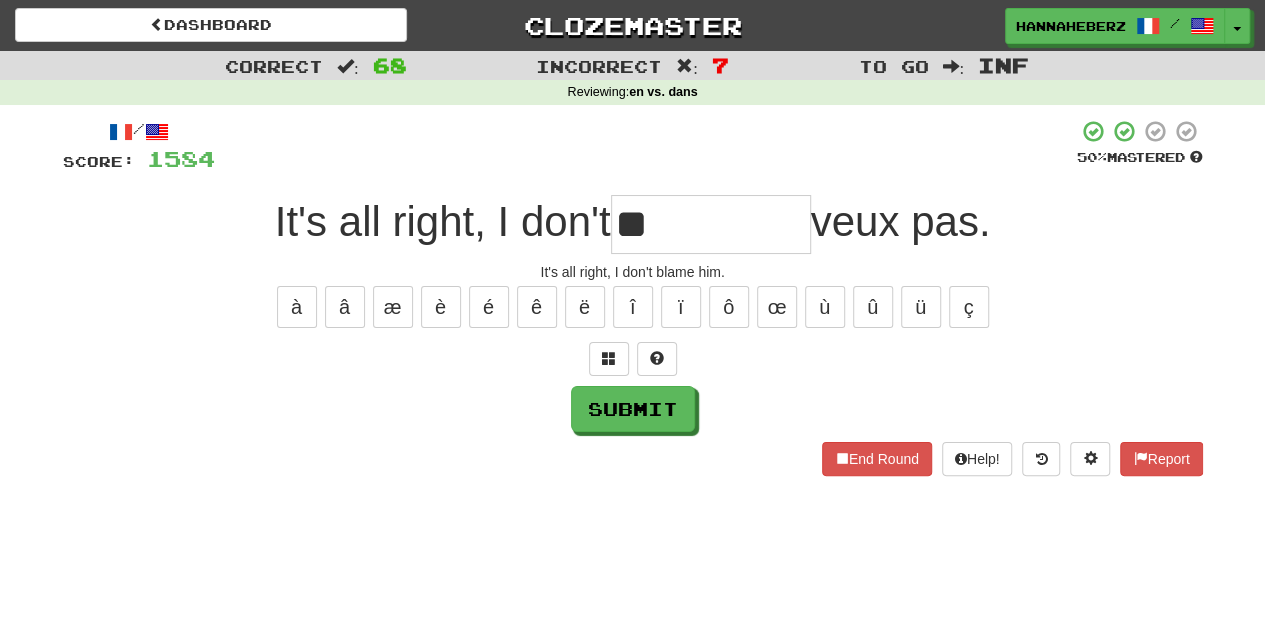 type on "**" 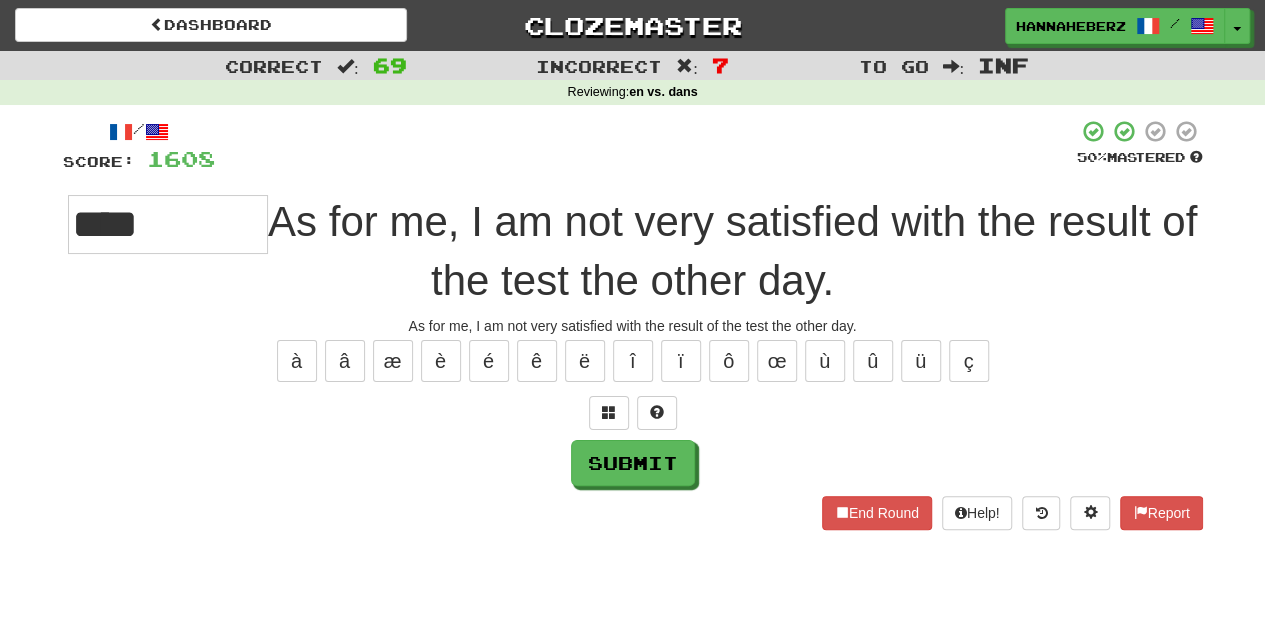 type on "**" 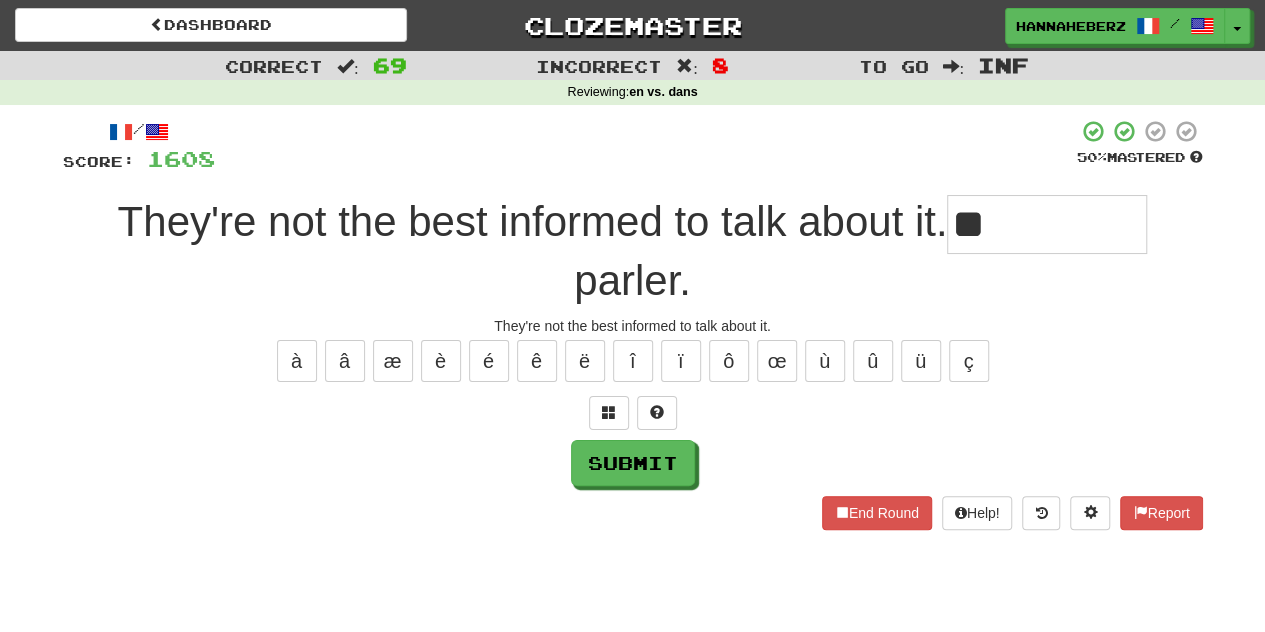 type on "*" 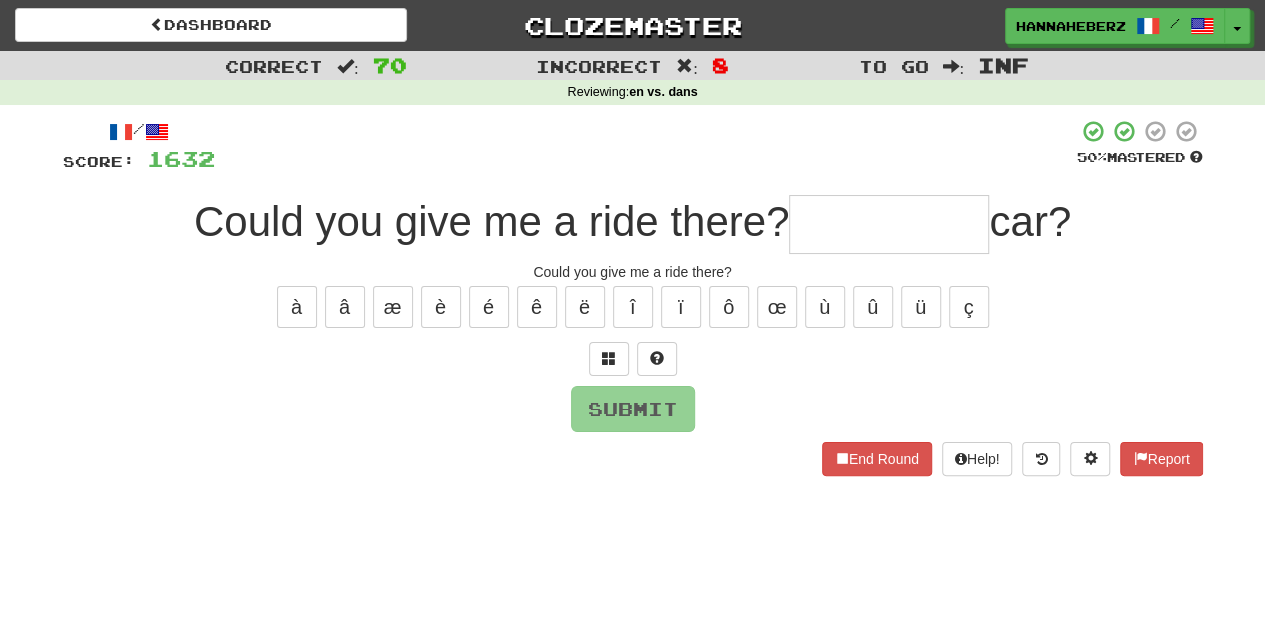 type on "*" 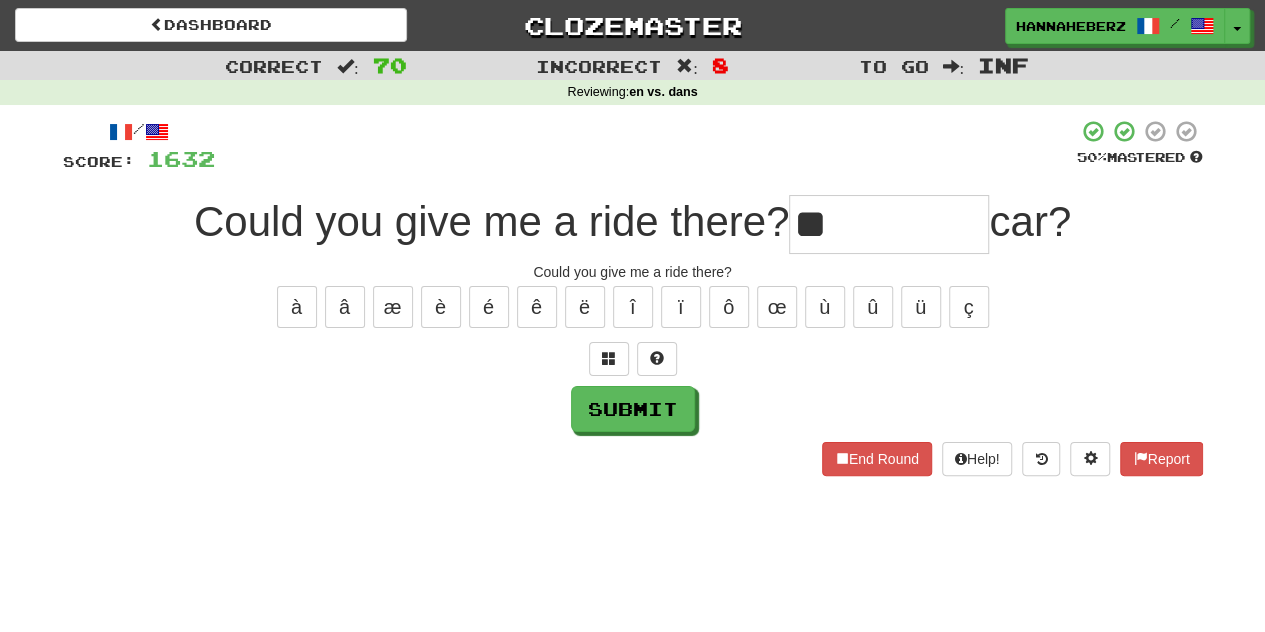 type on "**" 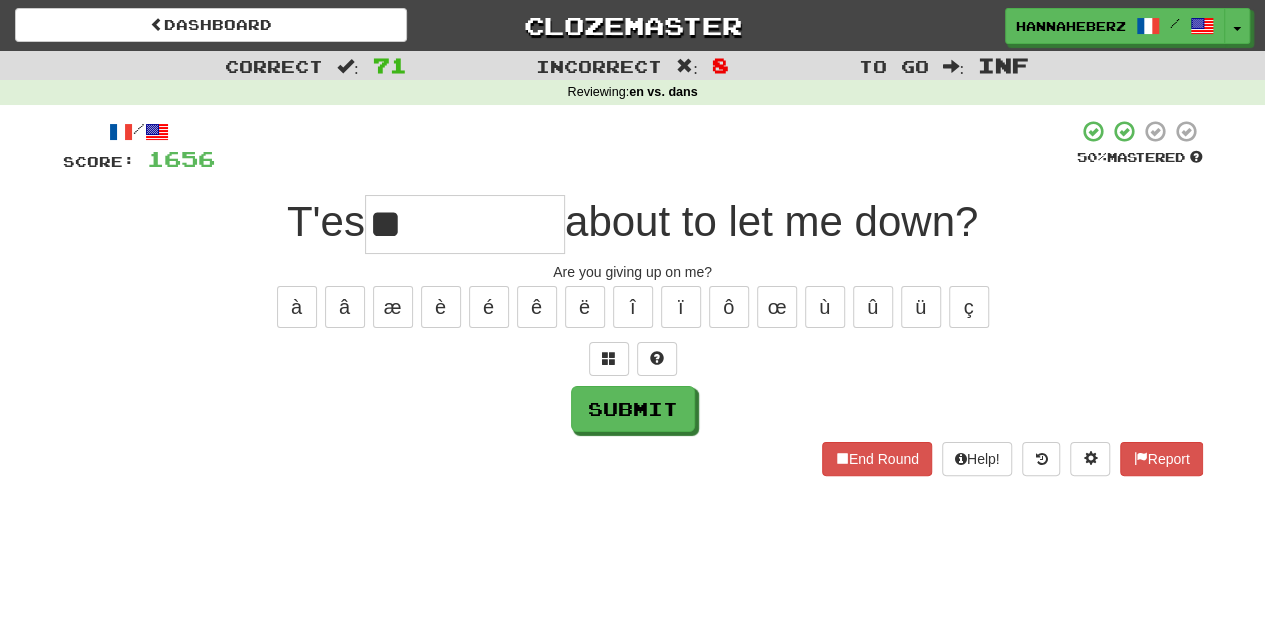 type on "**" 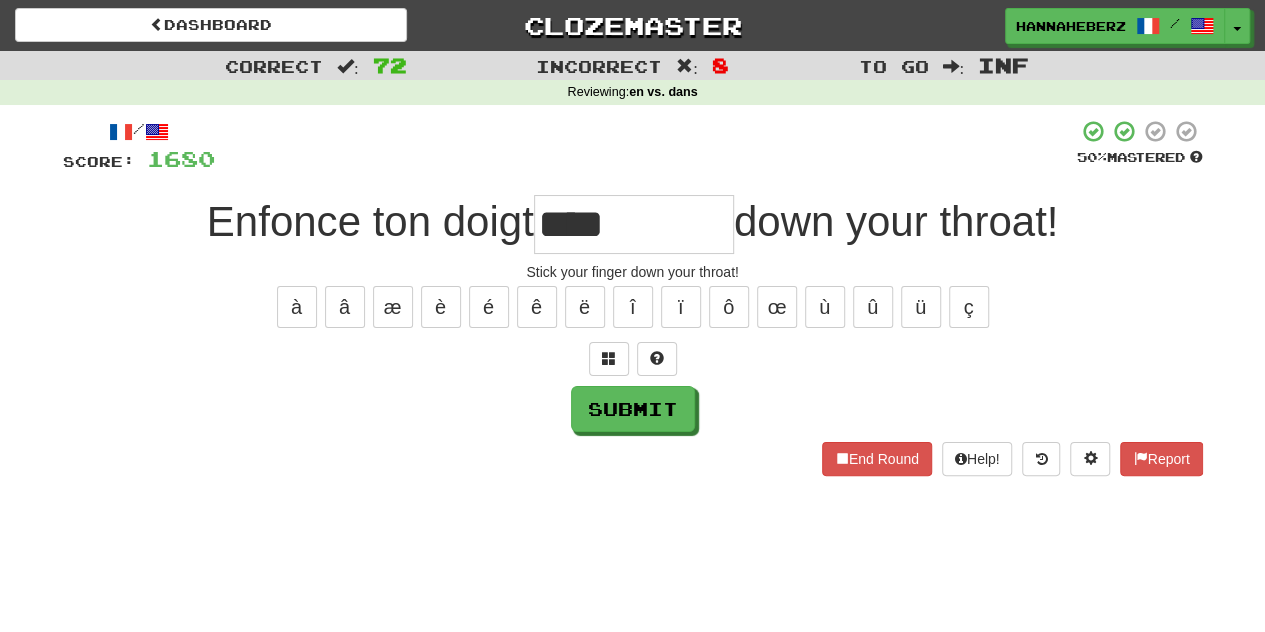 type on "****" 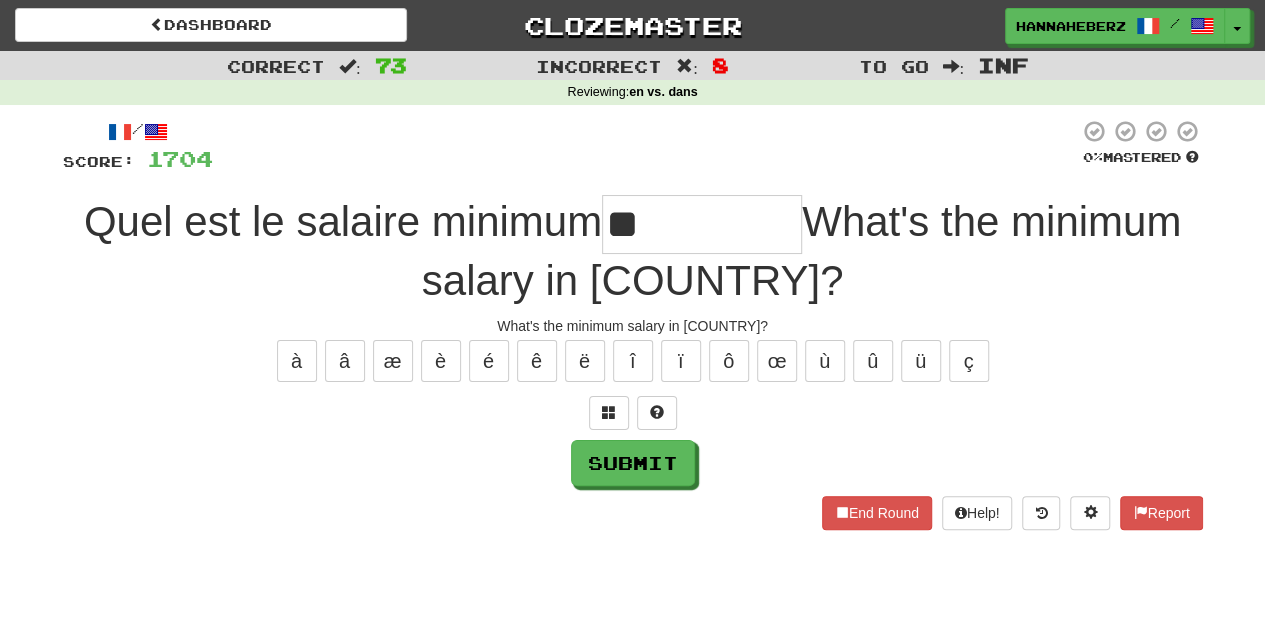 type on "**" 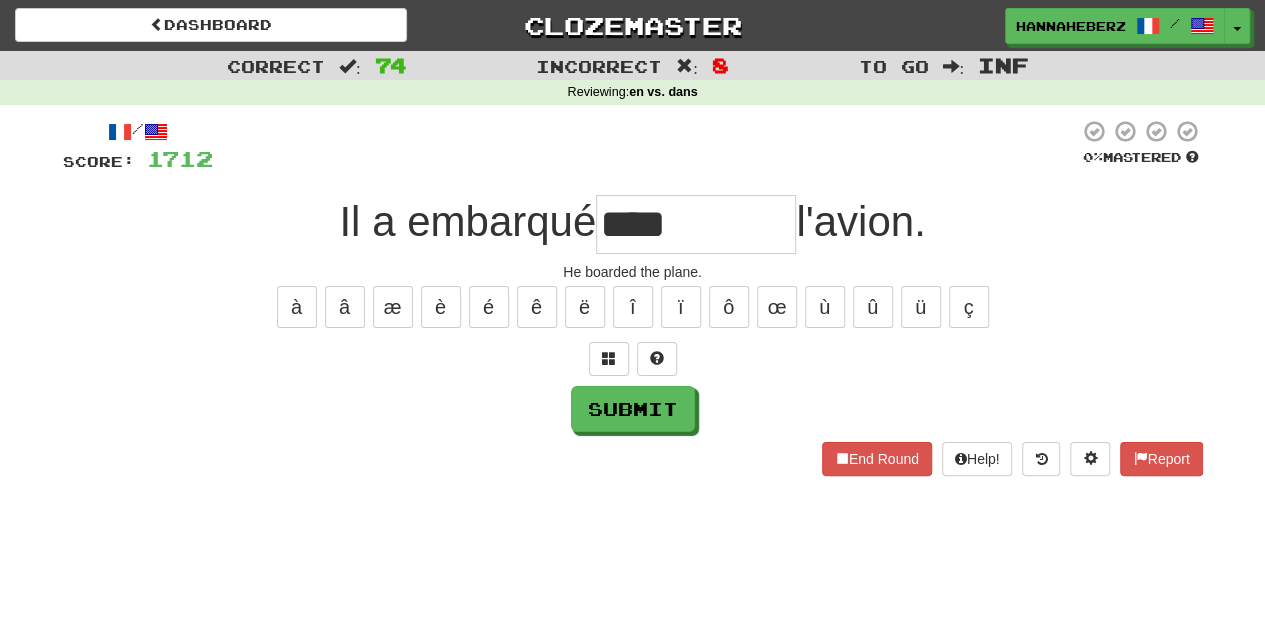 type on "****" 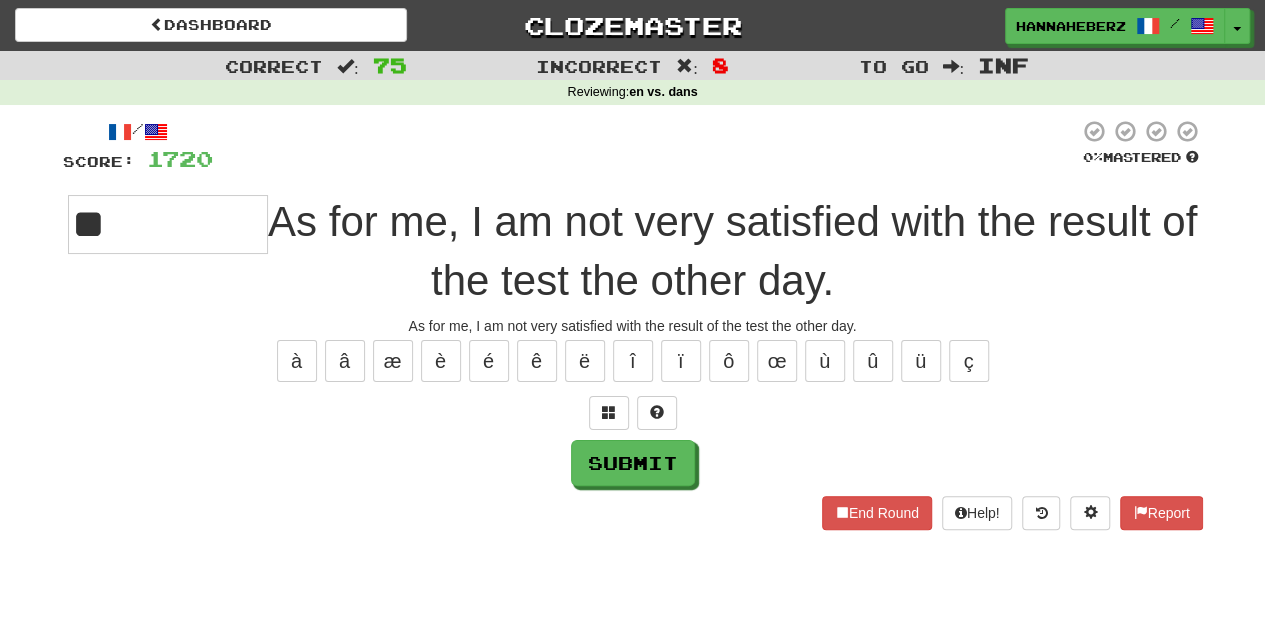 type on "**" 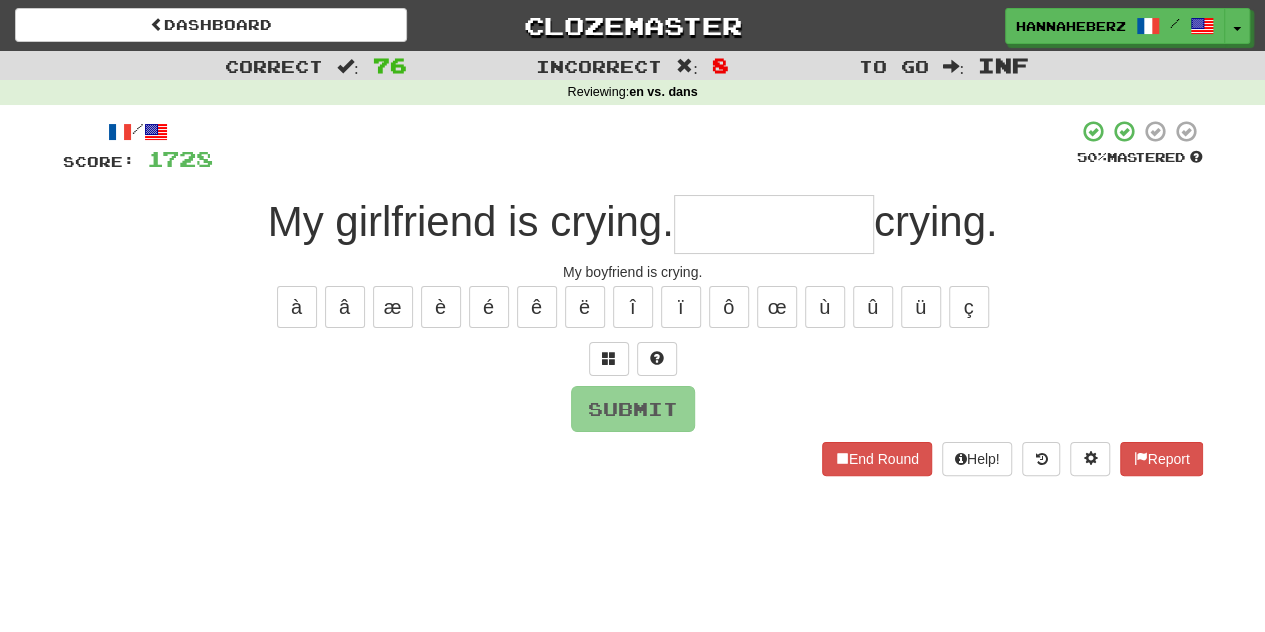 type on "*" 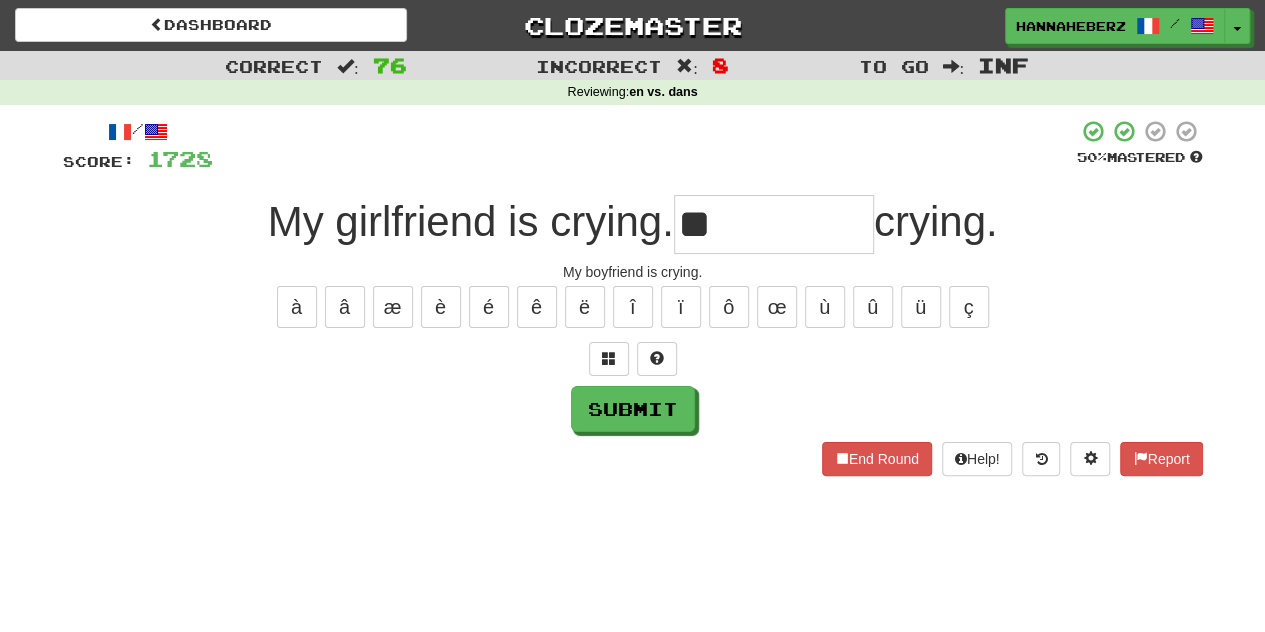type on "**" 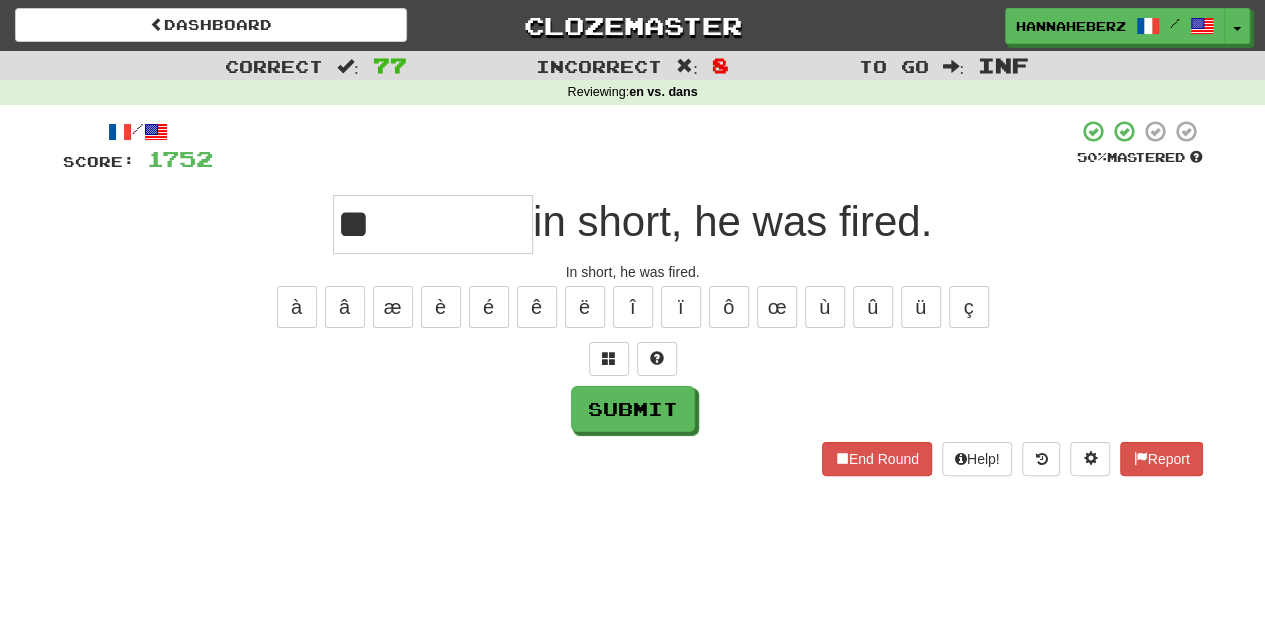 type on "**" 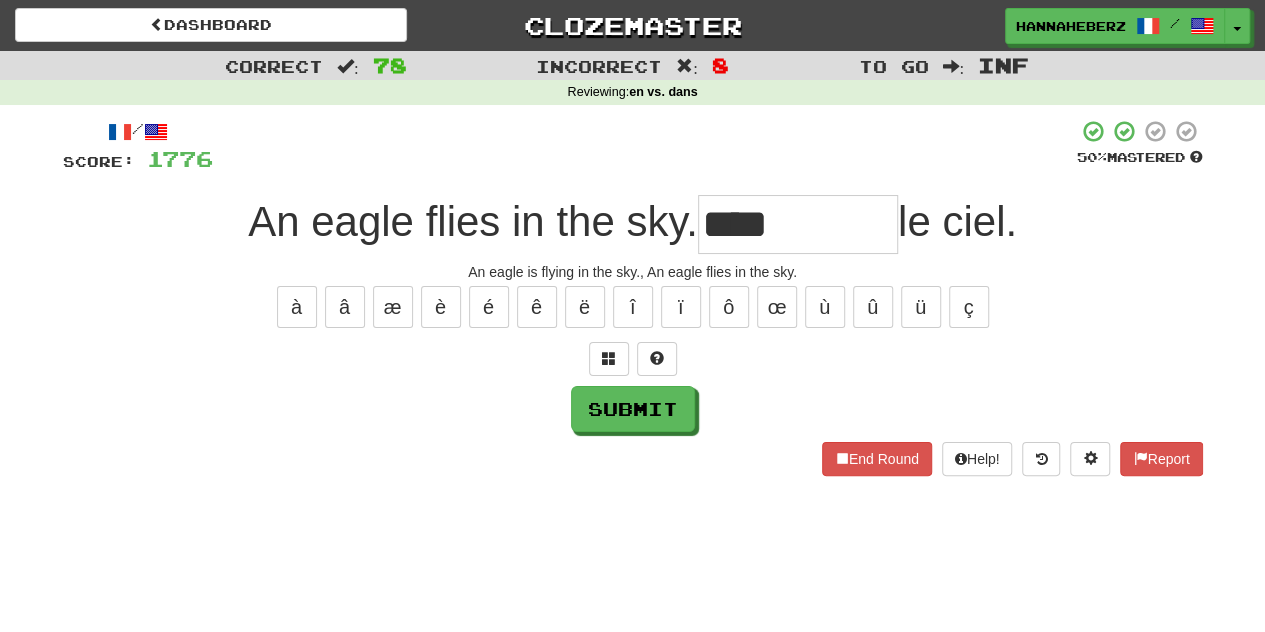 type on "****" 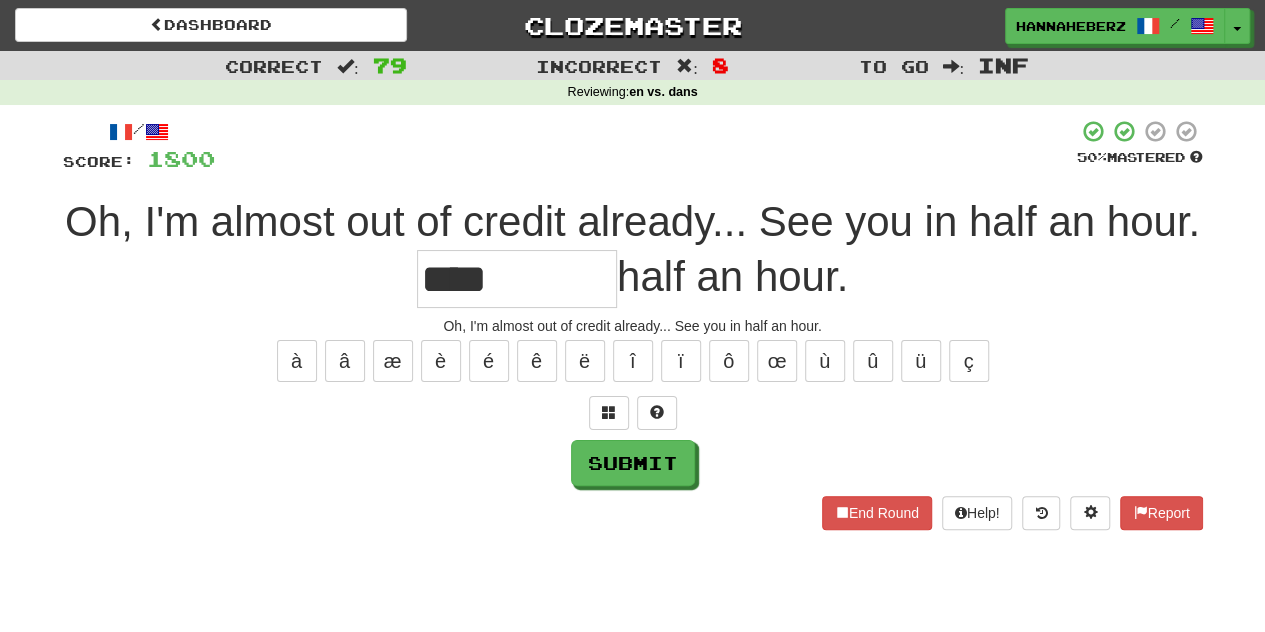 type on "****" 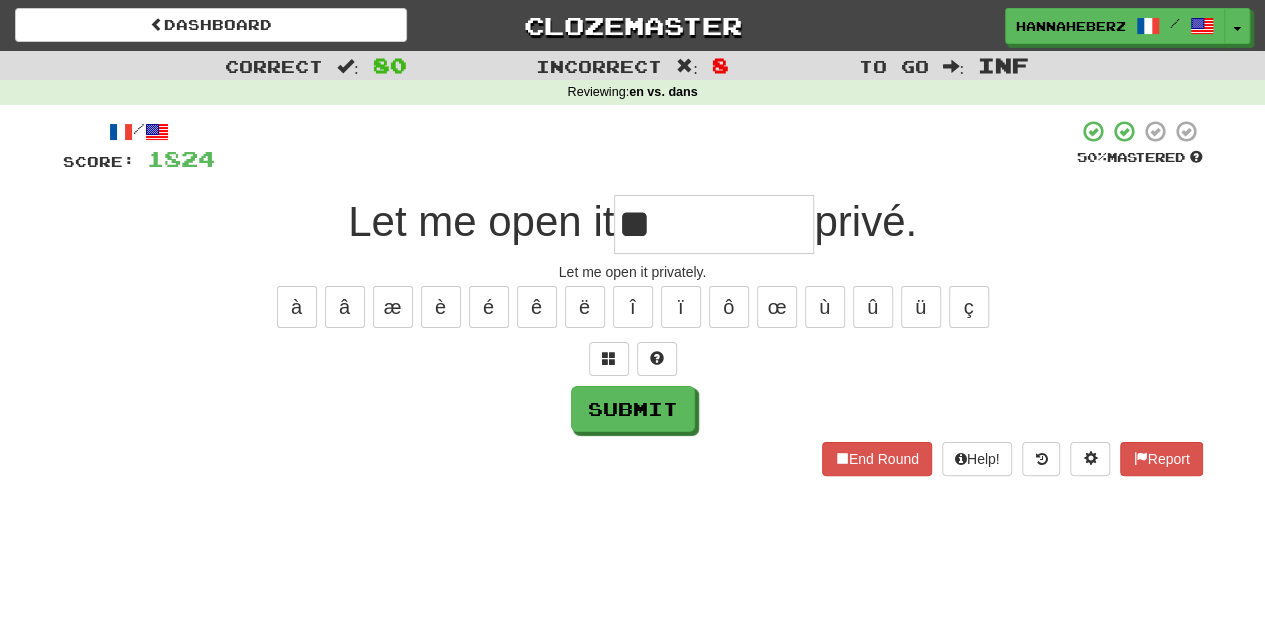 type on "**" 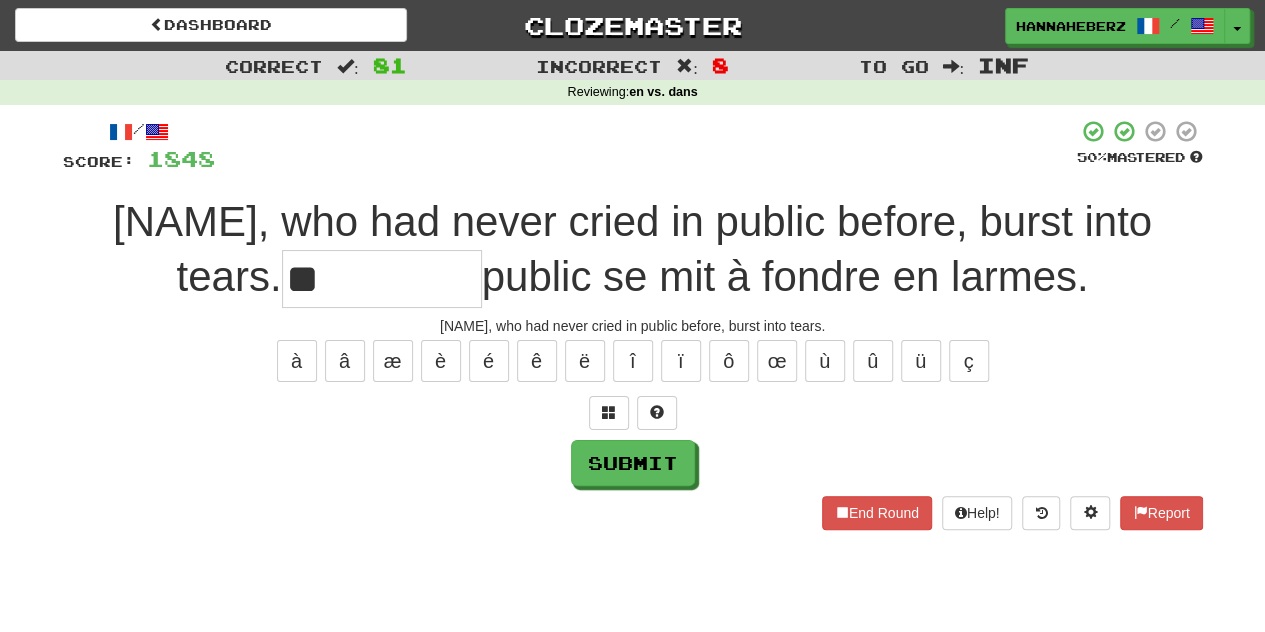 type on "**" 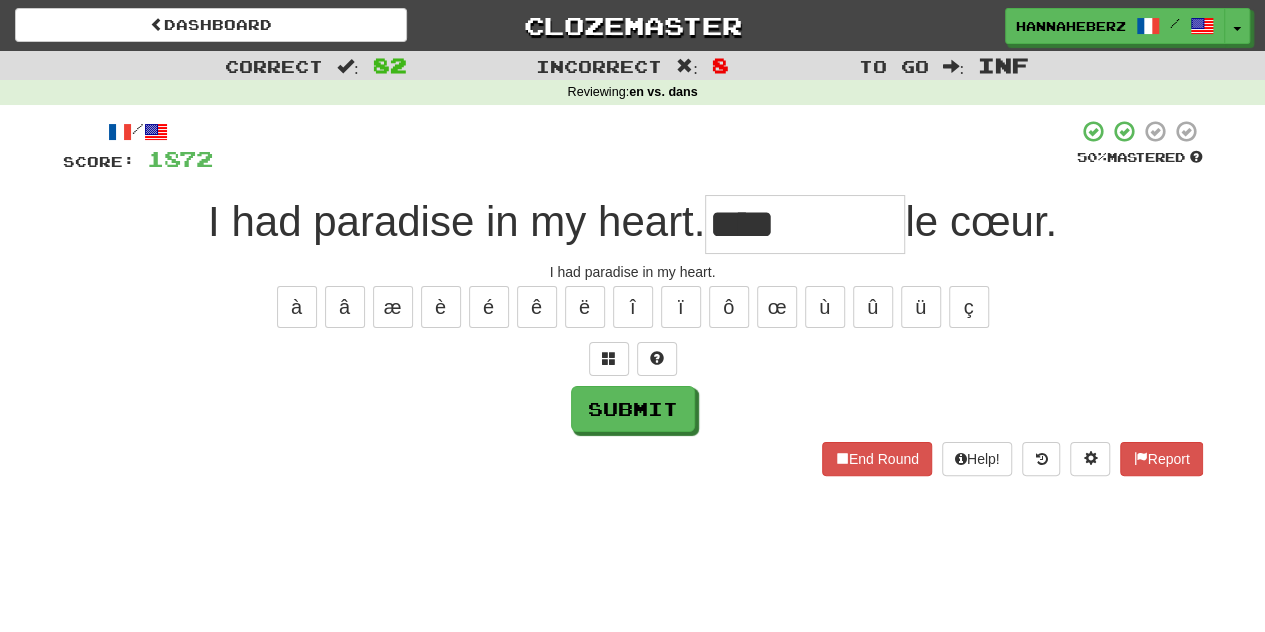 type on "****" 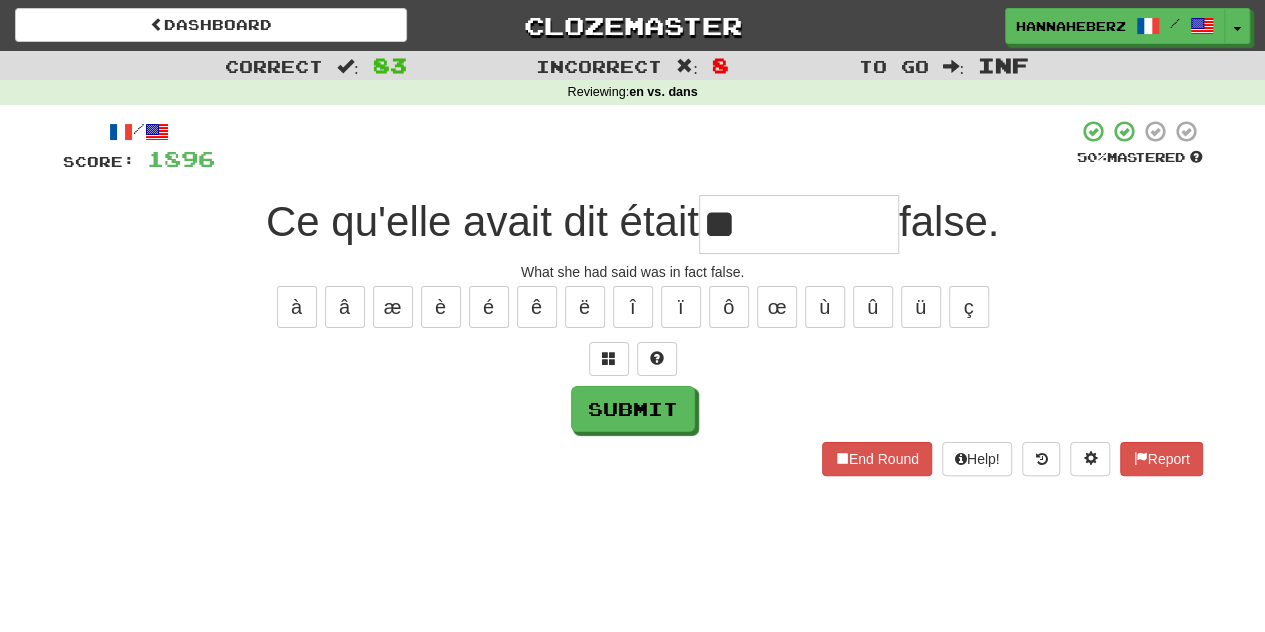 type on "**" 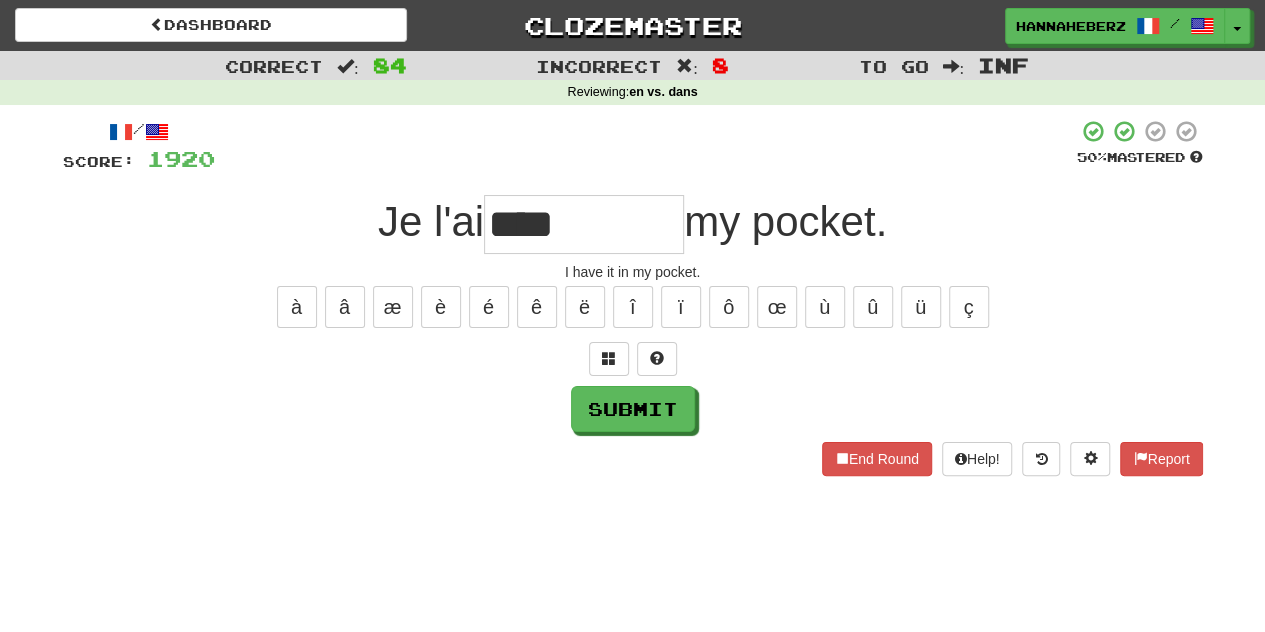 type on "****" 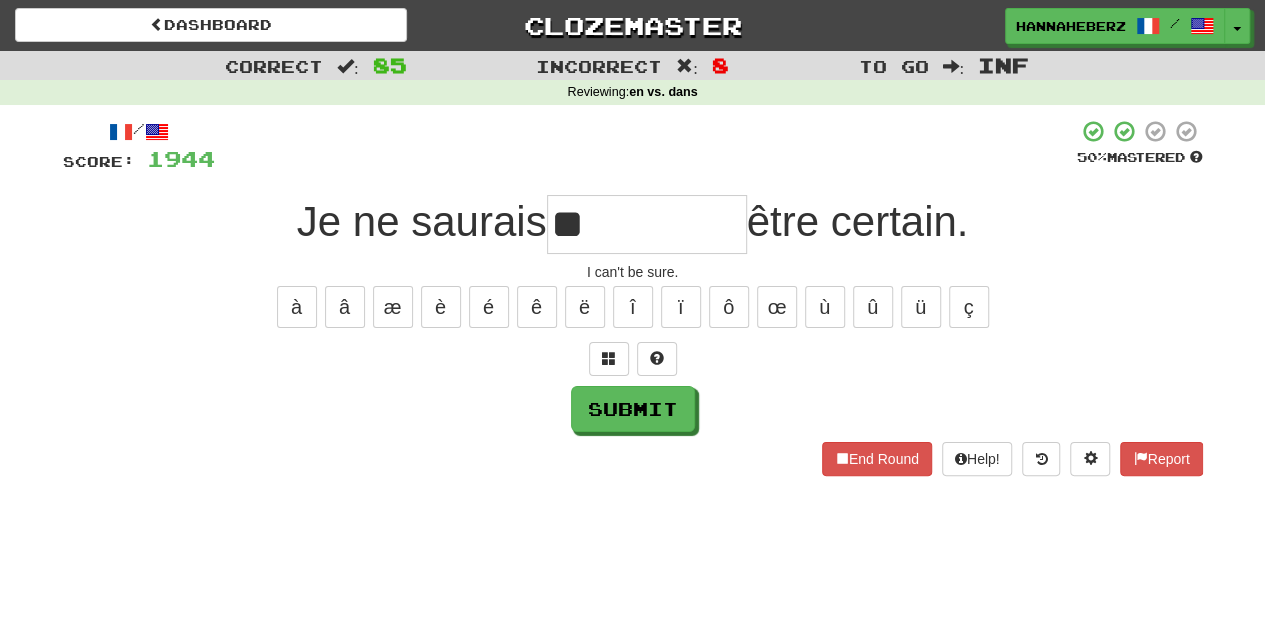 type on "*" 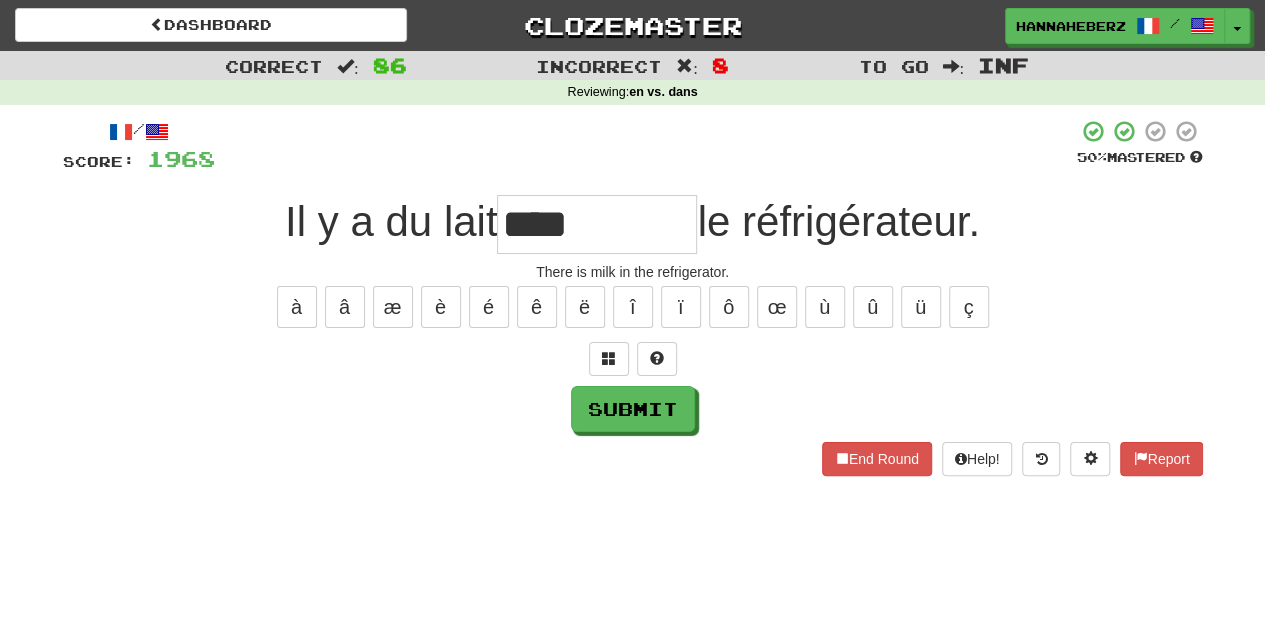 type on "****" 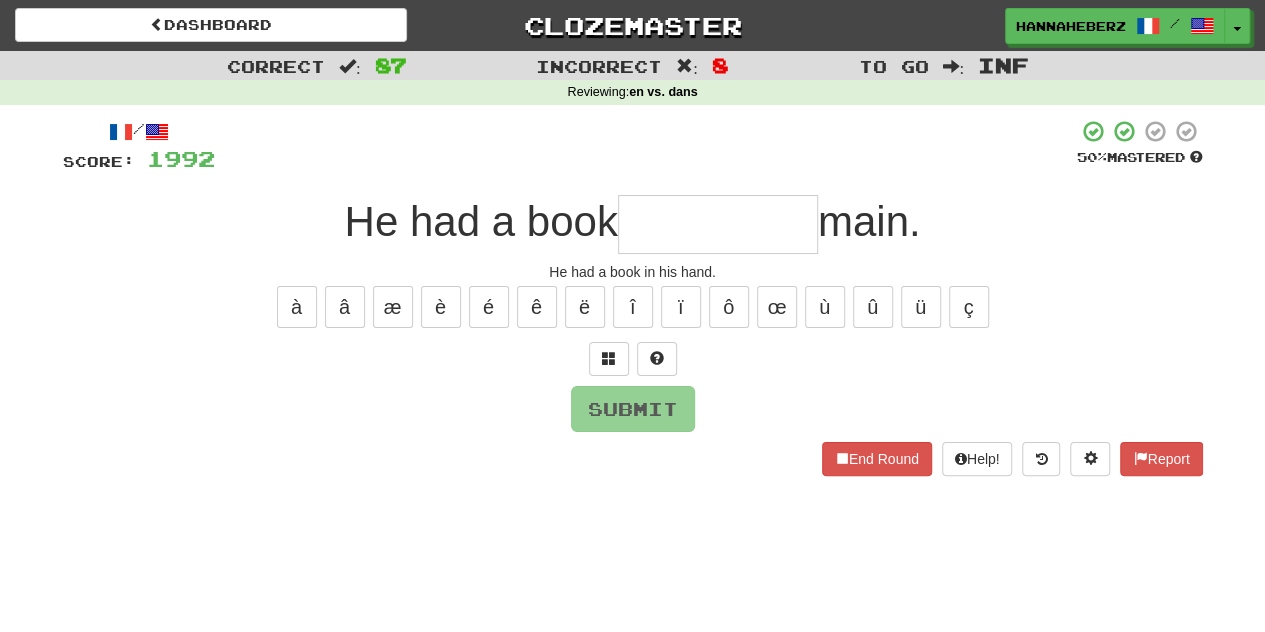type on "*" 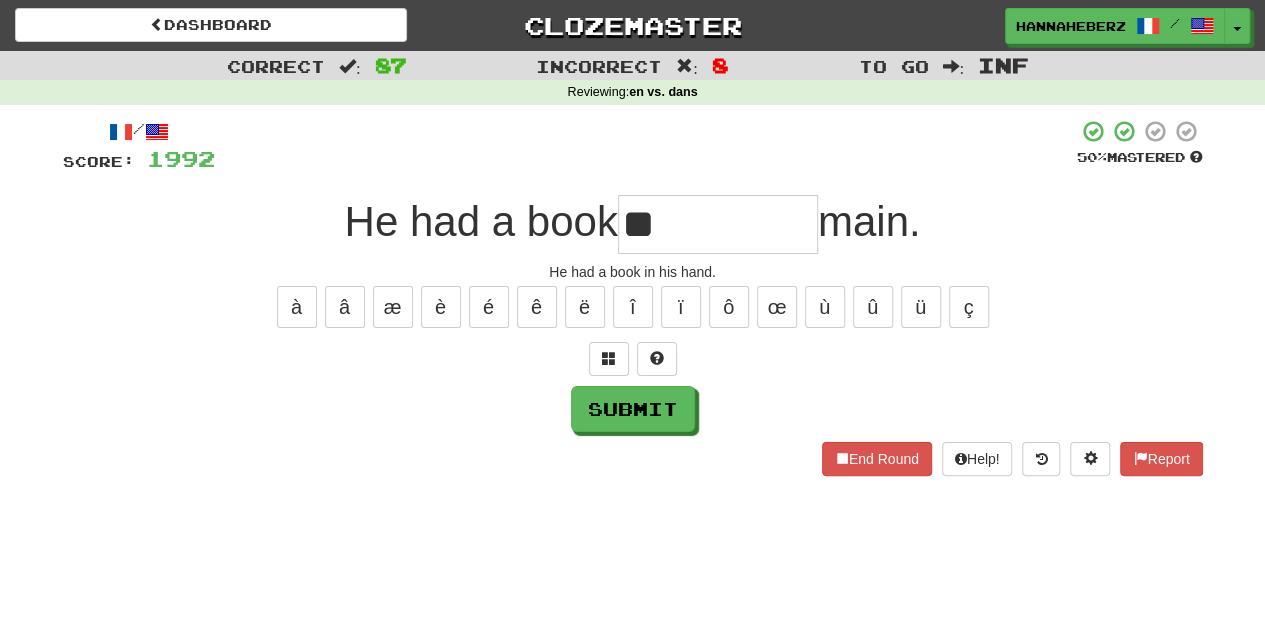 type on "**" 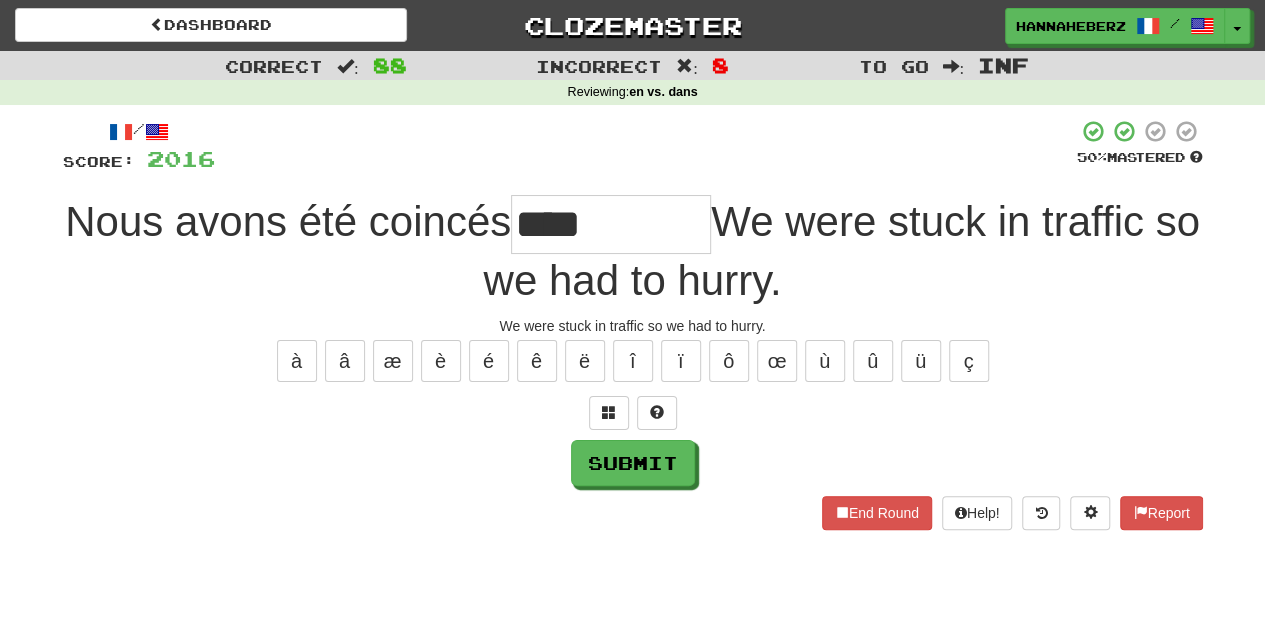 type on "****" 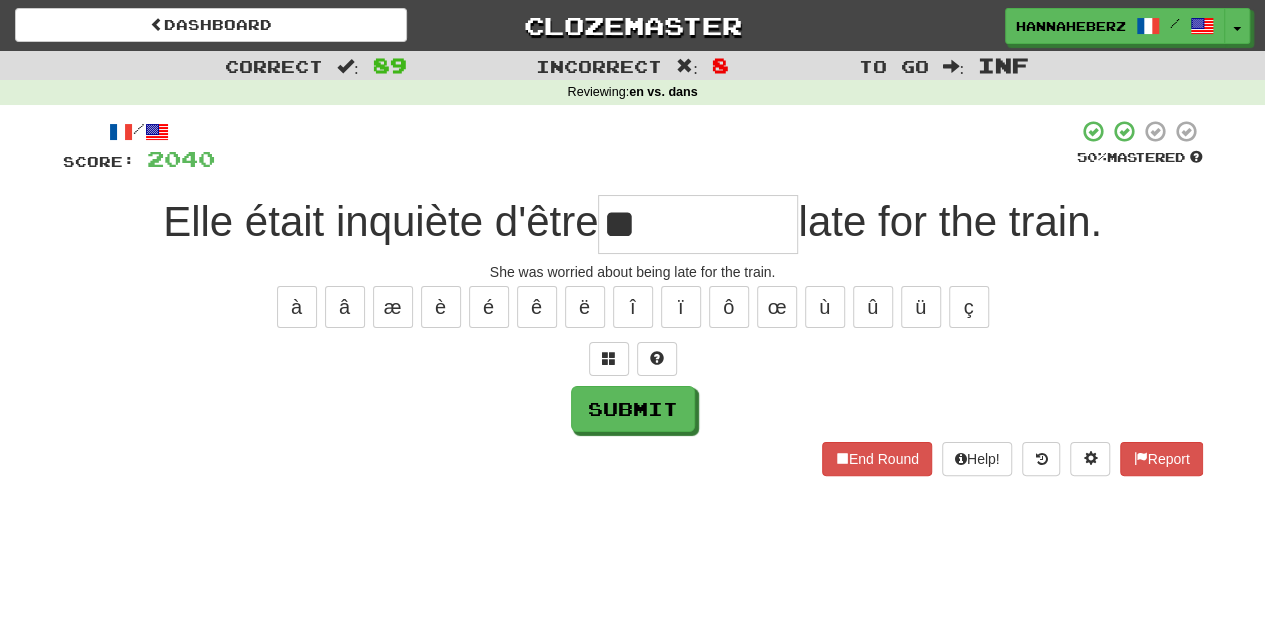 type on "**" 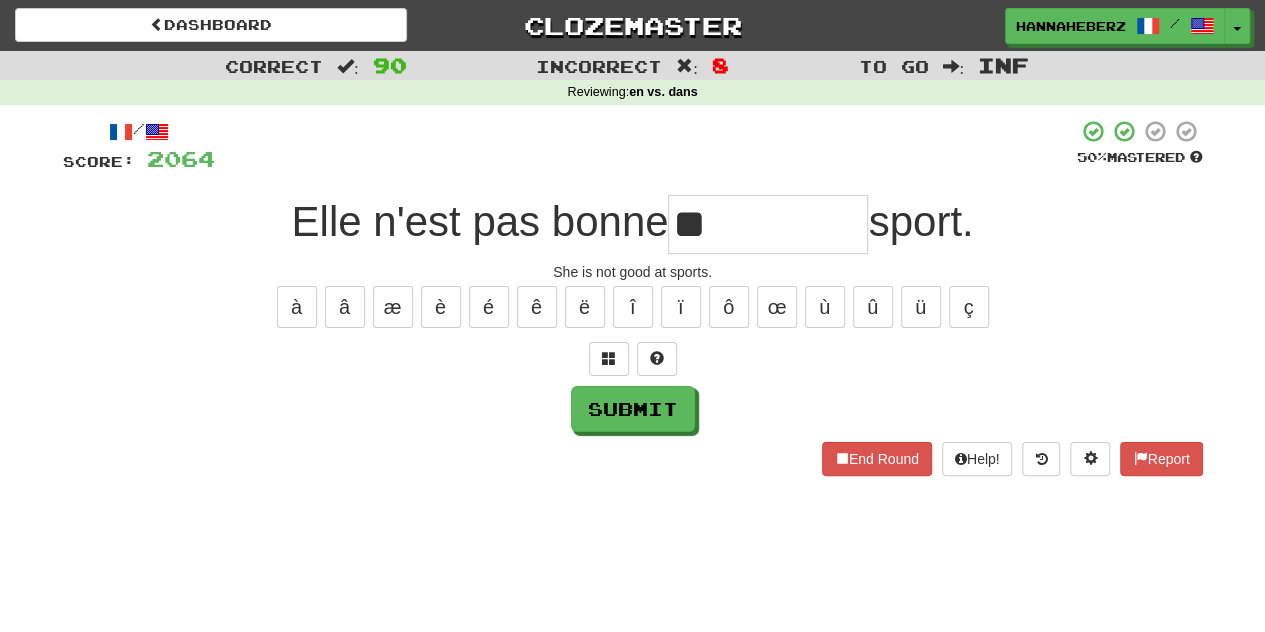 type on "**" 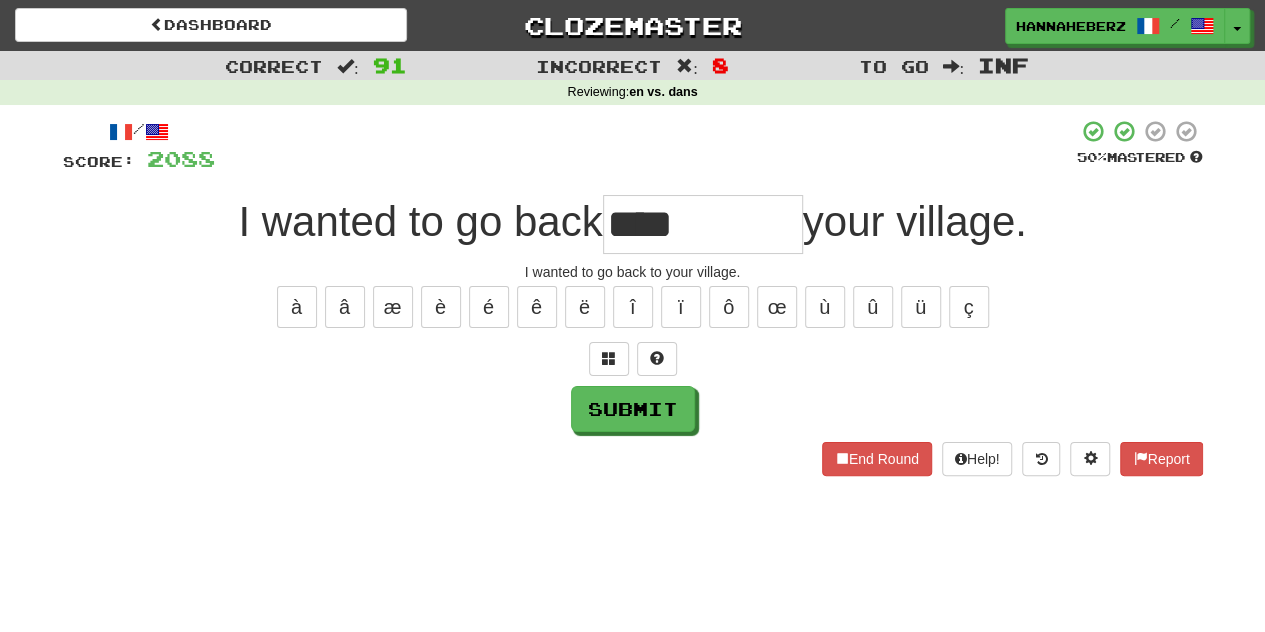 type on "****" 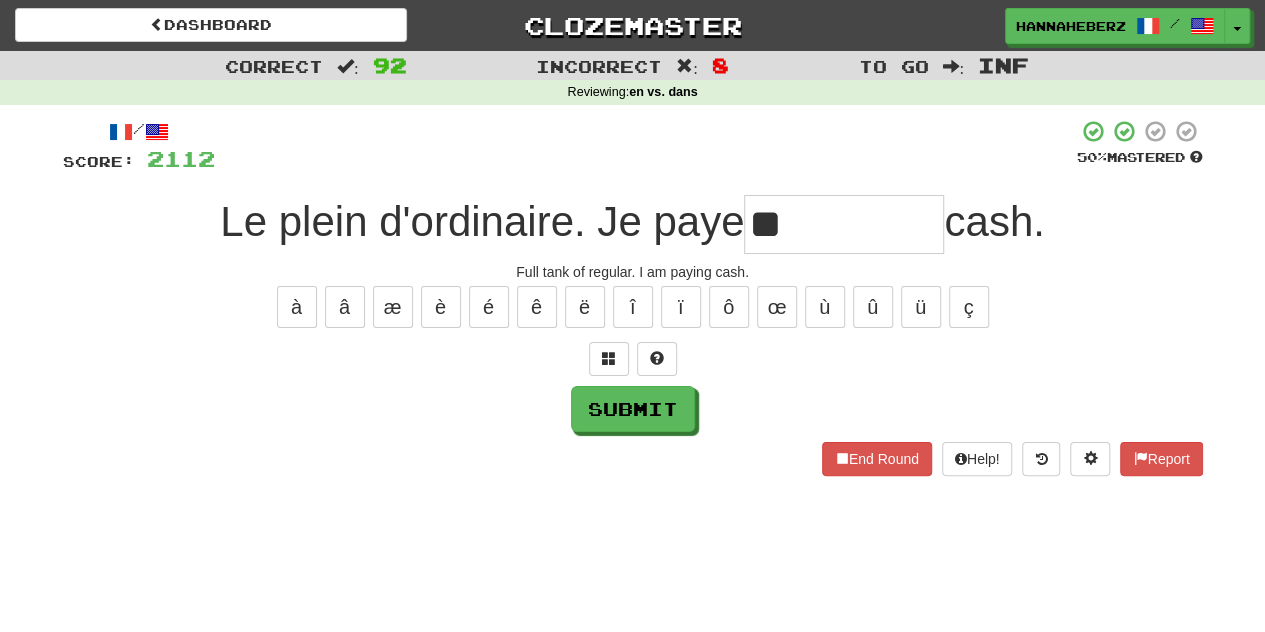 type on "**" 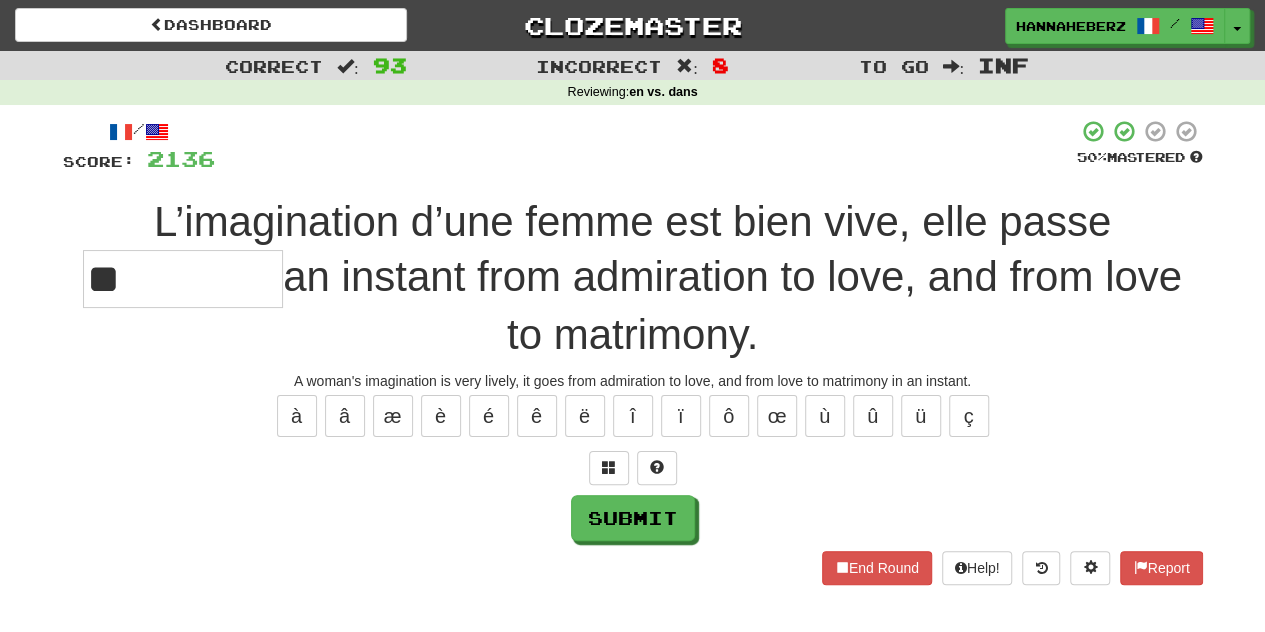 type on "**" 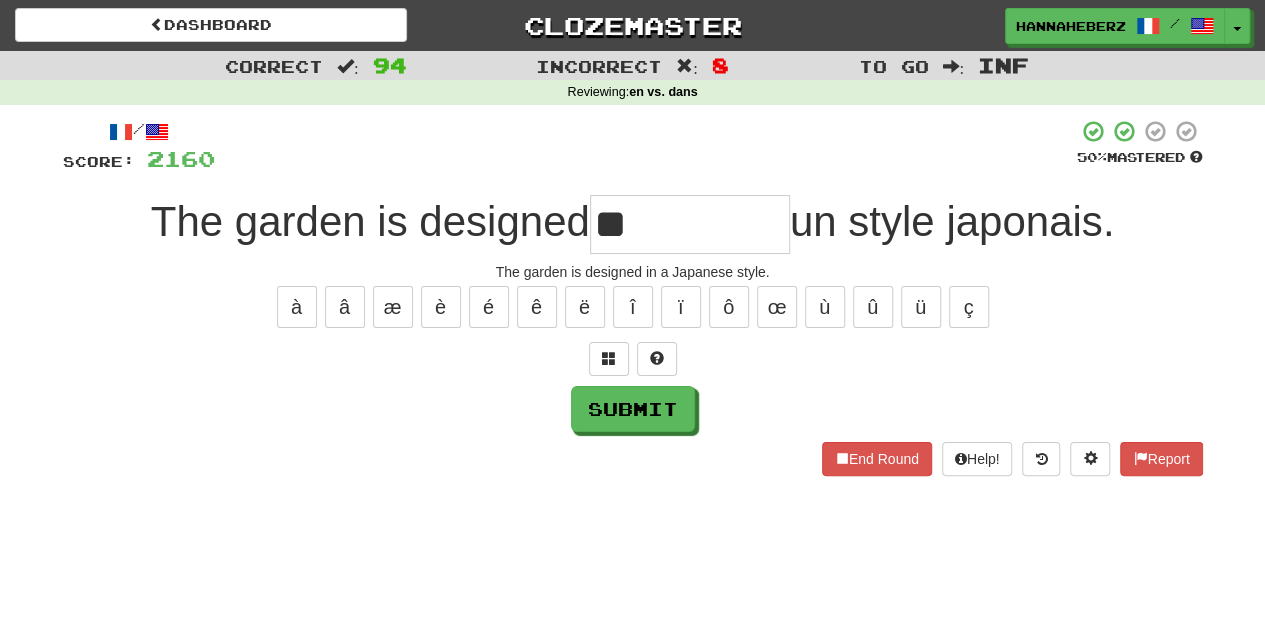 type on "****" 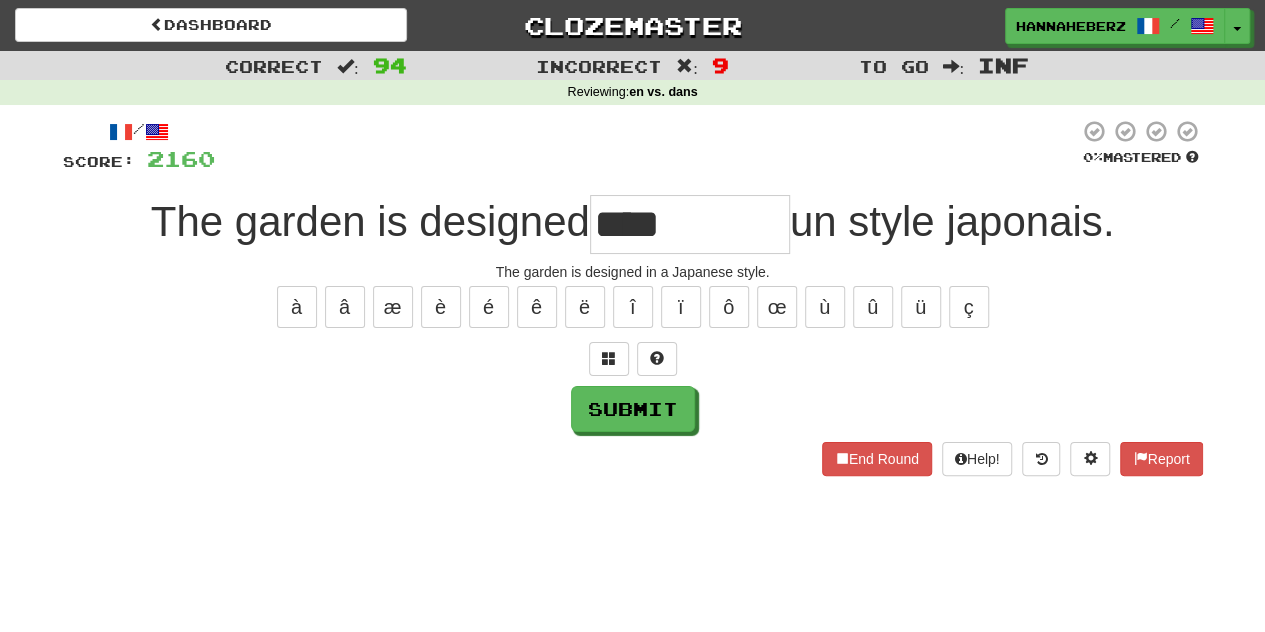 type on "****" 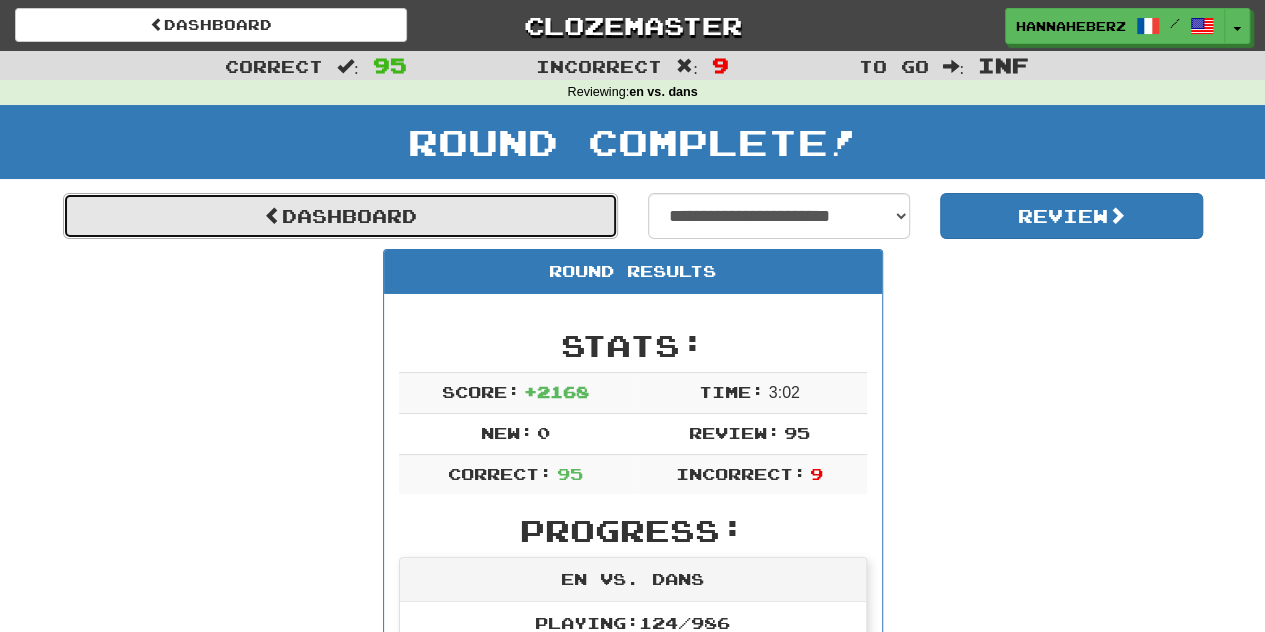 click on "Dashboard" at bounding box center (340, 216) 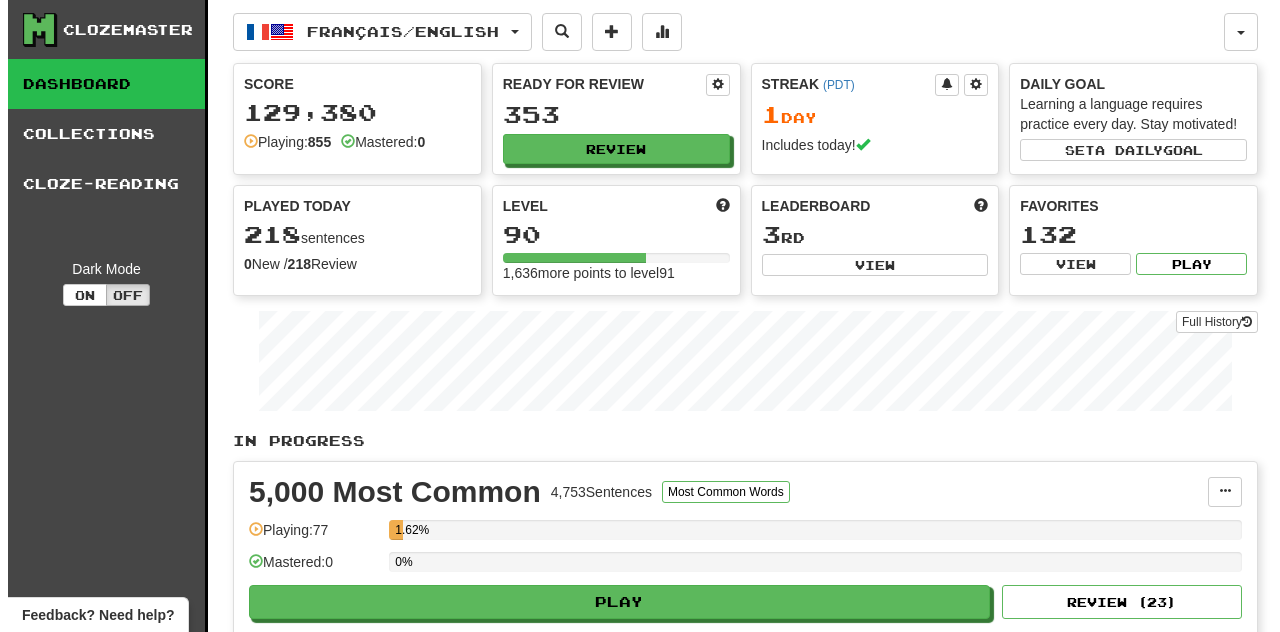 scroll, scrollTop: 0, scrollLeft: 0, axis: both 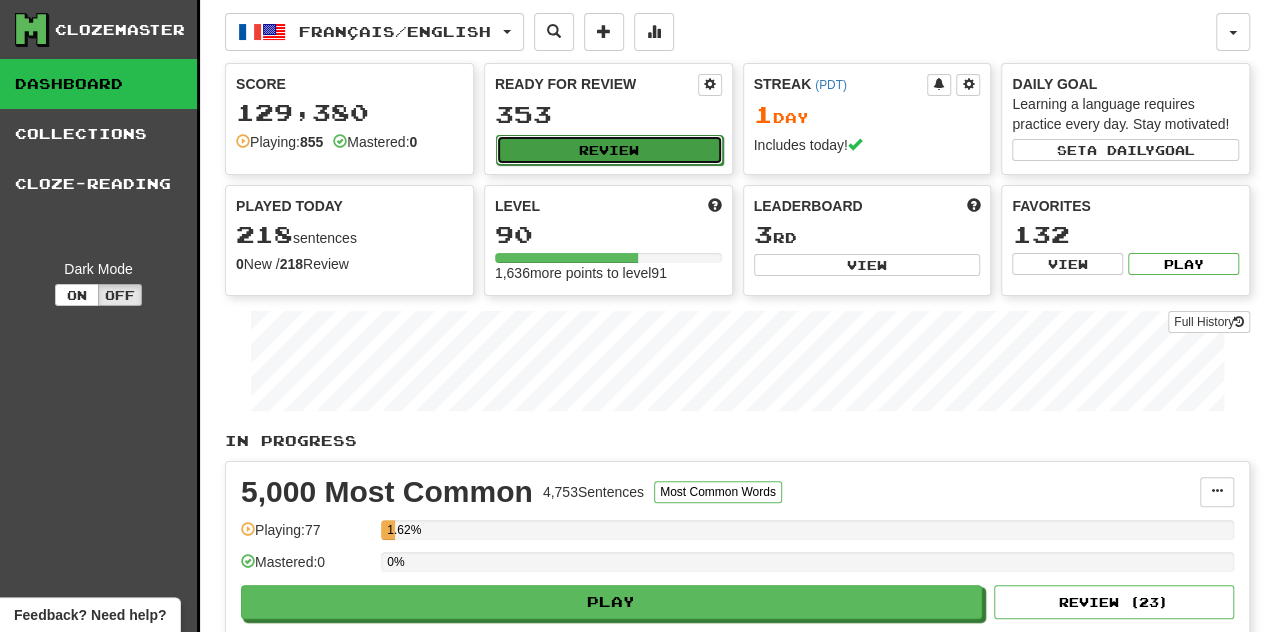 click on "Review" at bounding box center (609, 150) 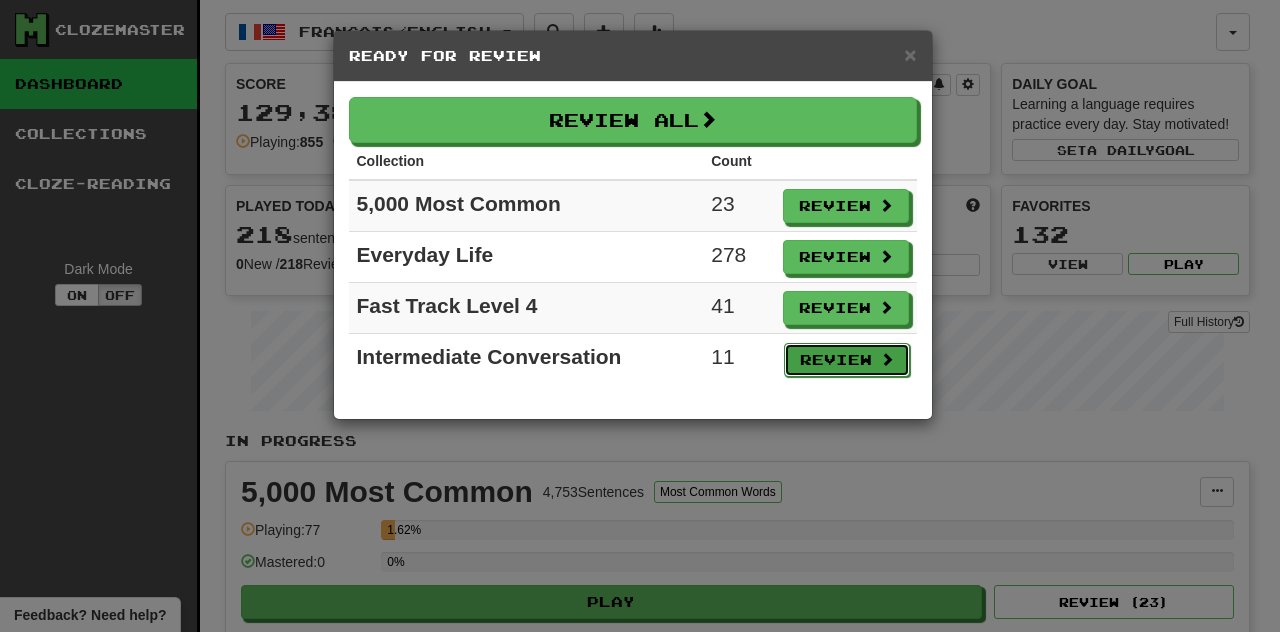 click on "Review" at bounding box center [847, 360] 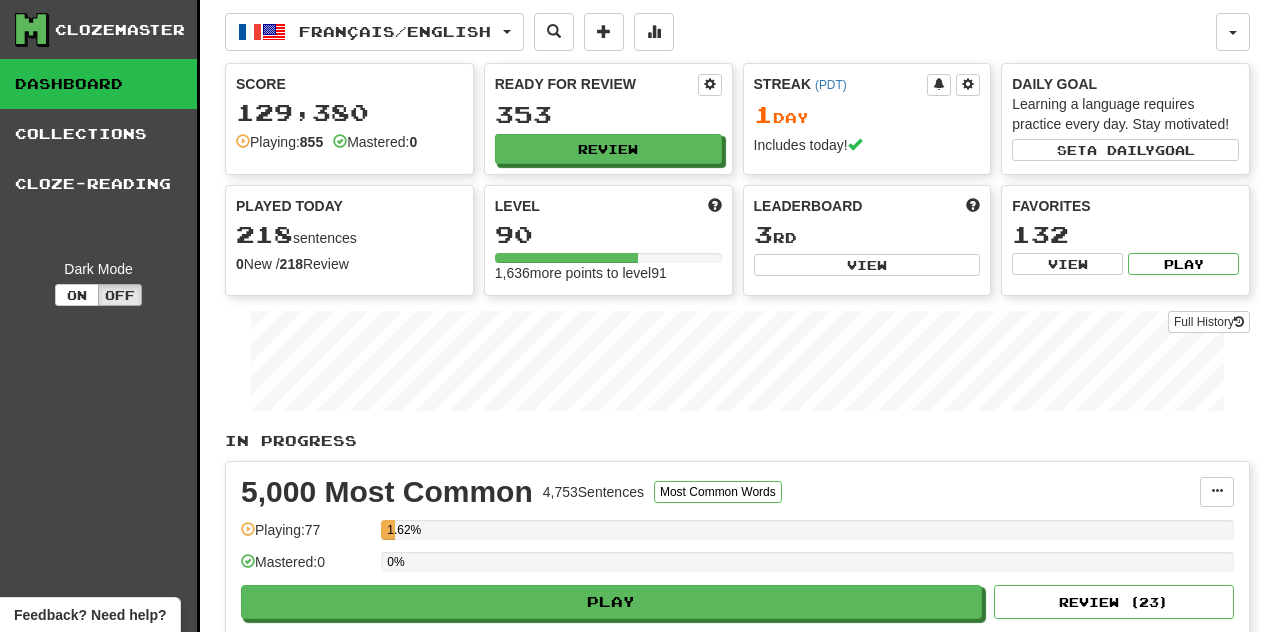 select on "********" 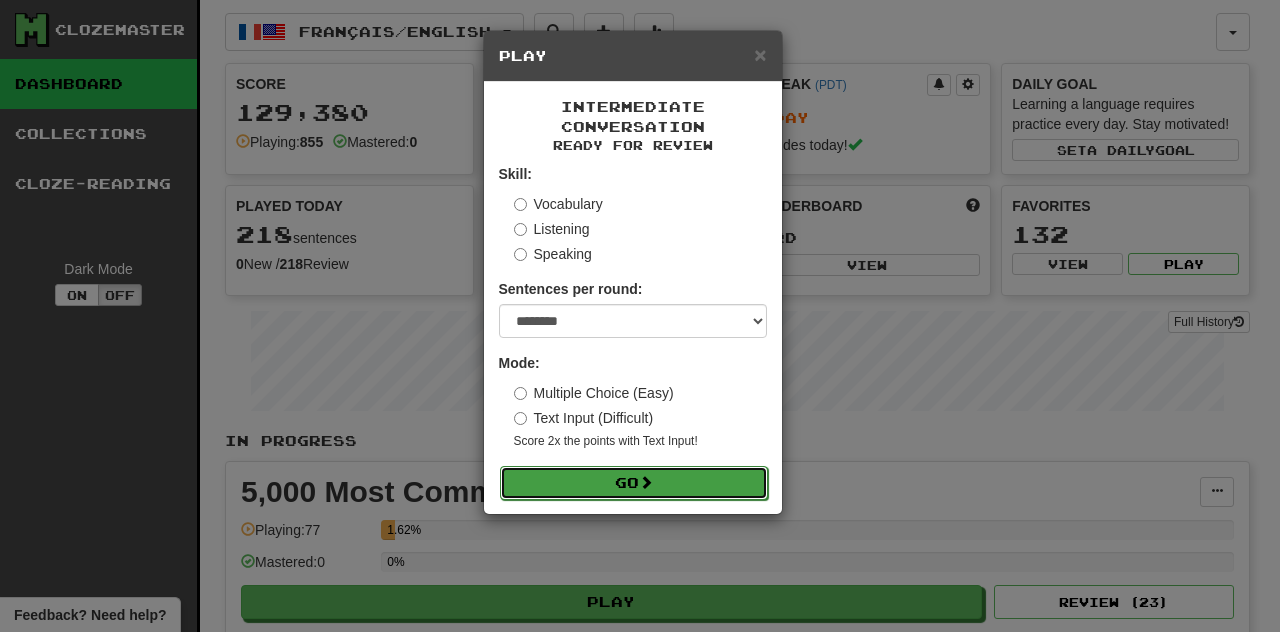 click on "Go" at bounding box center [634, 483] 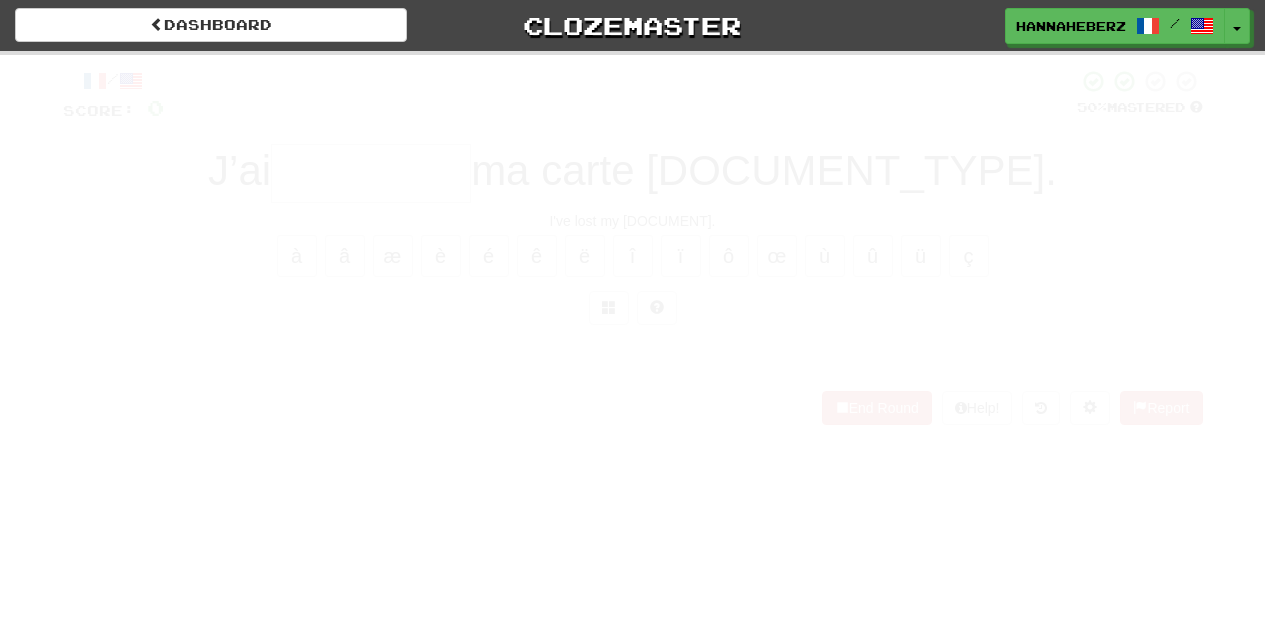 scroll, scrollTop: 0, scrollLeft: 0, axis: both 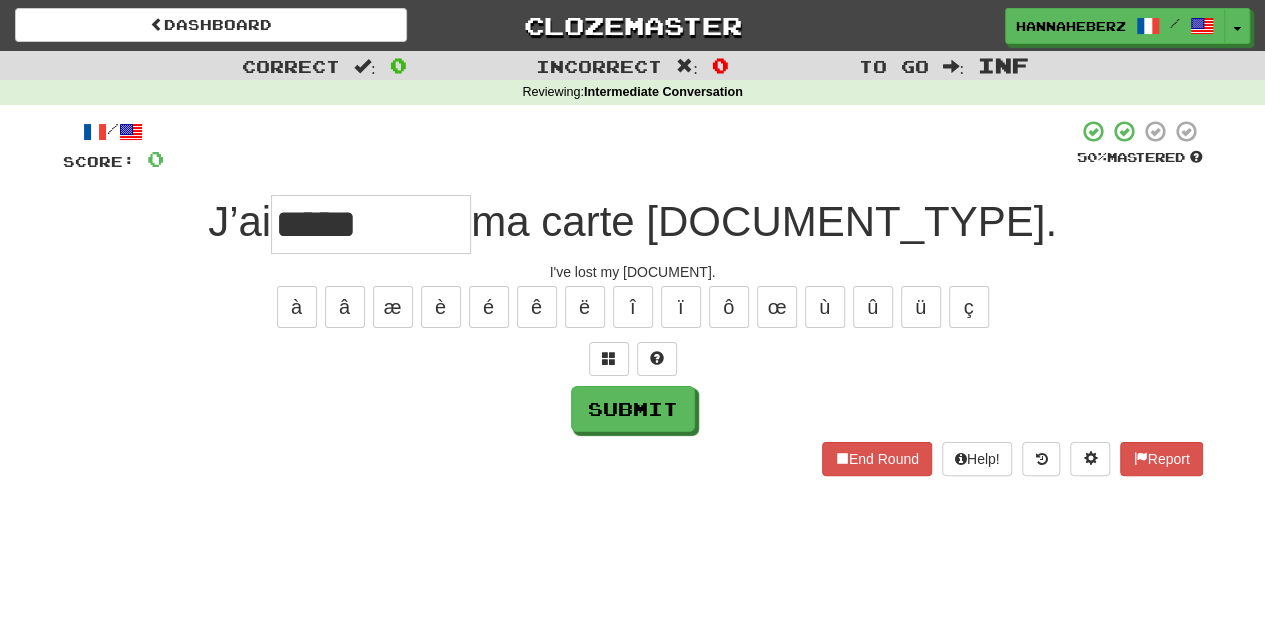 type on "*****" 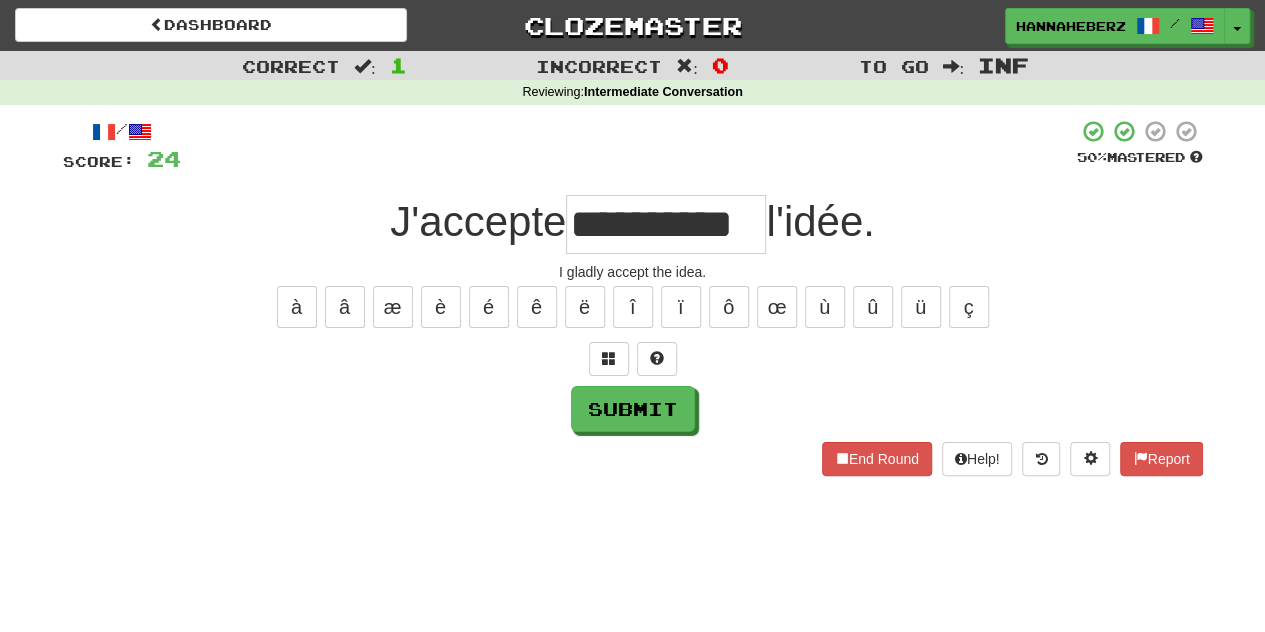 type on "**********" 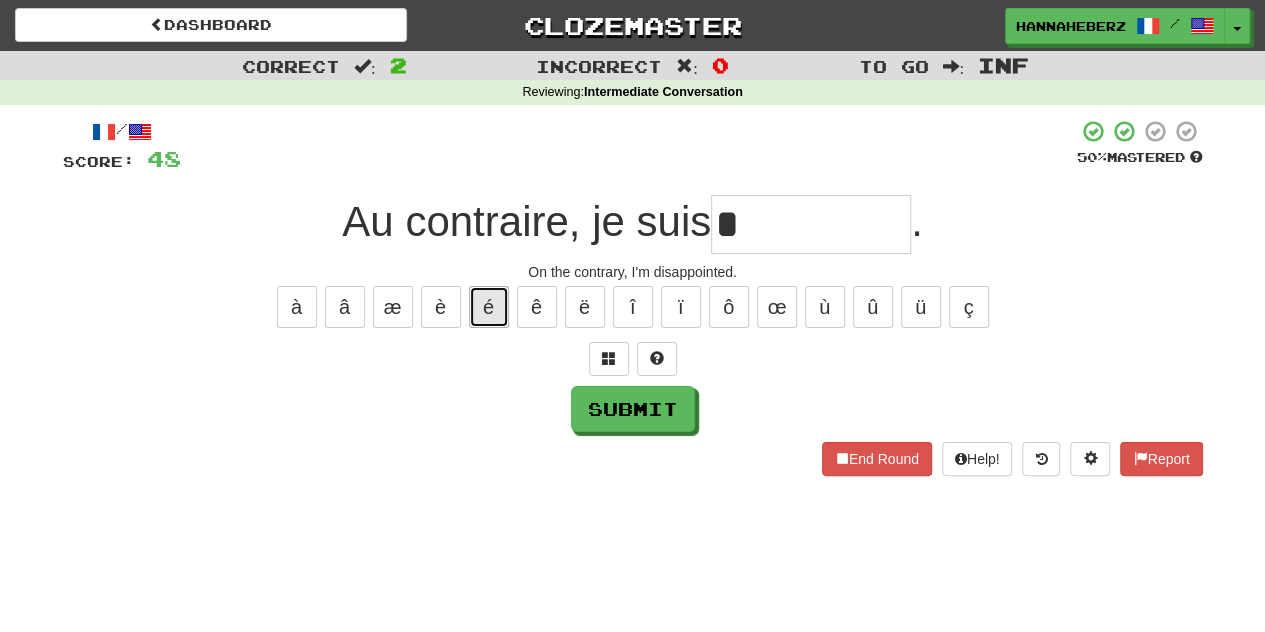 click on "é" at bounding box center [489, 307] 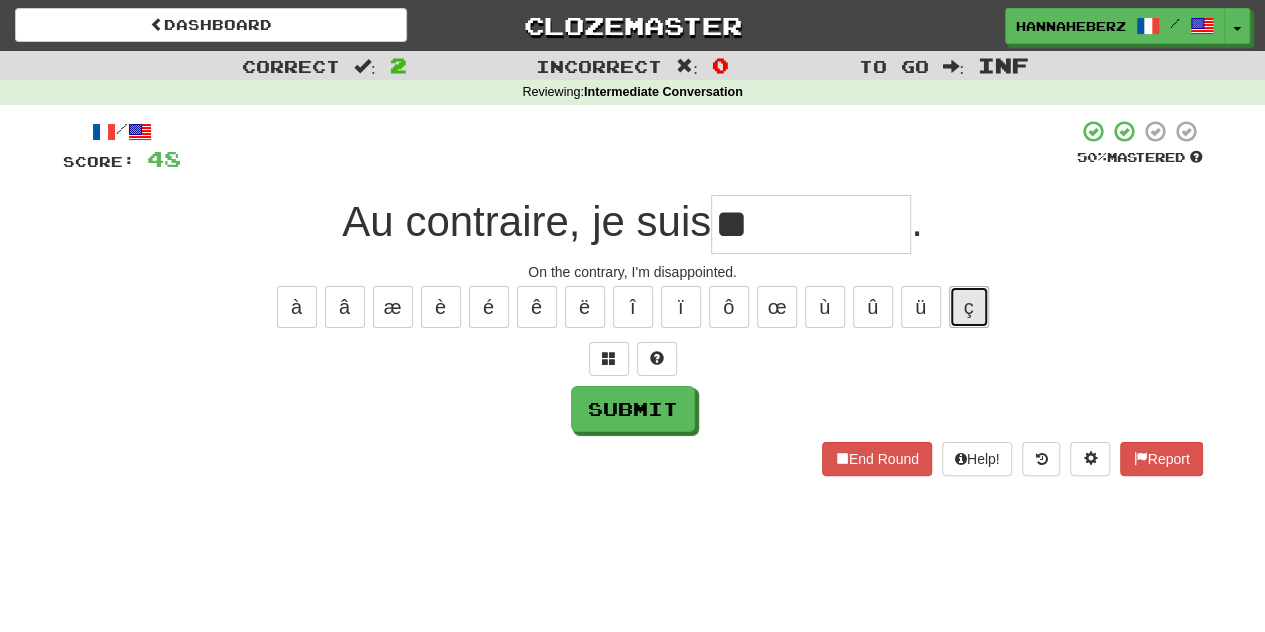 click on "ç" at bounding box center [969, 307] 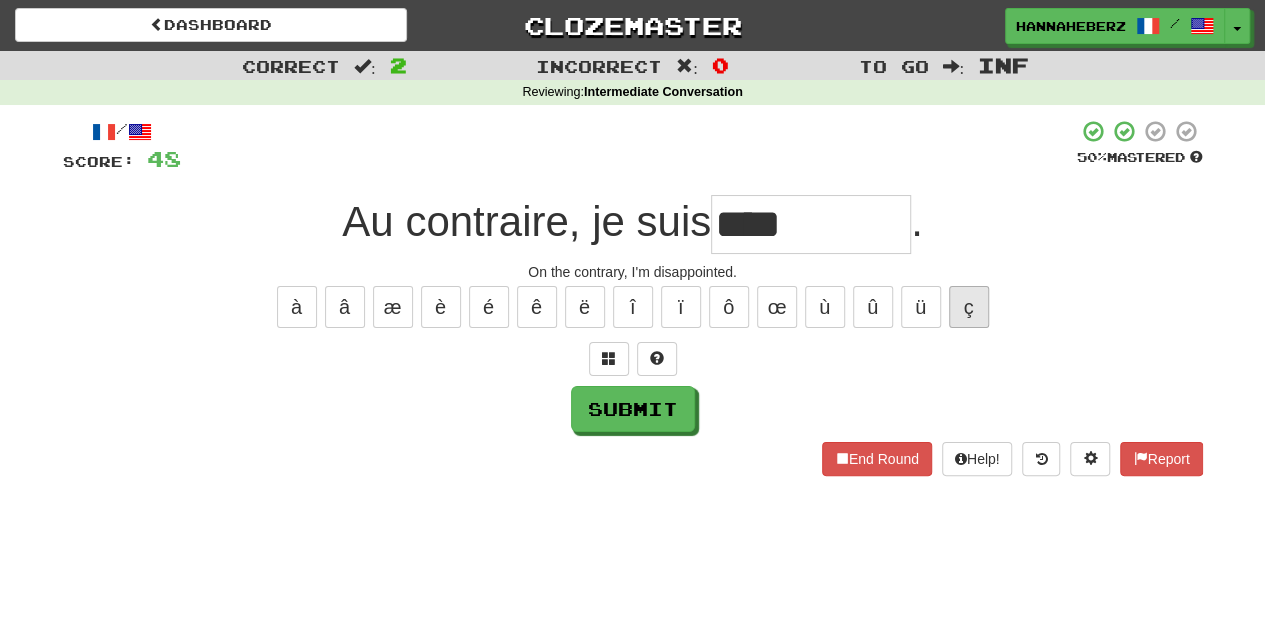 type on "****" 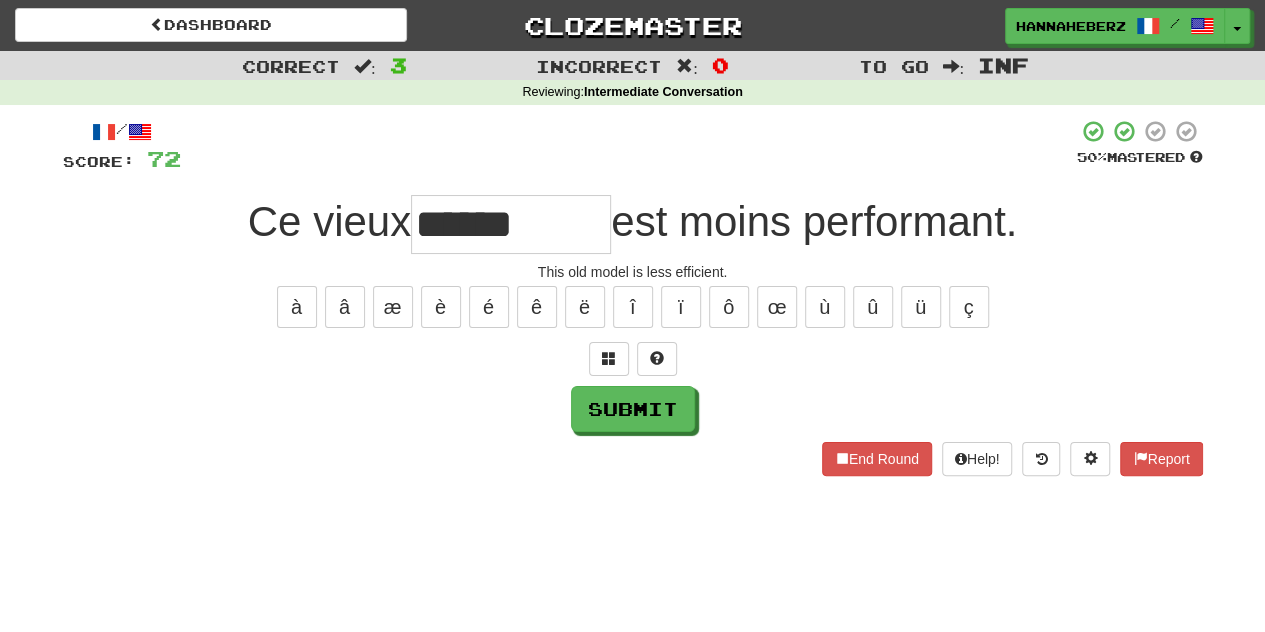 type on "******" 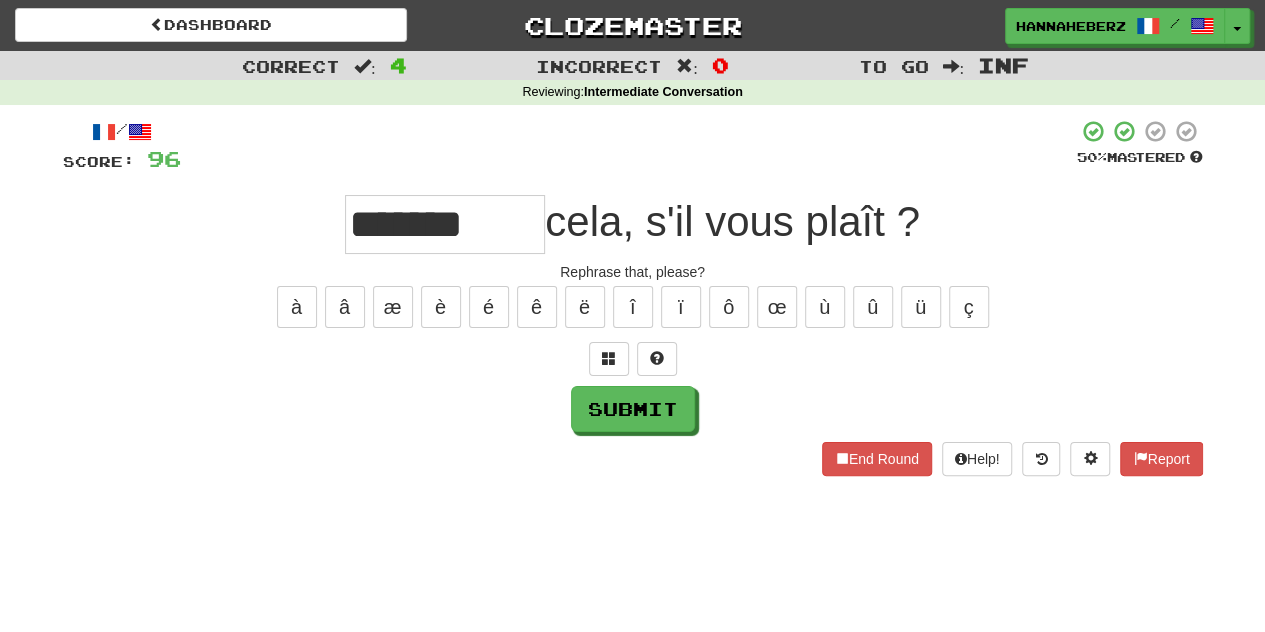 type on "**********" 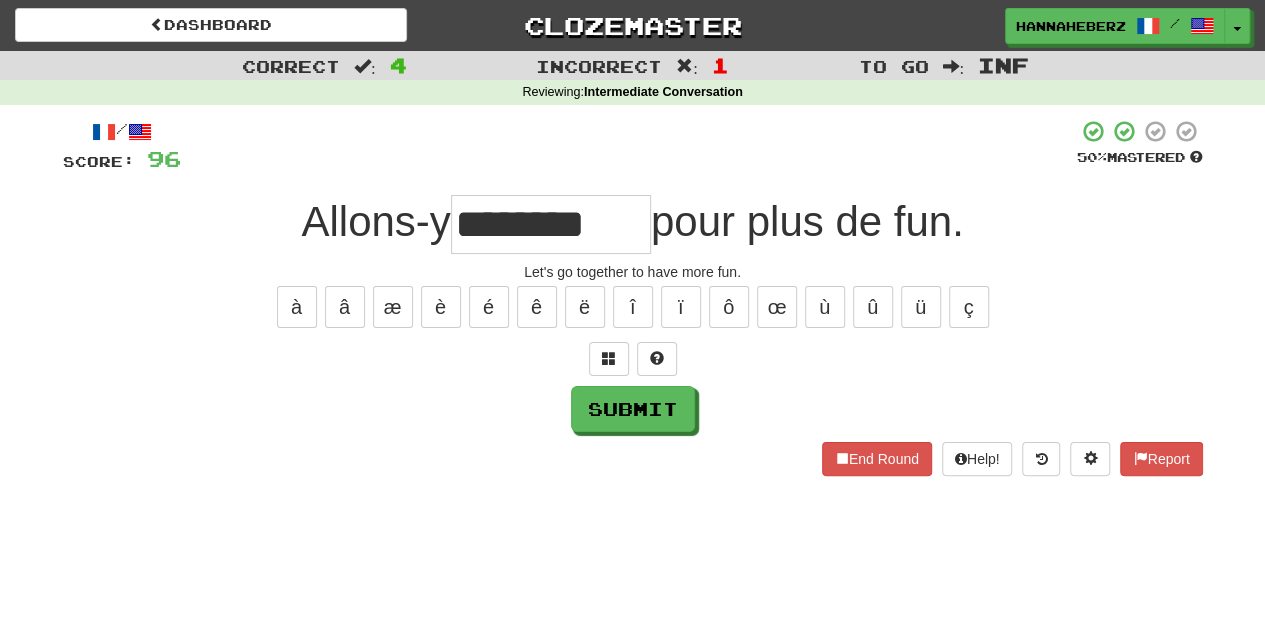 type on "********" 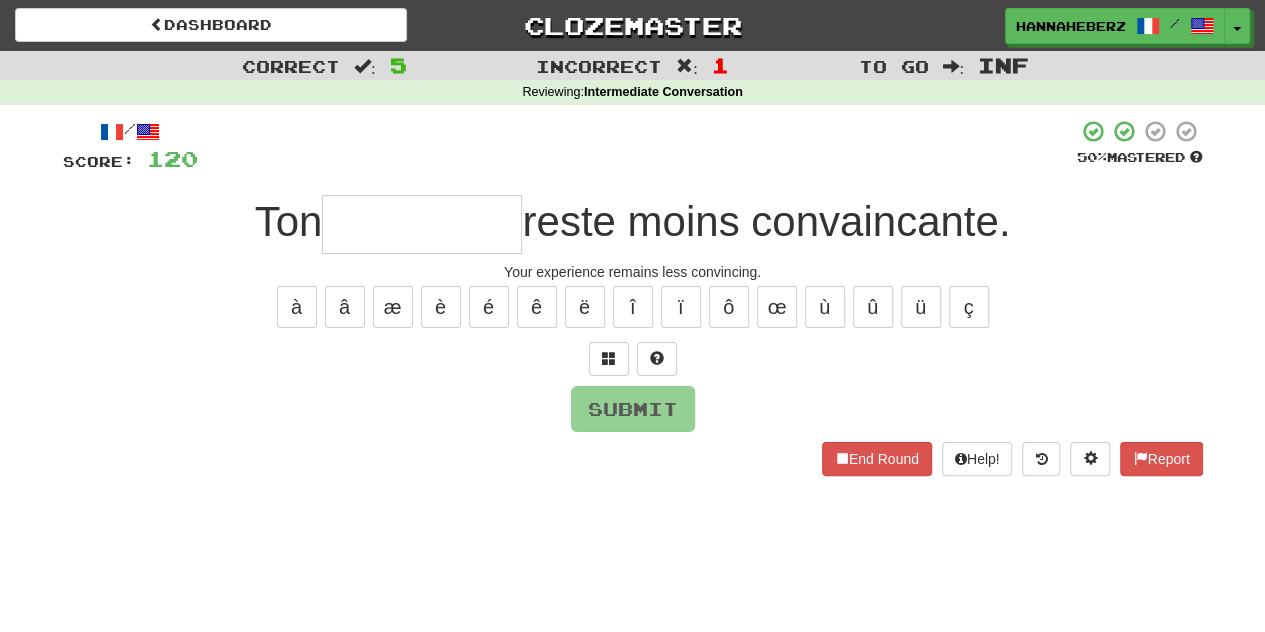 type on "*" 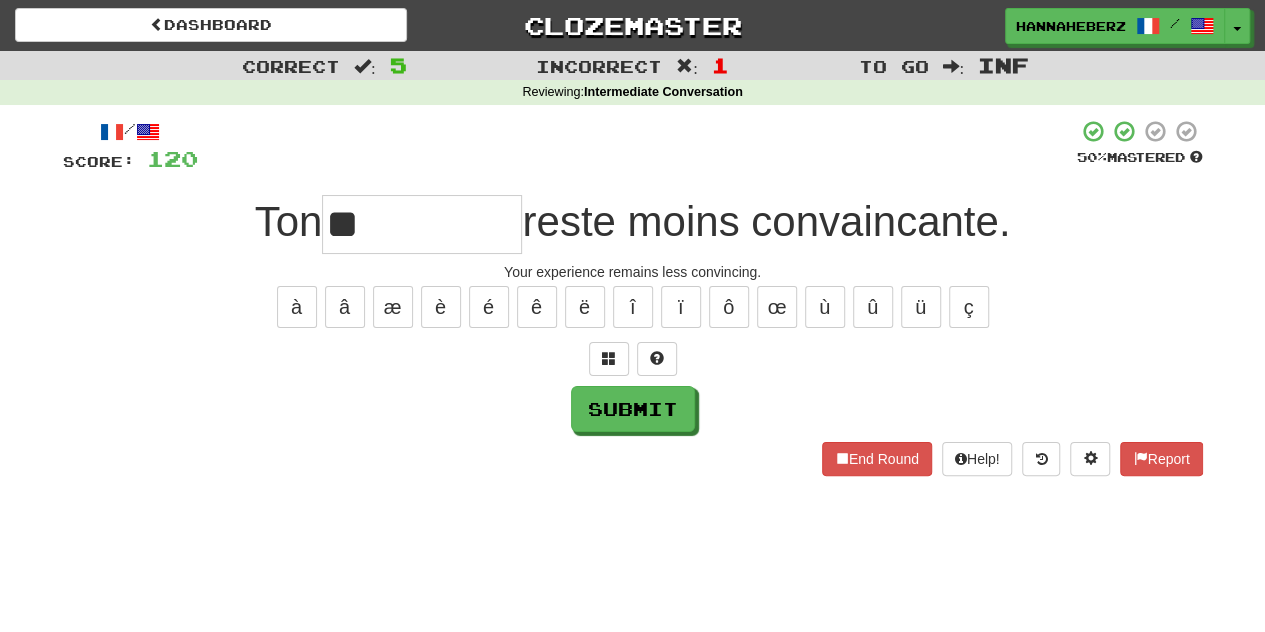 type on "*" 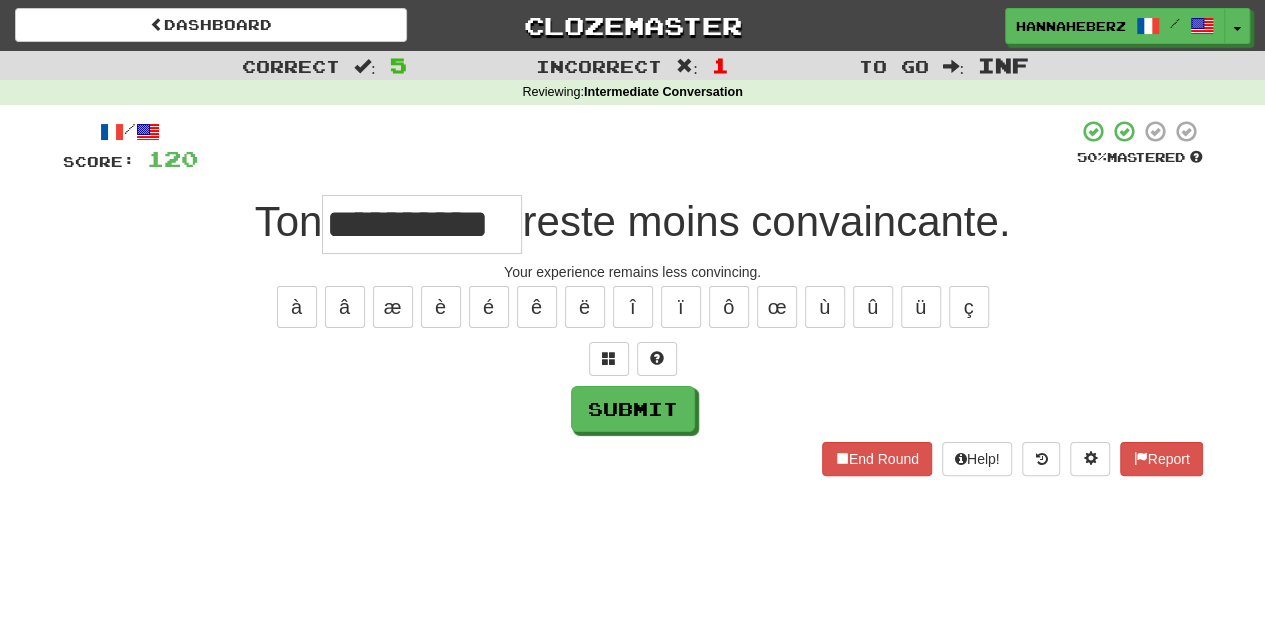 type on "**********" 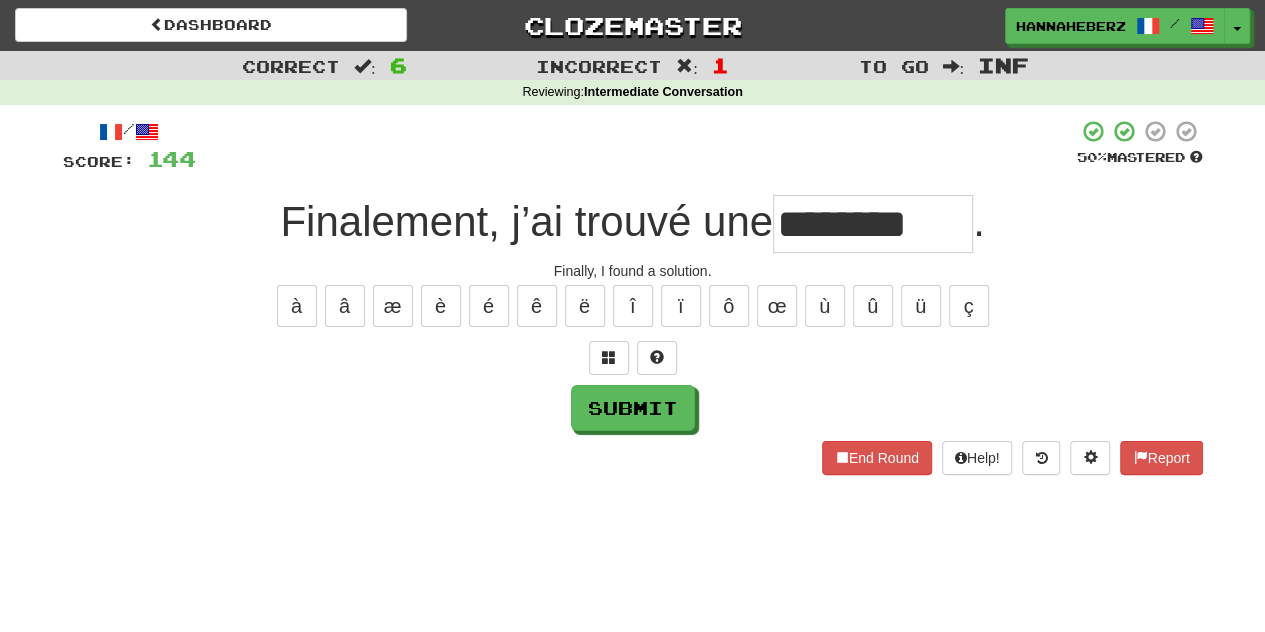 type on "********" 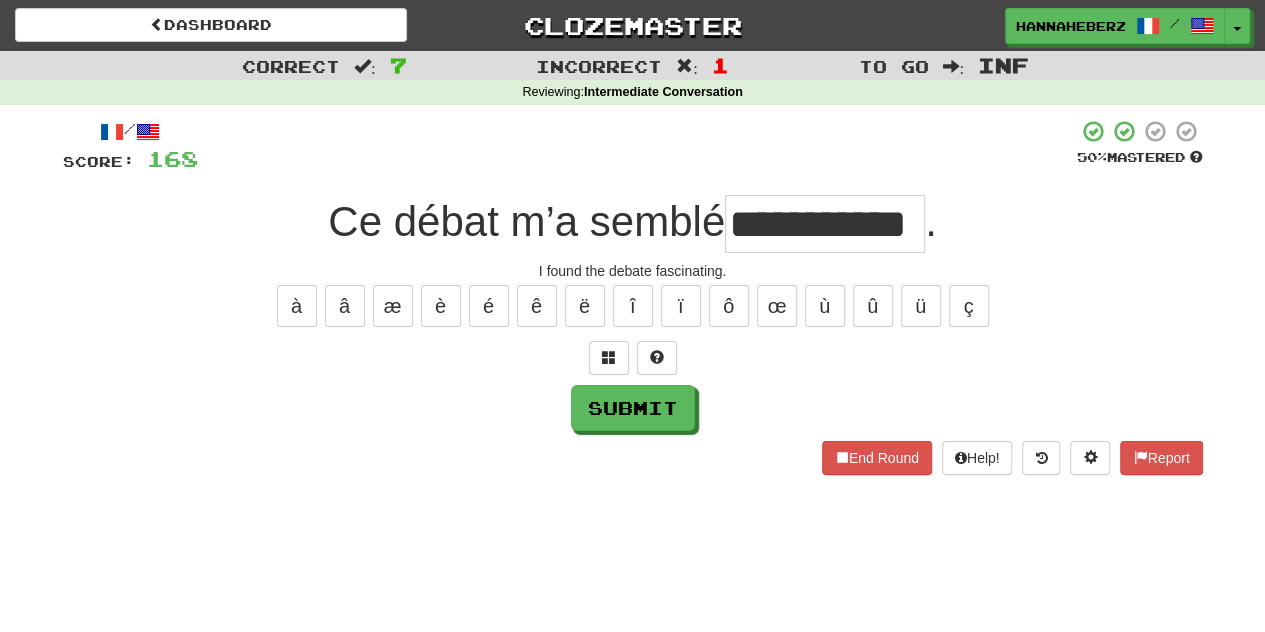 scroll, scrollTop: 0, scrollLeft: 34, axis: horizontal 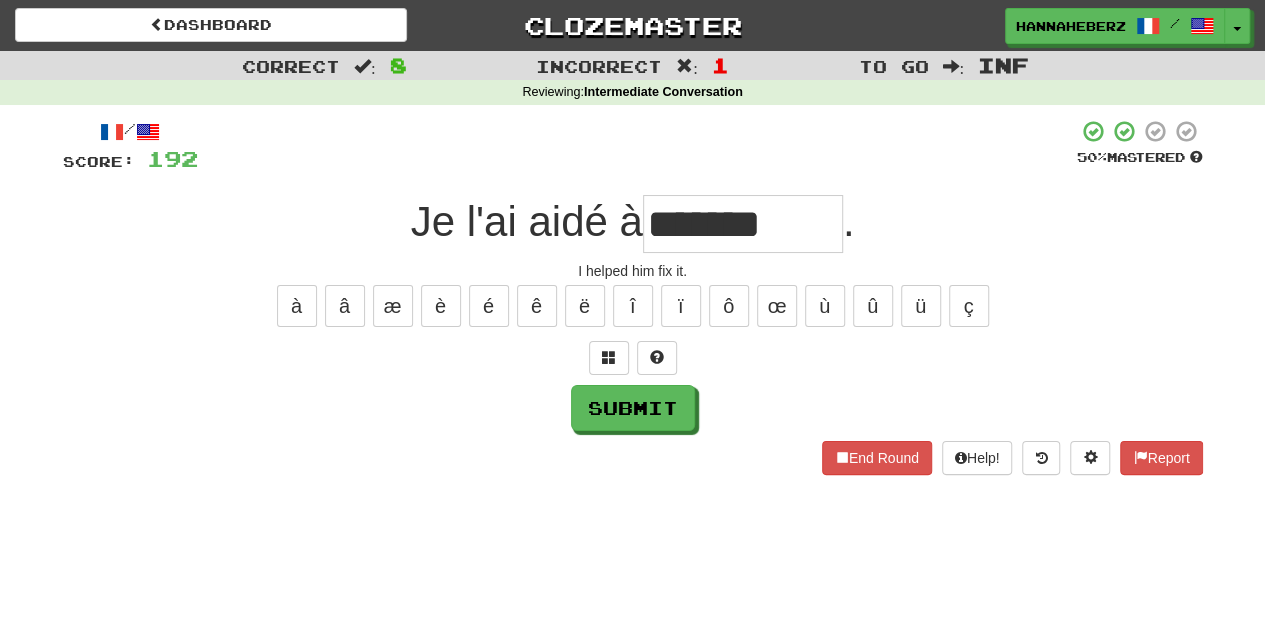 type on "*******" 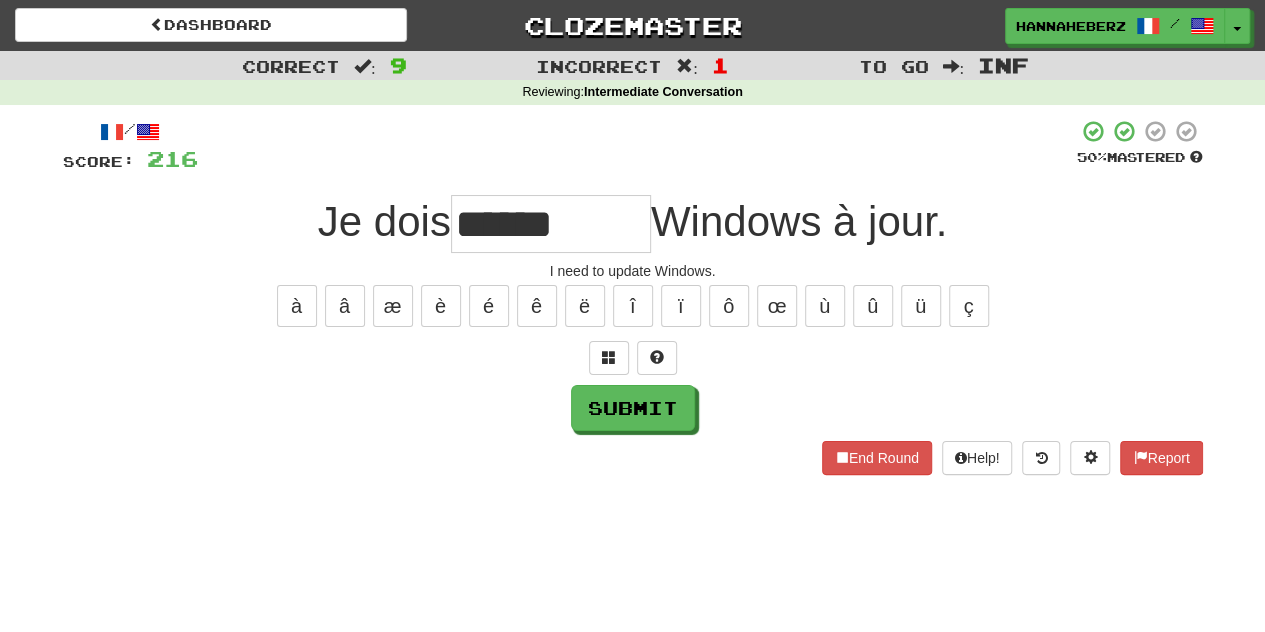 type on "******" 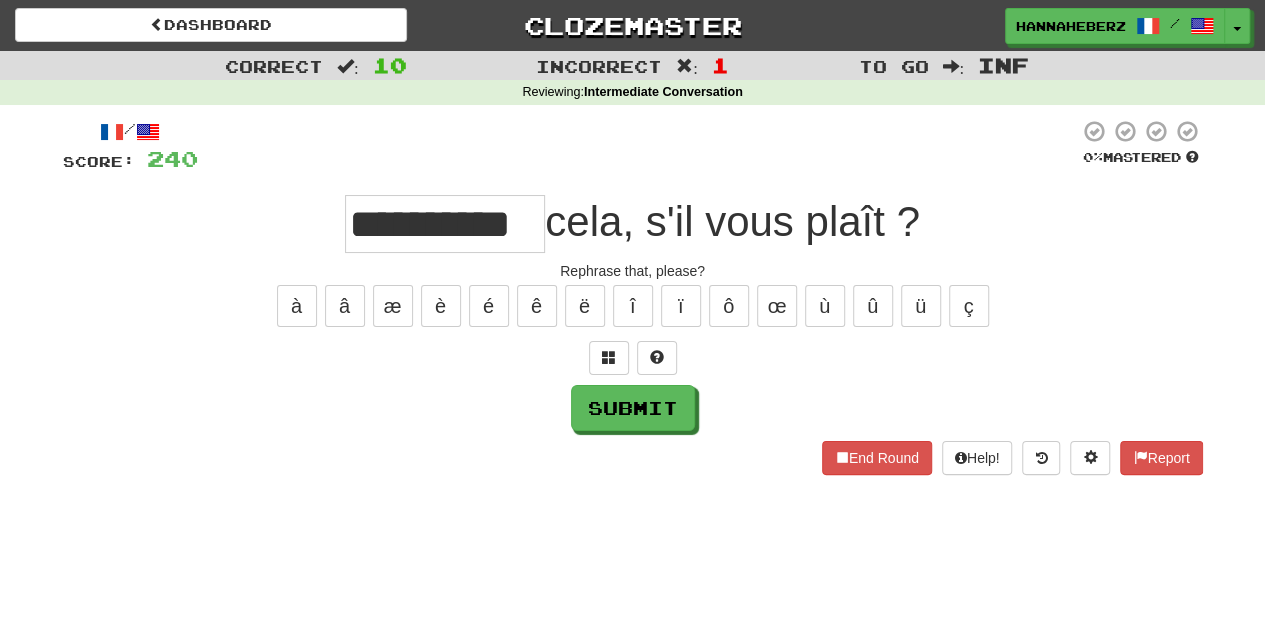 scroll, scrollTop: 0, scrollLeft: 6, axis: horizontal 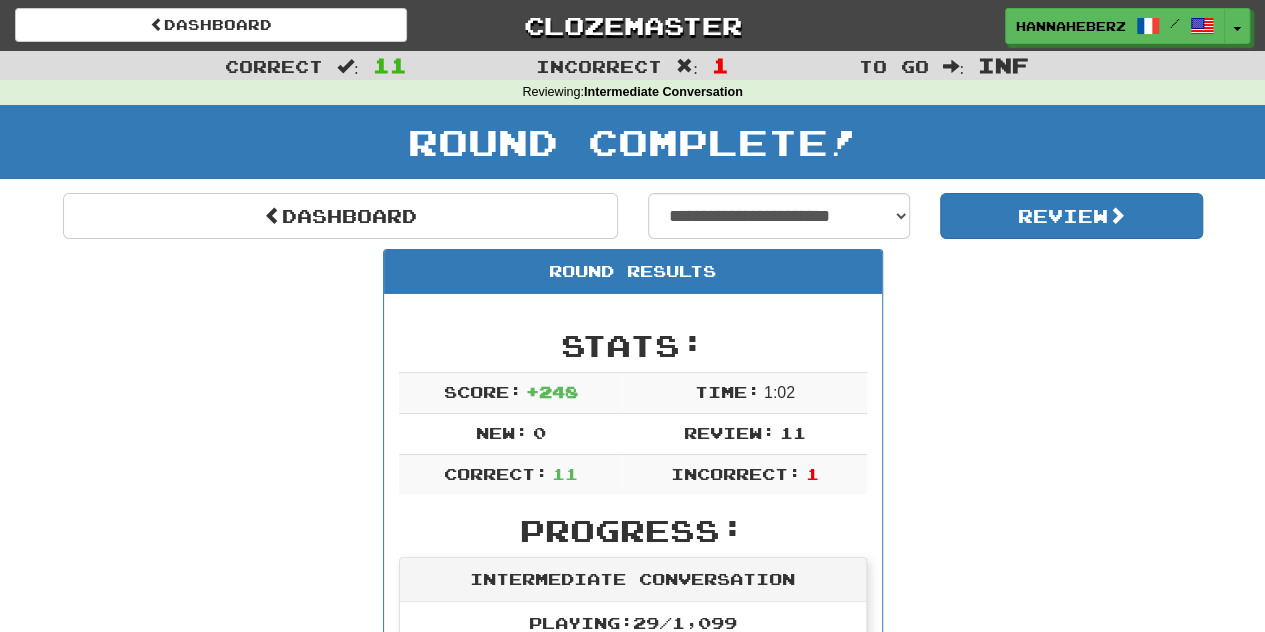 click on "Dashboard
Clozemaster
hannaheberz
/
Toggle Dropdown
Dashboard
Leaderboard
Activity Feed
Notifications
Profile
Discussions
Čeština
/
English
Streak:
0
Review:
35
Points Today: 0
Deutsch
/
English
Streak:
0
Review:
460
Points Today: 0
Español
/
English
Streak:
0
Review:
433
Points Today: 0
Français
/
English
Streak:
1
Review:
353
Points Today: 4204
Nederlands
/
English
Streak:
0
Review:
2,894
Points Today: 0
Norsk bokmål
/
English
Streak:
0
Review:
421
Points Today: 0
Languages
Account
Logout
hannaheberz
/
Toggle Dropdown
Dashboard" at bounding box center [632, 22] 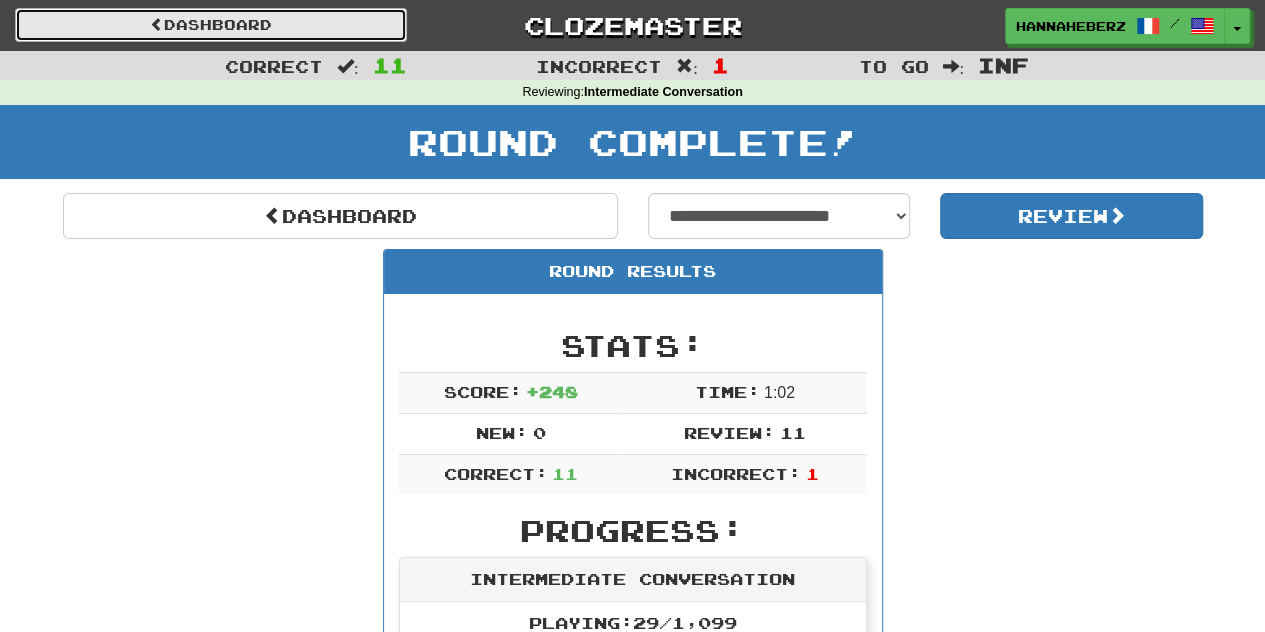 click on "Dashboard" at bounding box center (211, 25) 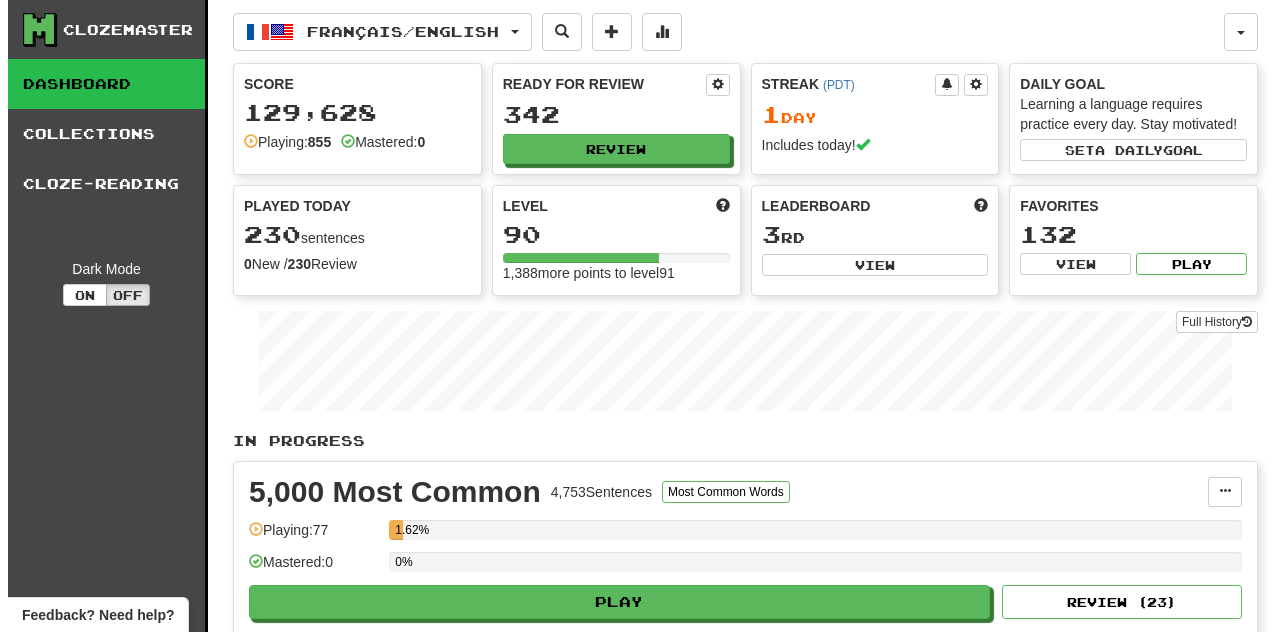 scroll, scrollTop: 0, scrollLeft: 0, axis: both 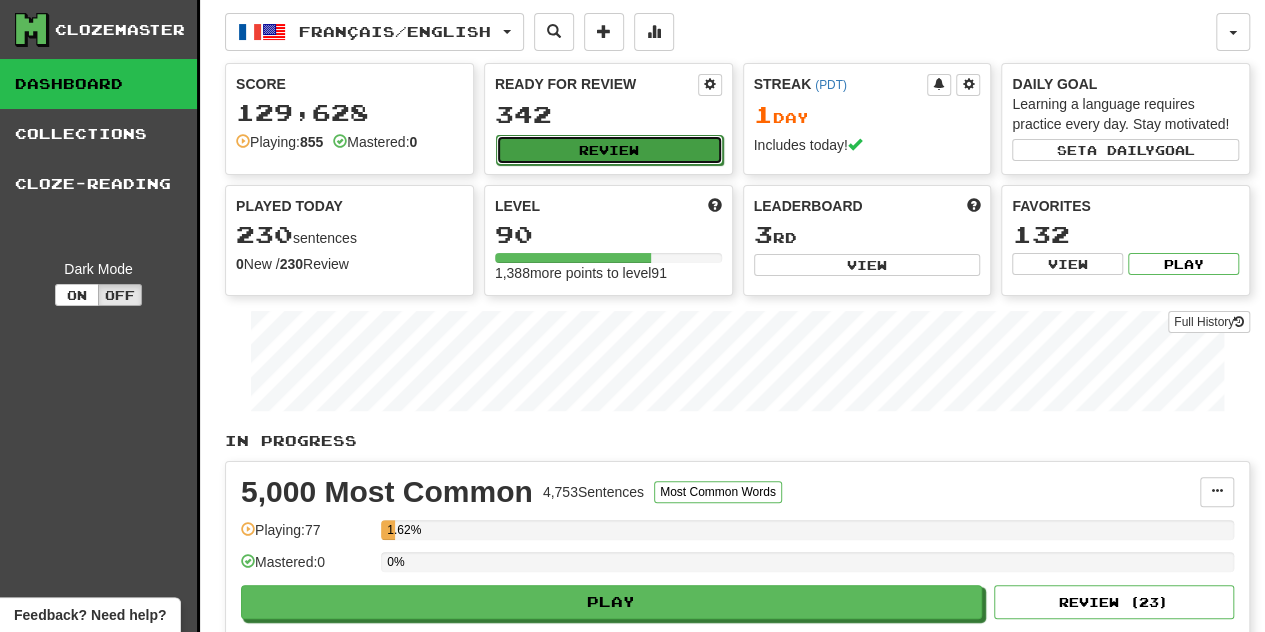 click on "Review" at bounding box center [609, 150] 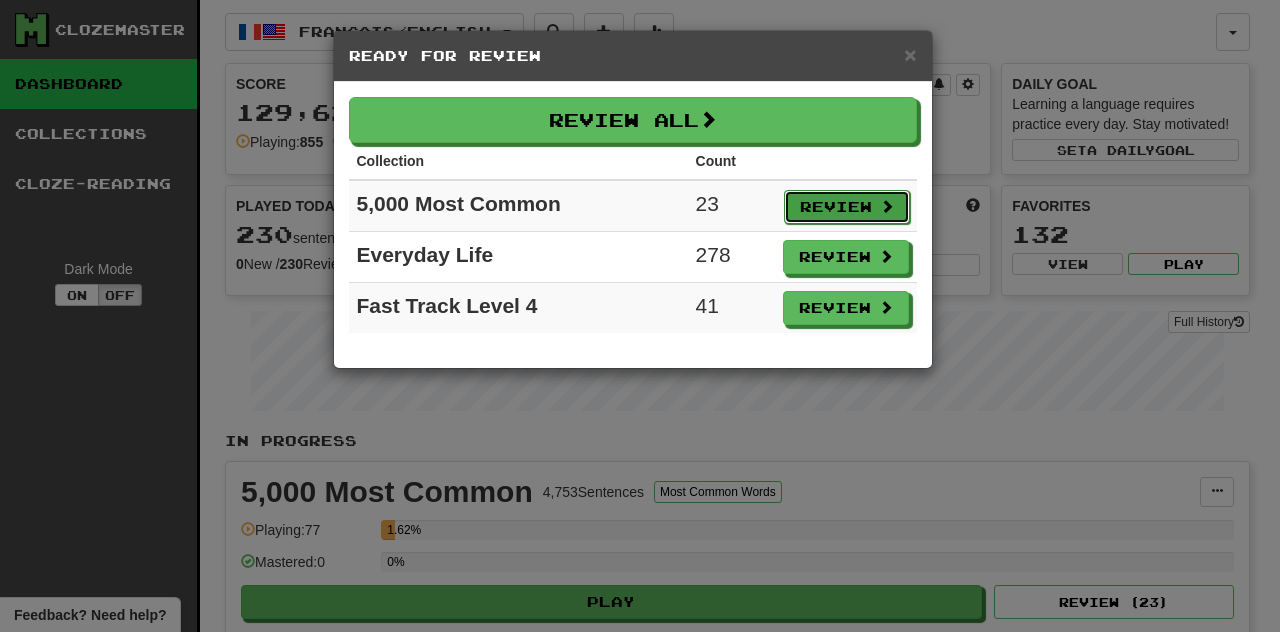click on "Review" at bounding box center (847, 207) 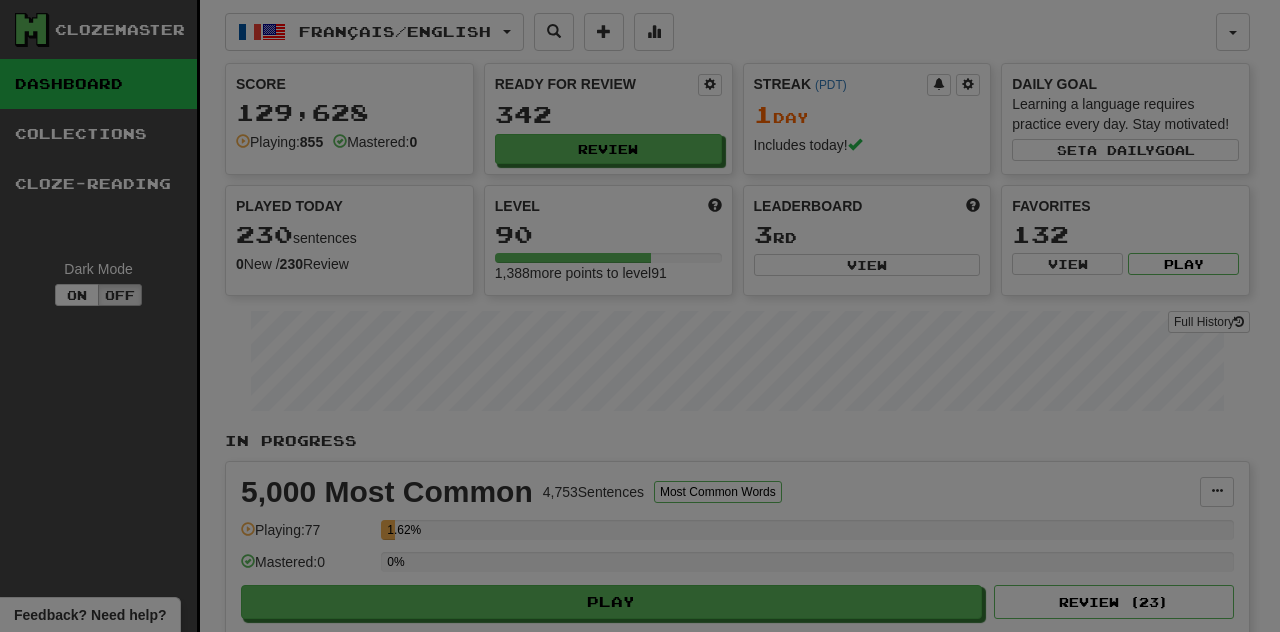 select on "********" 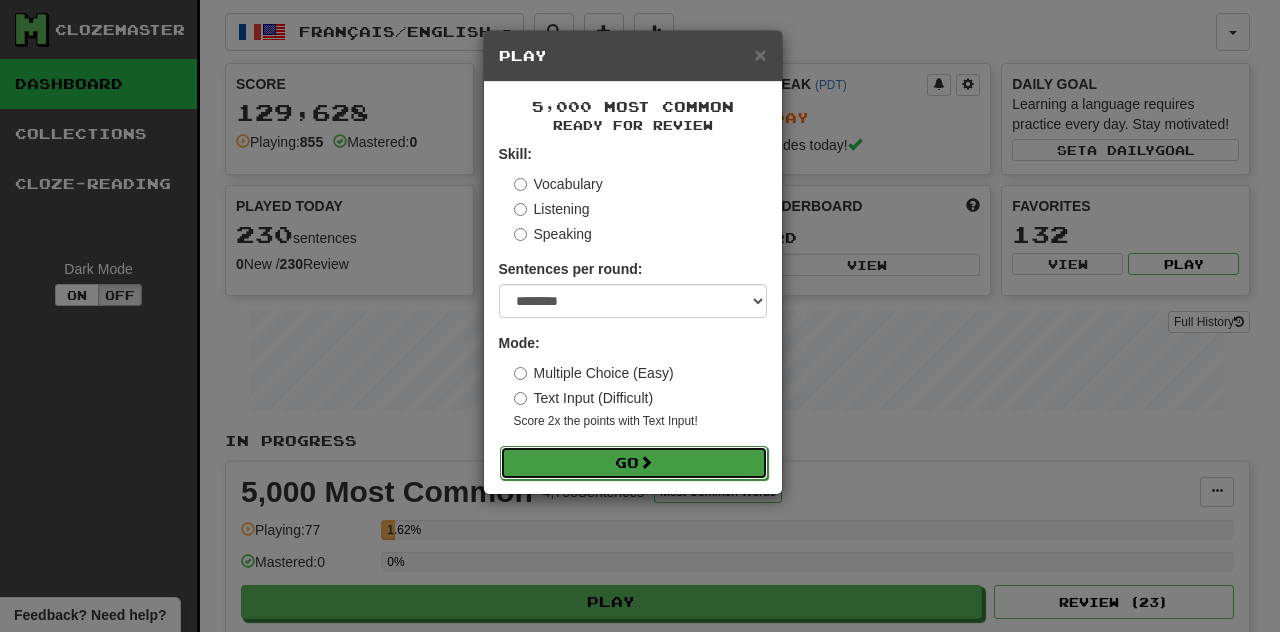 click on "Go" at bounding box center [634, 463] 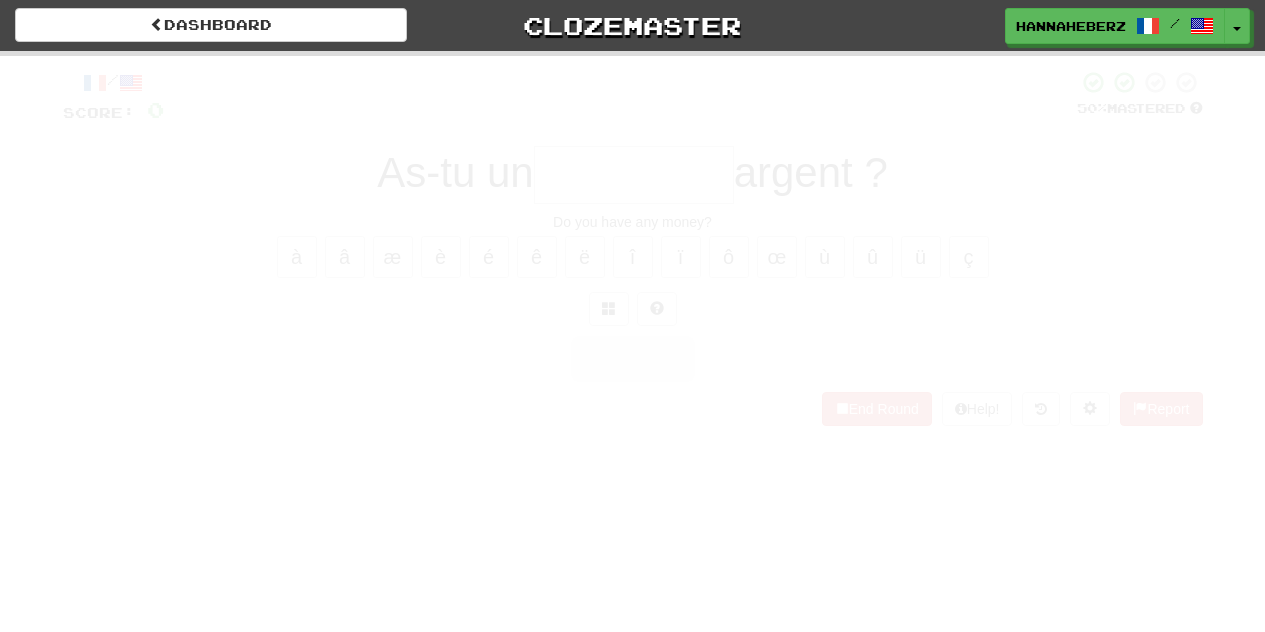 scroll, scrollTop: 0, scrollLeft: 0, axis: both 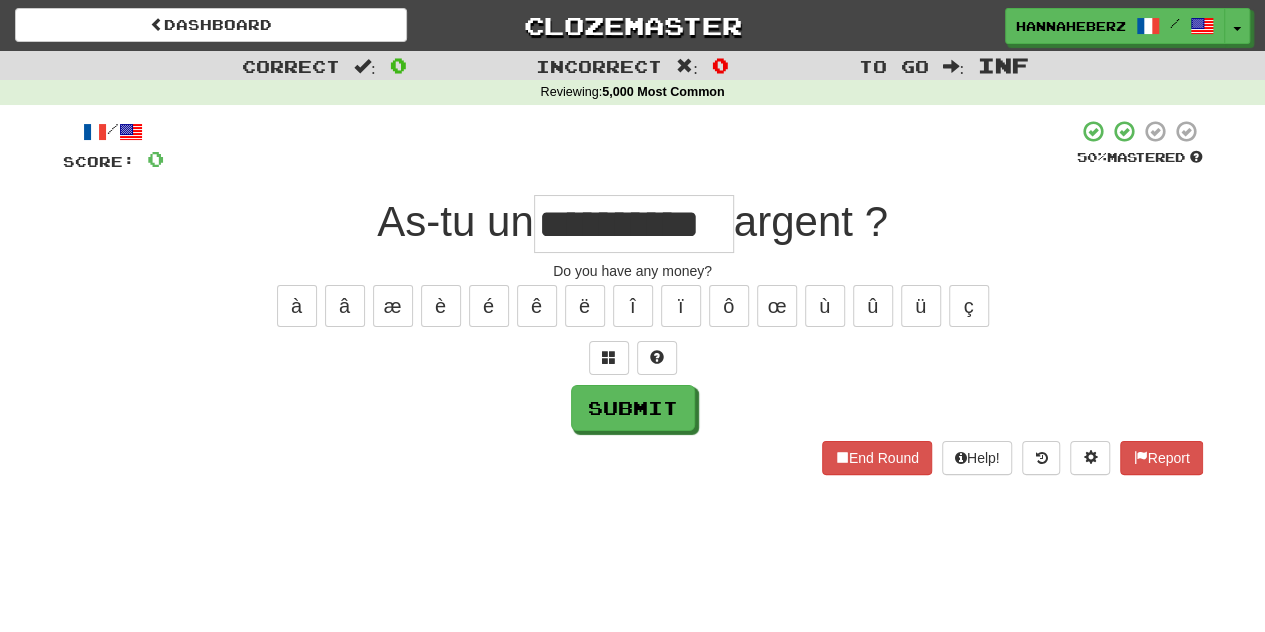 type on "**********" 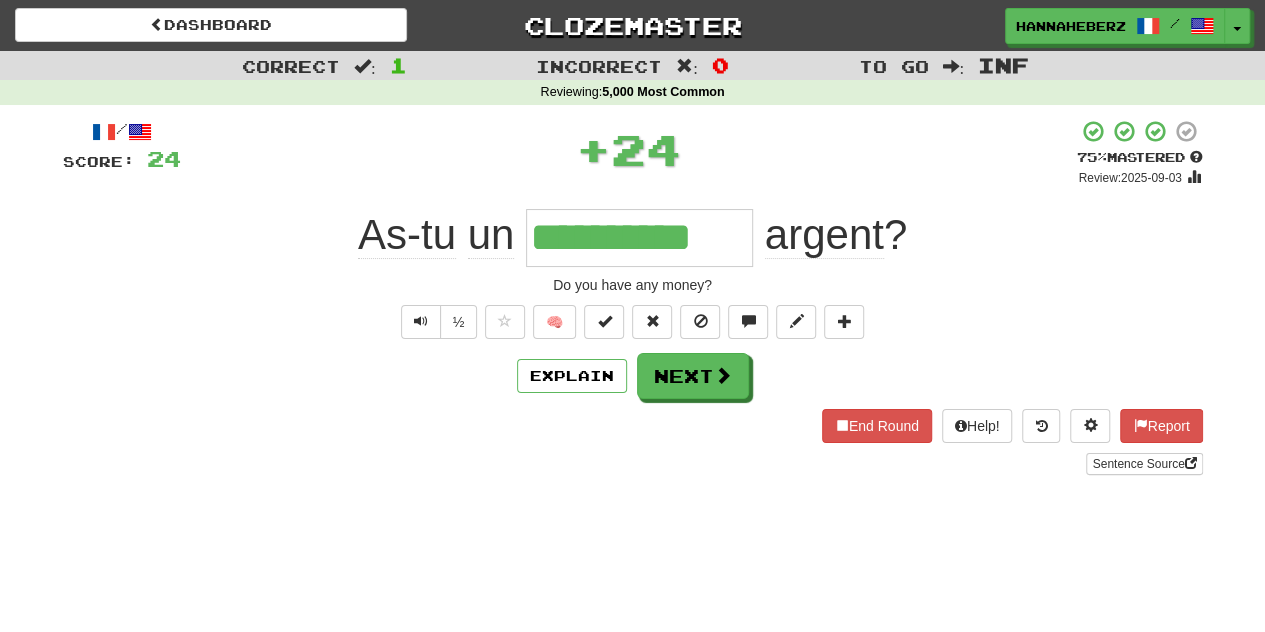 scroll, scrollTop: 0, scrollLeft: 0, axis: both 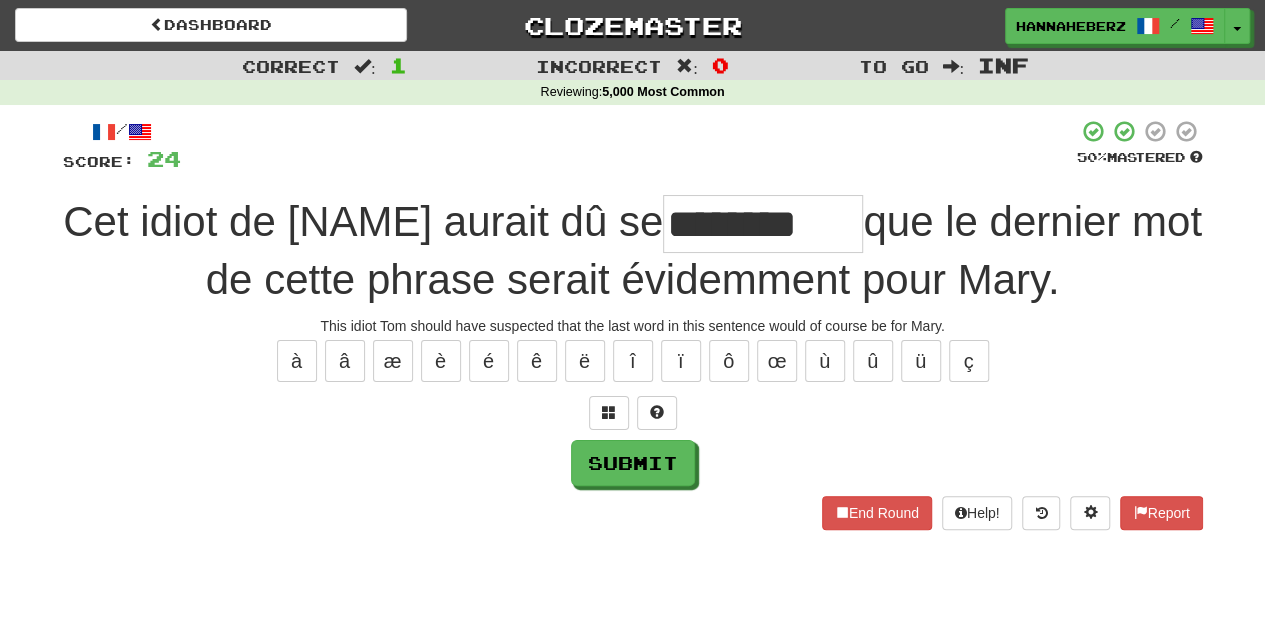 type on "******" 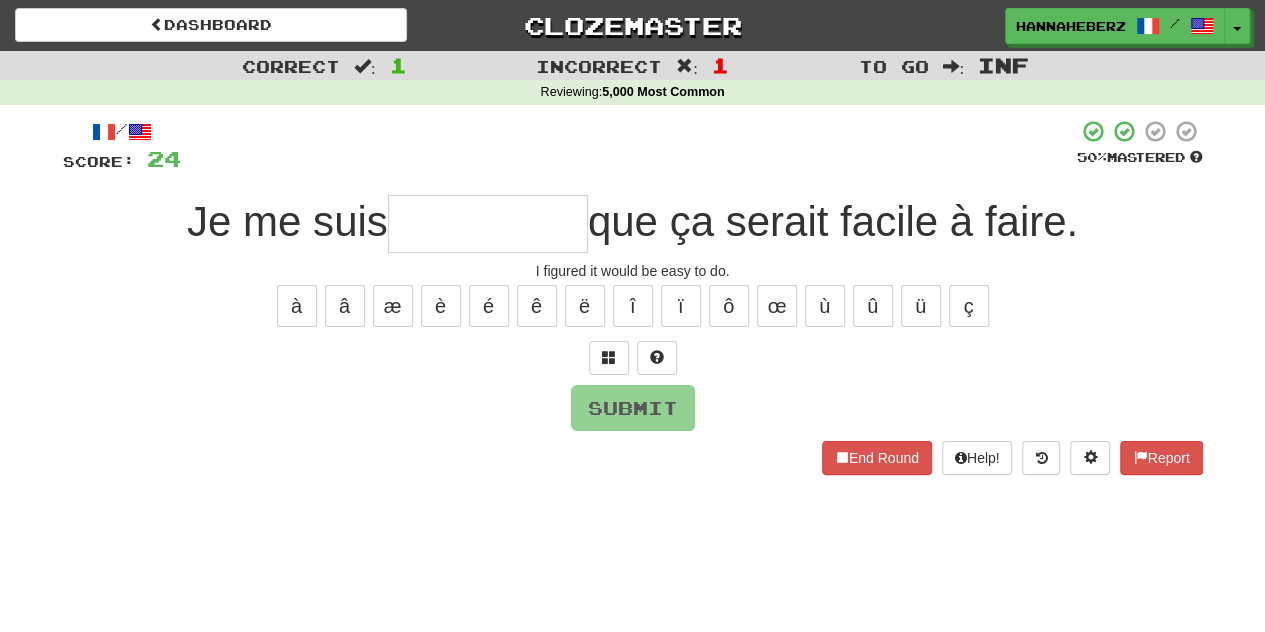 type on "*******" 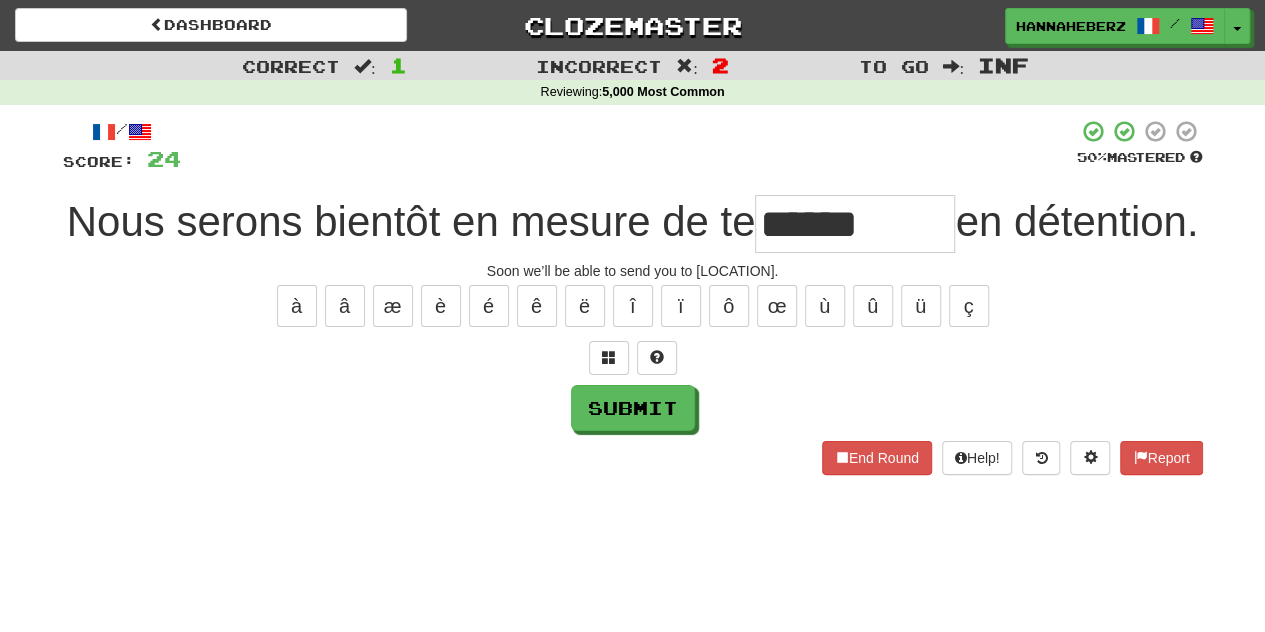 type on "******" 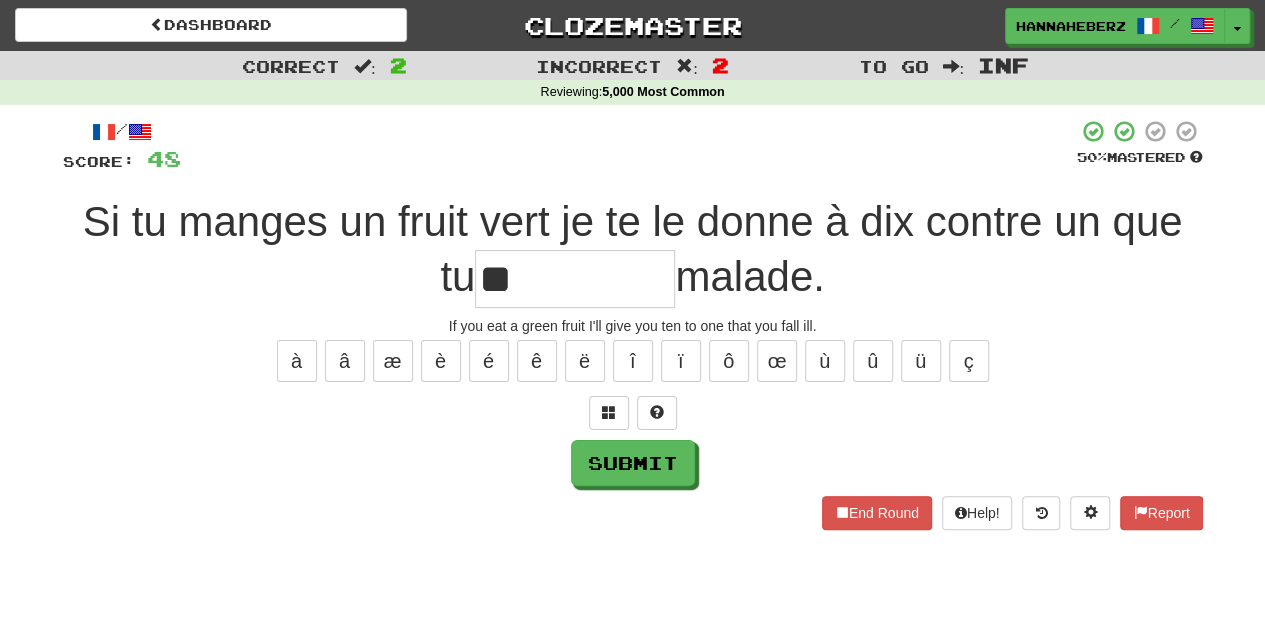 type on "******" 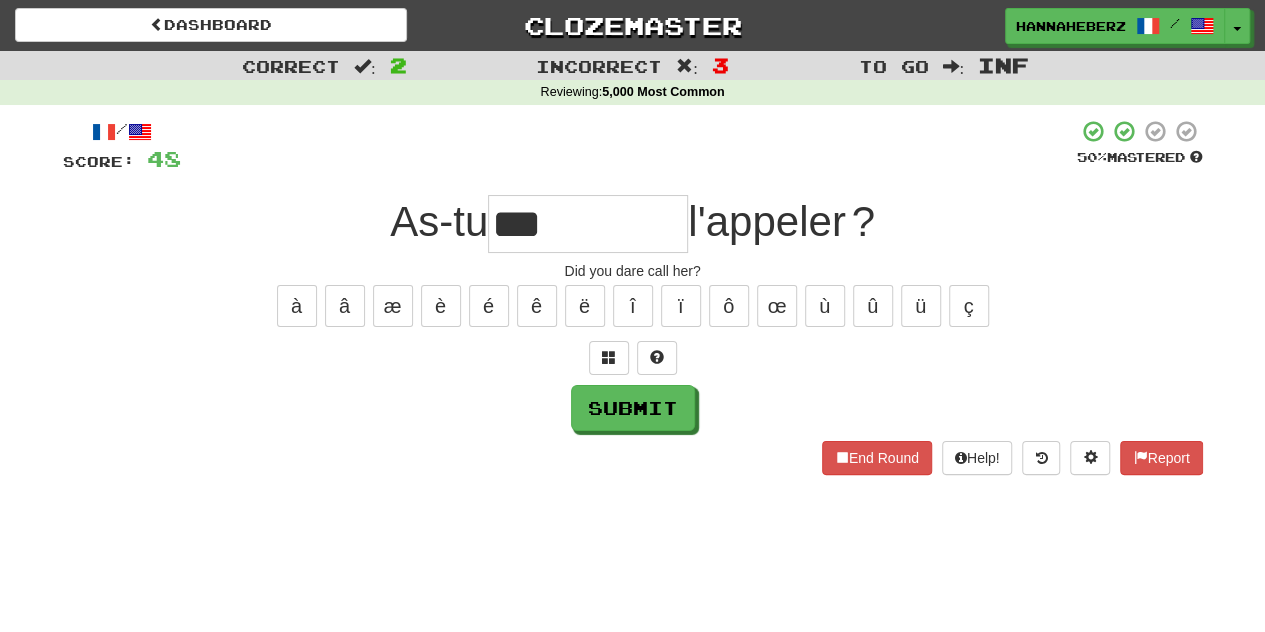 type on "***" 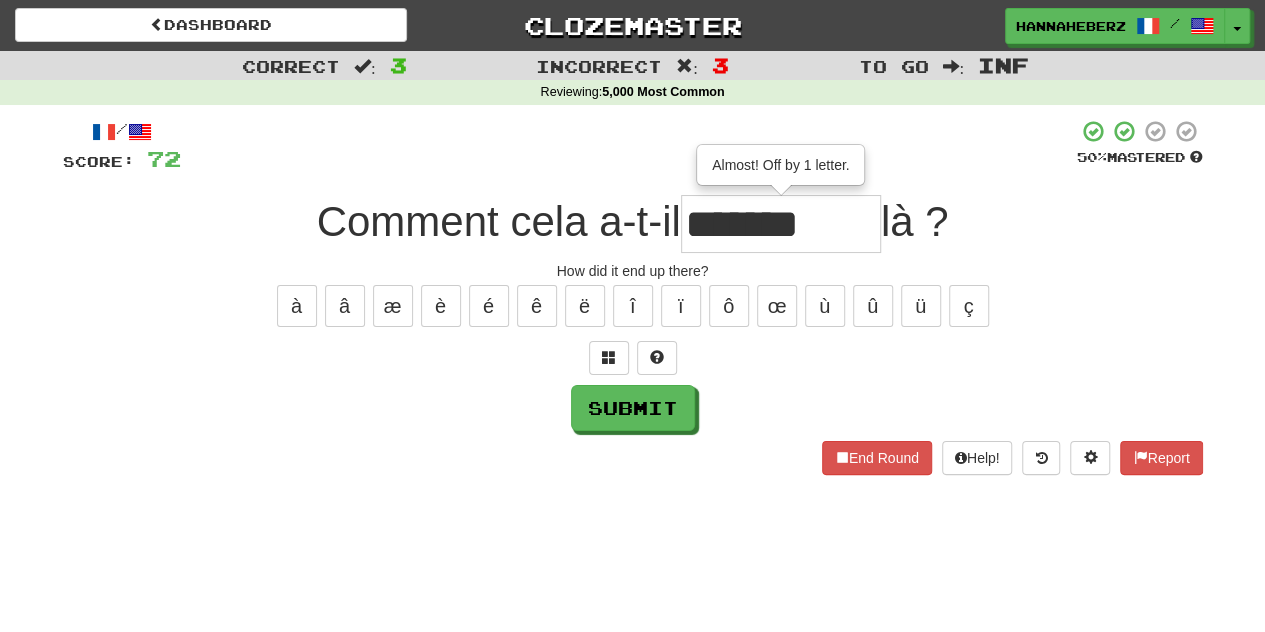 type on "*******" 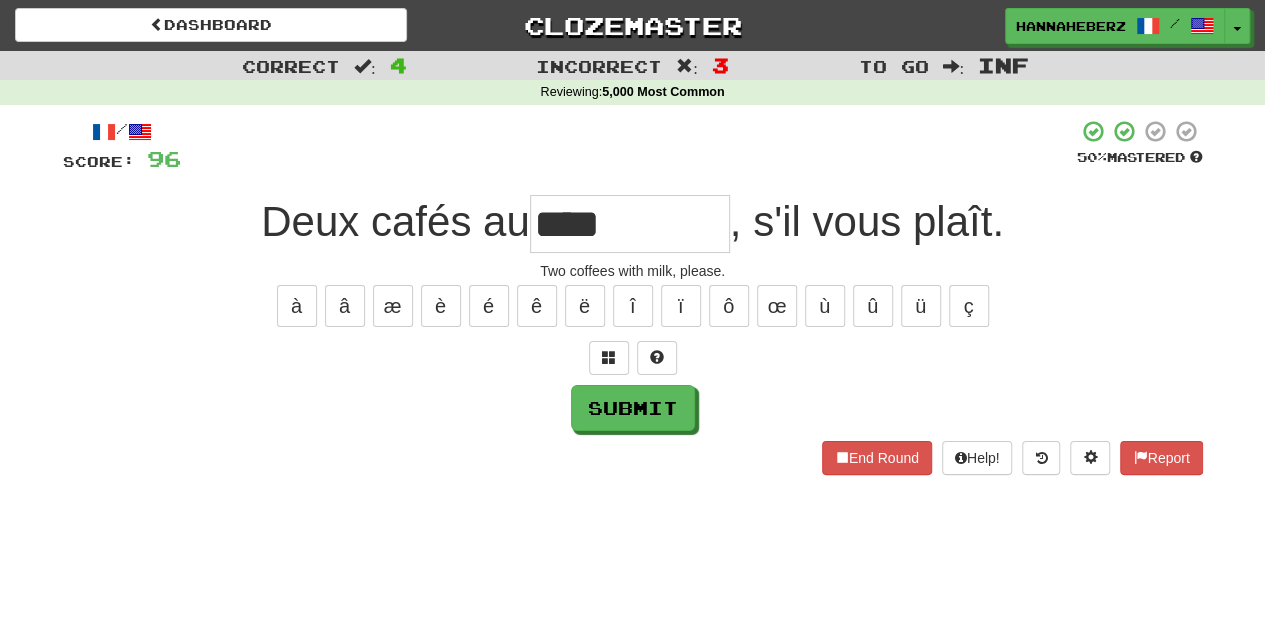 type on "****" 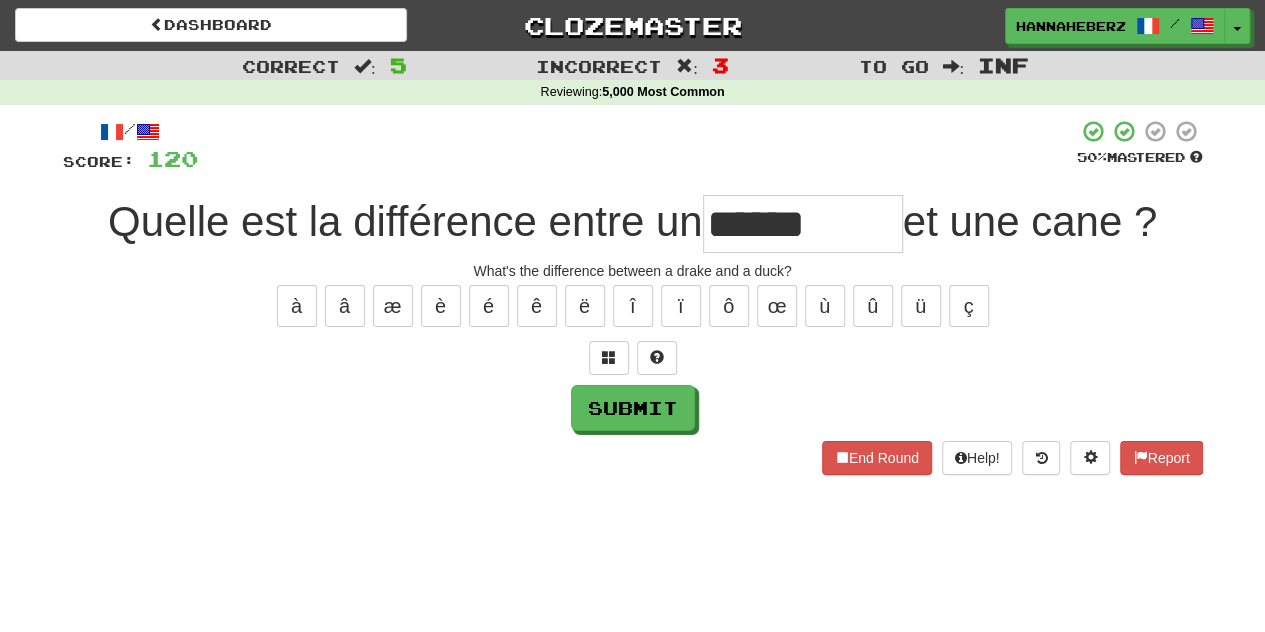 type on "******" 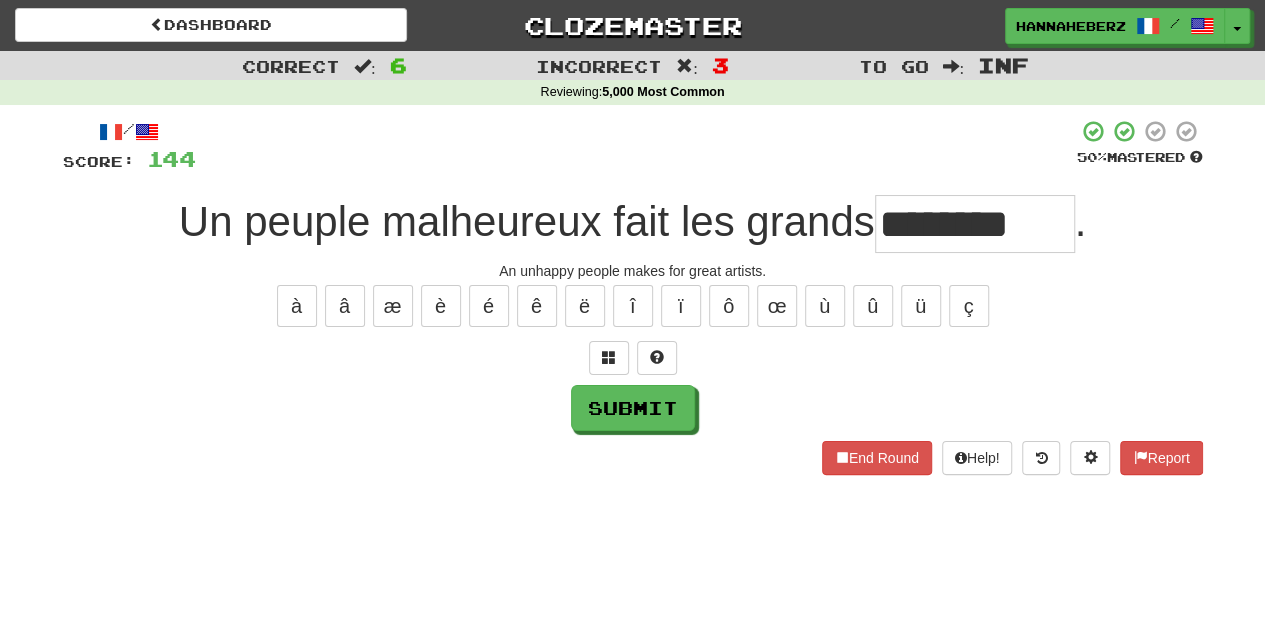 type on "********" 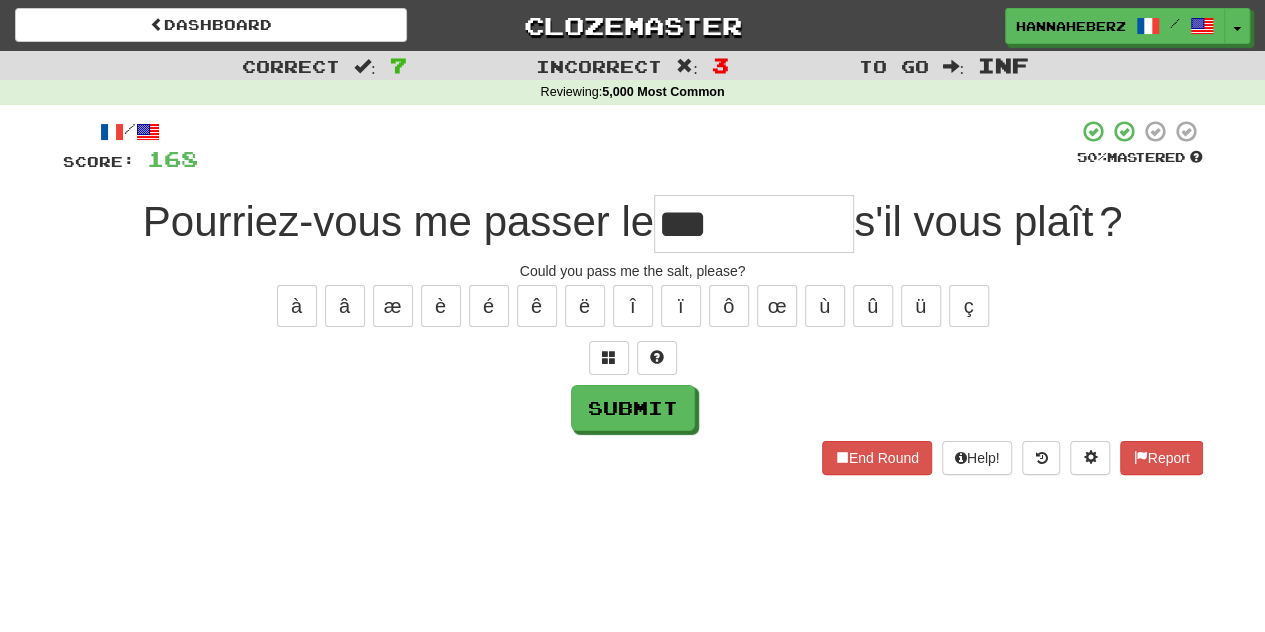 type on "***" 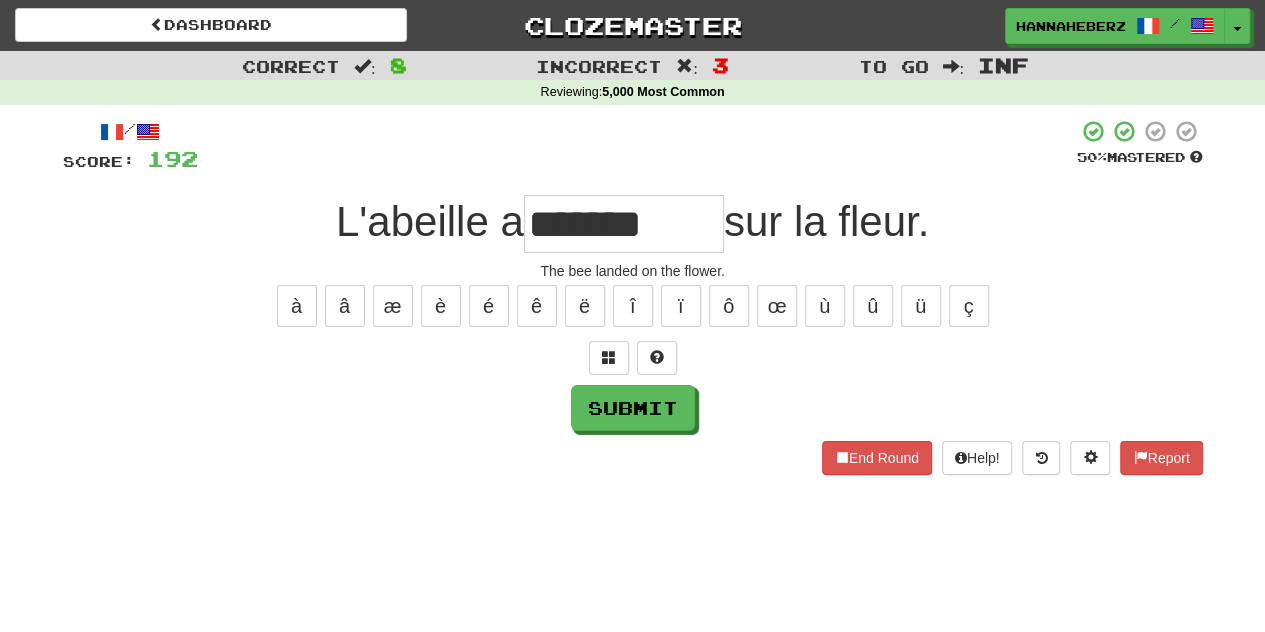 type on "*******" 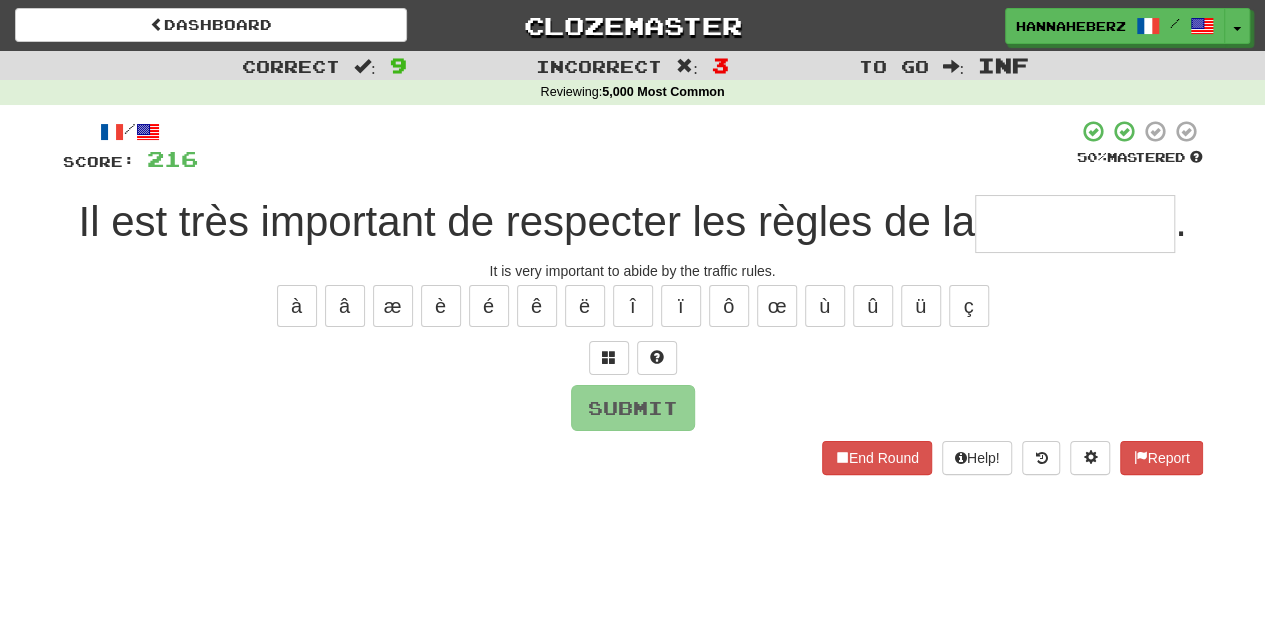 type on "*" 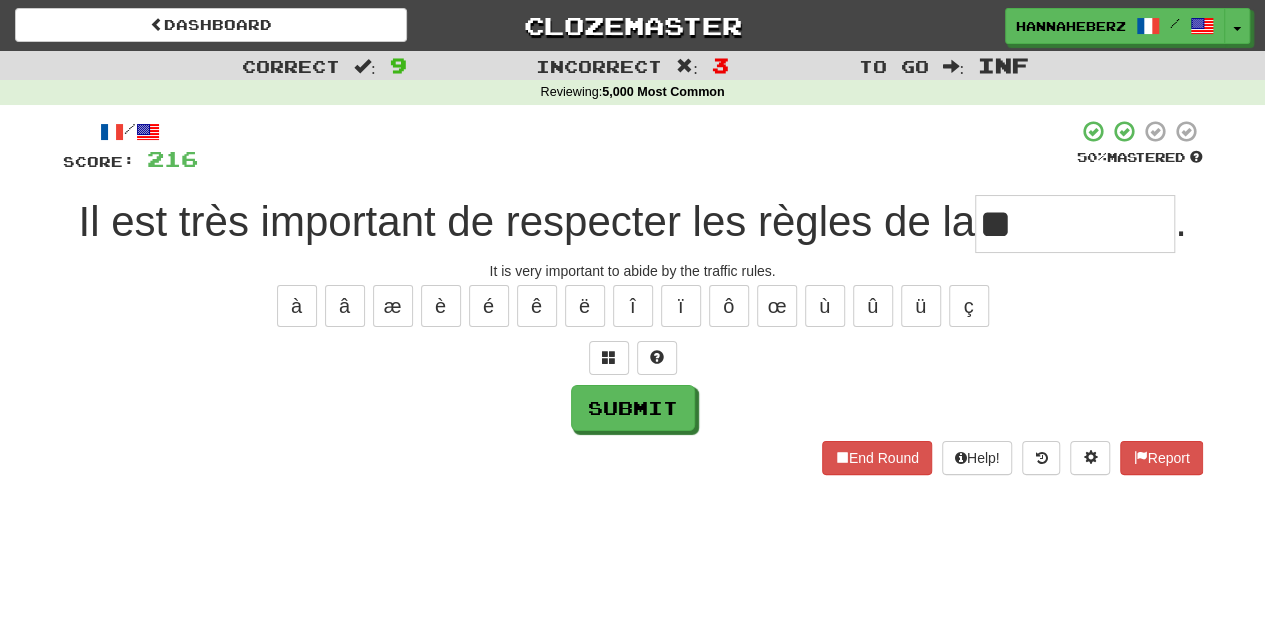 type on "*" 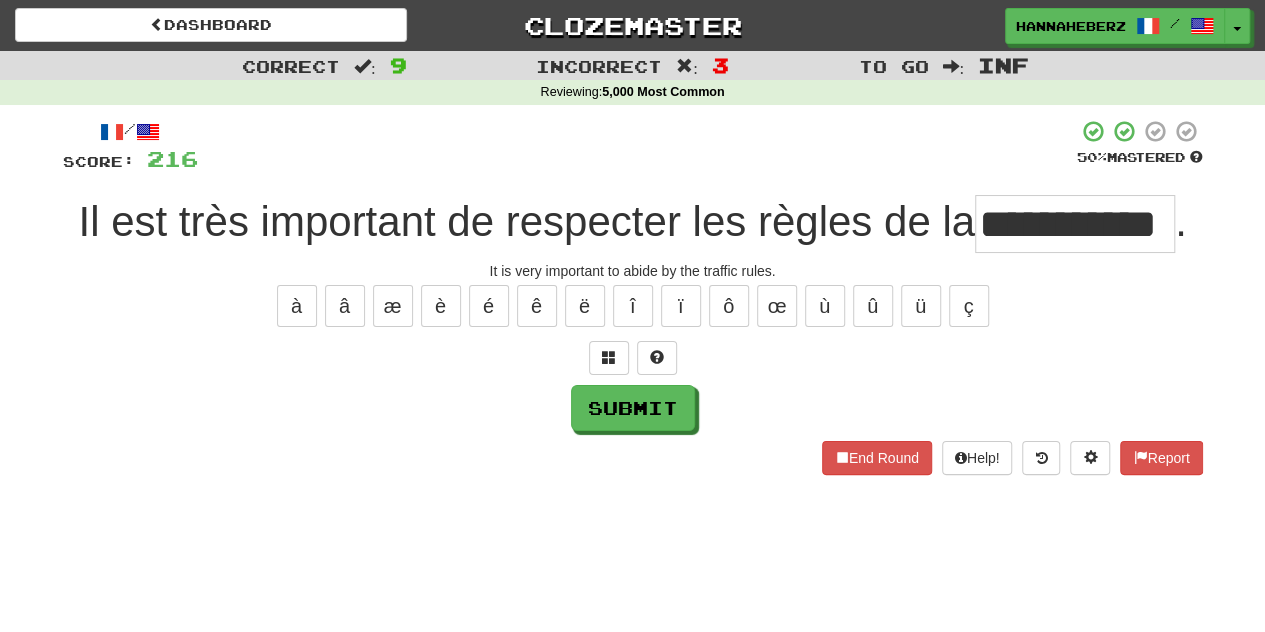 type on "**********" 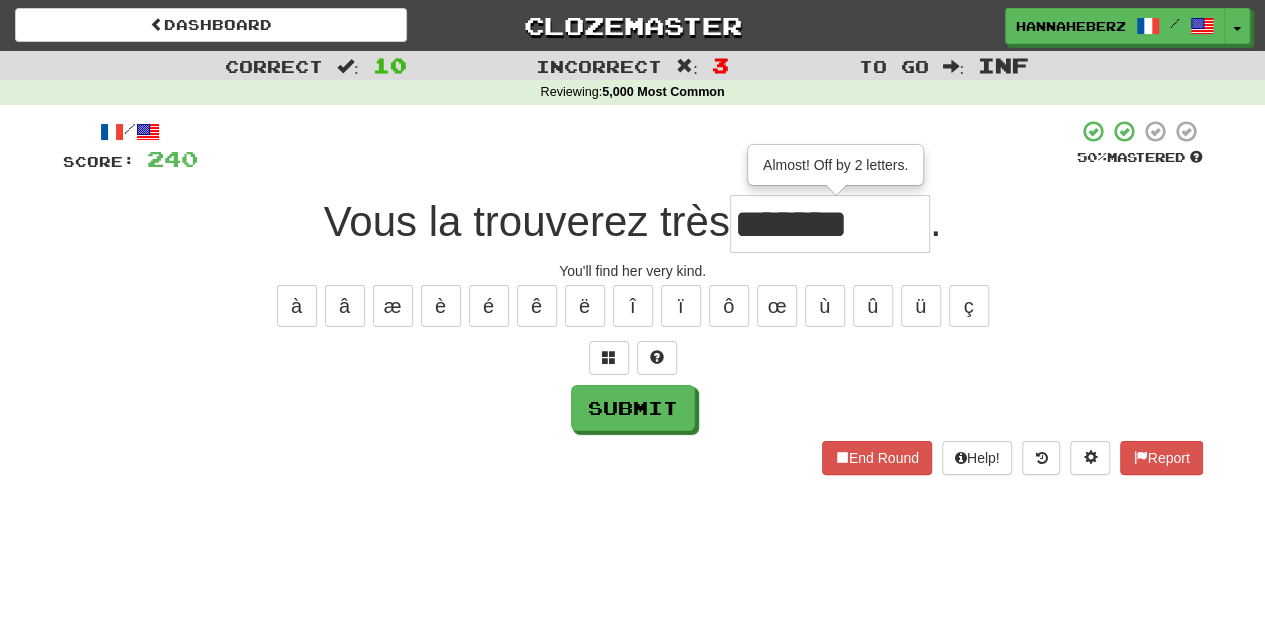 type on "*******" 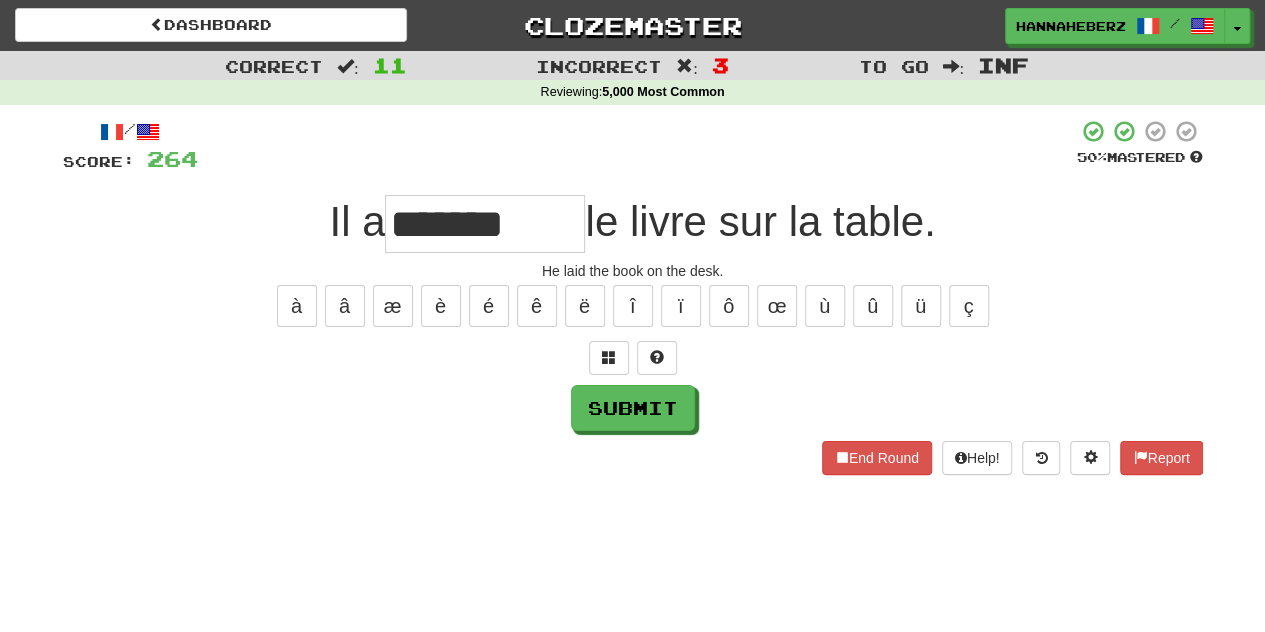 type on "******" 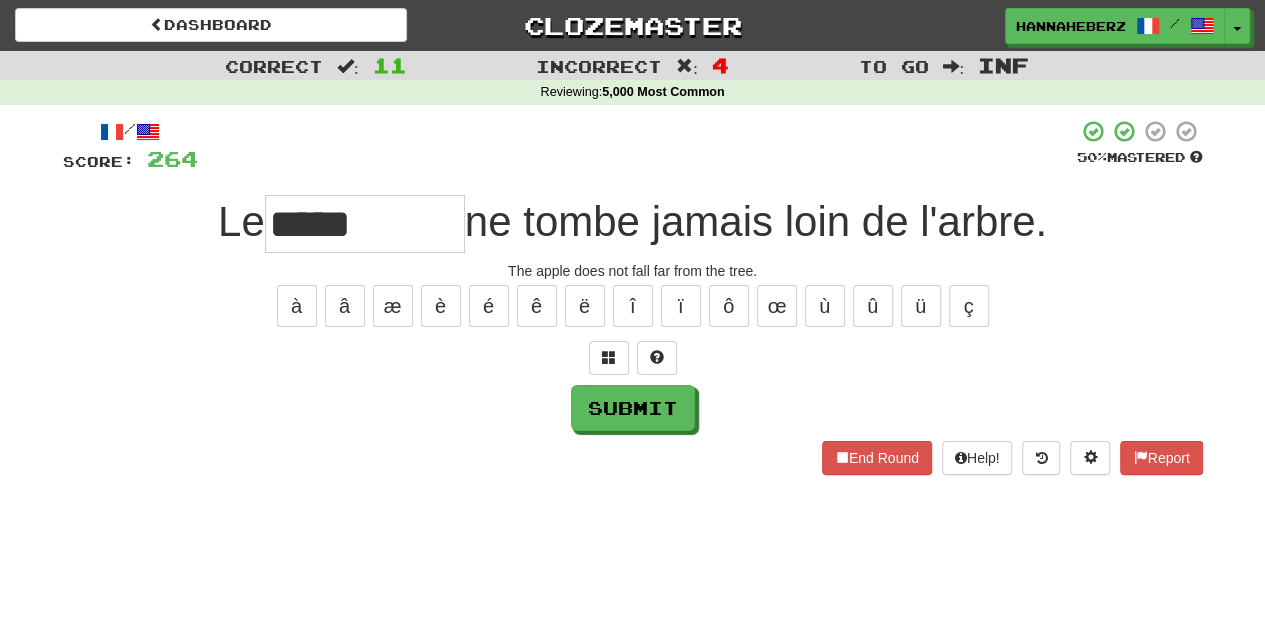 type on "*****" 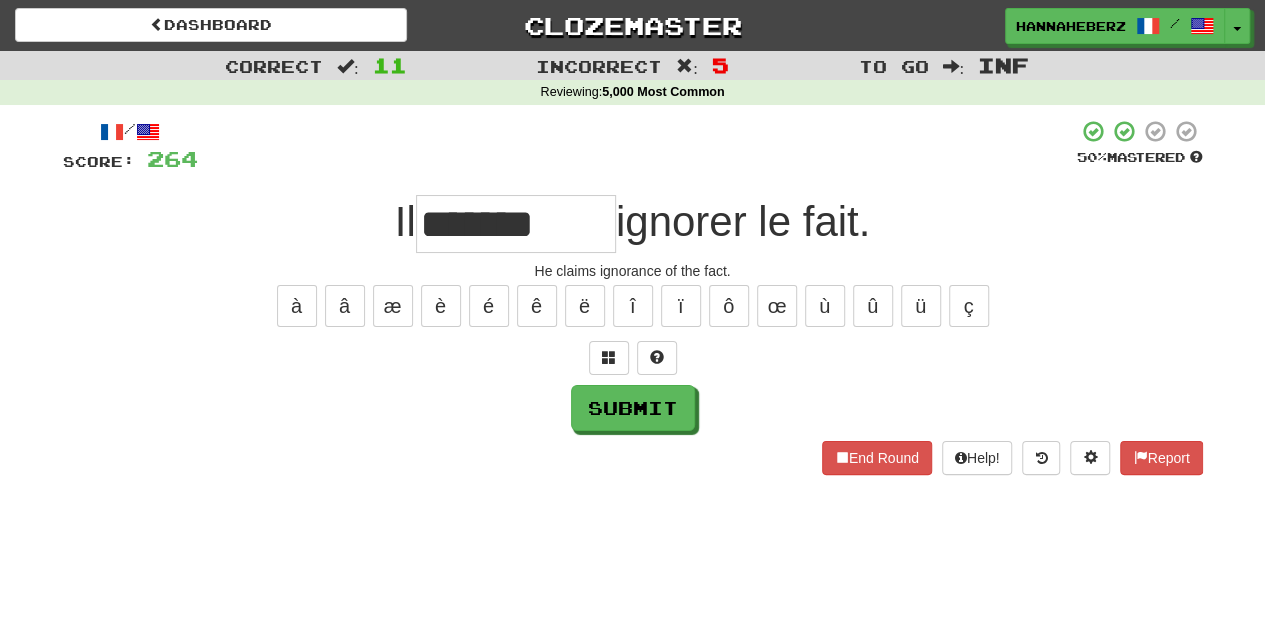 type on "*******" 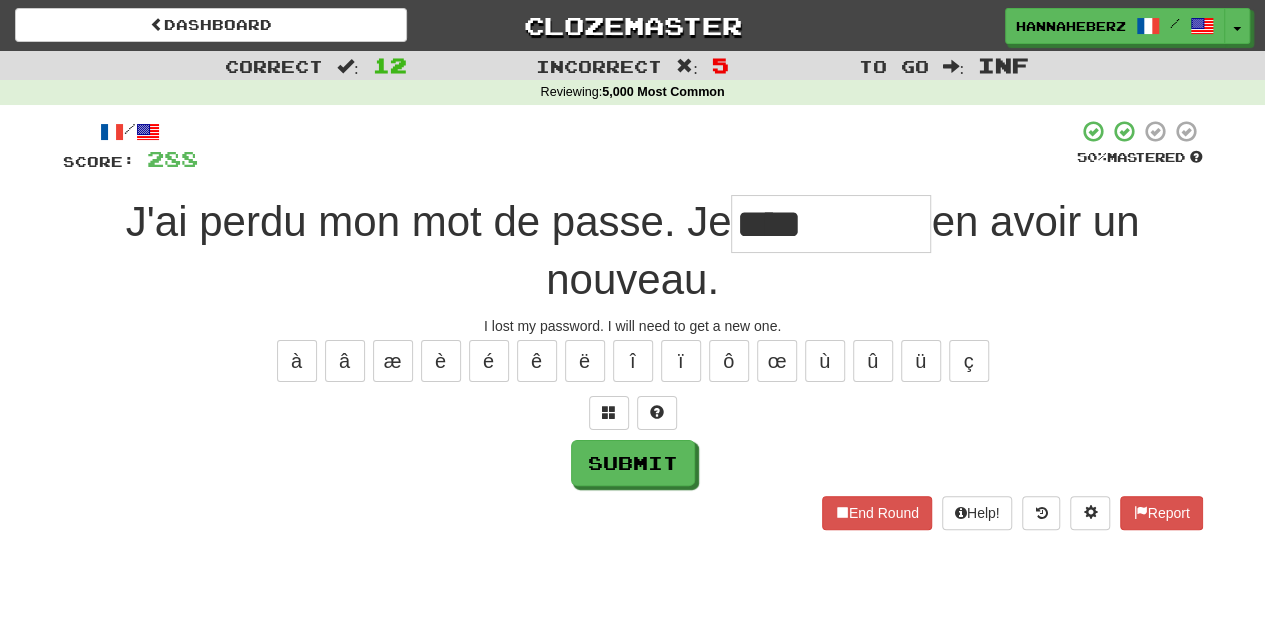 type on "******" 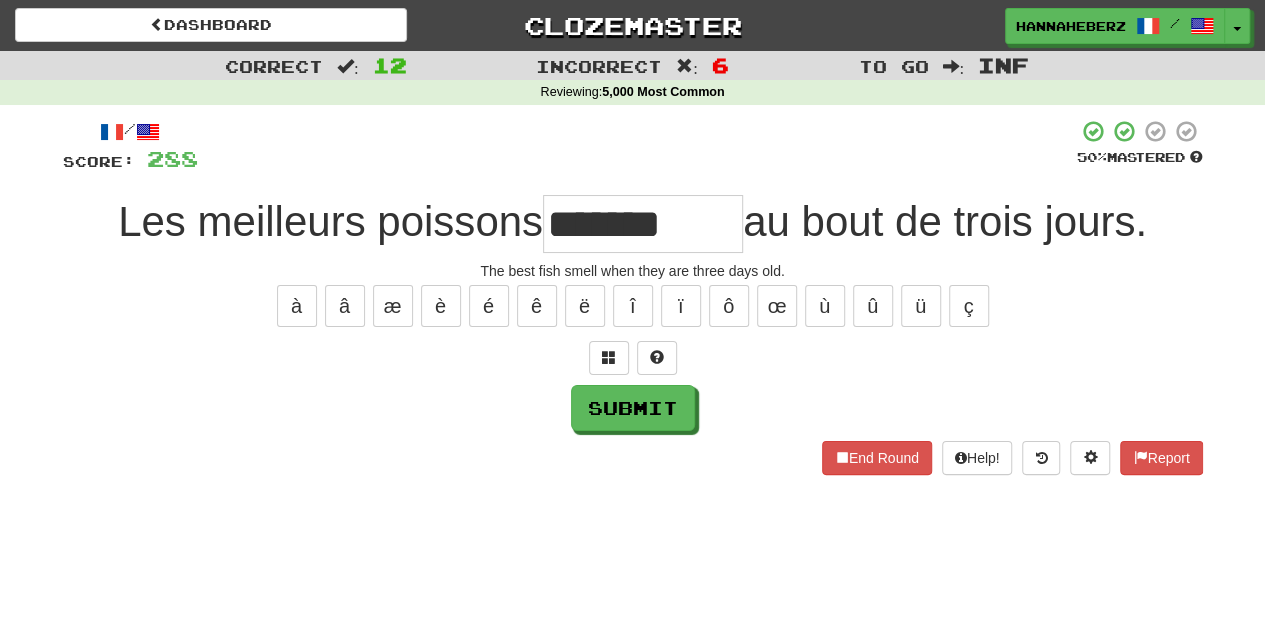 type on "*******" 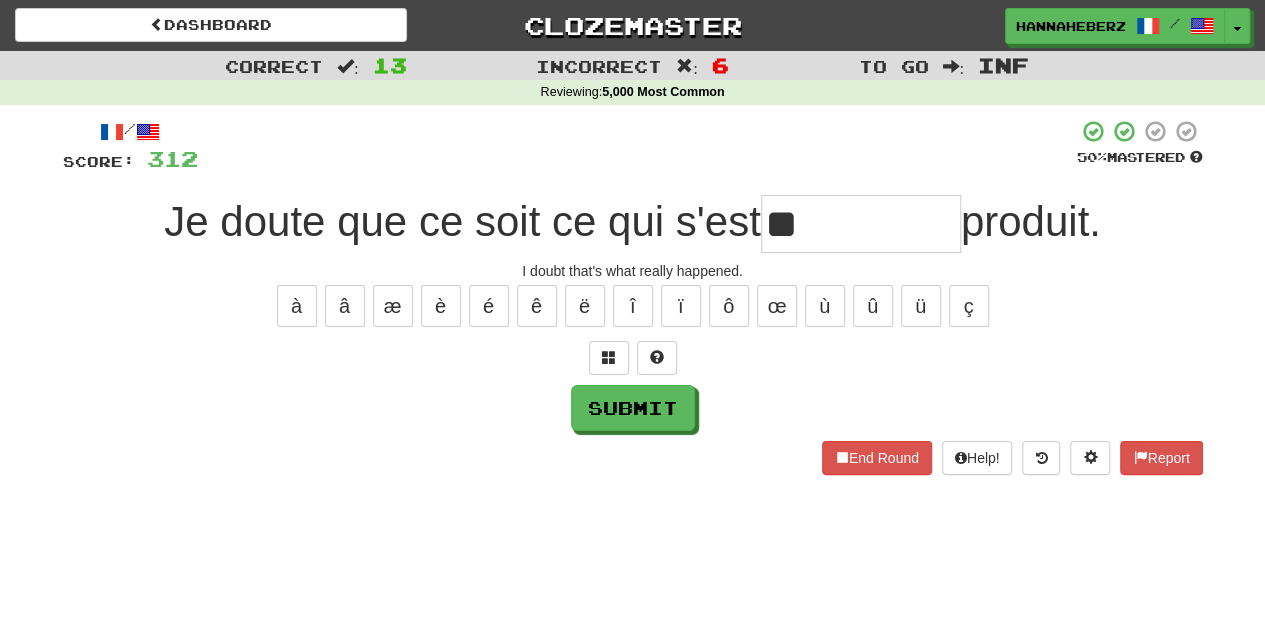 type on "*" 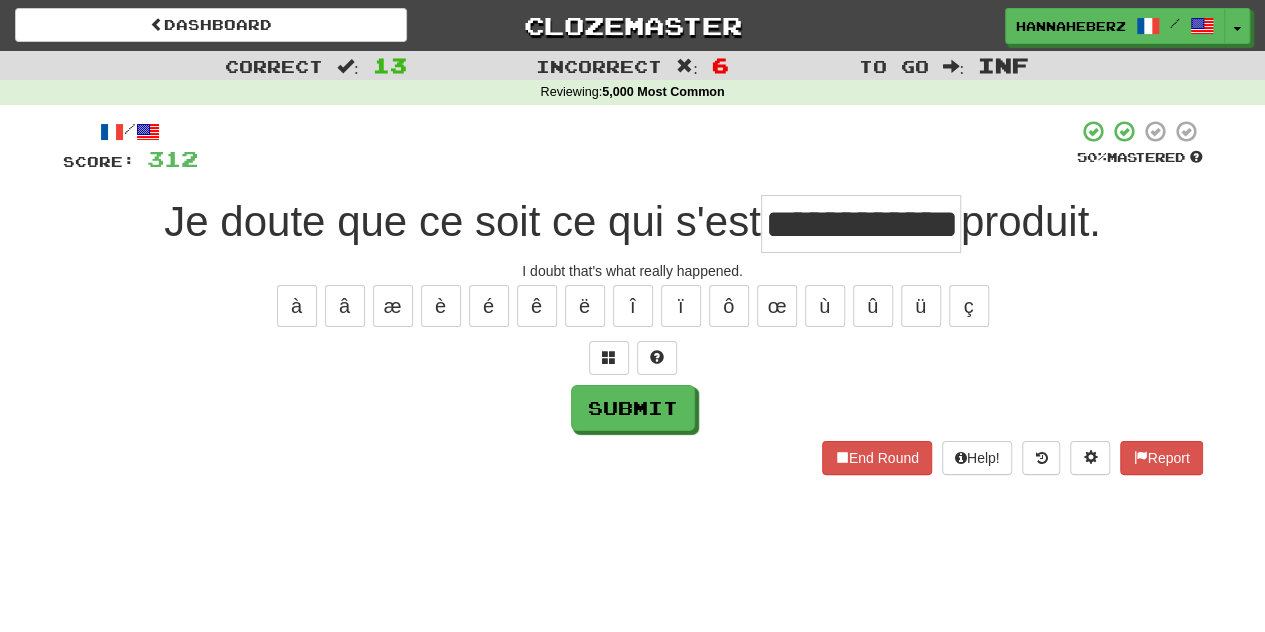 scroll, scrollTop: 0, scrollLeft: 44, axis: horizontal 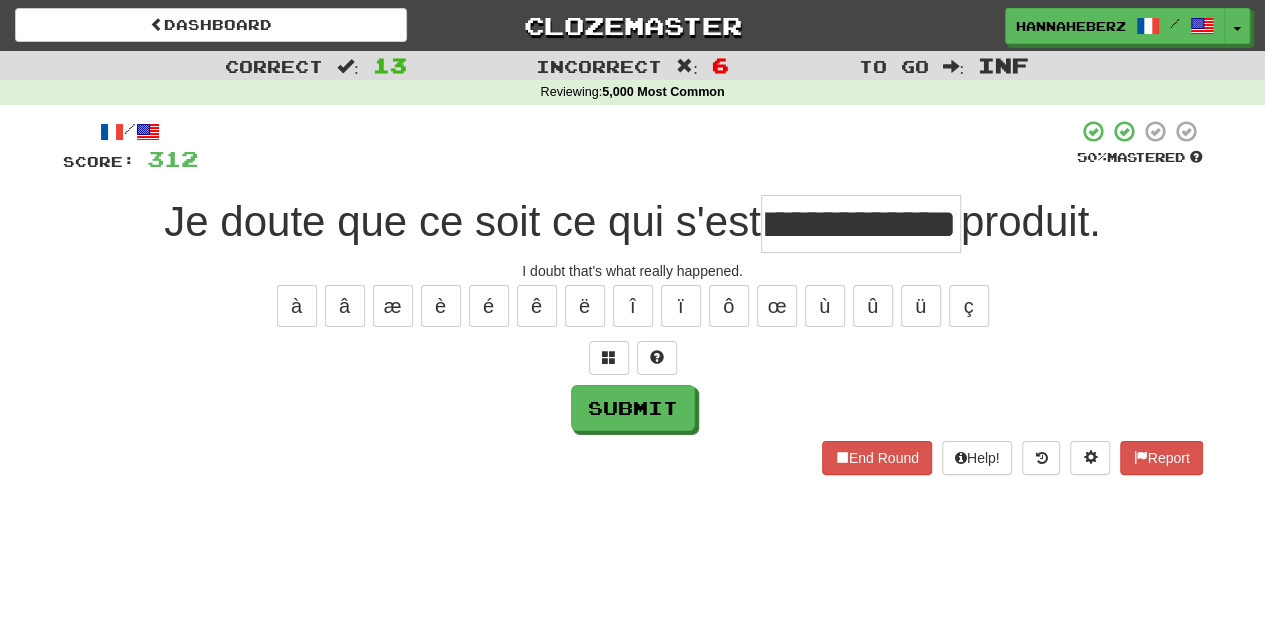 type on "**********" 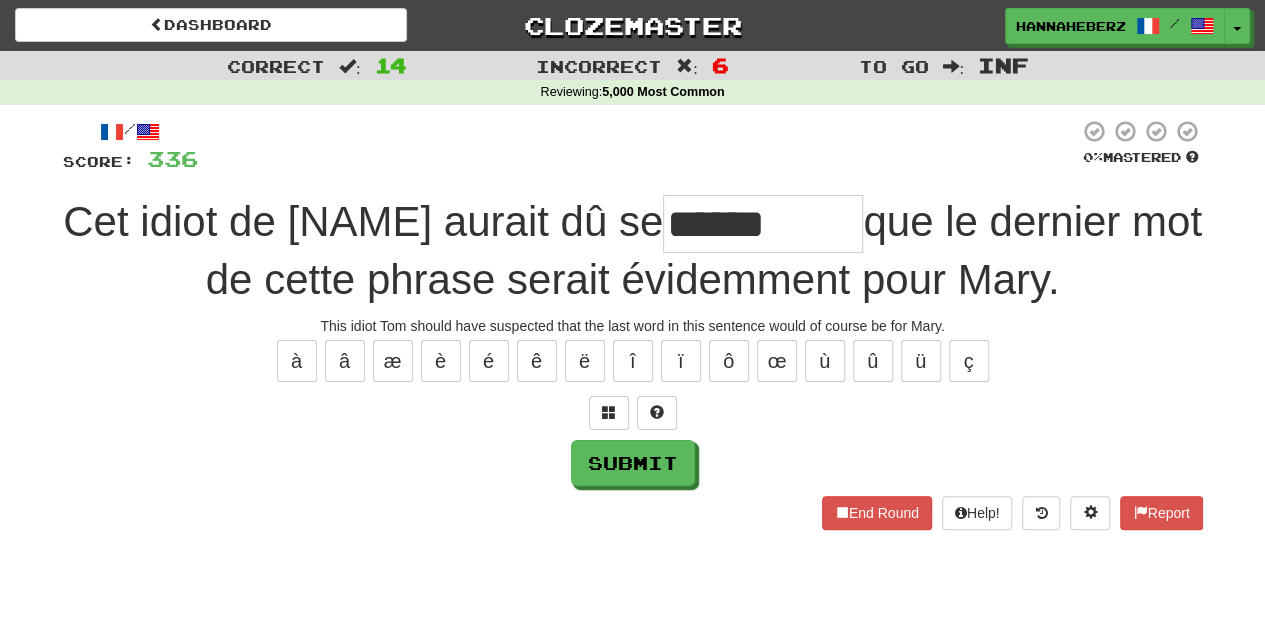 type on "******" 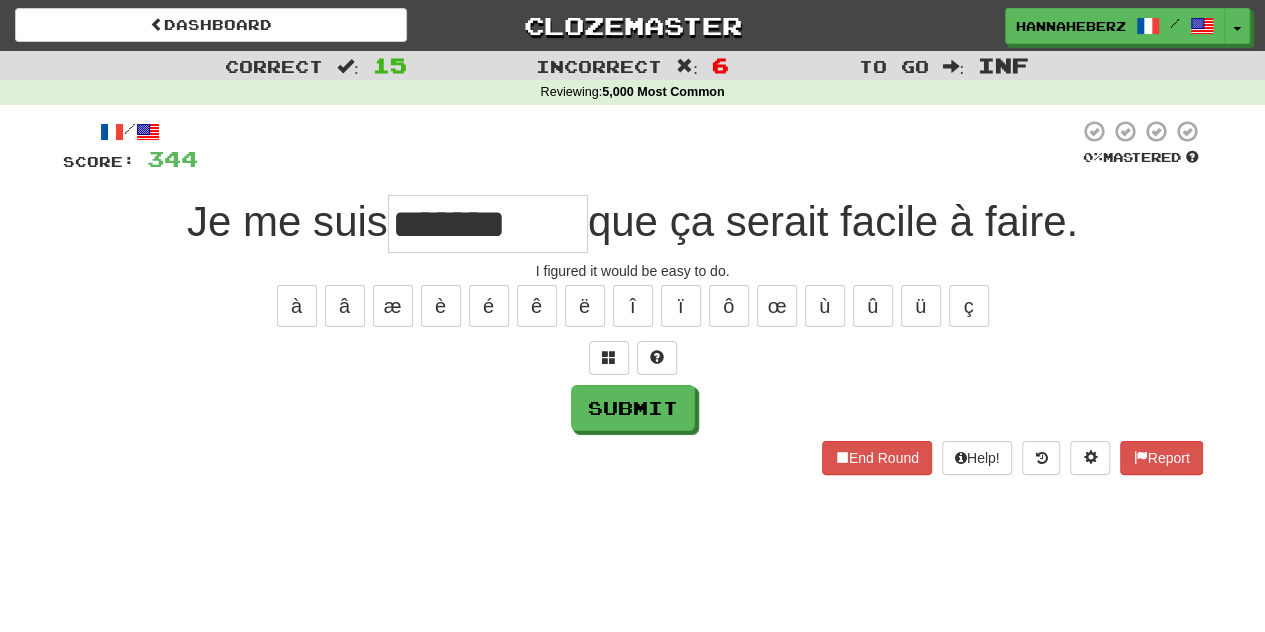 type on "*******" 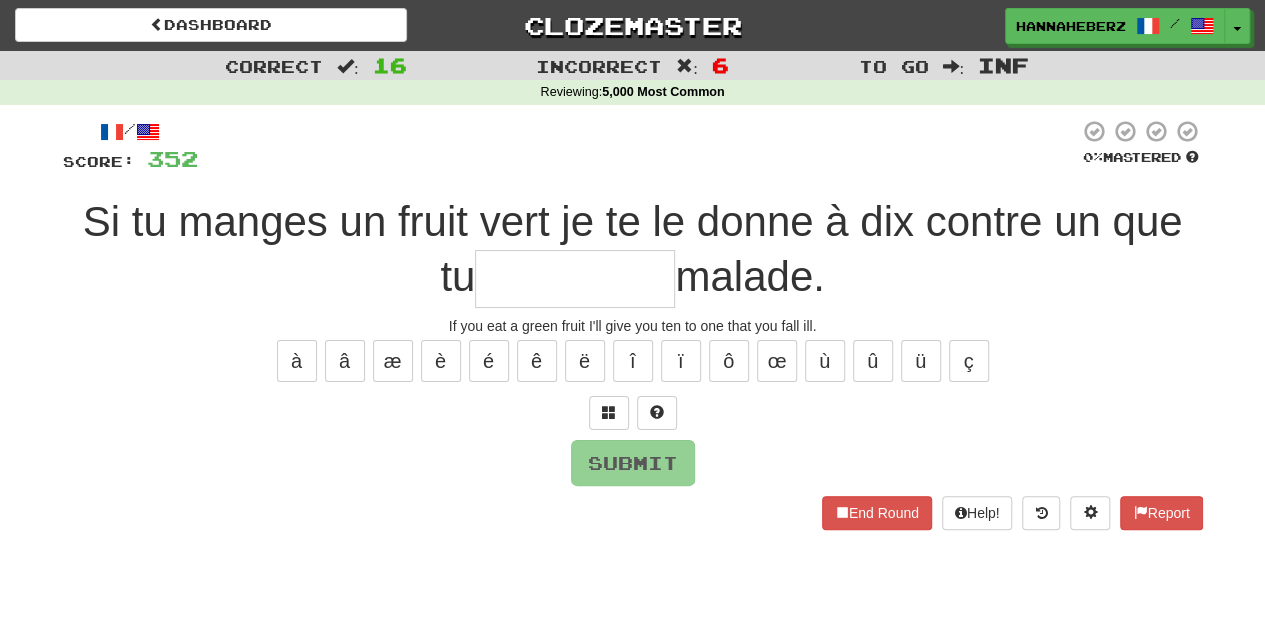 type on "*" 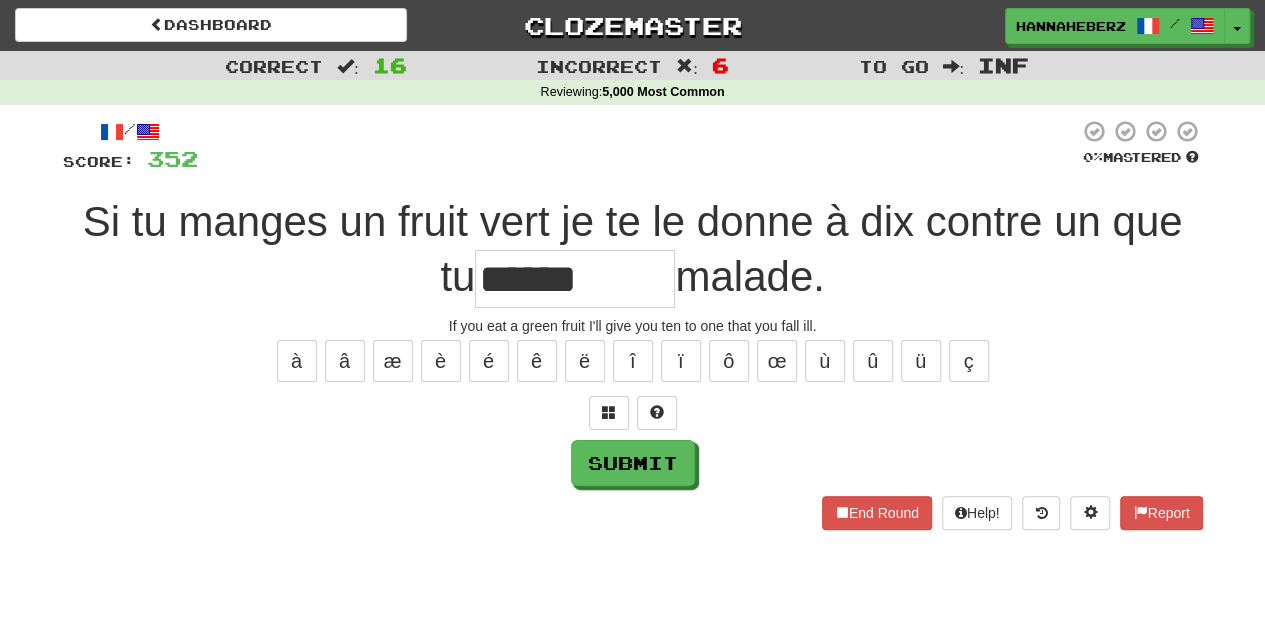 type on "******" 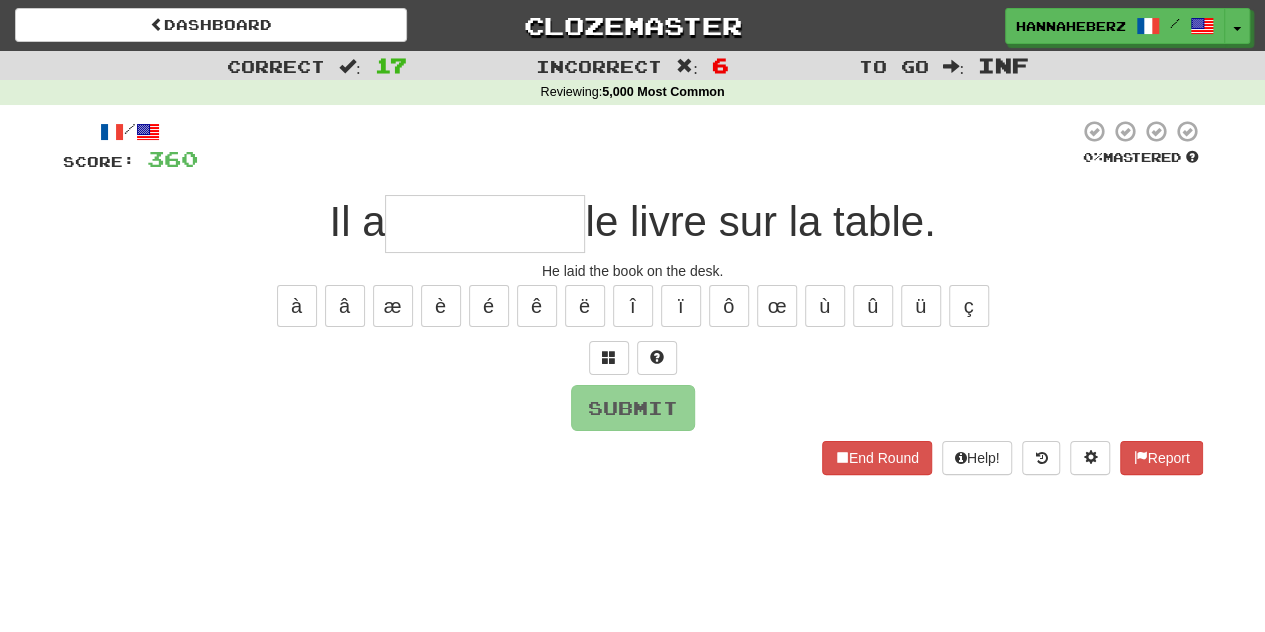 type on "*" 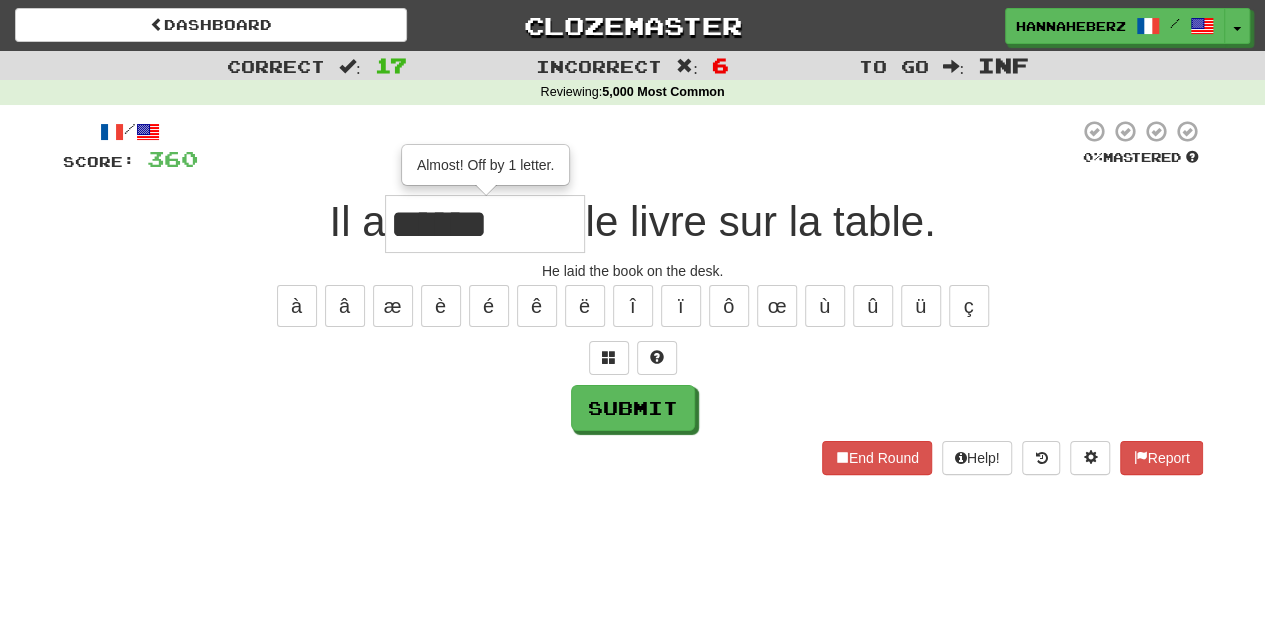 type on "******" 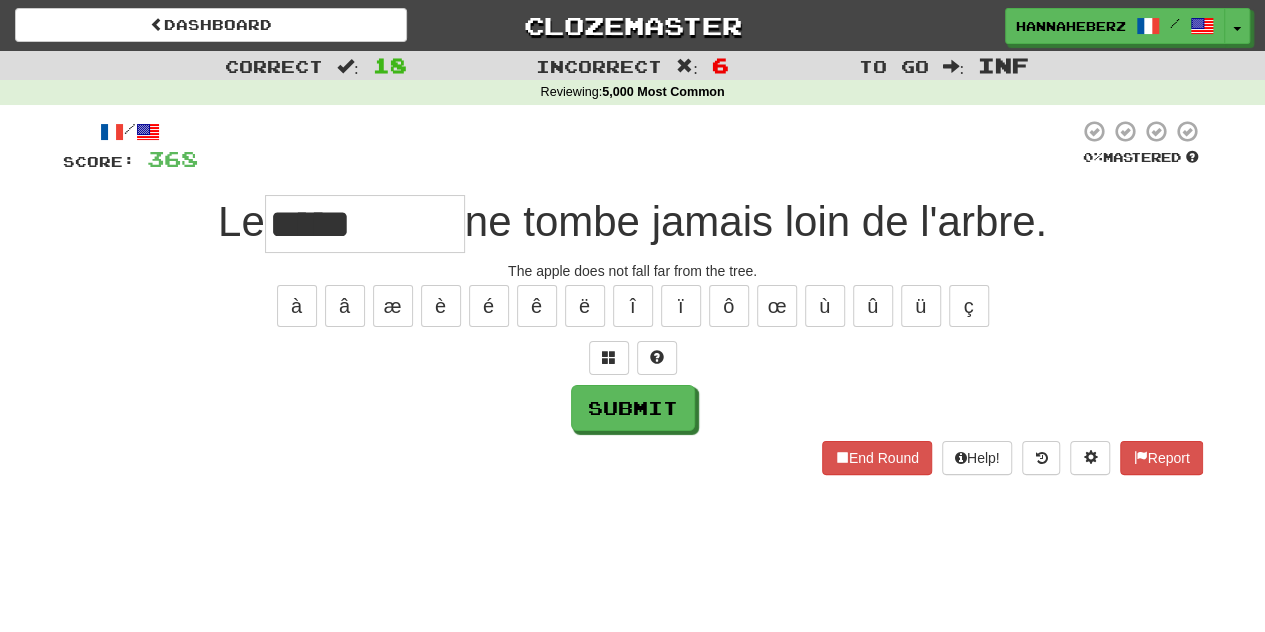 type on "*****" 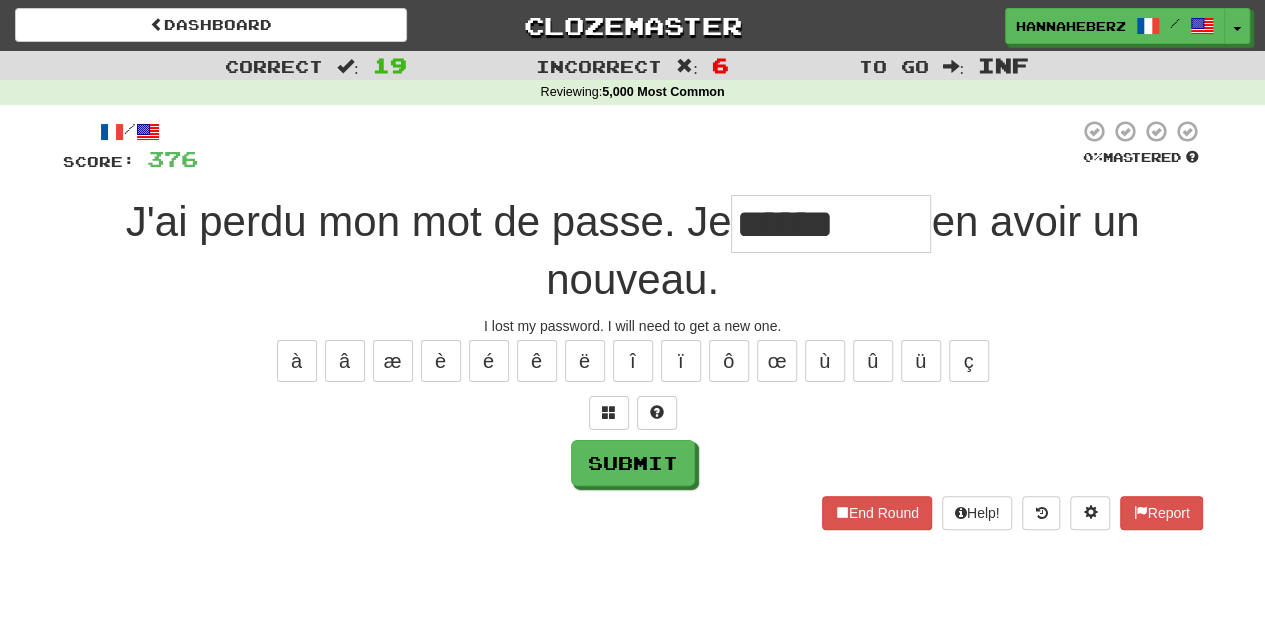 type on "******" 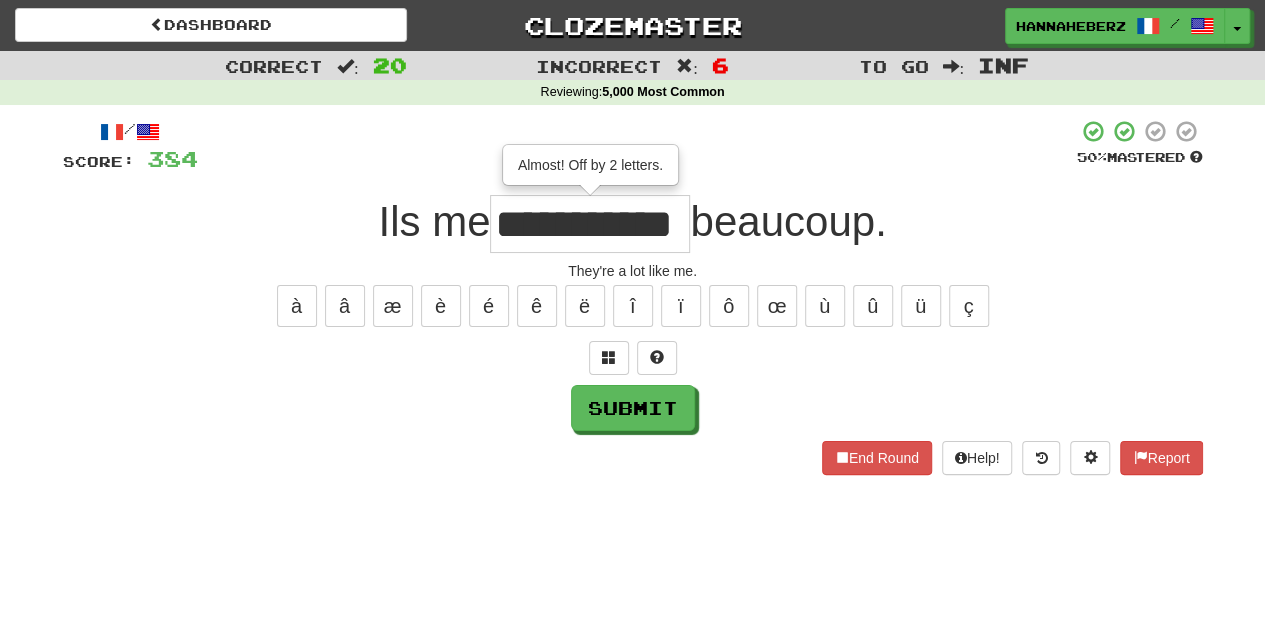 scroll, scrollTop: 0, scrollLeft: 36, axis: horizontal 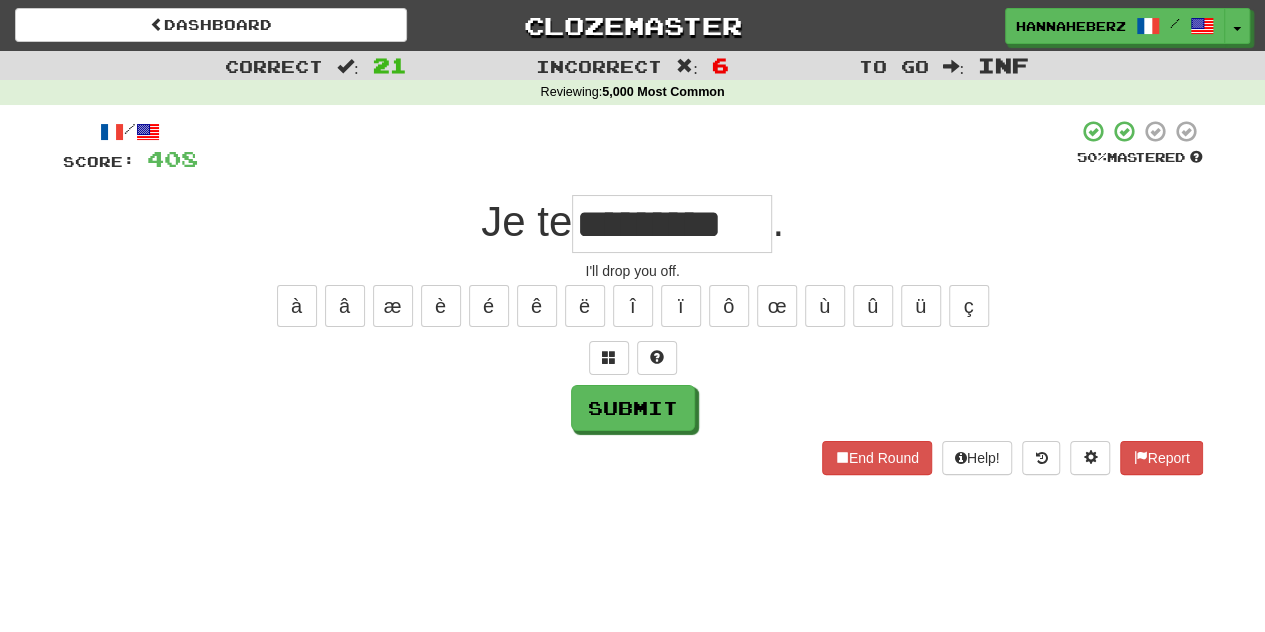 type on "******" 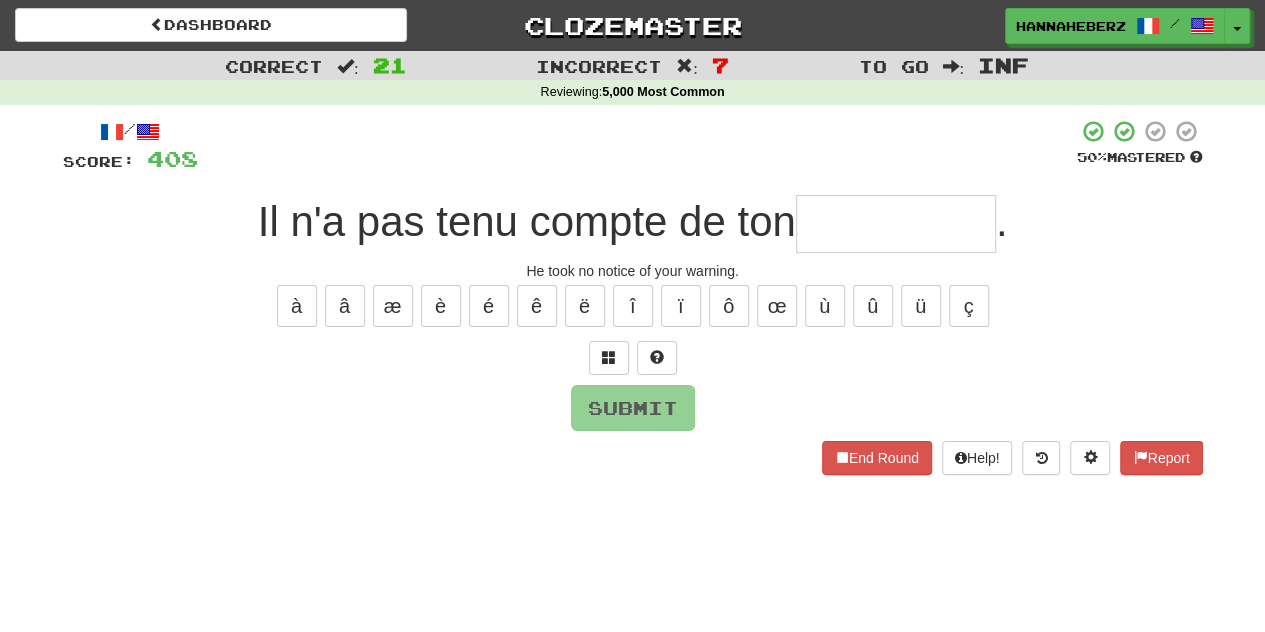 type on "*" 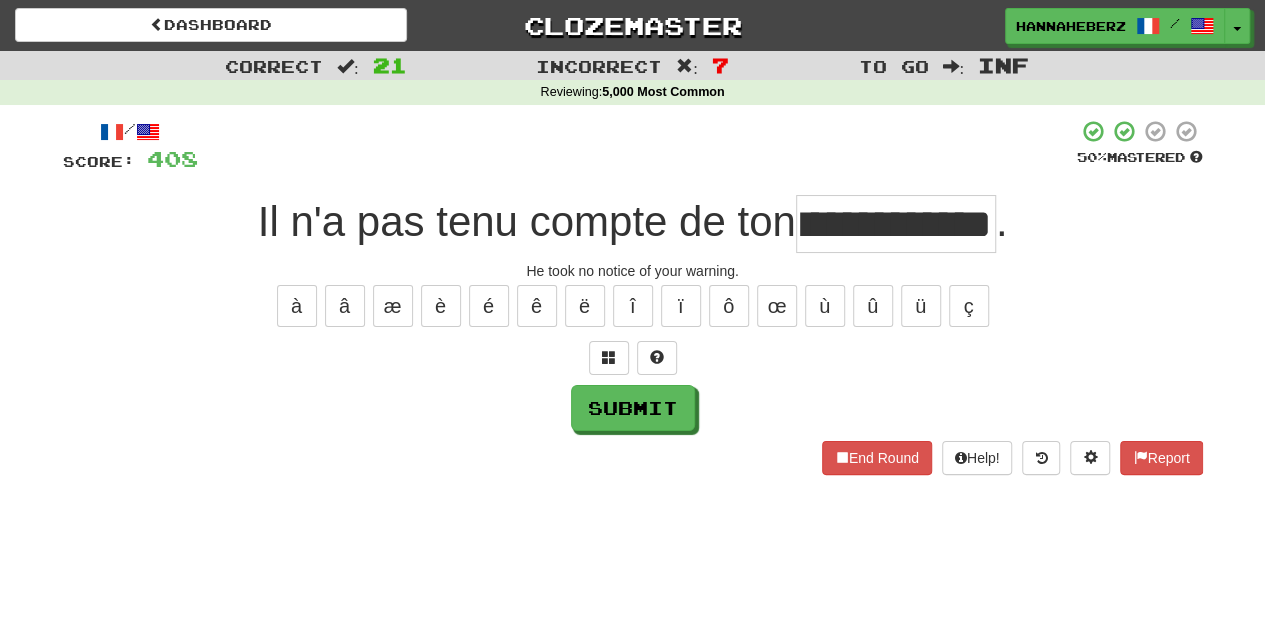 scroll, scrollTop: 0, scrollLeft: 68, axis: horizontal 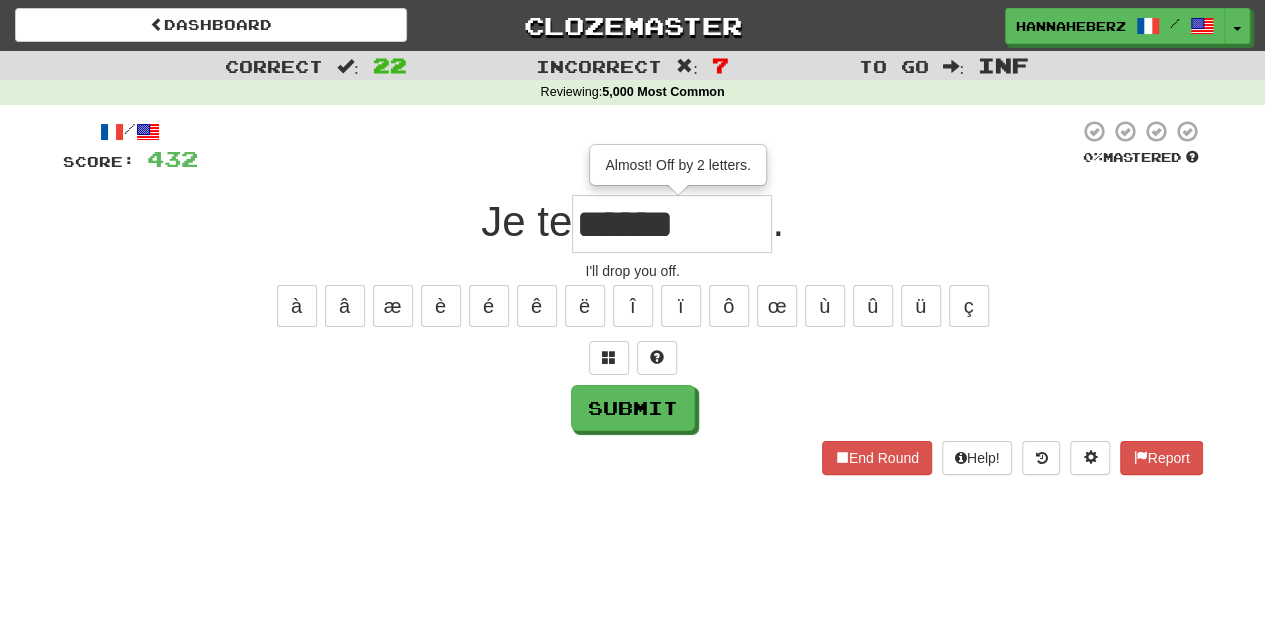 type on "******" 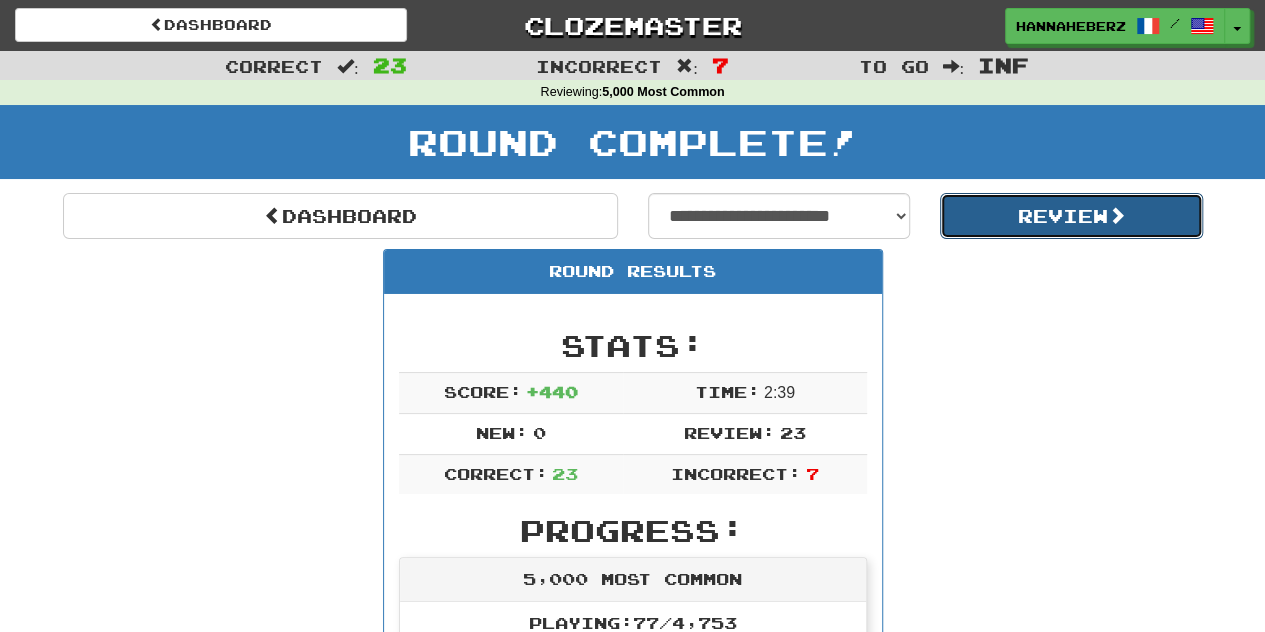 click on "Review" at bounding box center [1071, 216] 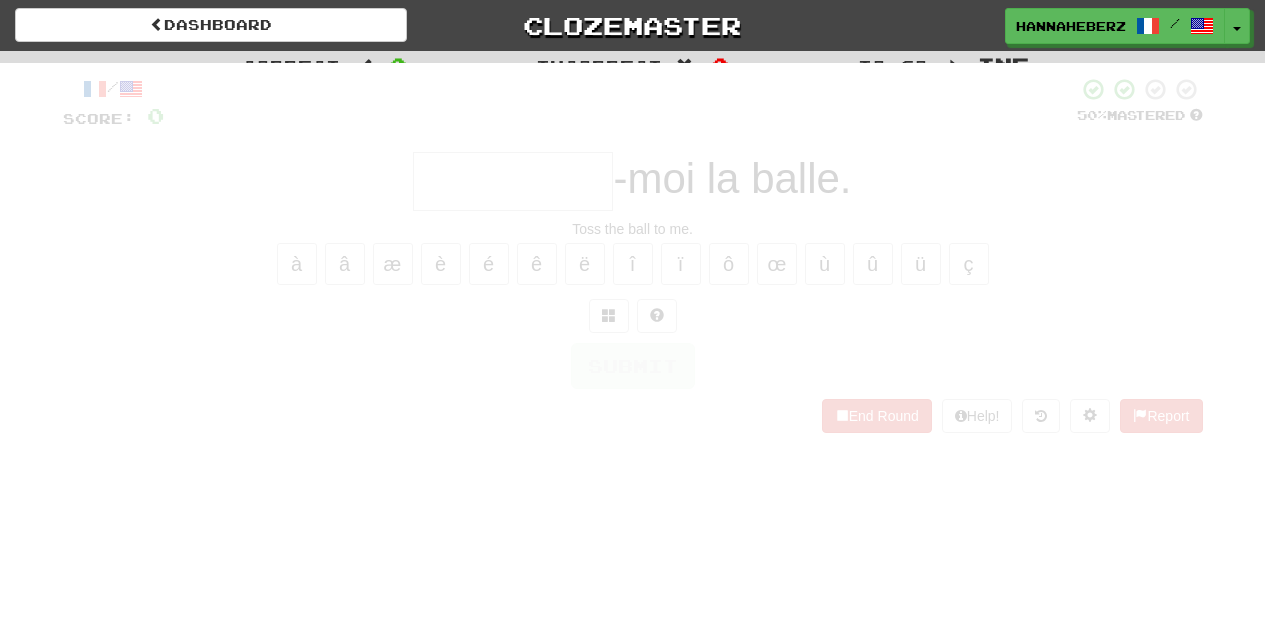 scroll, scrollTop: 0, scrollLeft: 0, axis: both 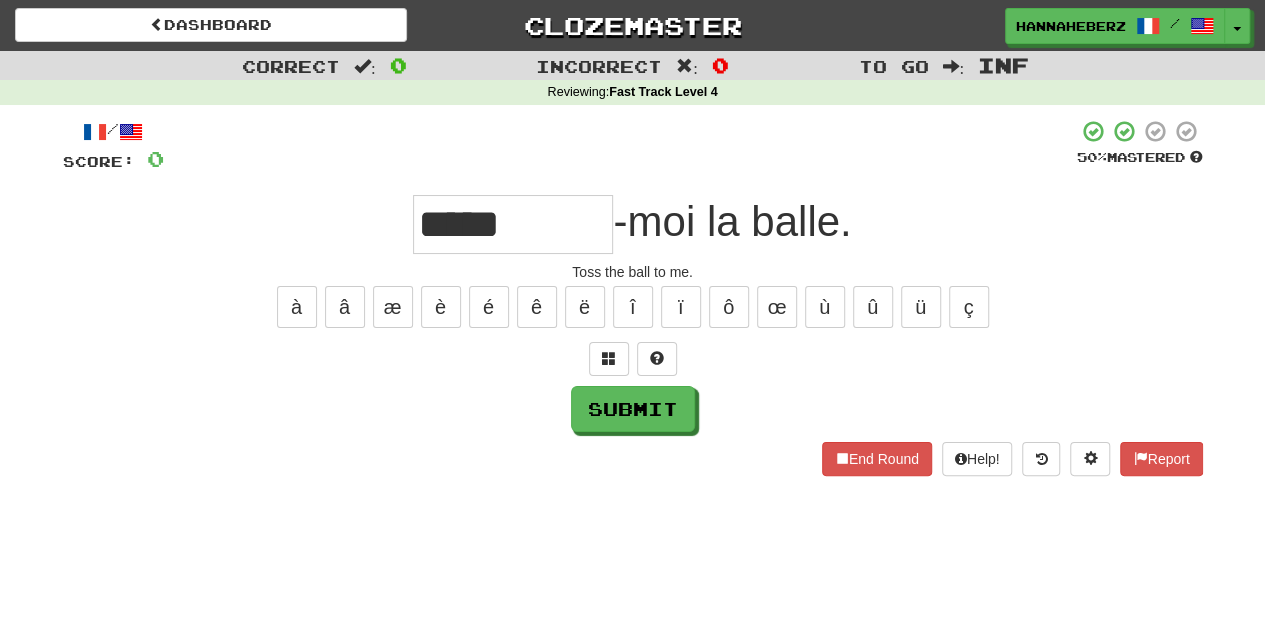 type on "*****" 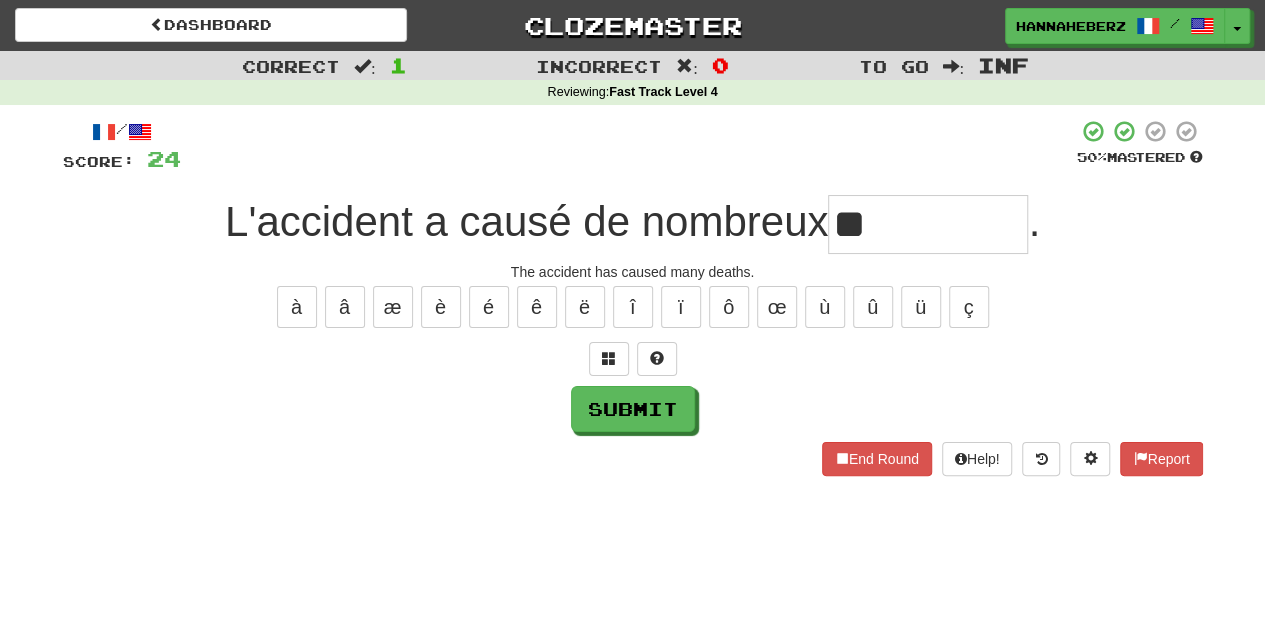 type on "*" 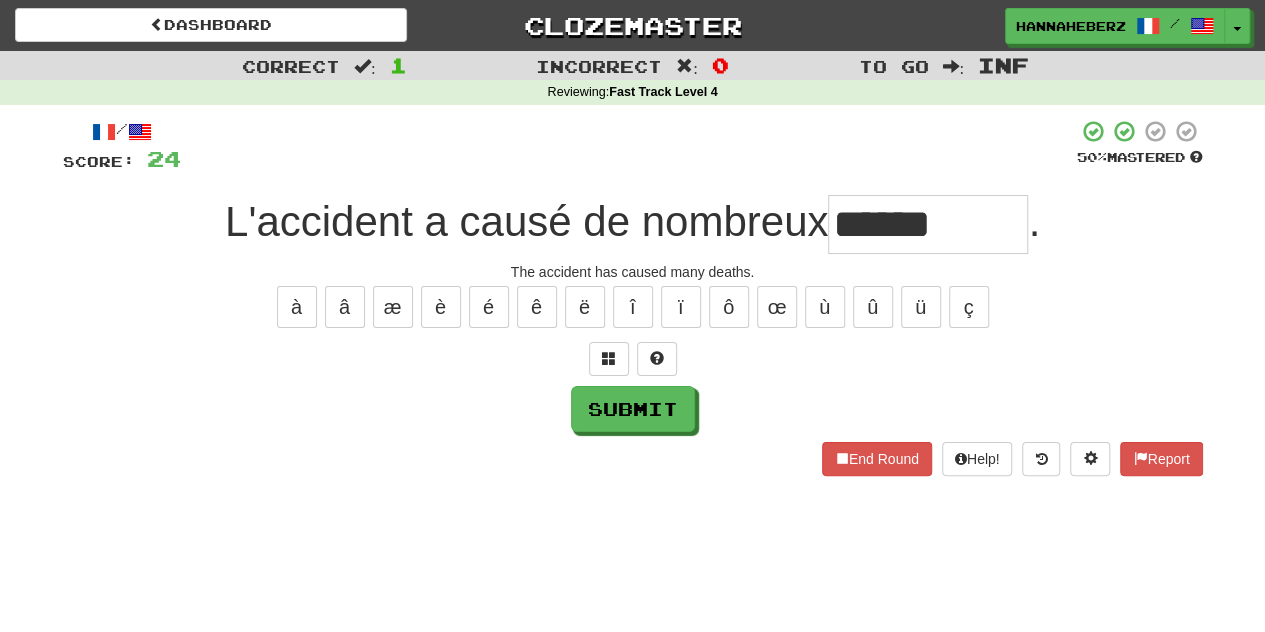 type on "*****" 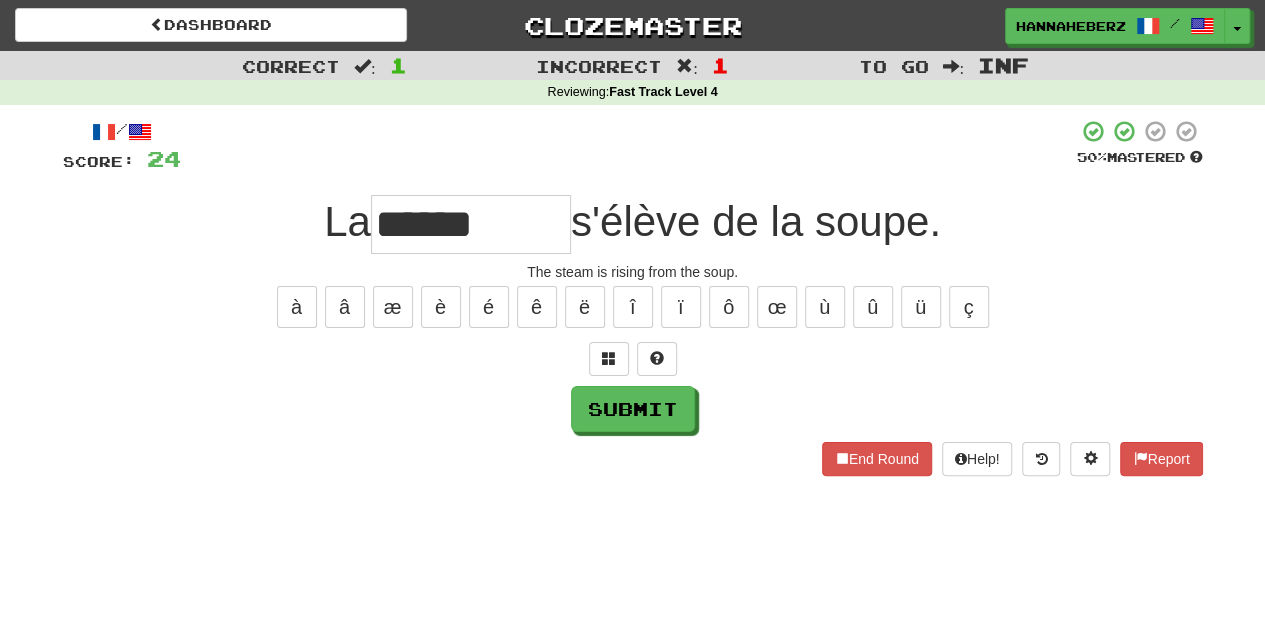 type on "******" 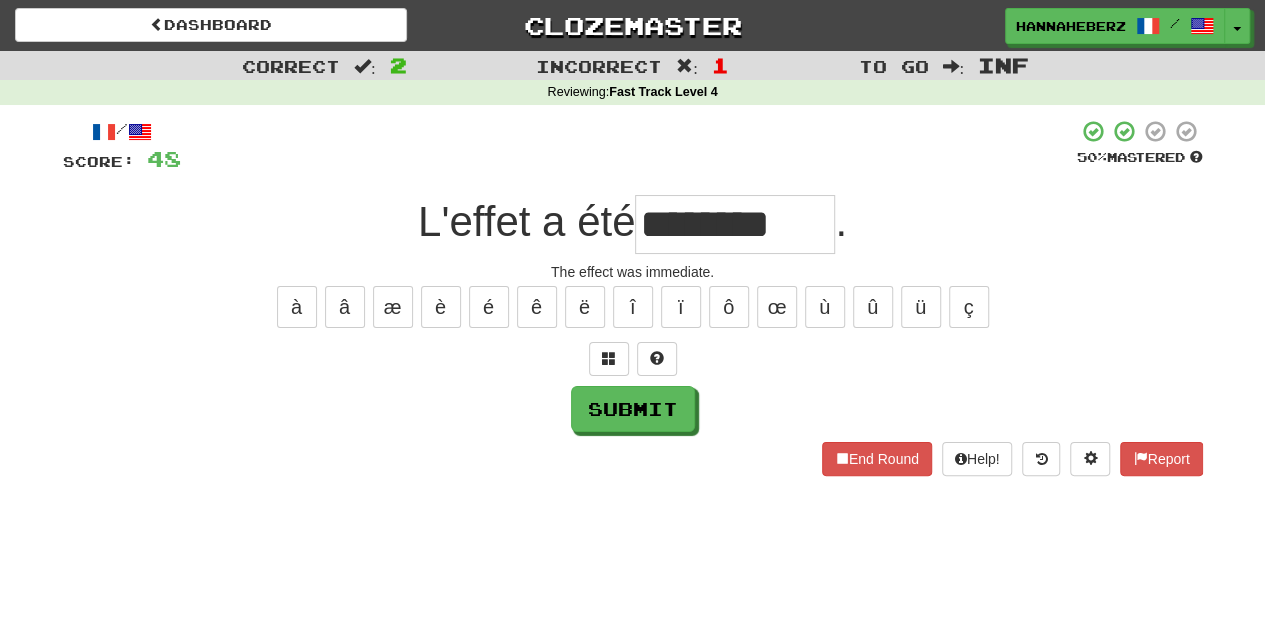 type on "********" 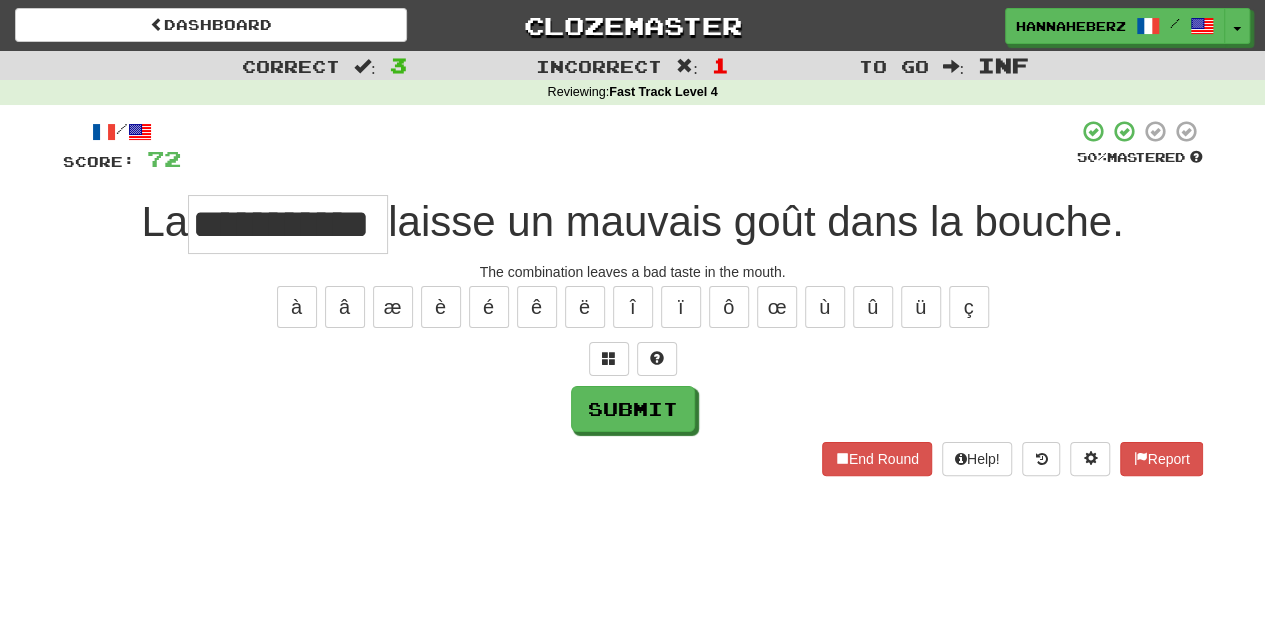 scroll, scrollTop: 0, scrollLeft: 43, axis: horizontal 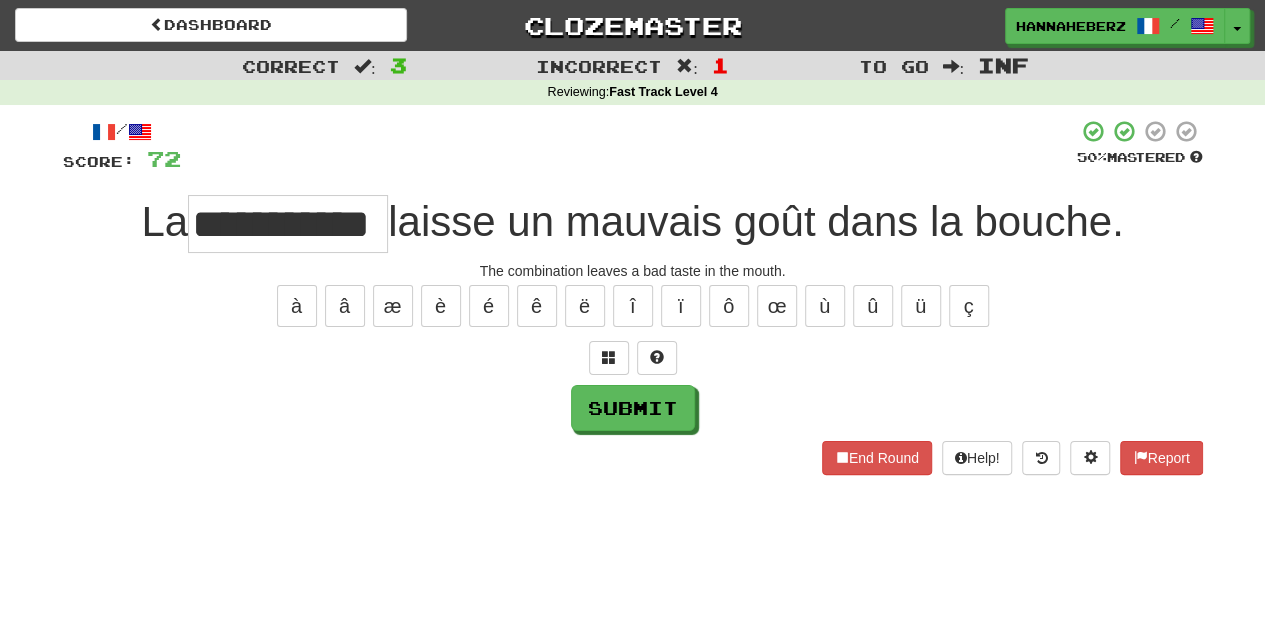 type on "**********" 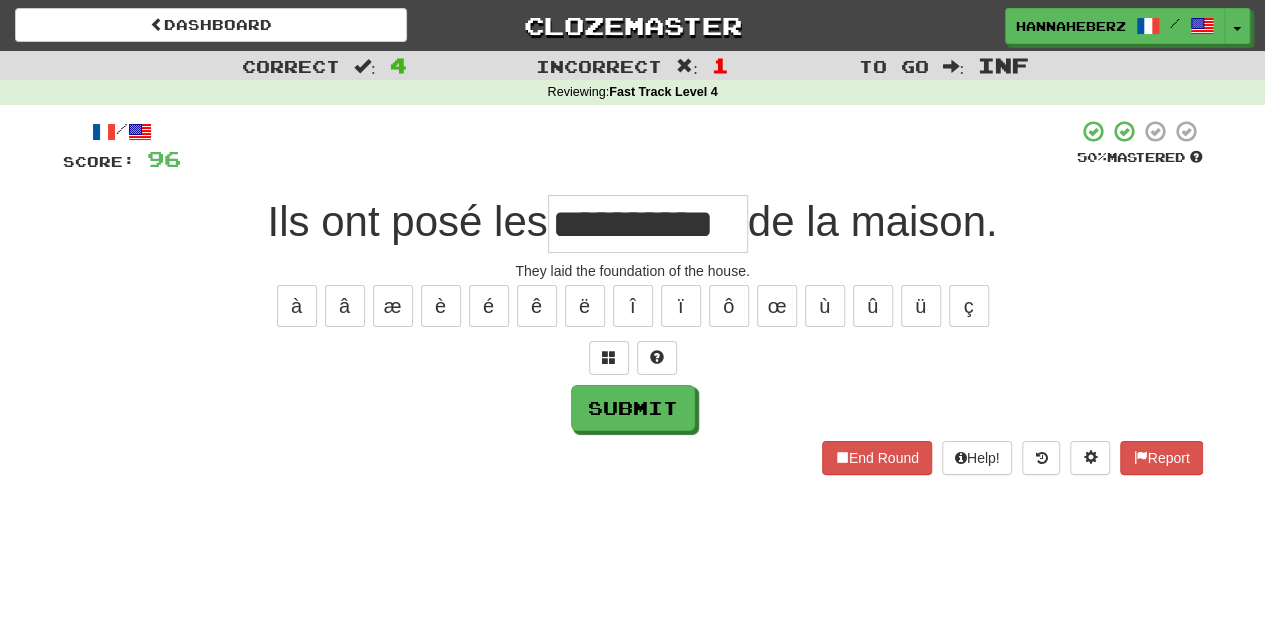 scroll, scrollTop: 0, scrollLeft: 1, axis: horizontal 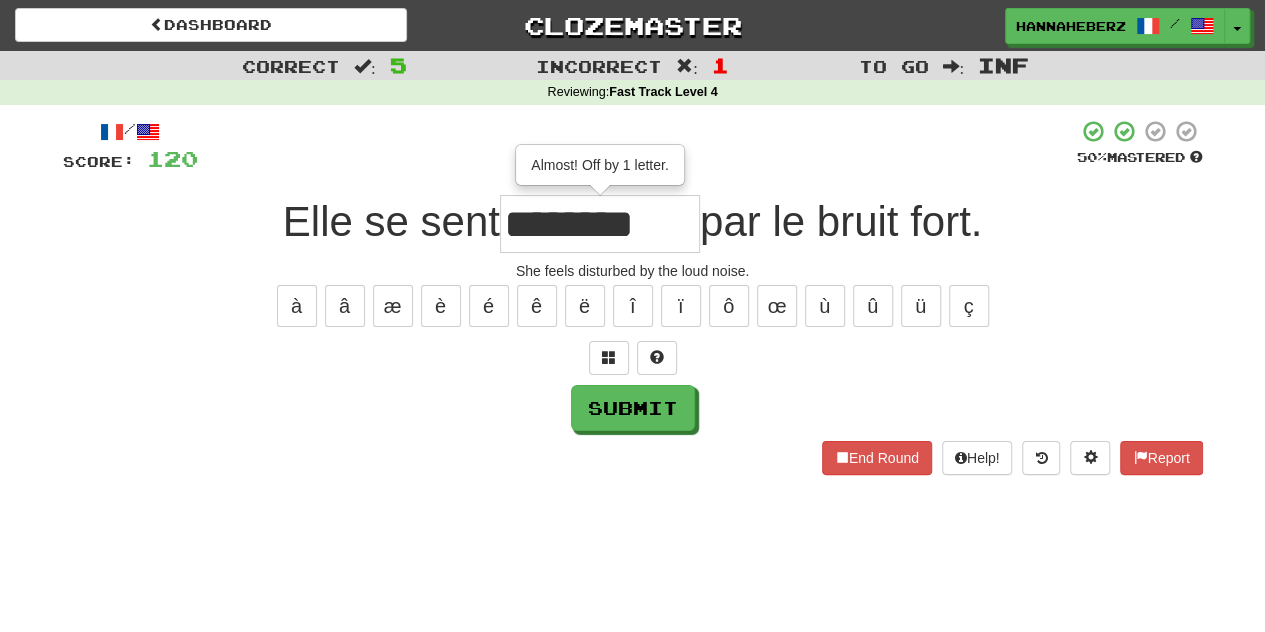 type on "********" 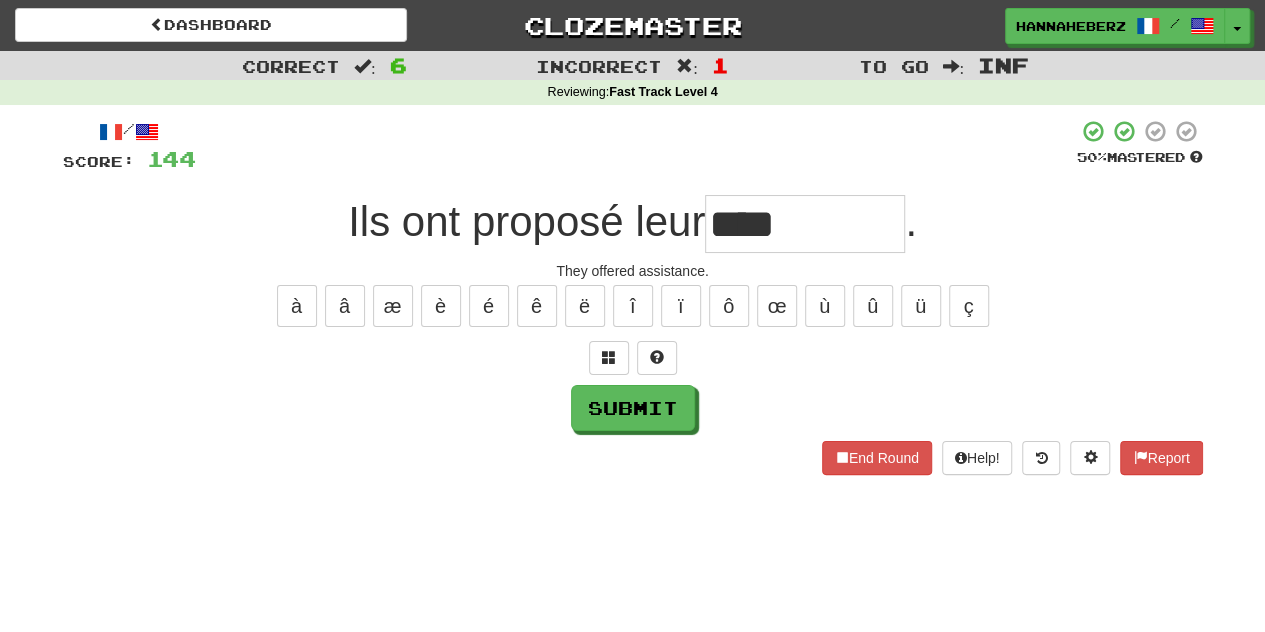 type on "****" 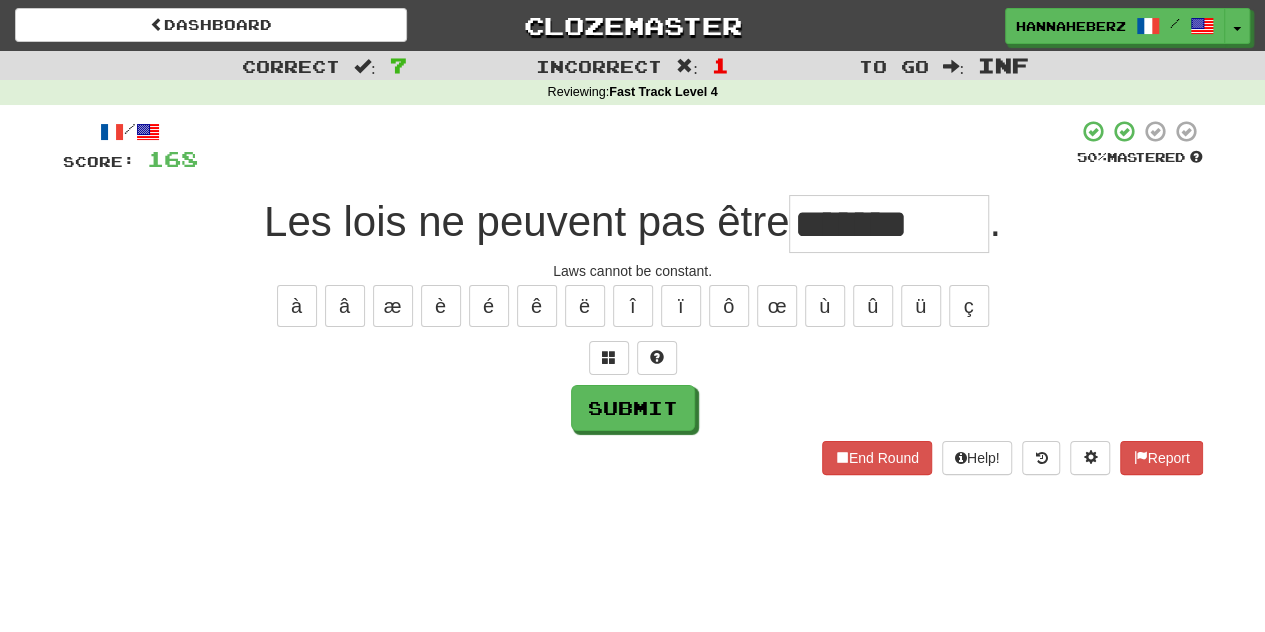 type on "**********" 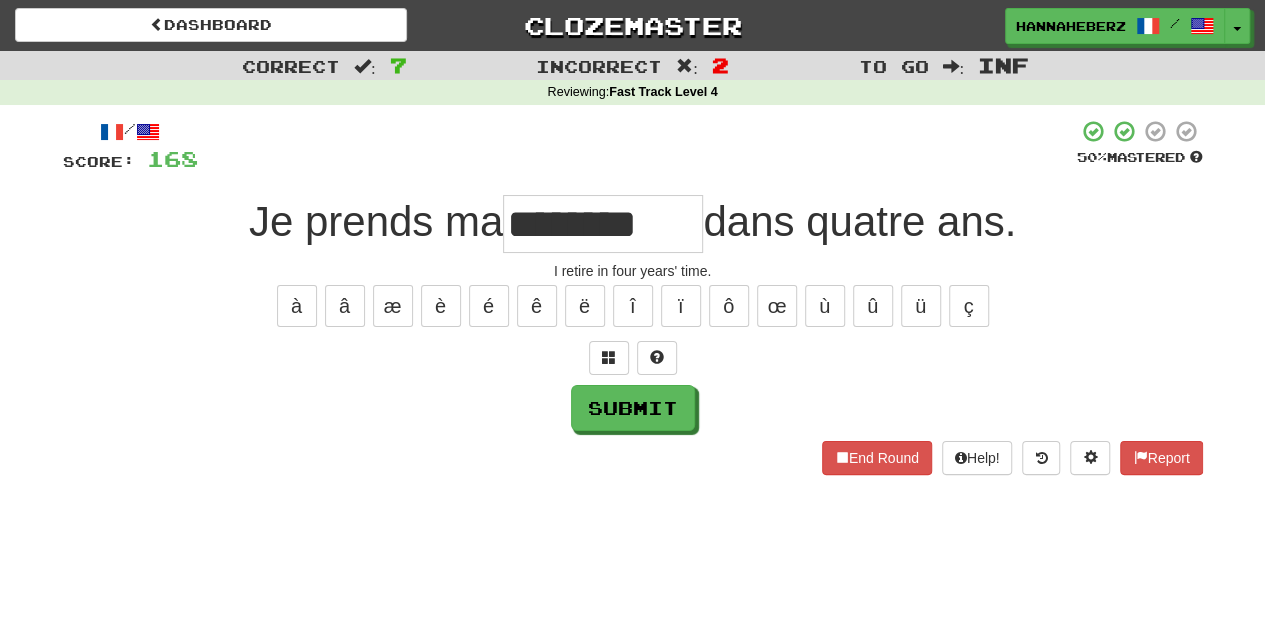 type on "********" 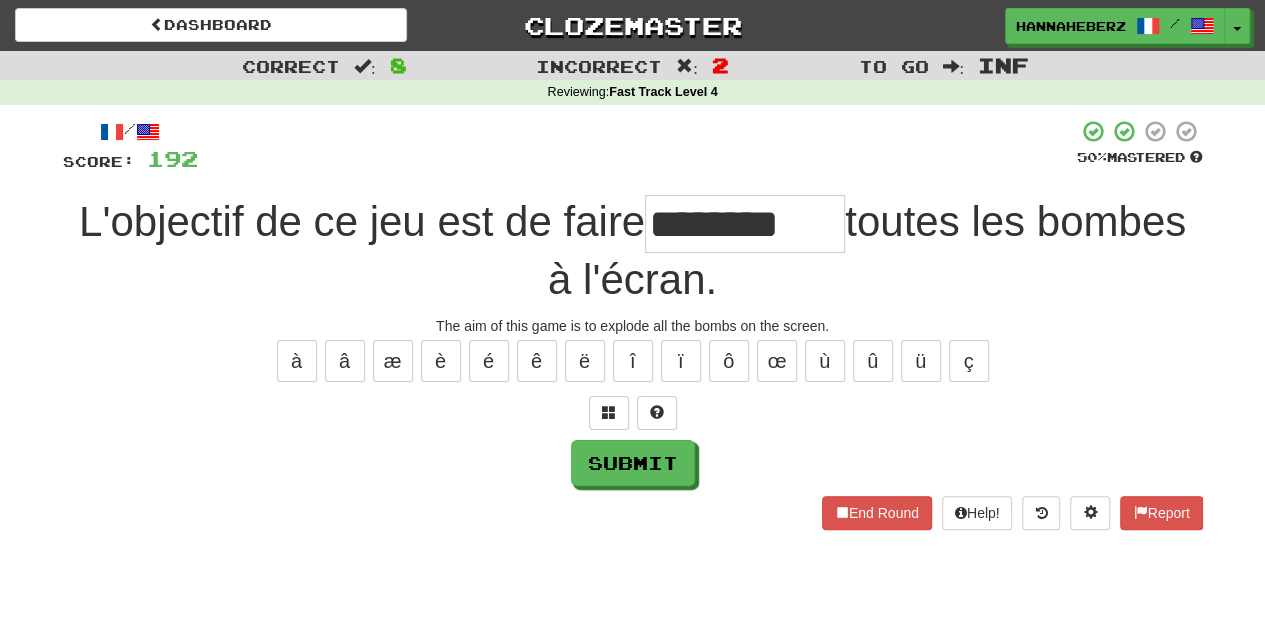 type on "********" 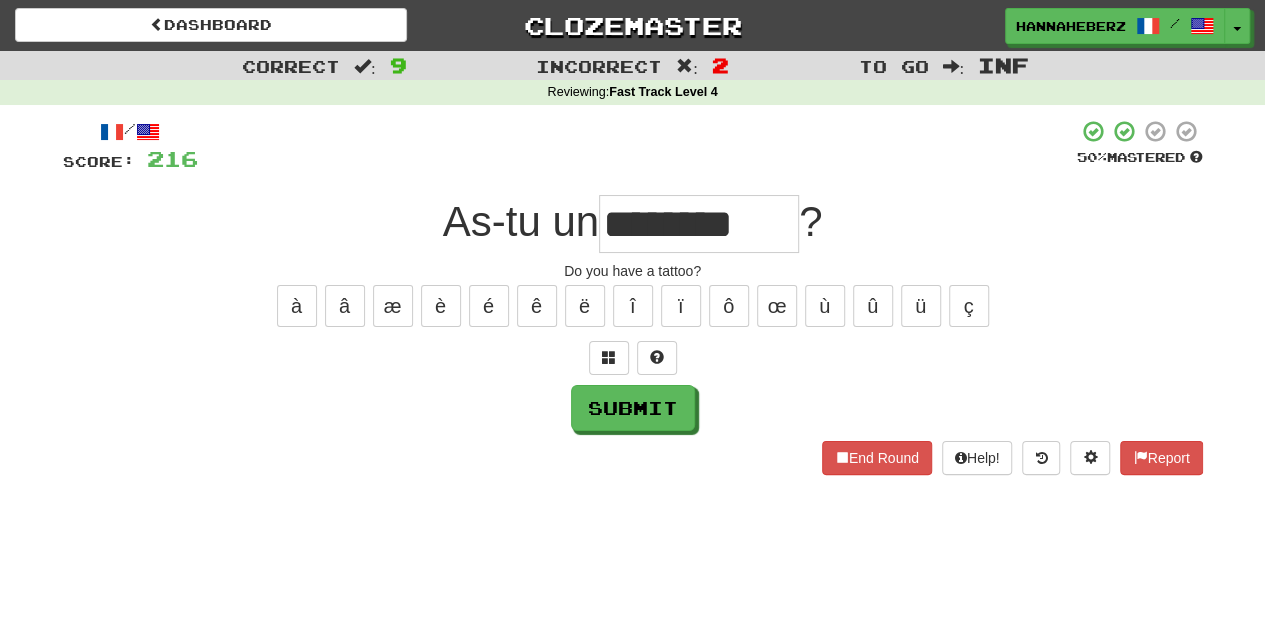 type on "********" 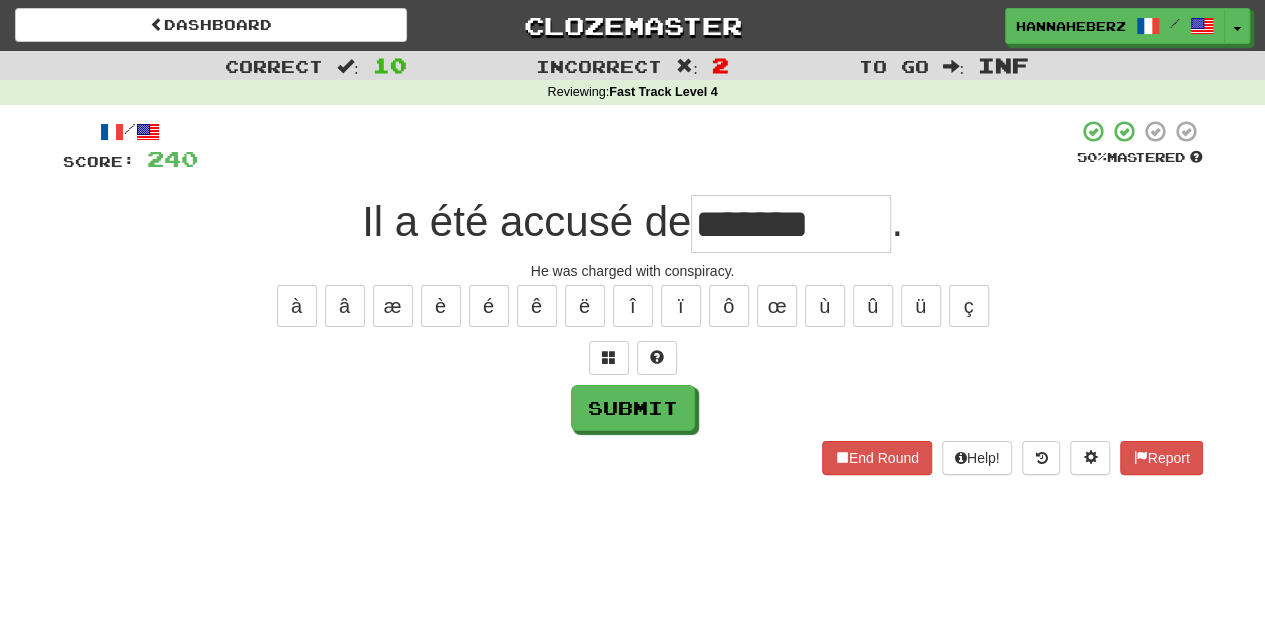 type on "*******" 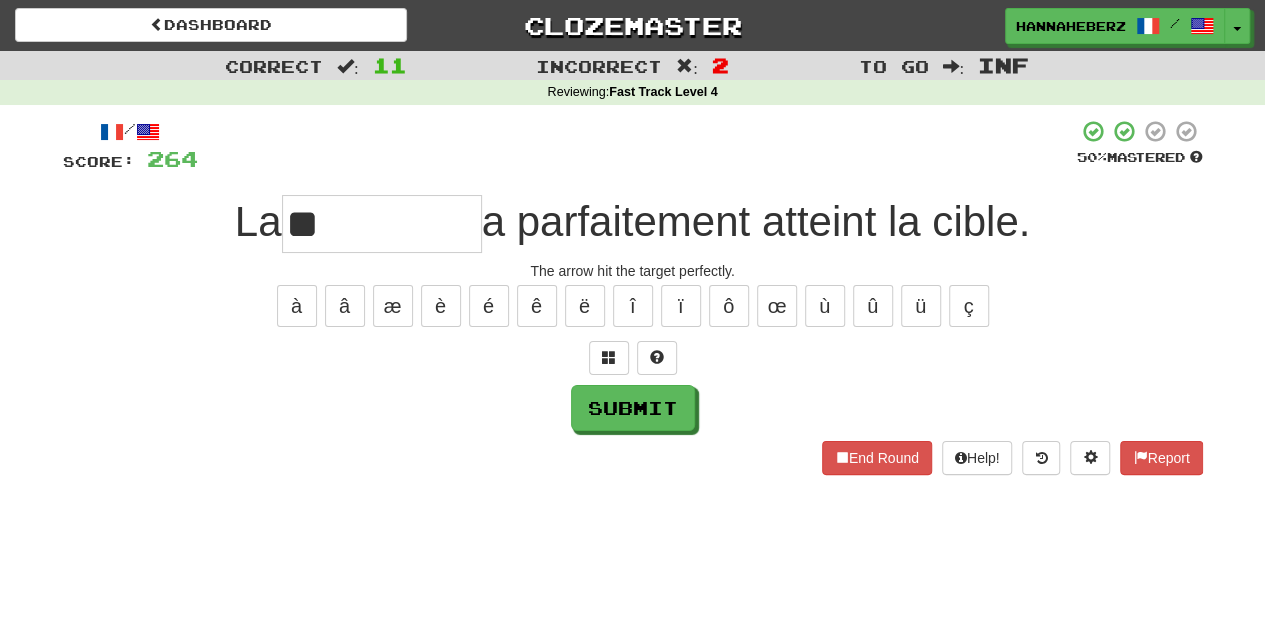 type on "******" 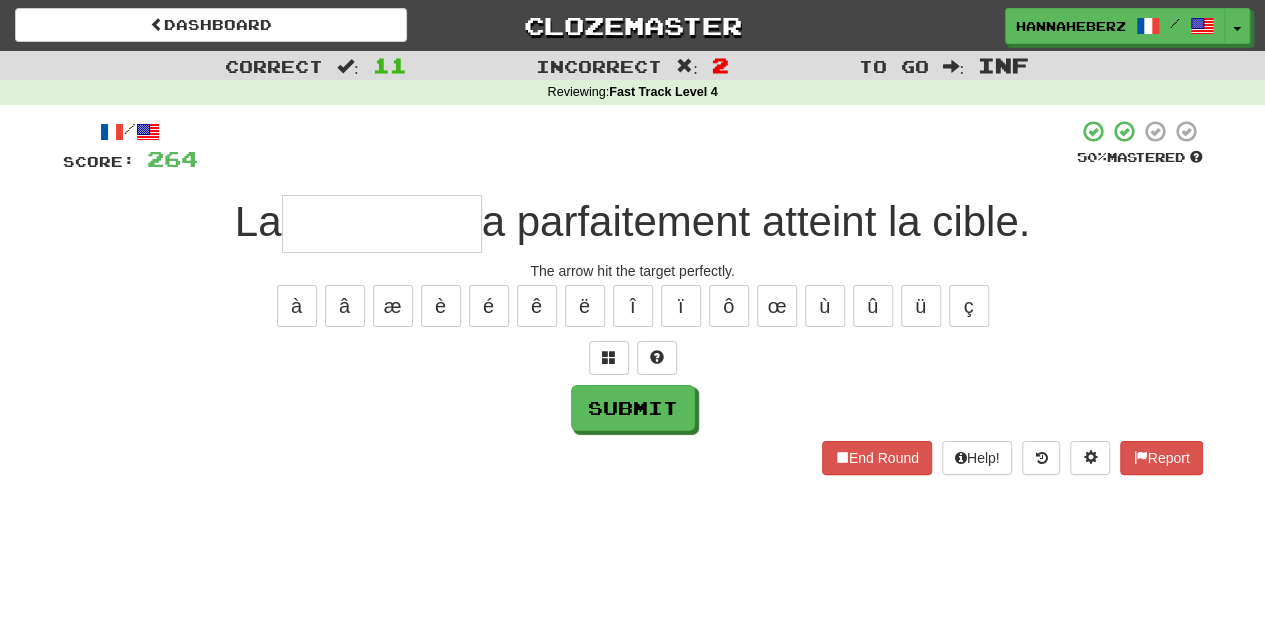 type on "*" 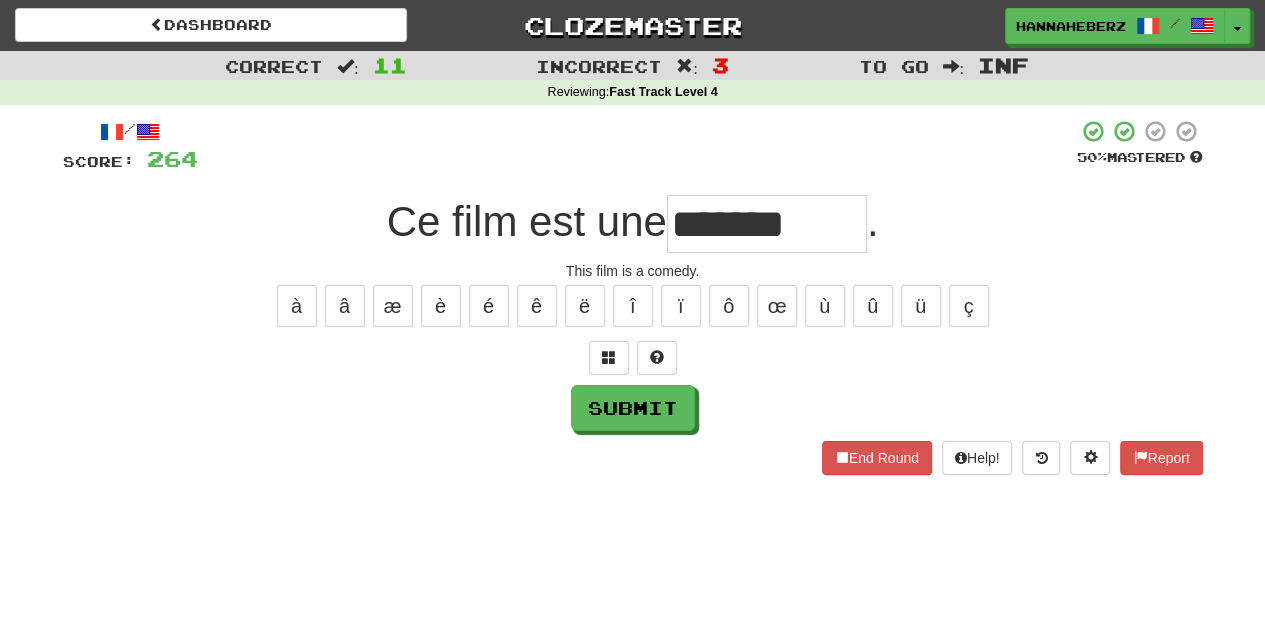 type on "*******" 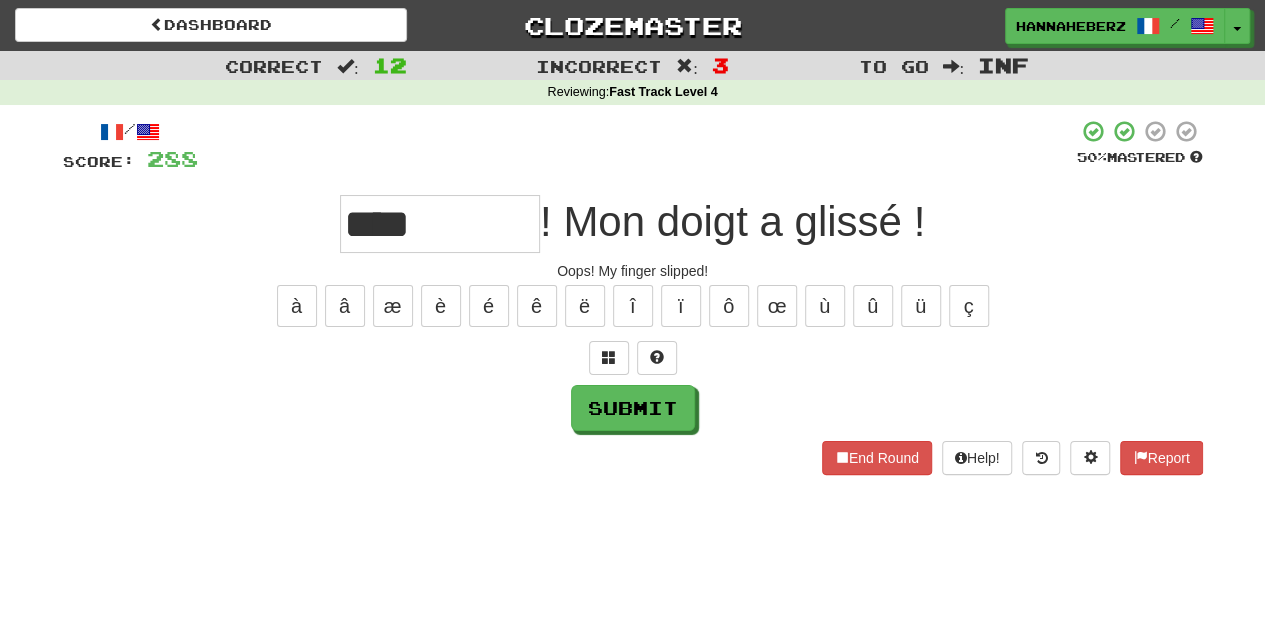 type on "****" 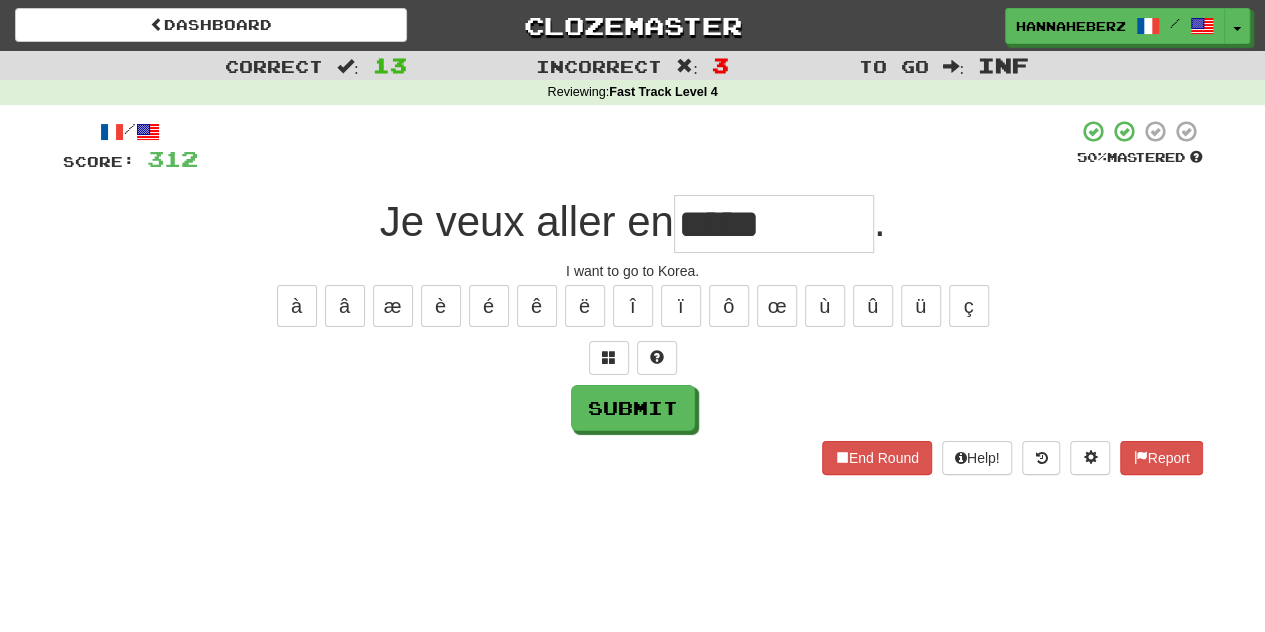 type on "*****" 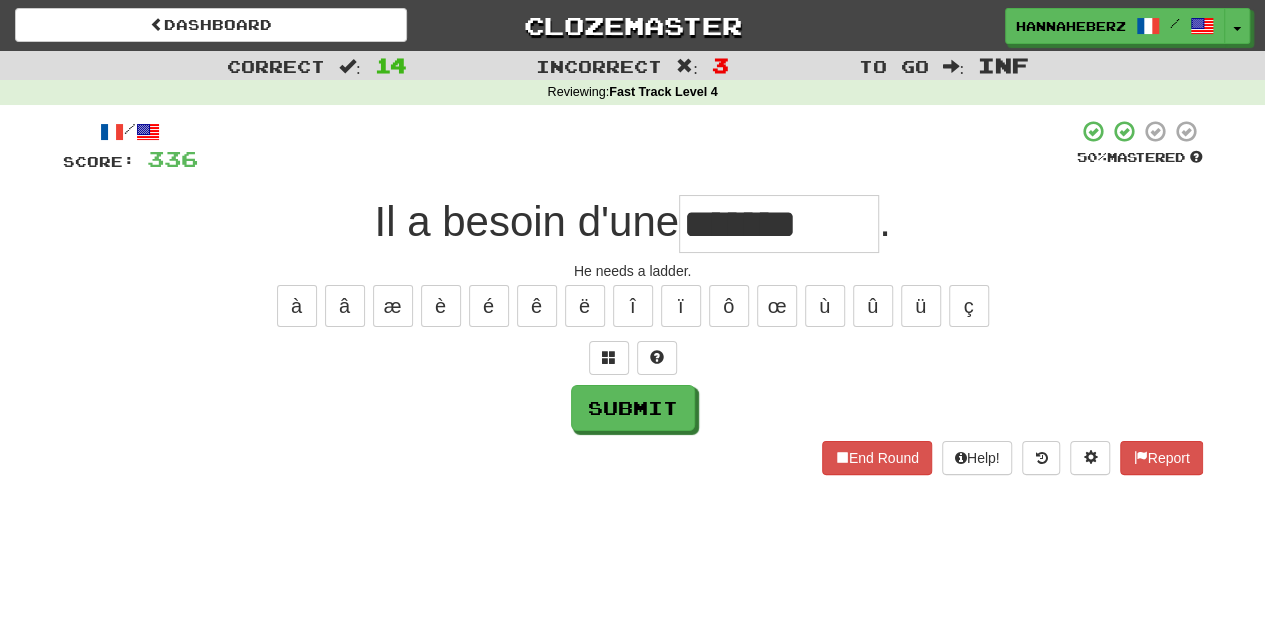 type on "*******" 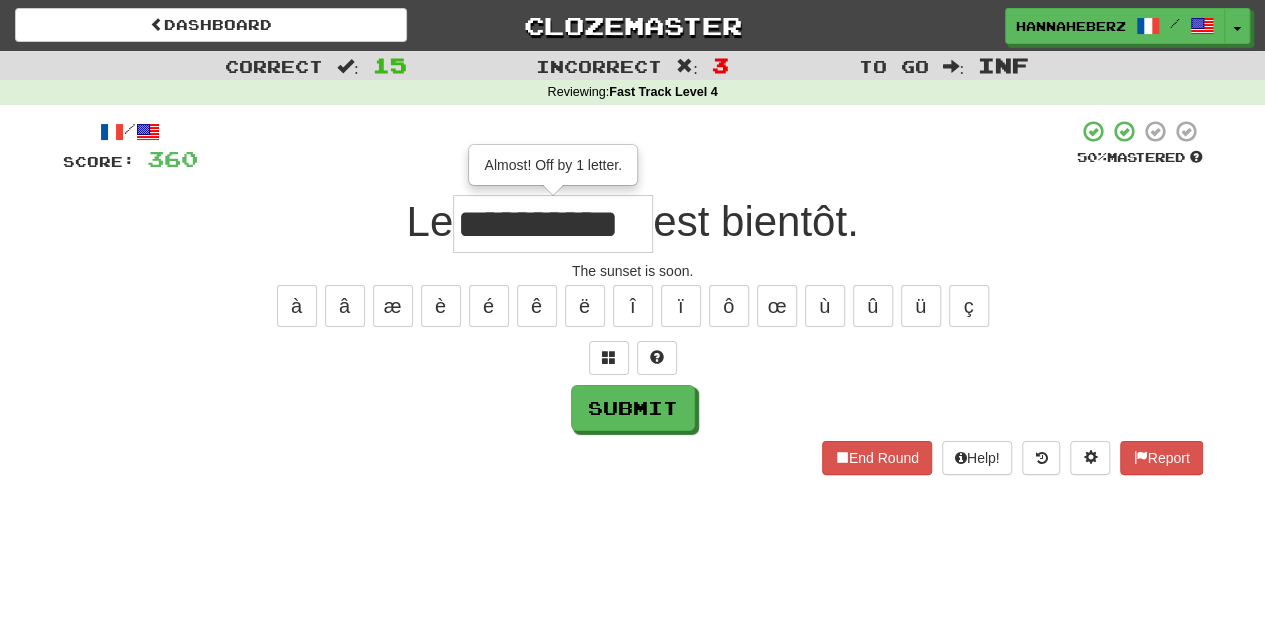 scroll, scrollTop: 0, scrollLeft: 10, axis: horizontal 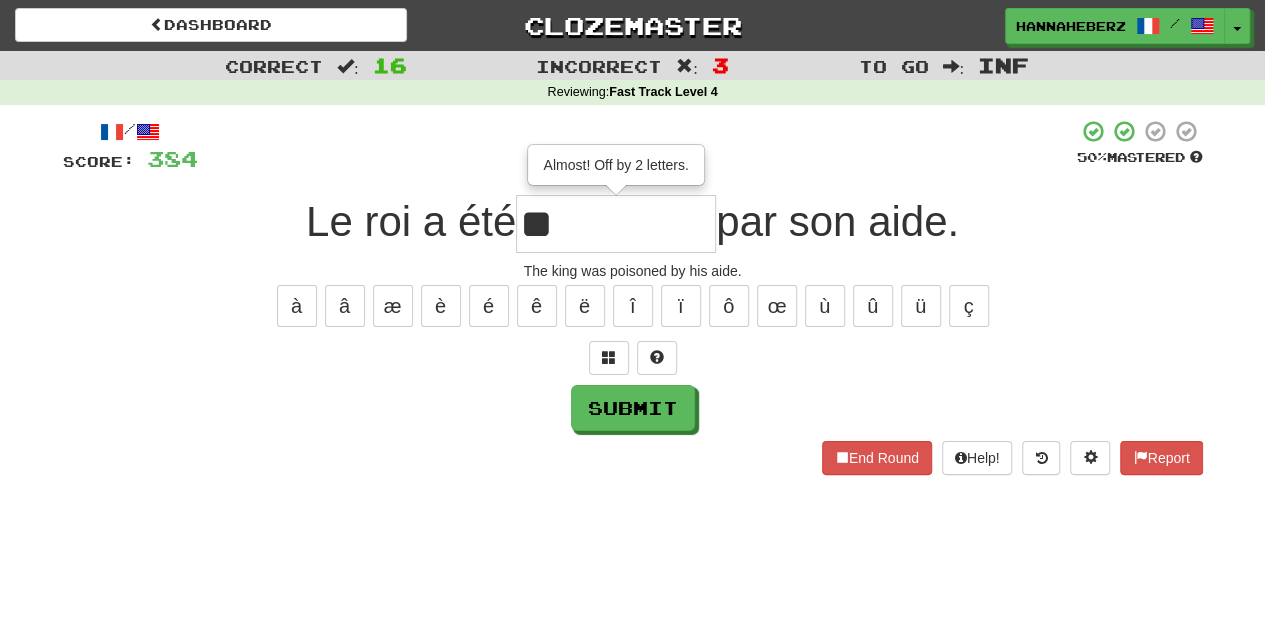 type on "*" 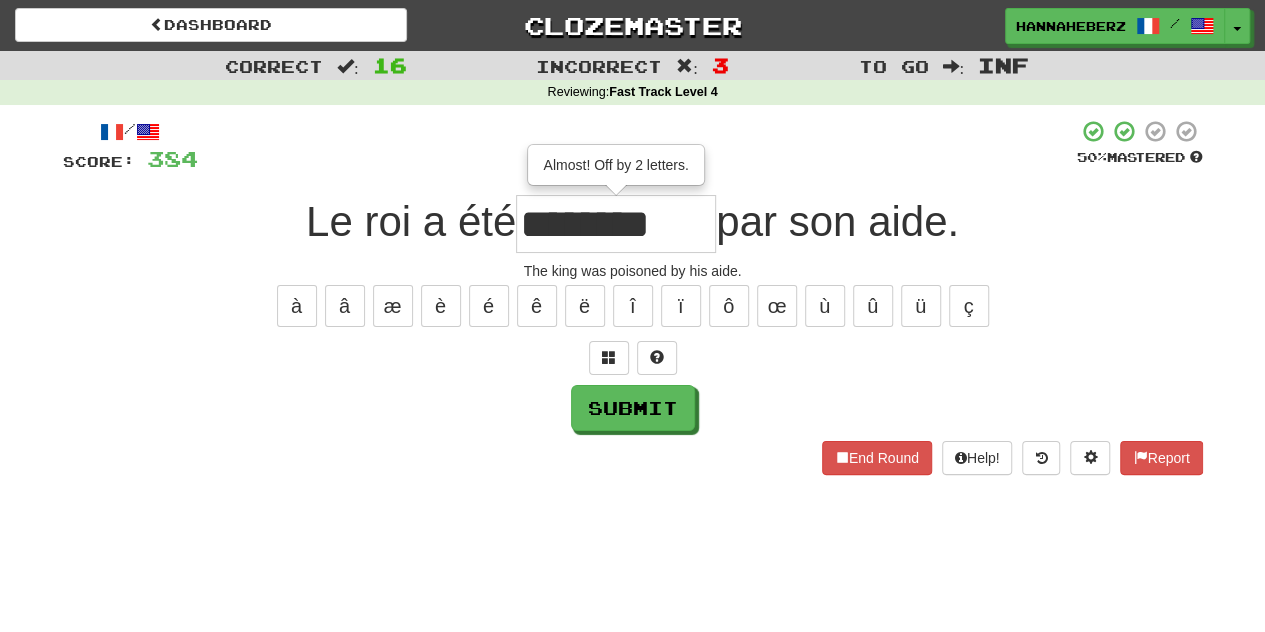 type on "**********" 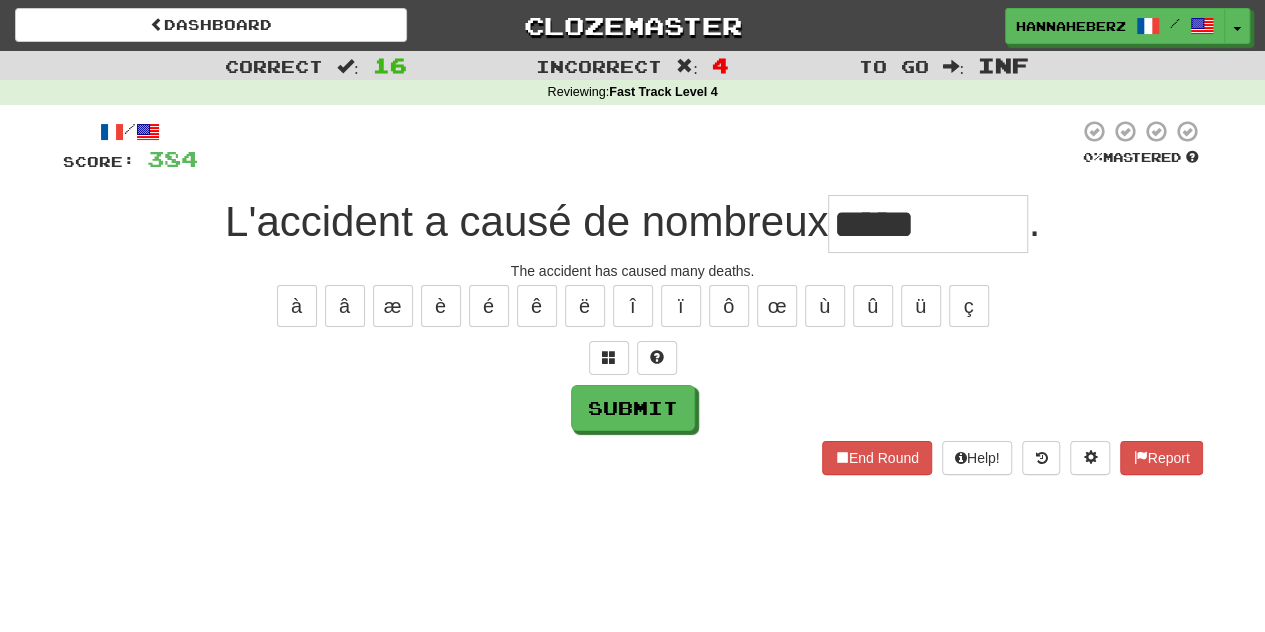 type on "*****" 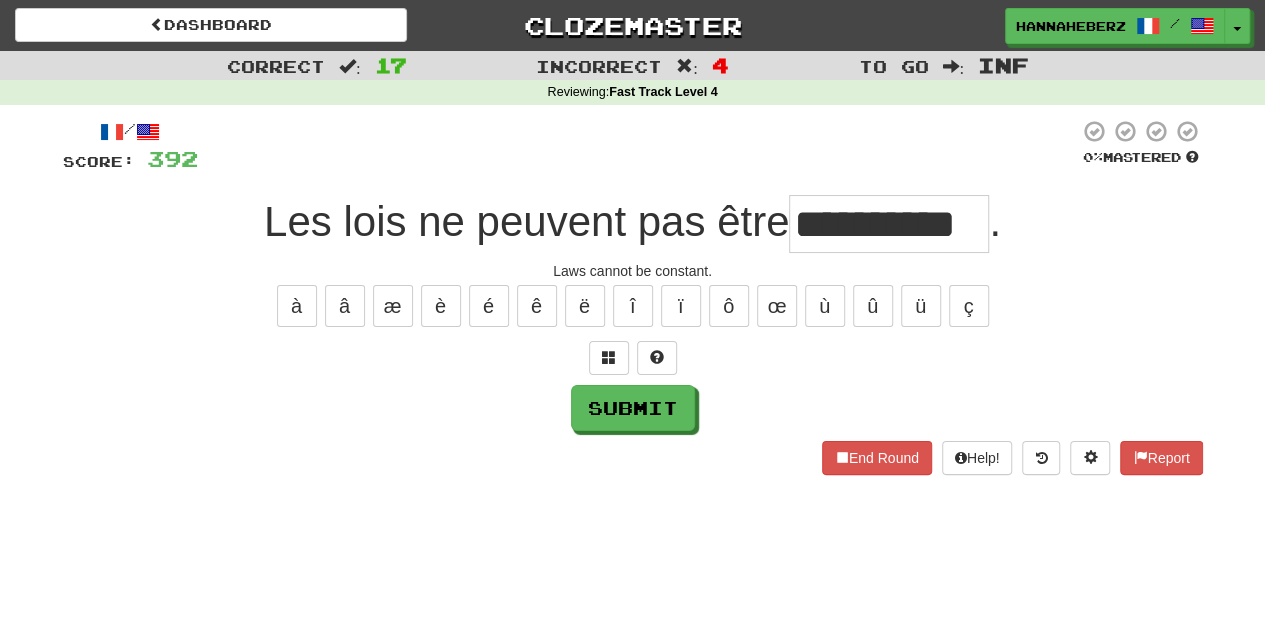 type on "**********" 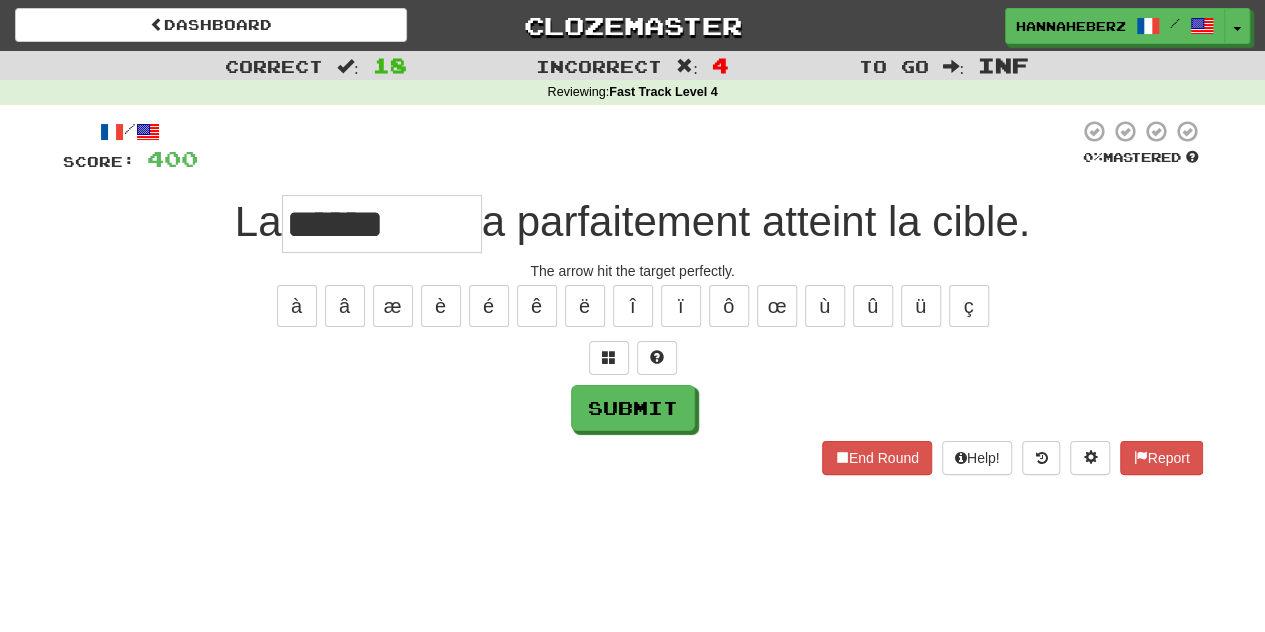 type on "******" 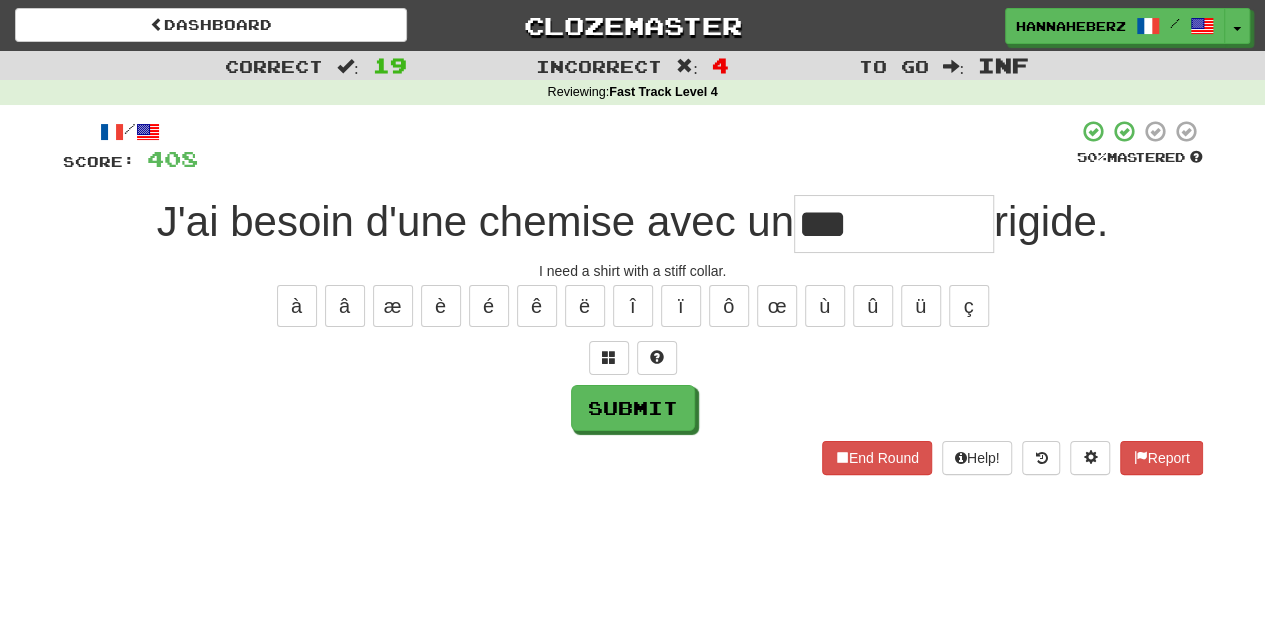 type on "***" 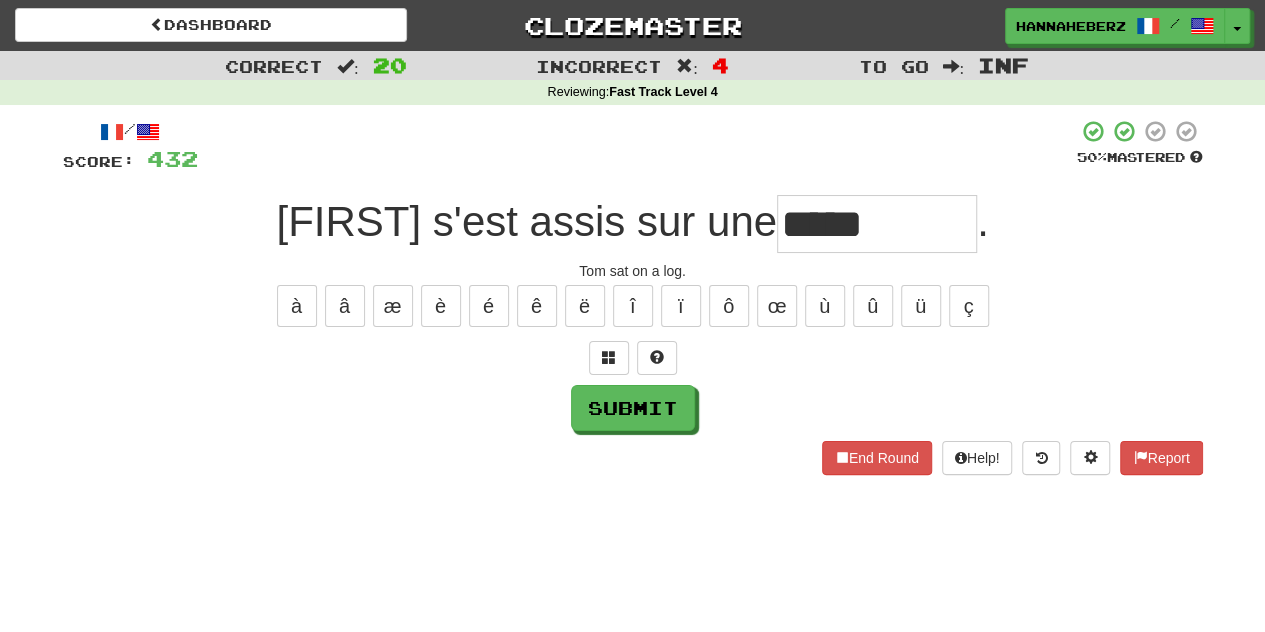 type on "*****" 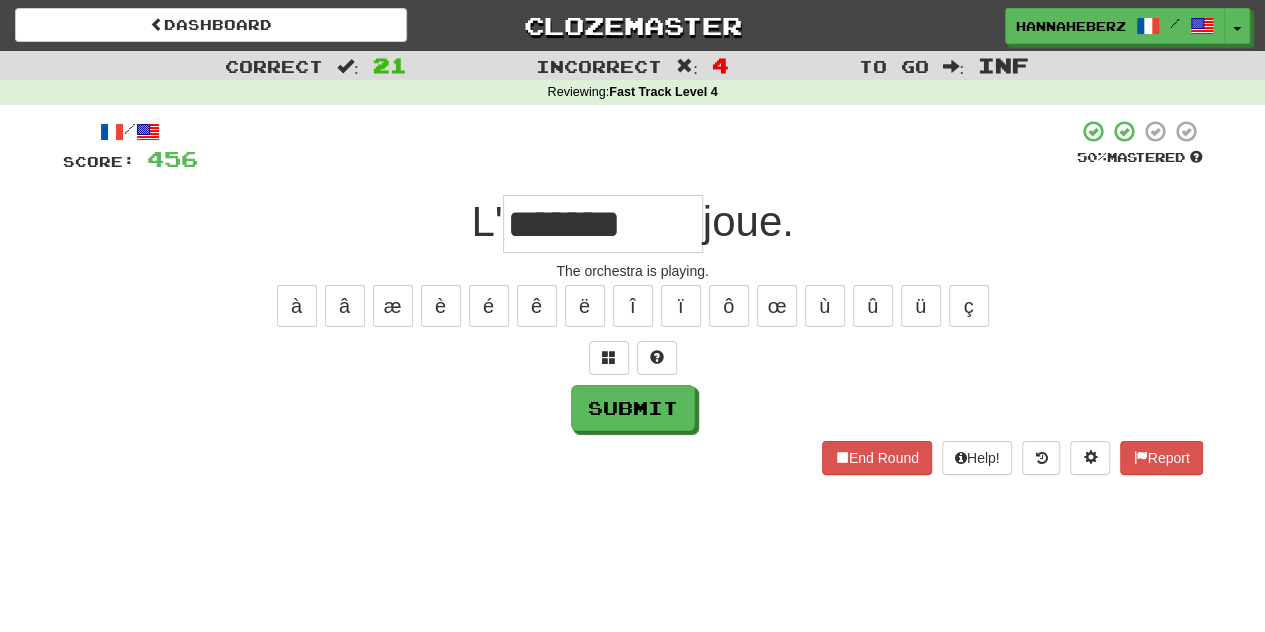 type on "*********" 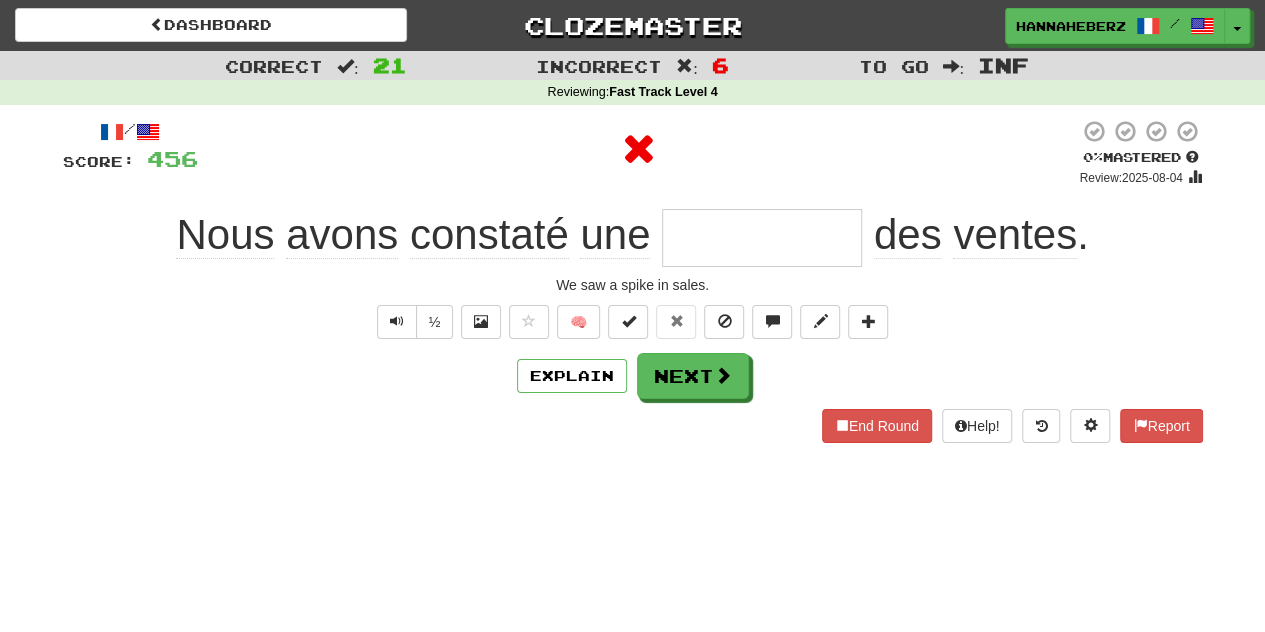 type on "*******" 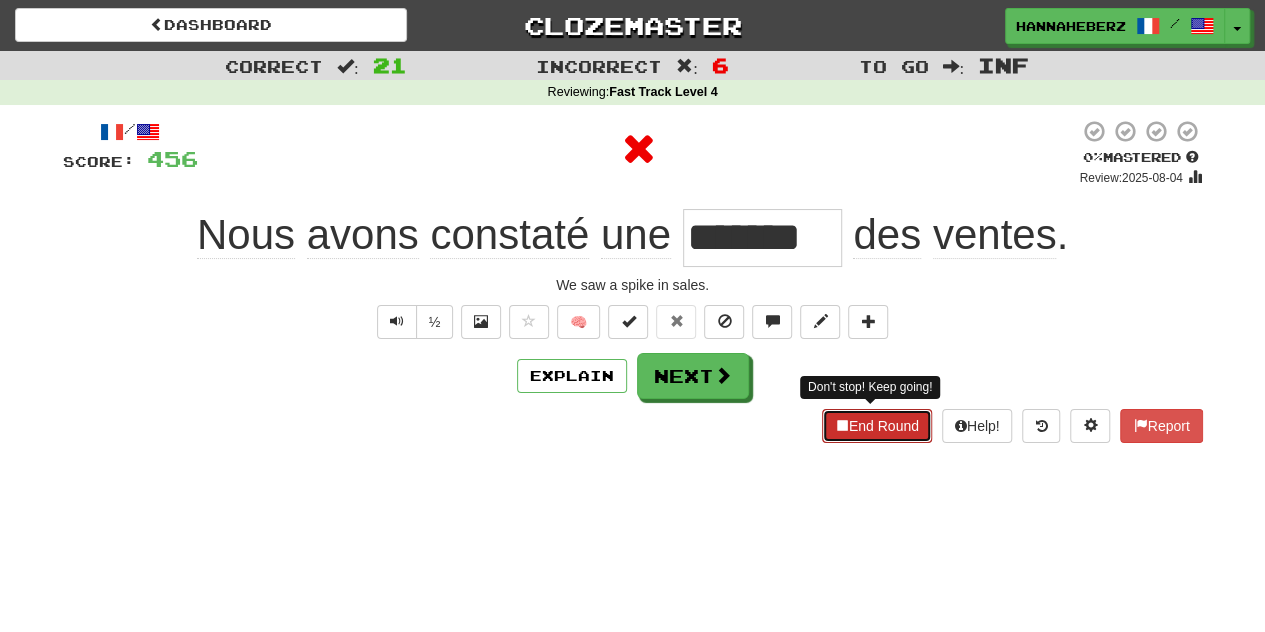 click on "End Round" at bounding box center [877, 426] 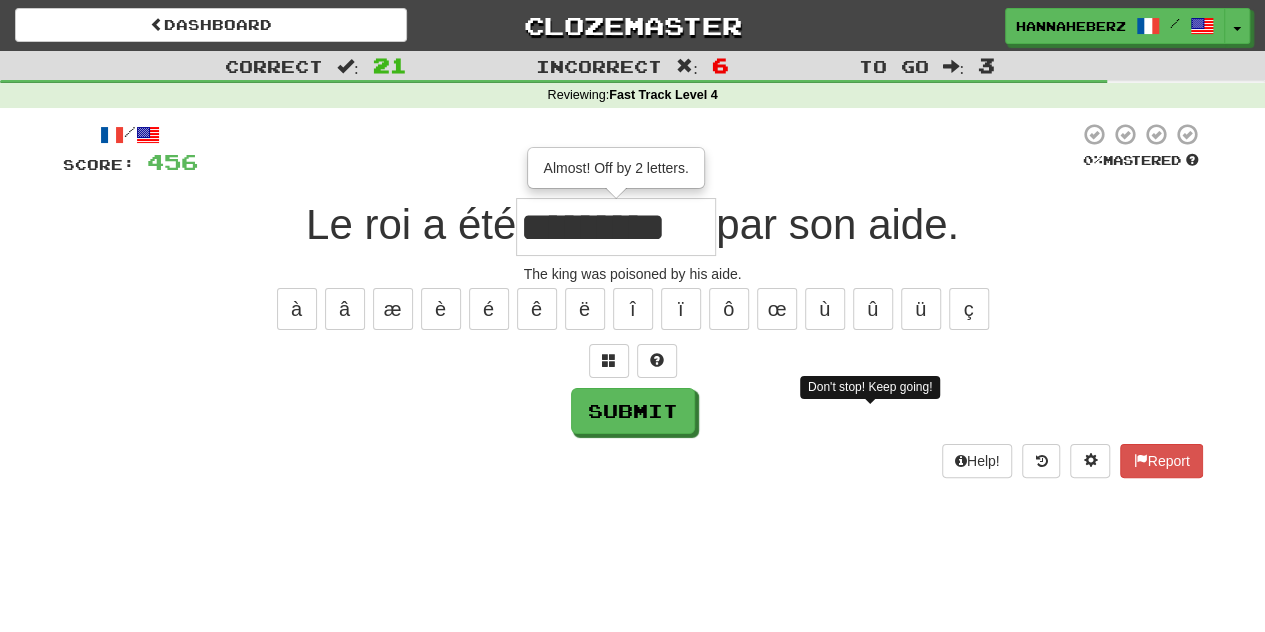 scroll, scrollTop: 0, scrollLeft: 34, axis: horizontal 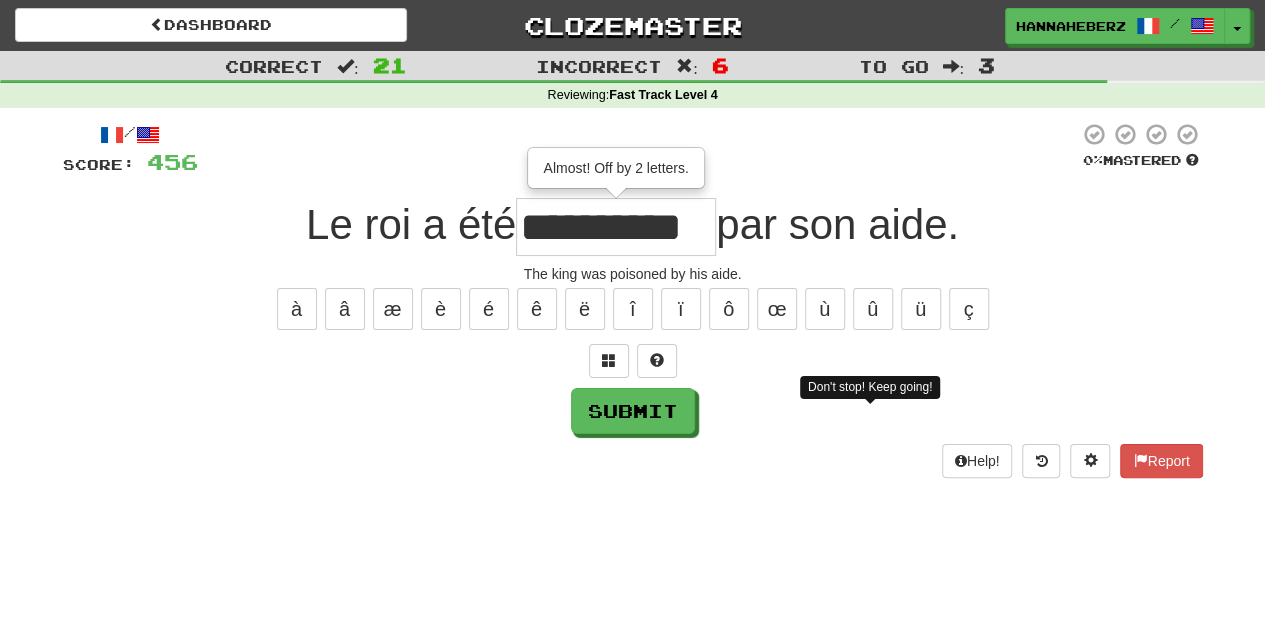 type on "**********" 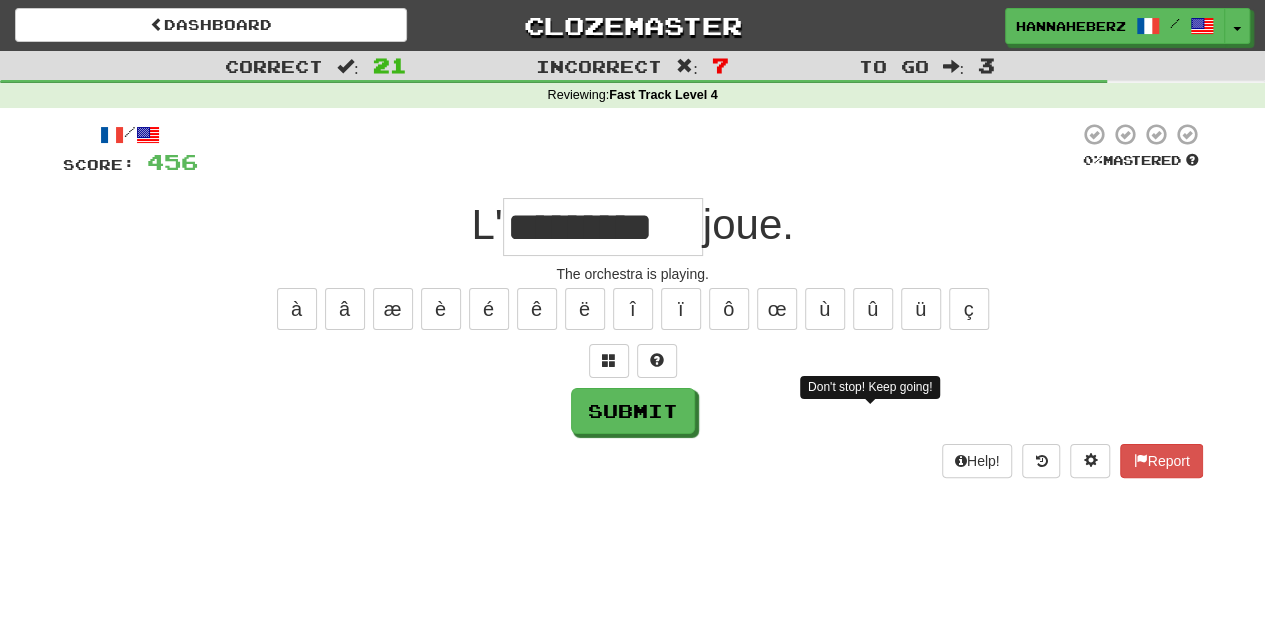 type on "*********" 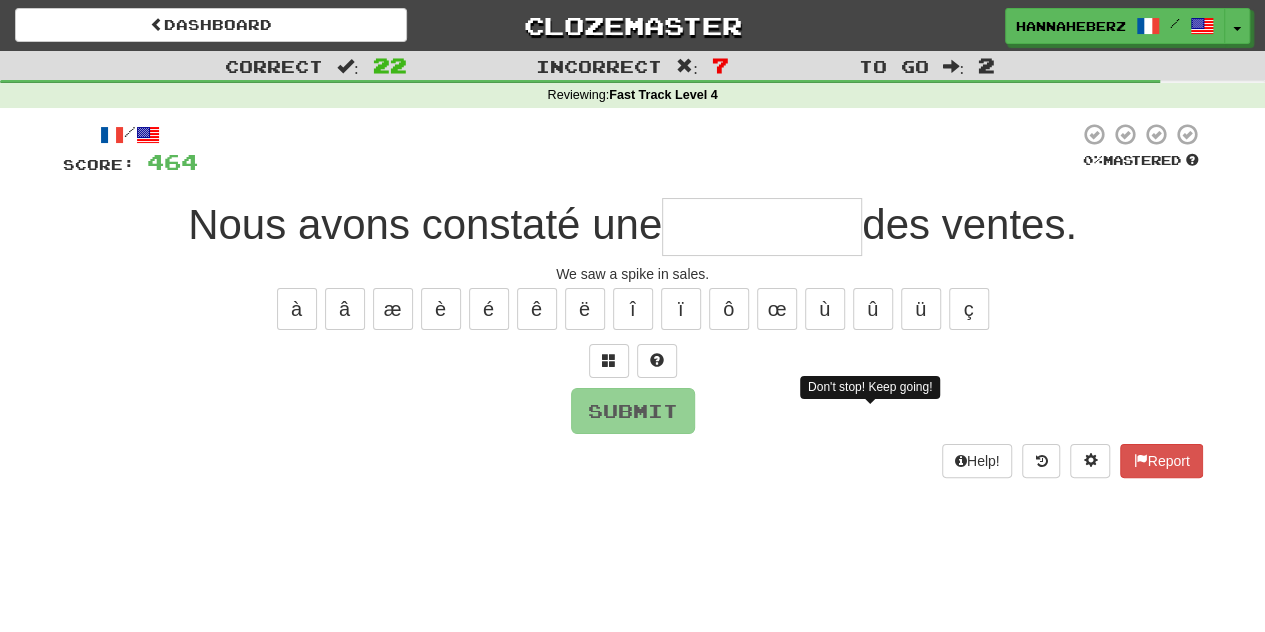 type on "*******" 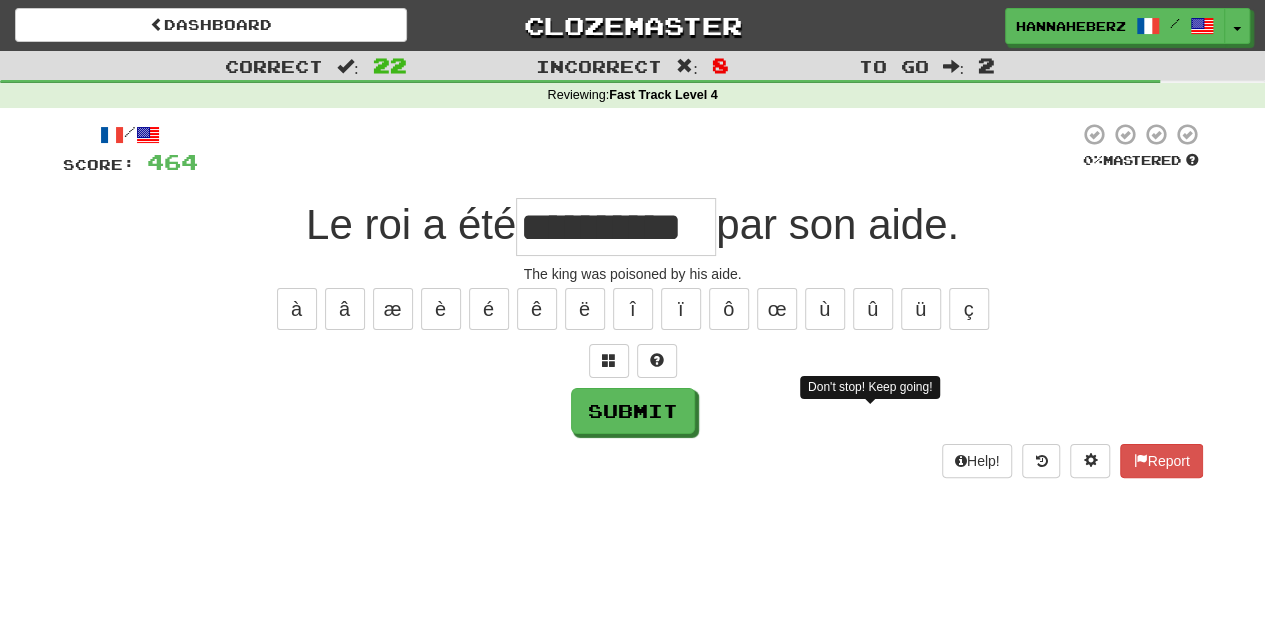 scroll, scrollTop: 0, scrollLeft: 36, axis: horizontal 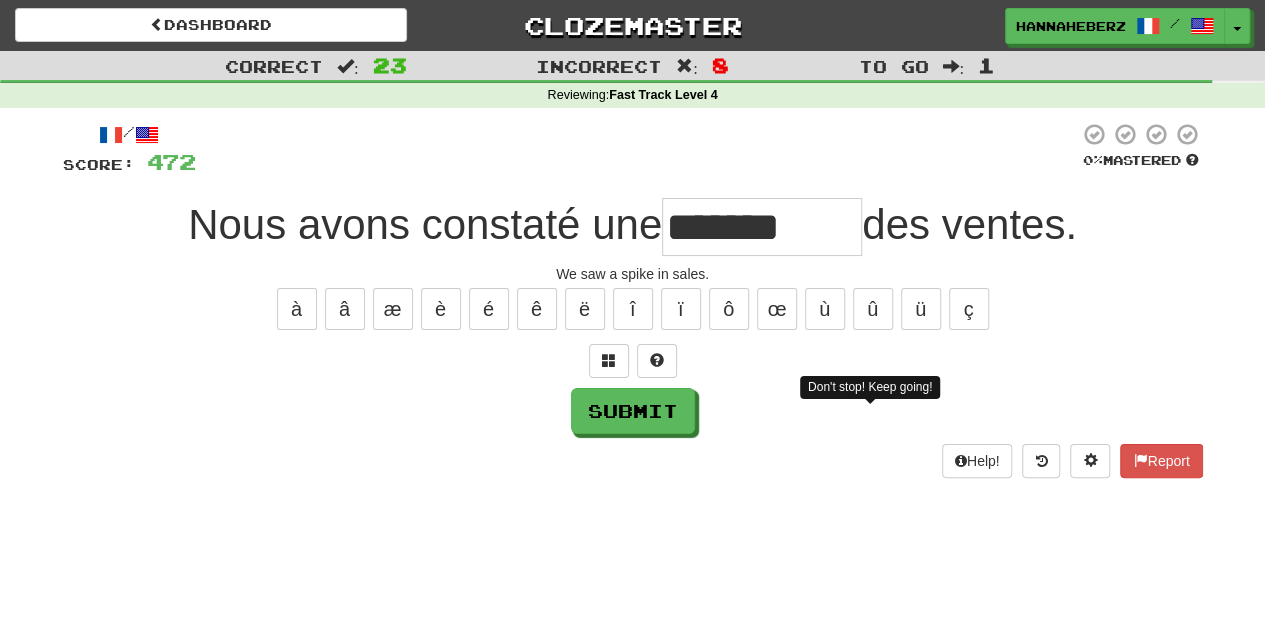 type on "*******" 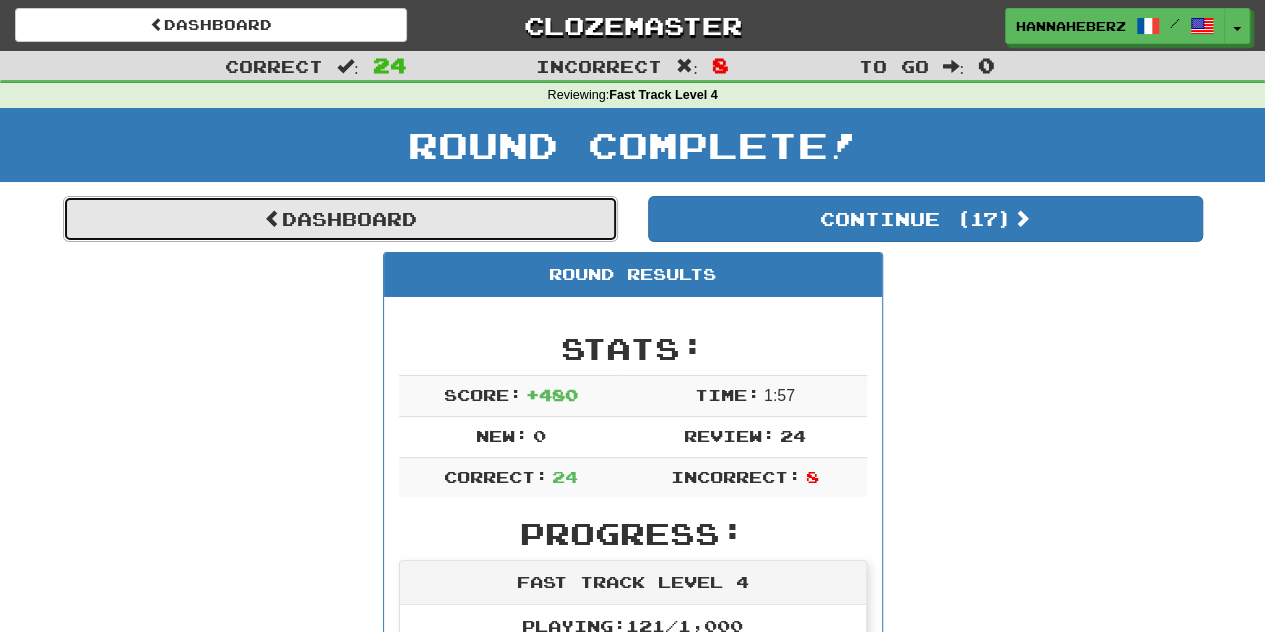 click on "Dashboard" at bounding box center (340, 219) 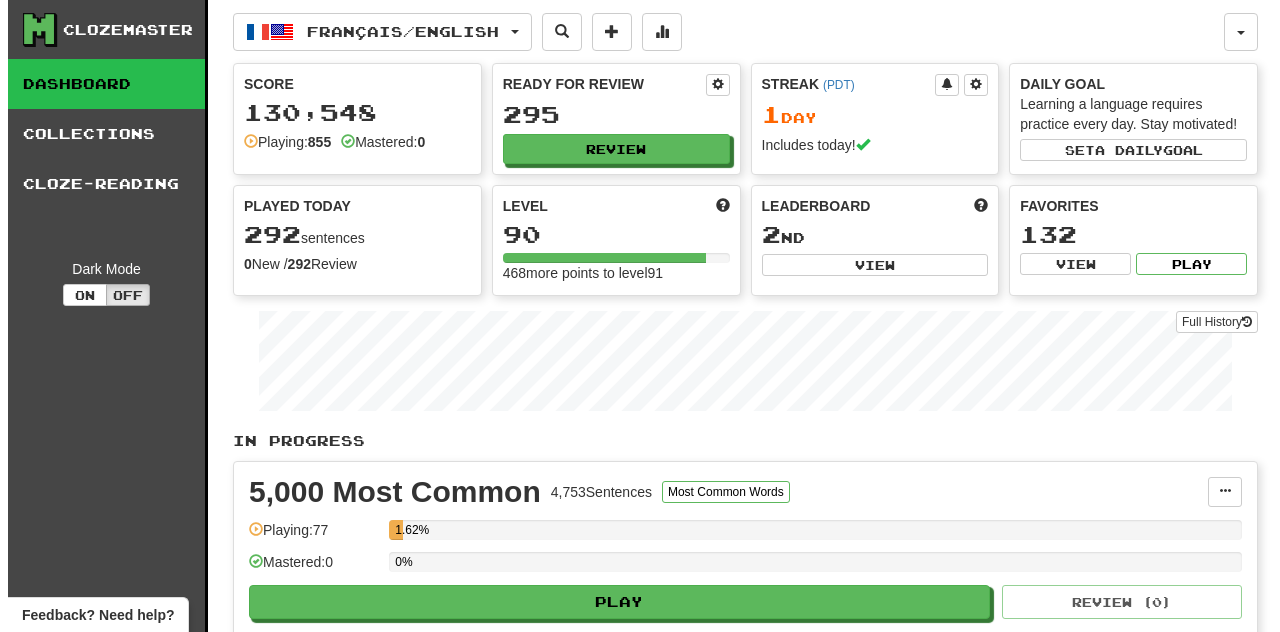 scroll, scrollTop: 0, scrollLeft: 0, axis: both 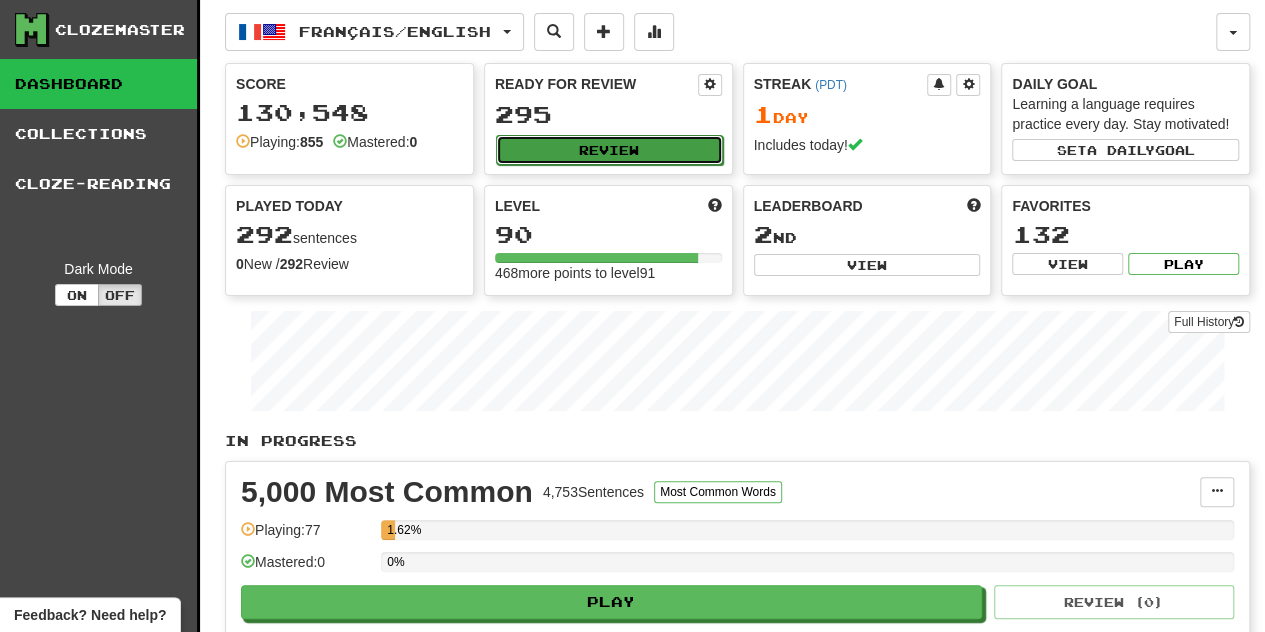 click on "Review" at bounding box center (609, 150) 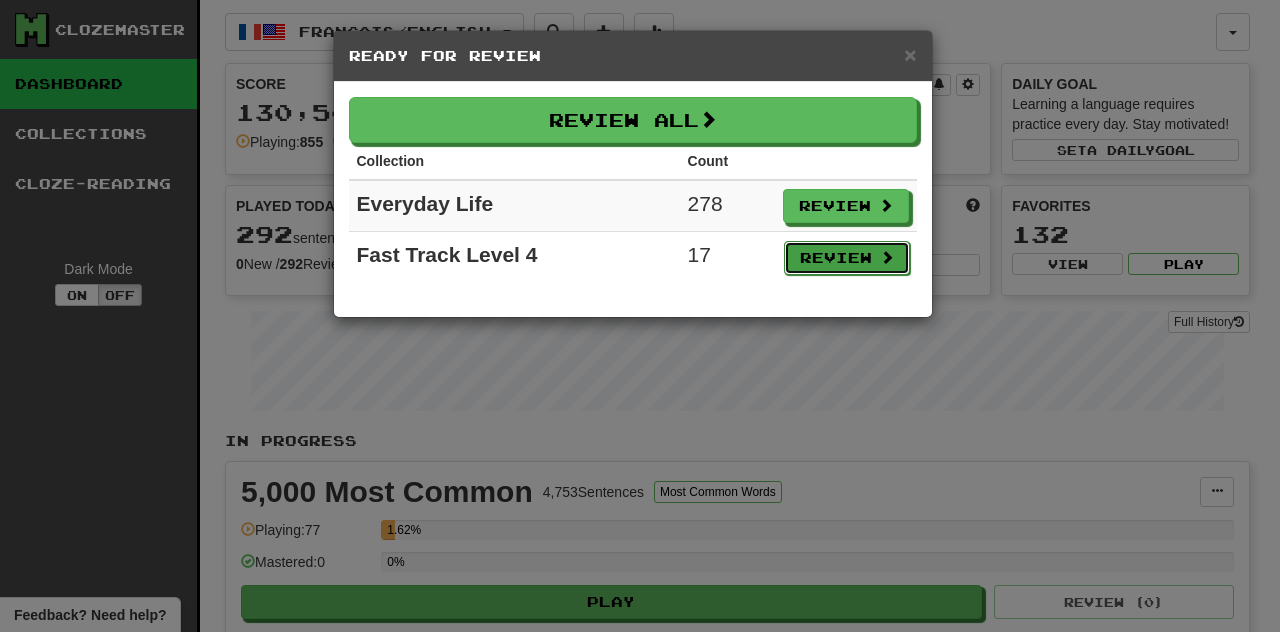 click on "Review" at bounding box center (847, 258) 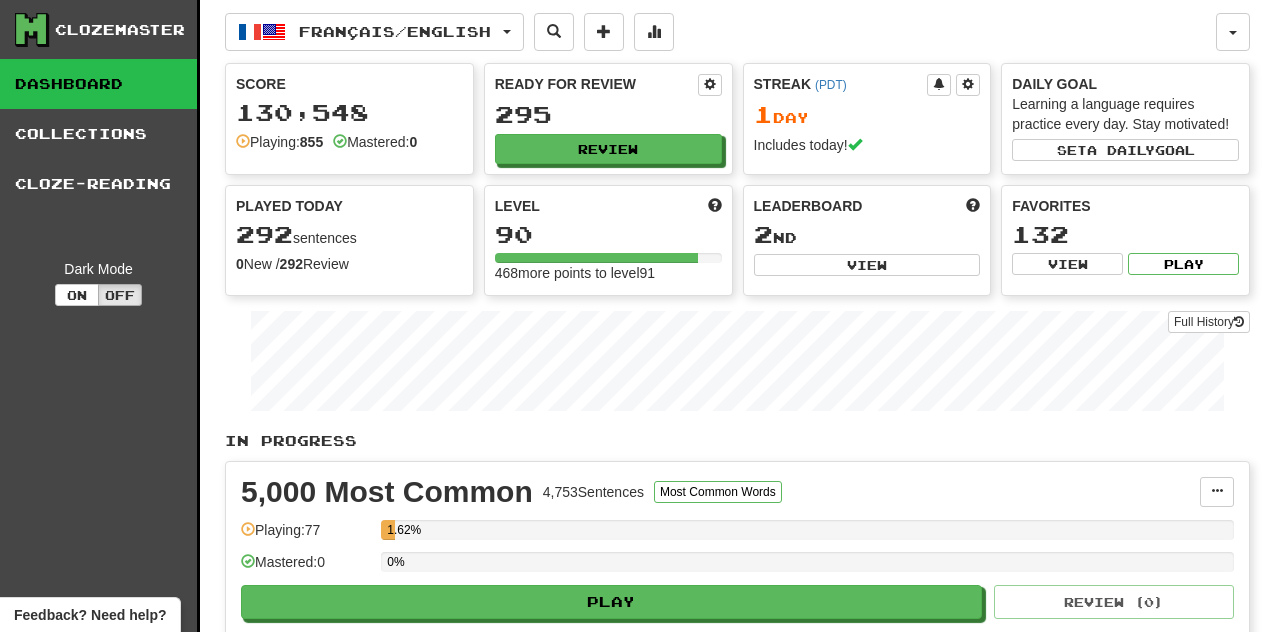 select on "********" 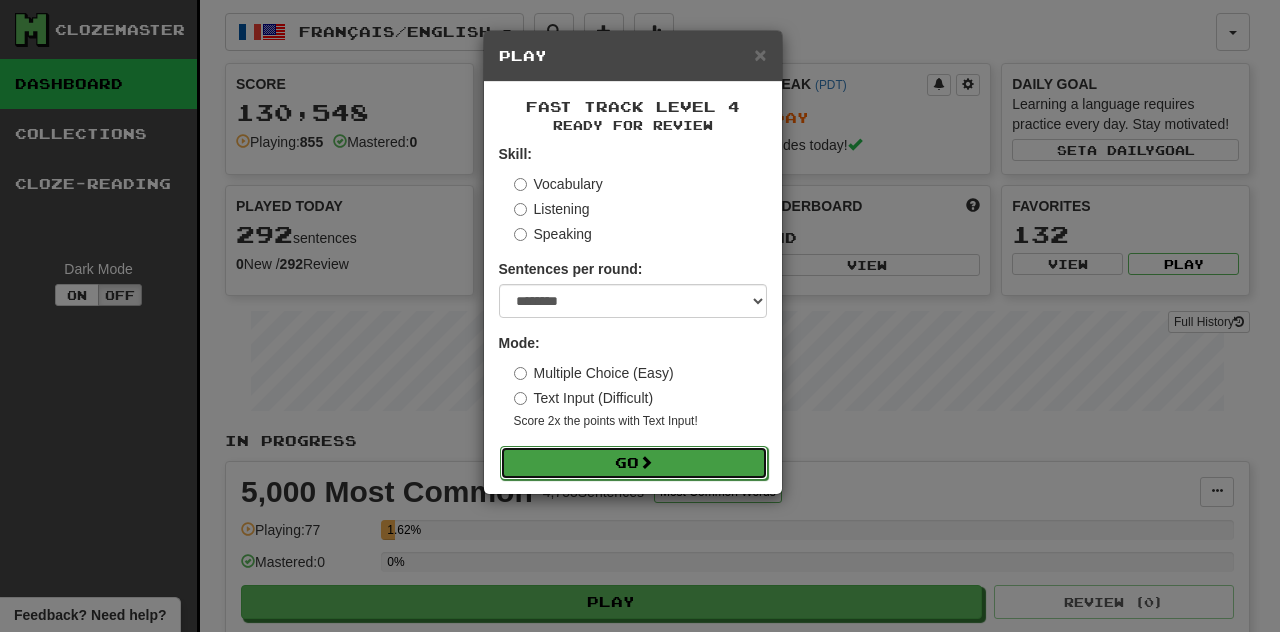 click on "Go" at bounding box center (634, 463) 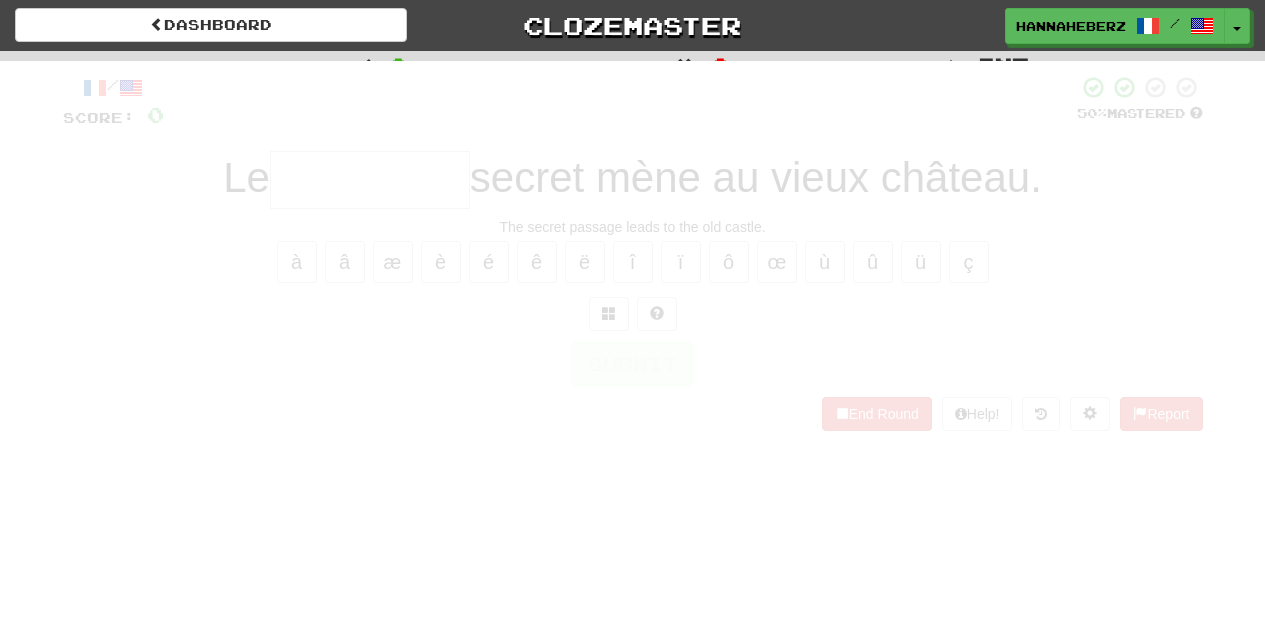 scroll, scrollTop: 0, scrollLeft: 0, axis: both 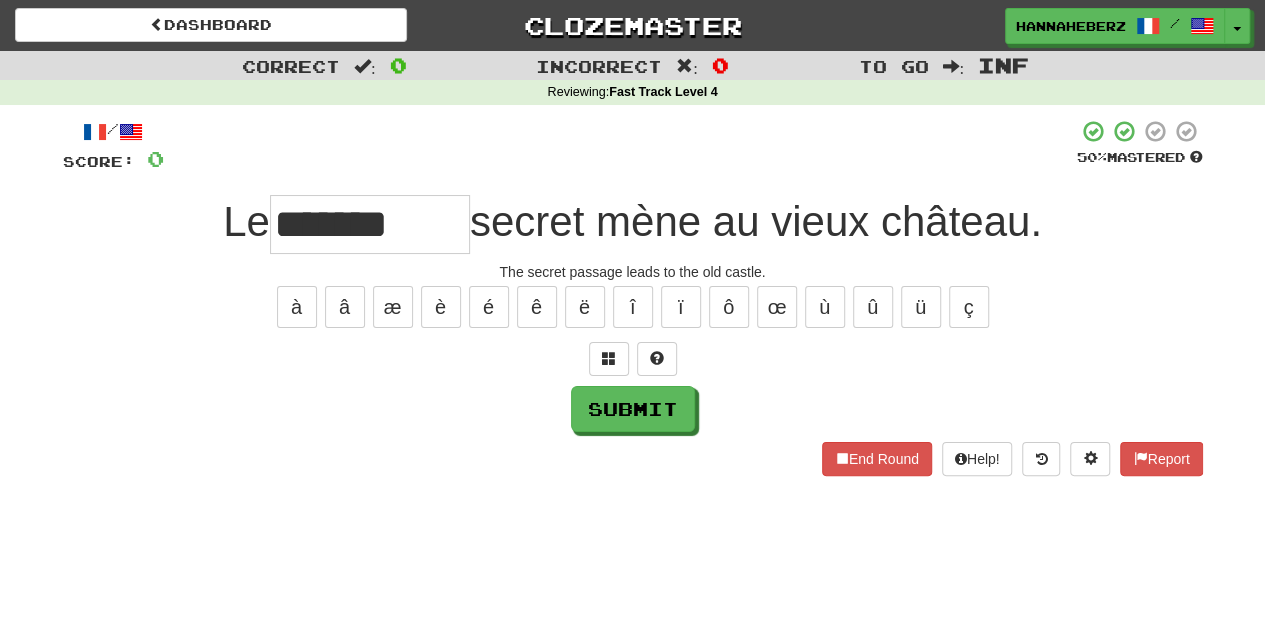 type on "*******" 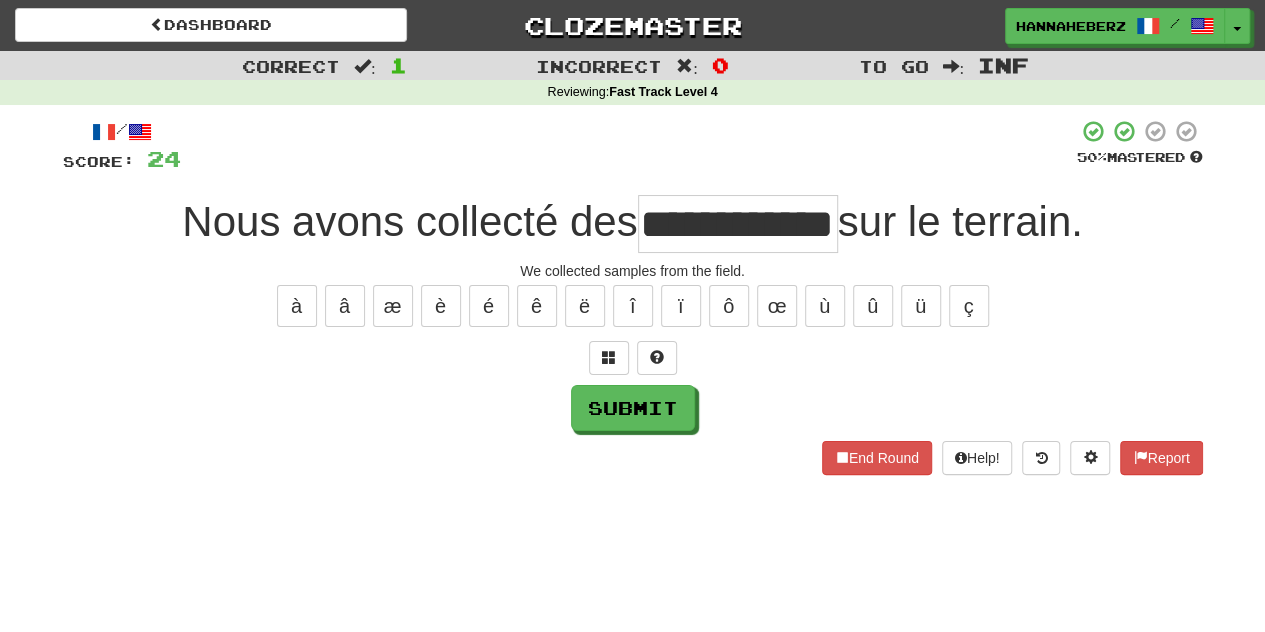 scroll, scrollTop: 0, scrollLeft: 38, axis: horizontal 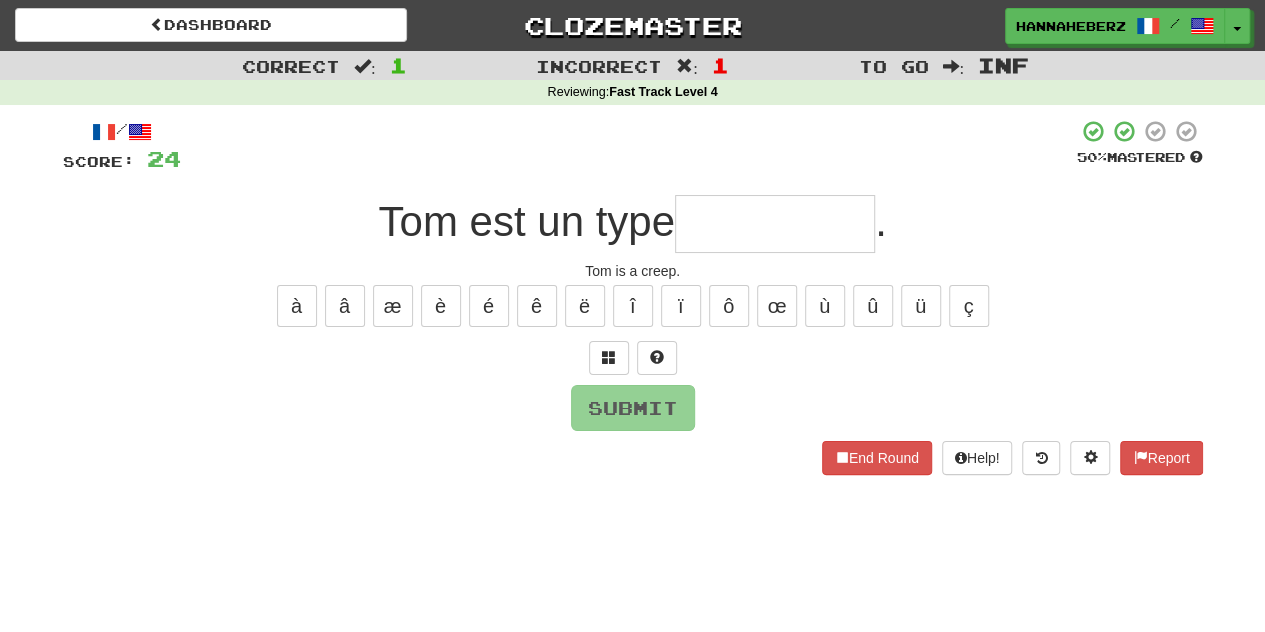 type on "*" 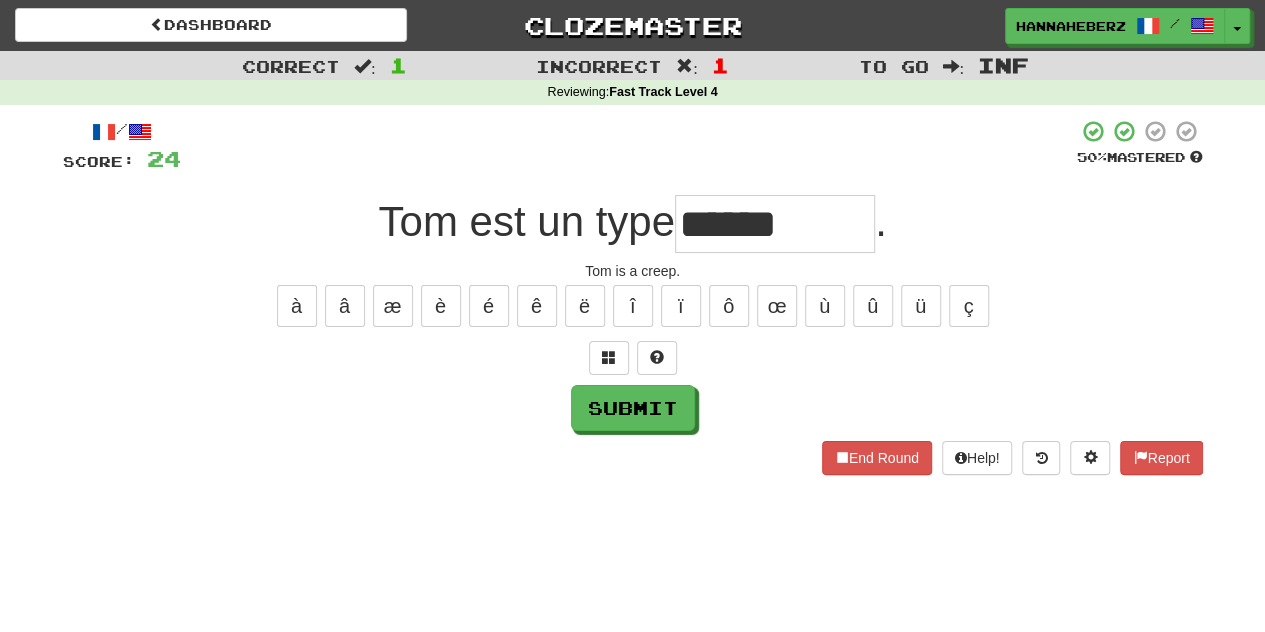 type on "******" 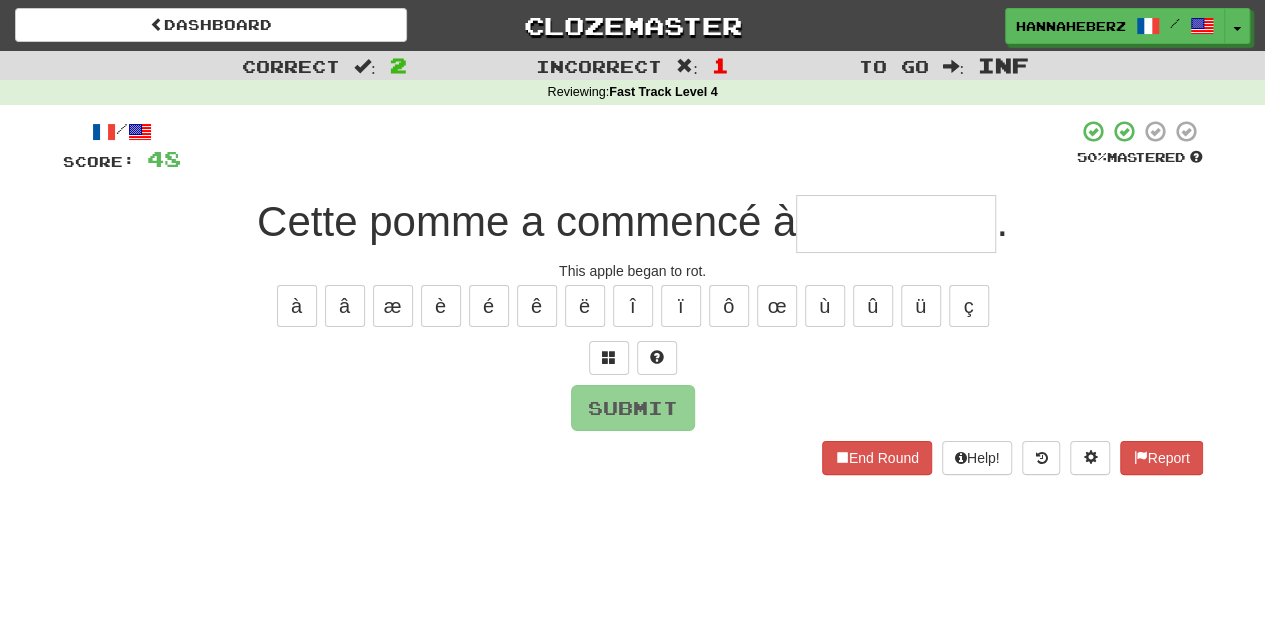 type on "*" 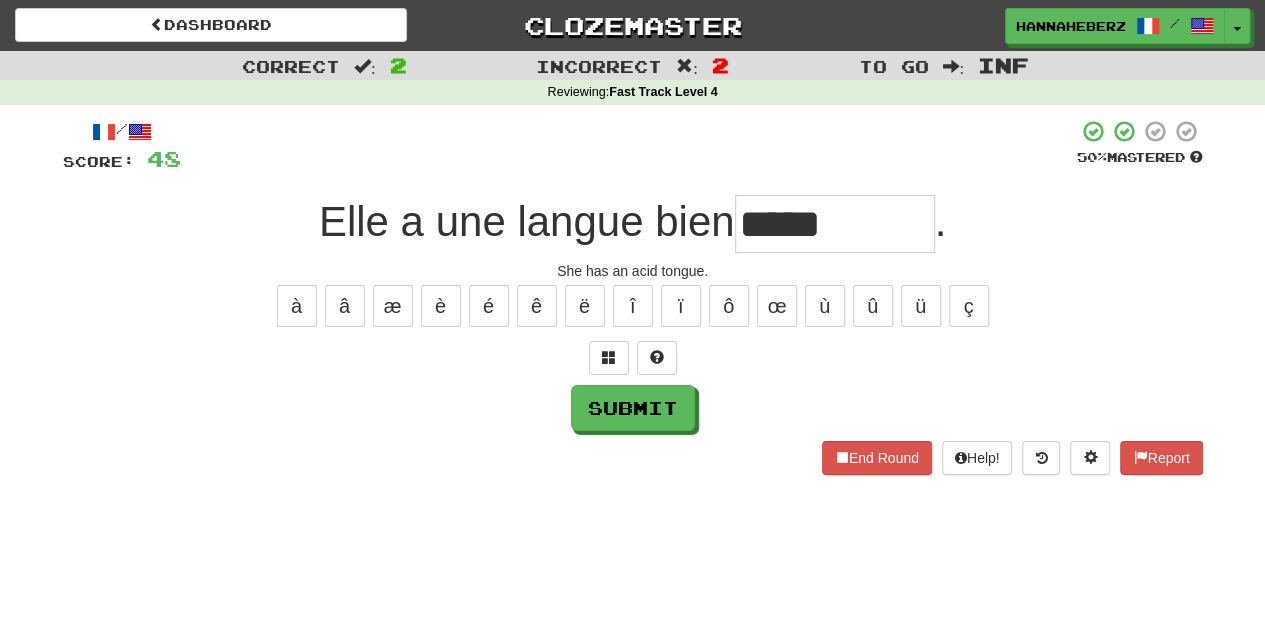 type on "*****" 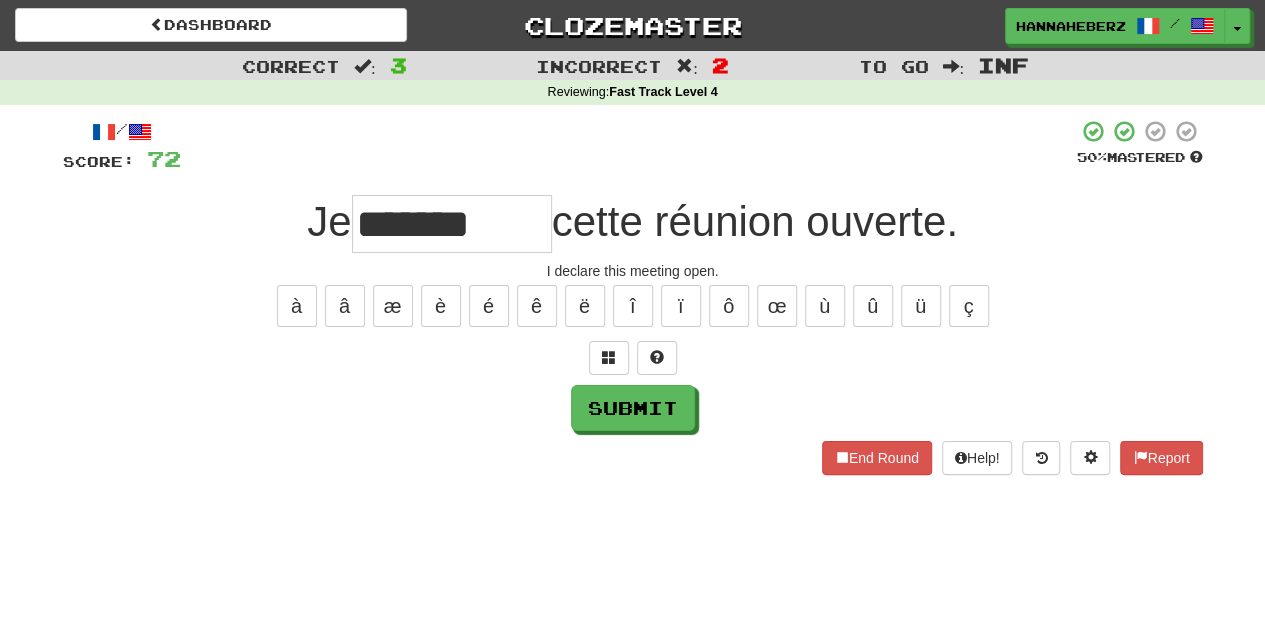 type on "*******" 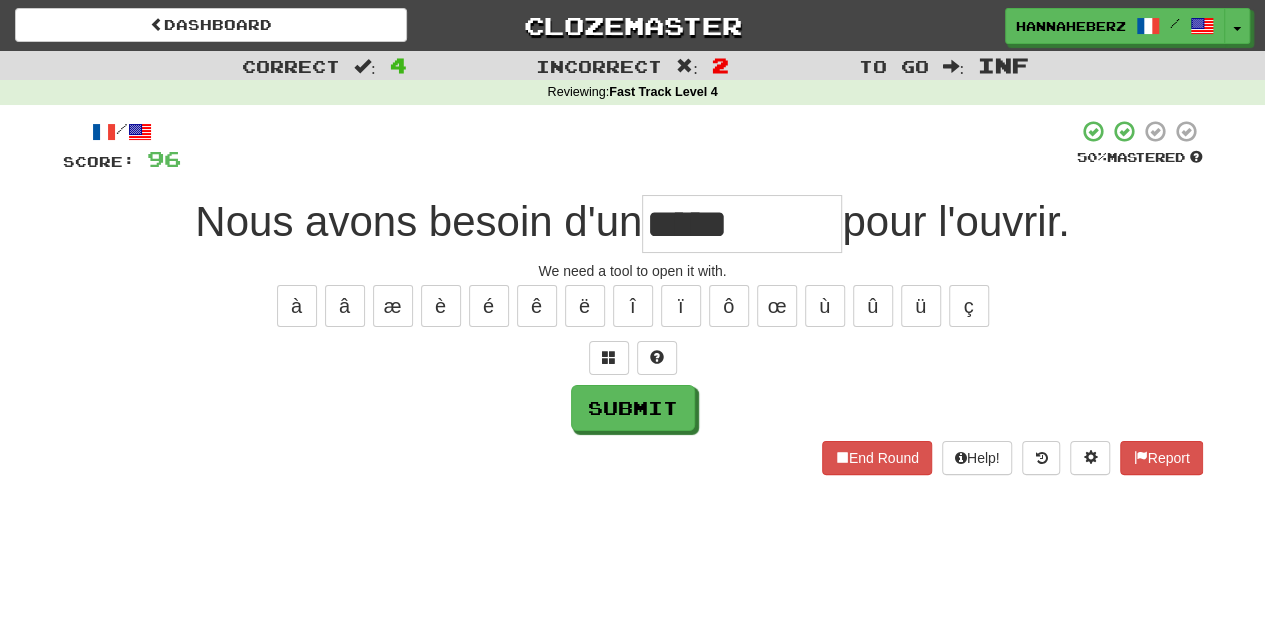type on "*****" 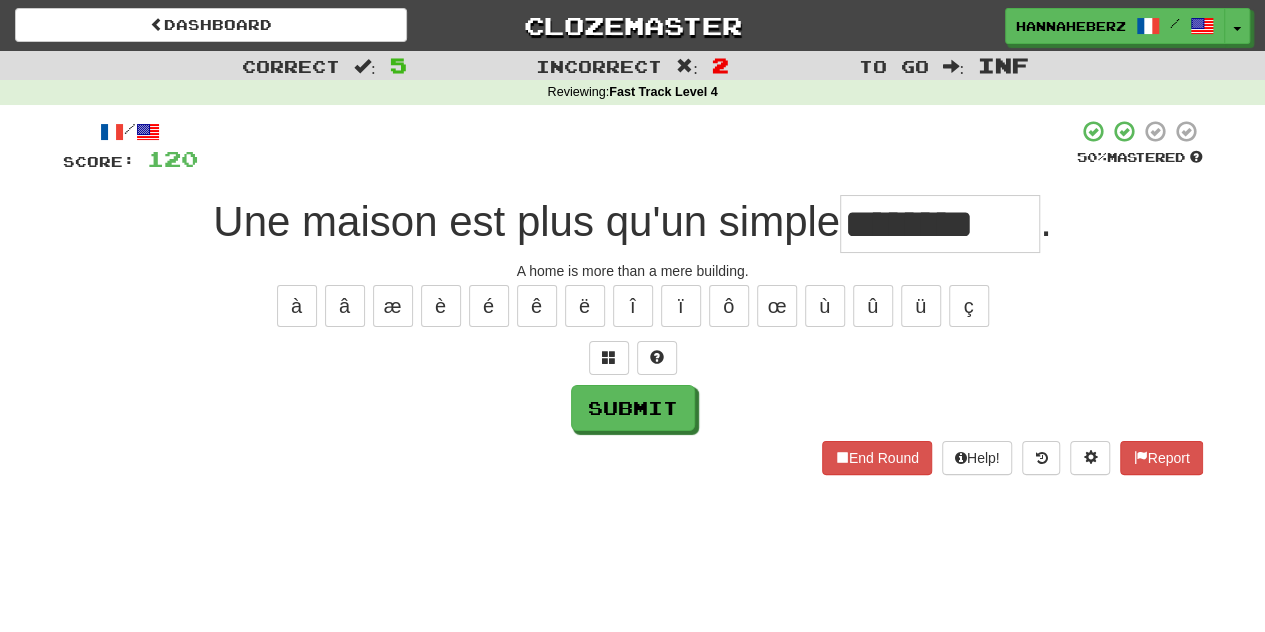 type on "********" 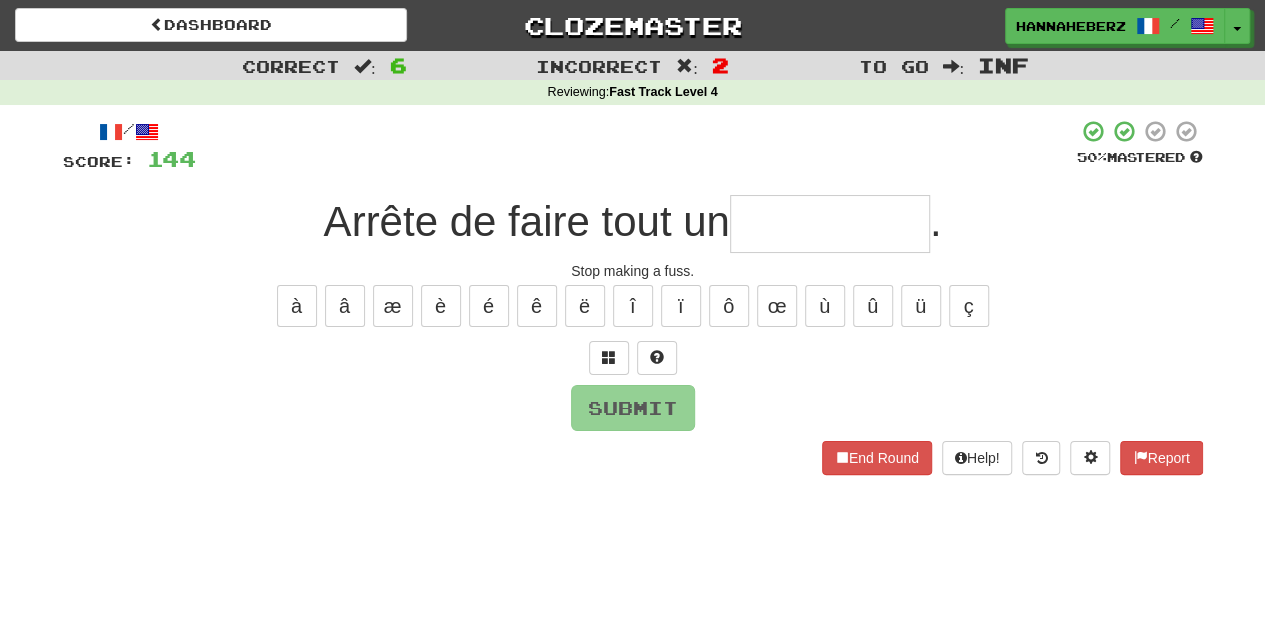 type on "******" 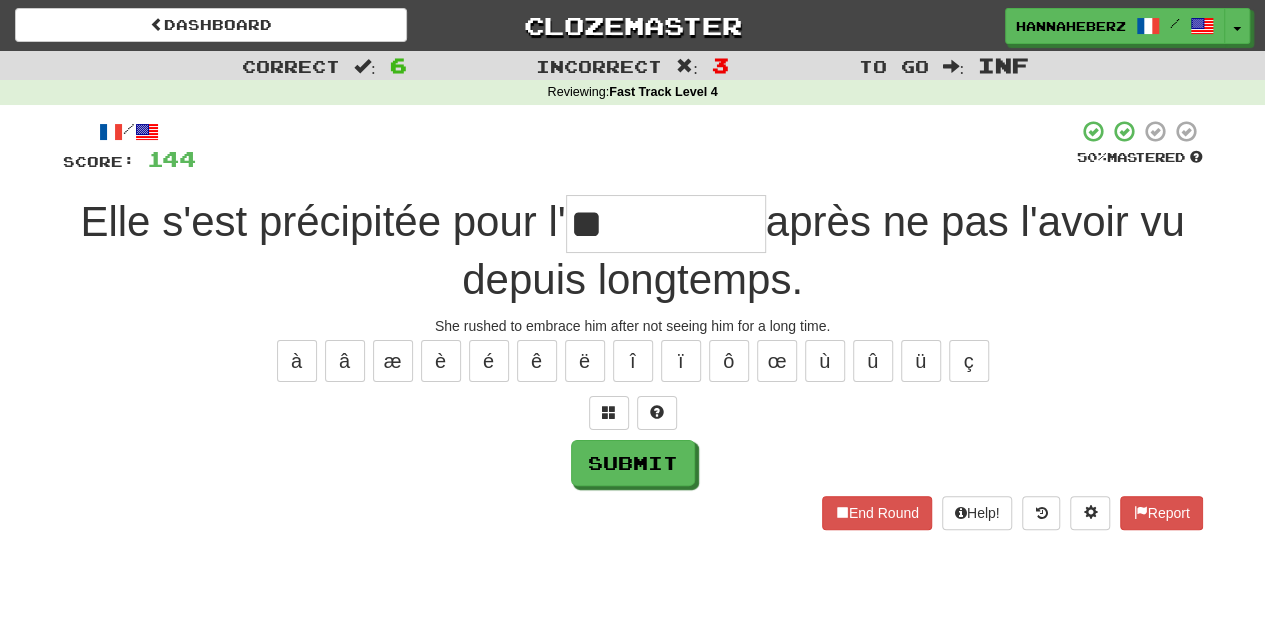 type on "*********" 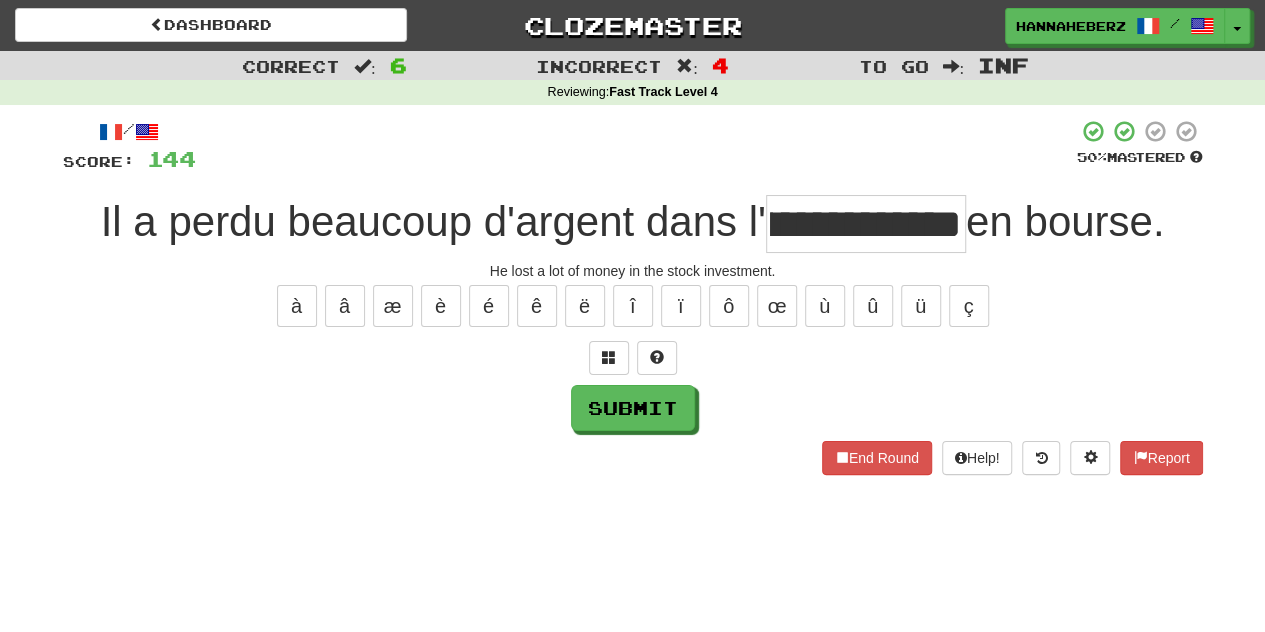 scroll, scrollTop: 0, scrollLeft: 85, axis: horizontal 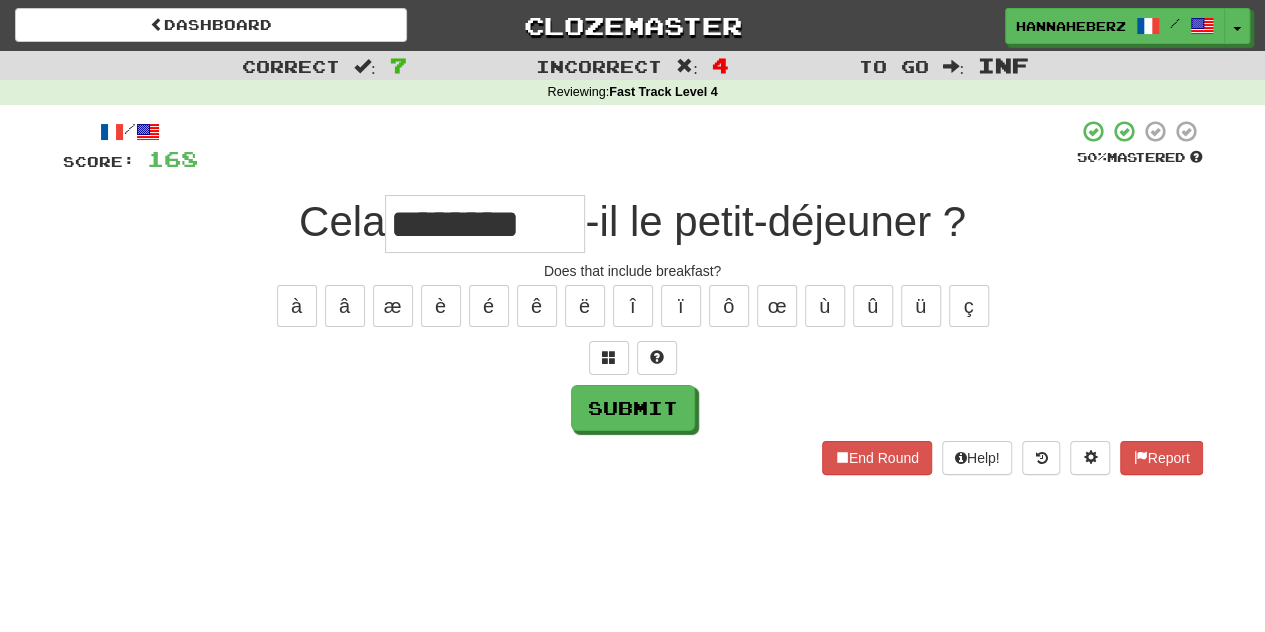 type on "********" 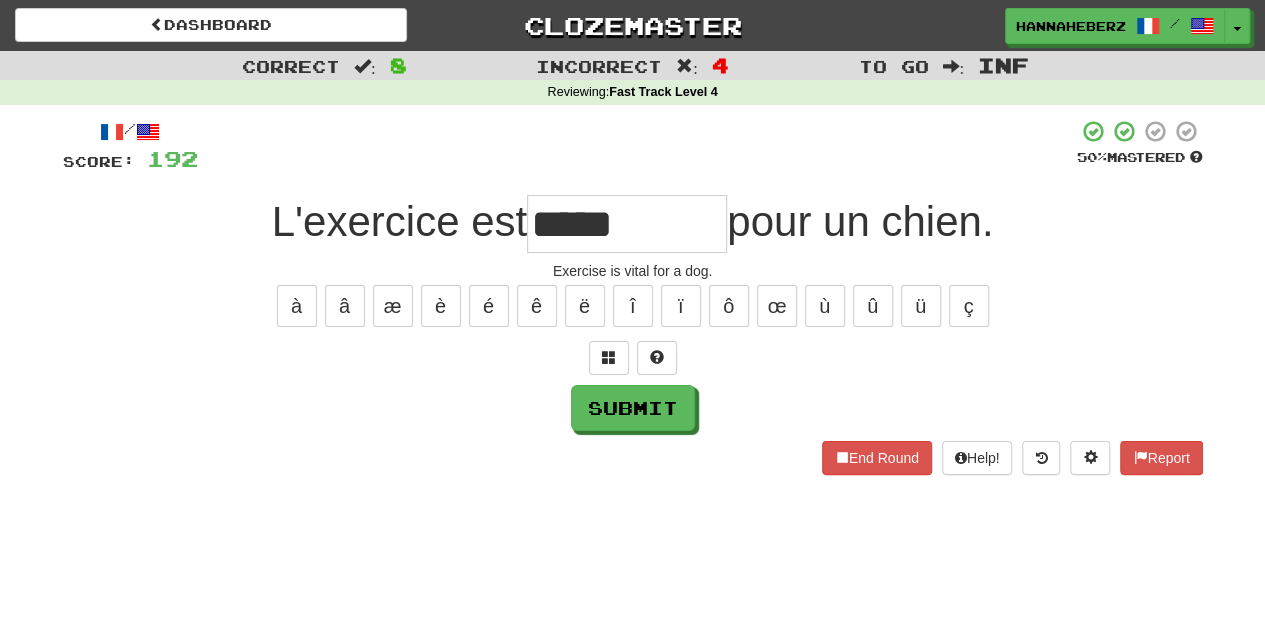 type on "*********" 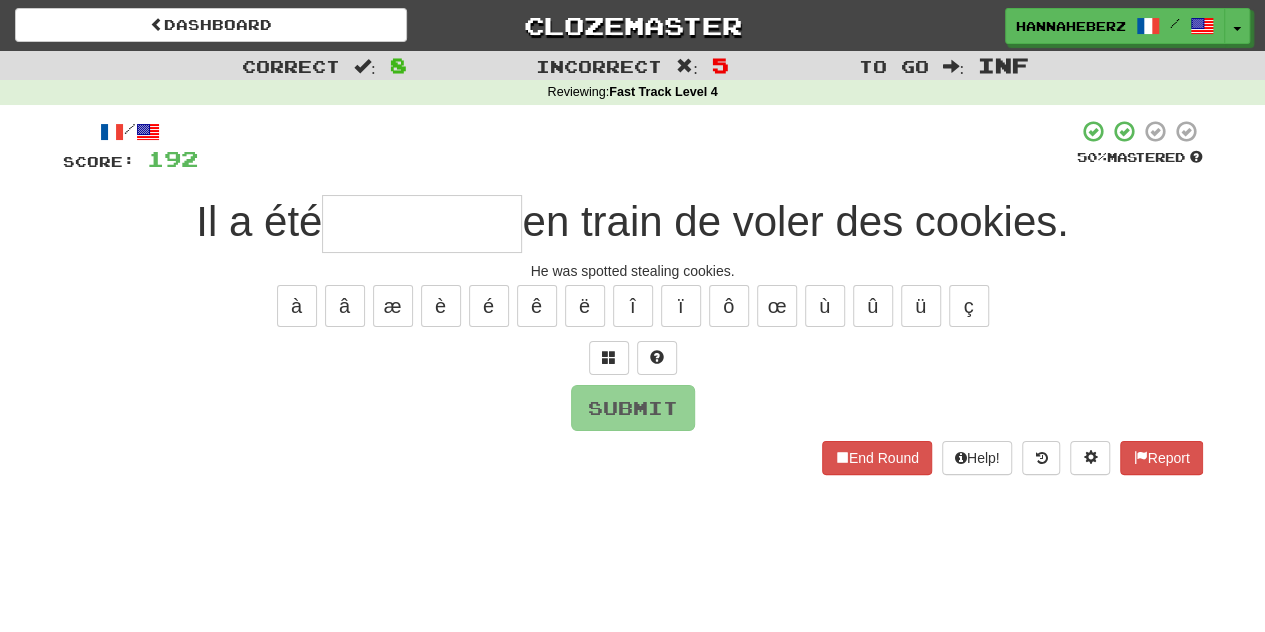 type on "******" 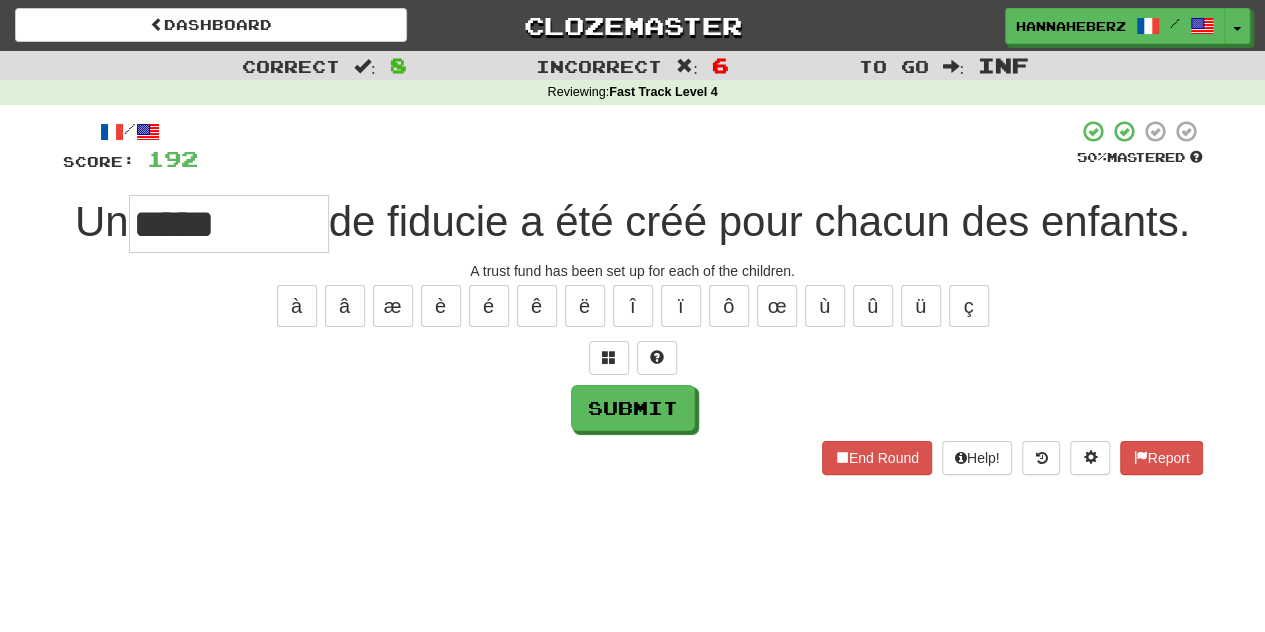 type on "*****" 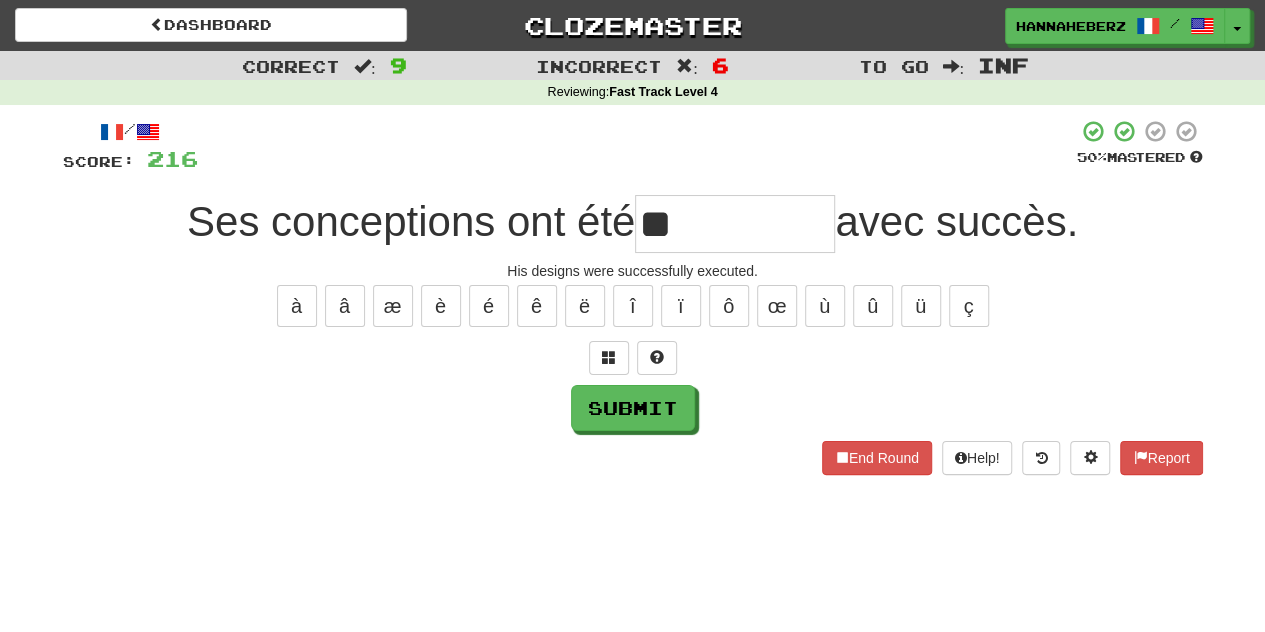 type on "*" 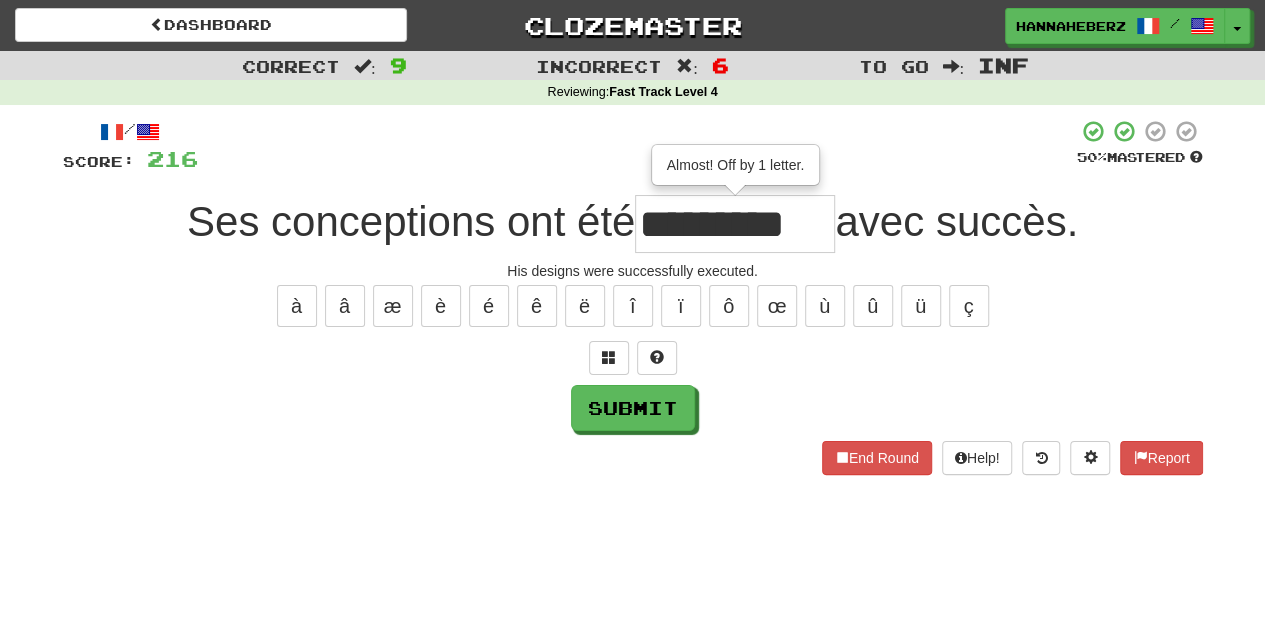 type on "*********" 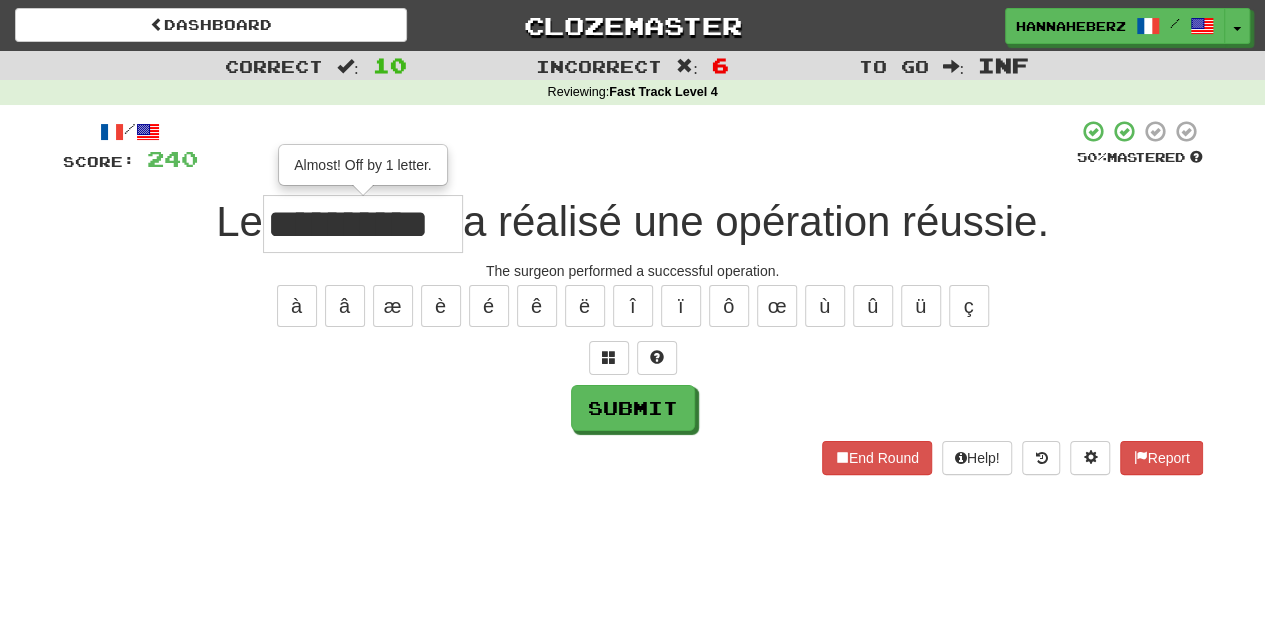 type on "**********" 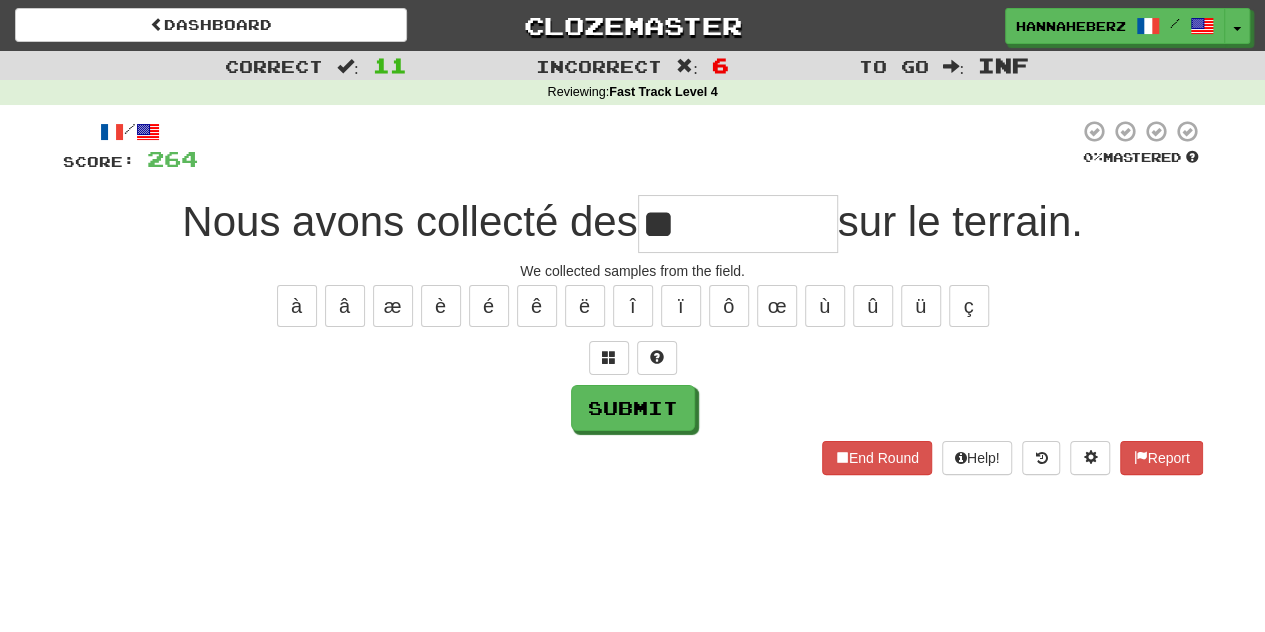 type on "*" 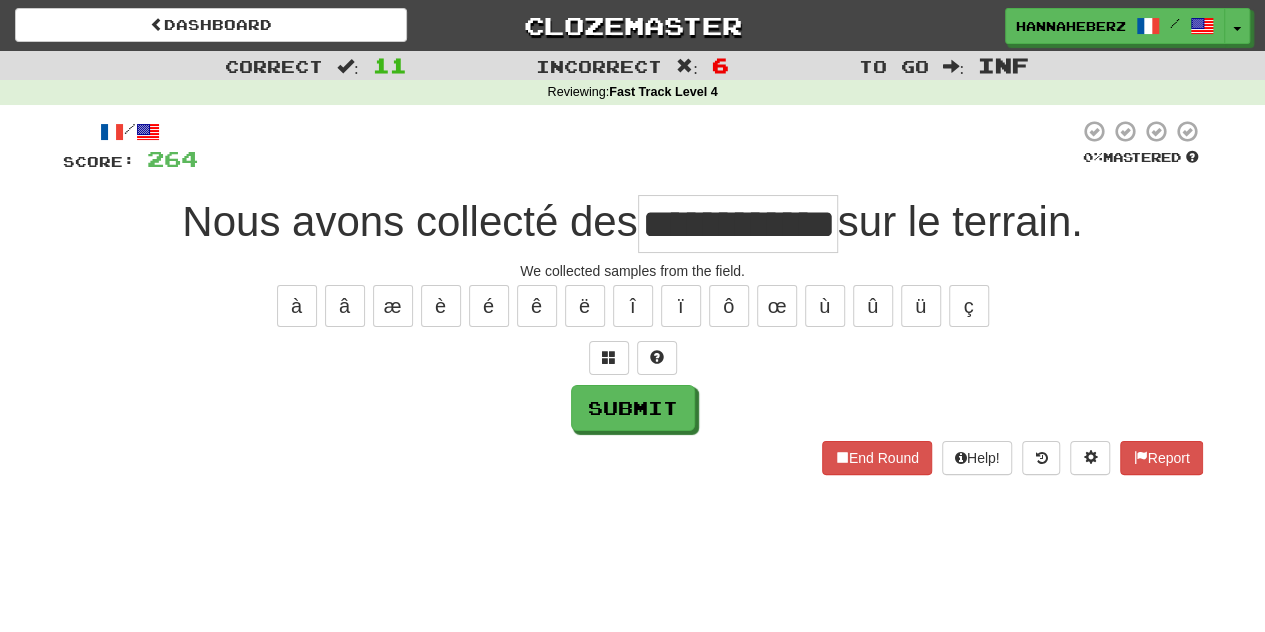 scroll, scrollTop: 0, scrollLeft: 29, axis: horizontal 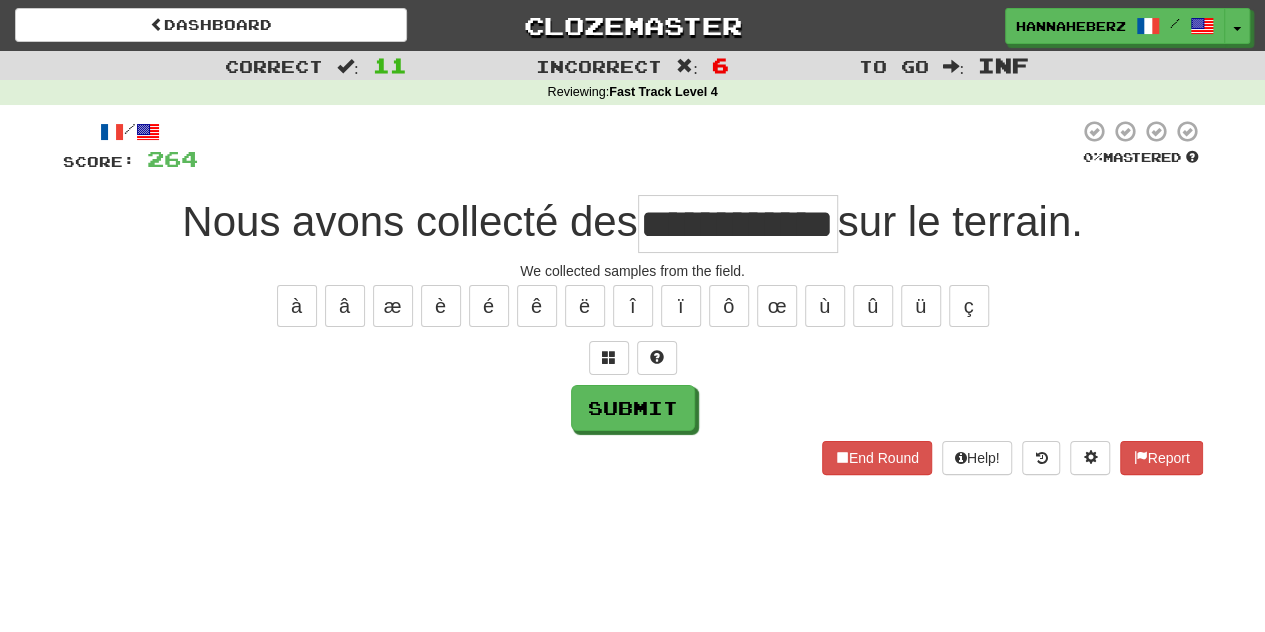 type on "**********" 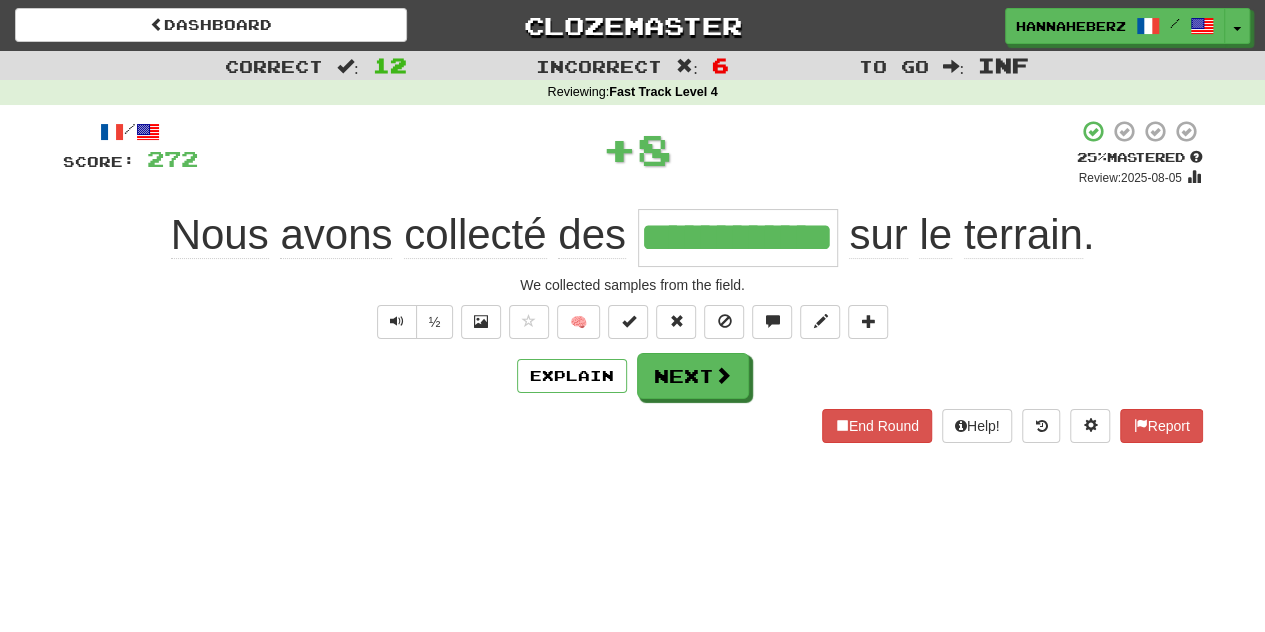 scroll, scrollTop: 0, scrollLeft: 0, axis: both 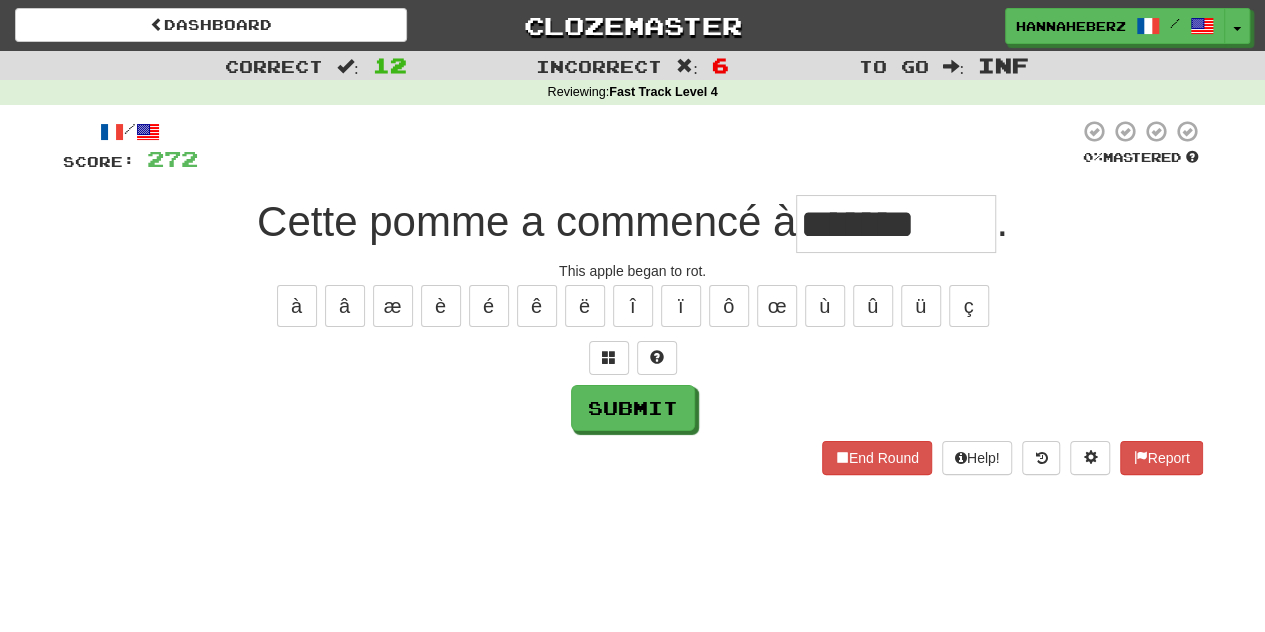 type on "*******" 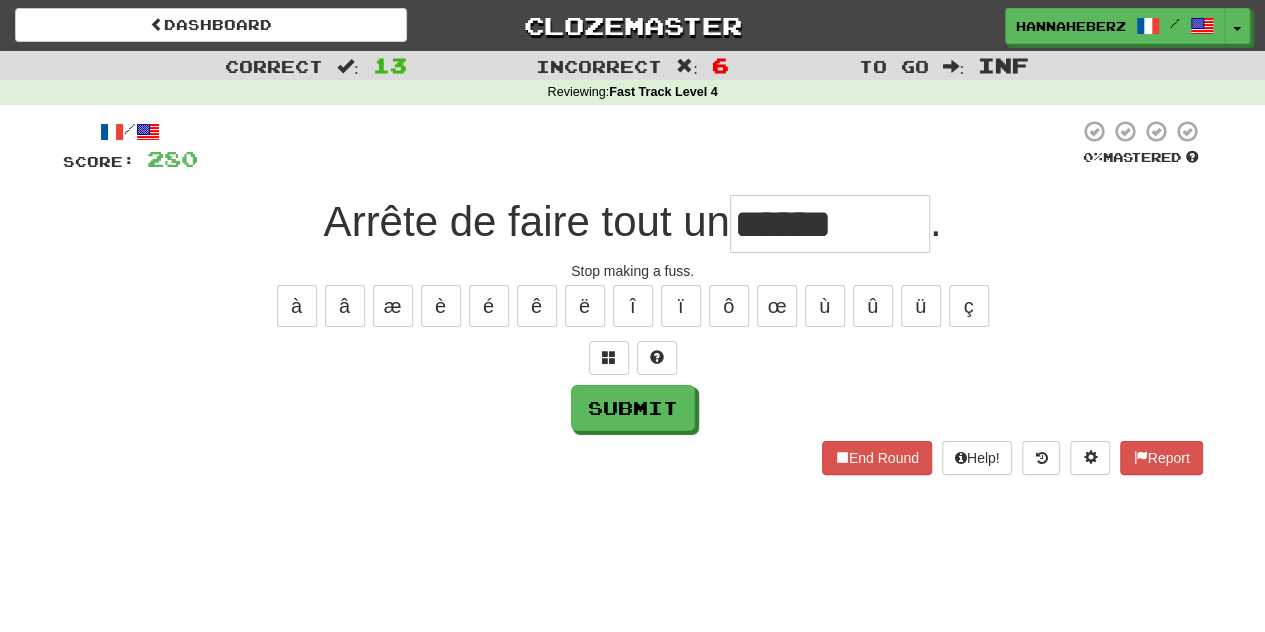 type on "******" 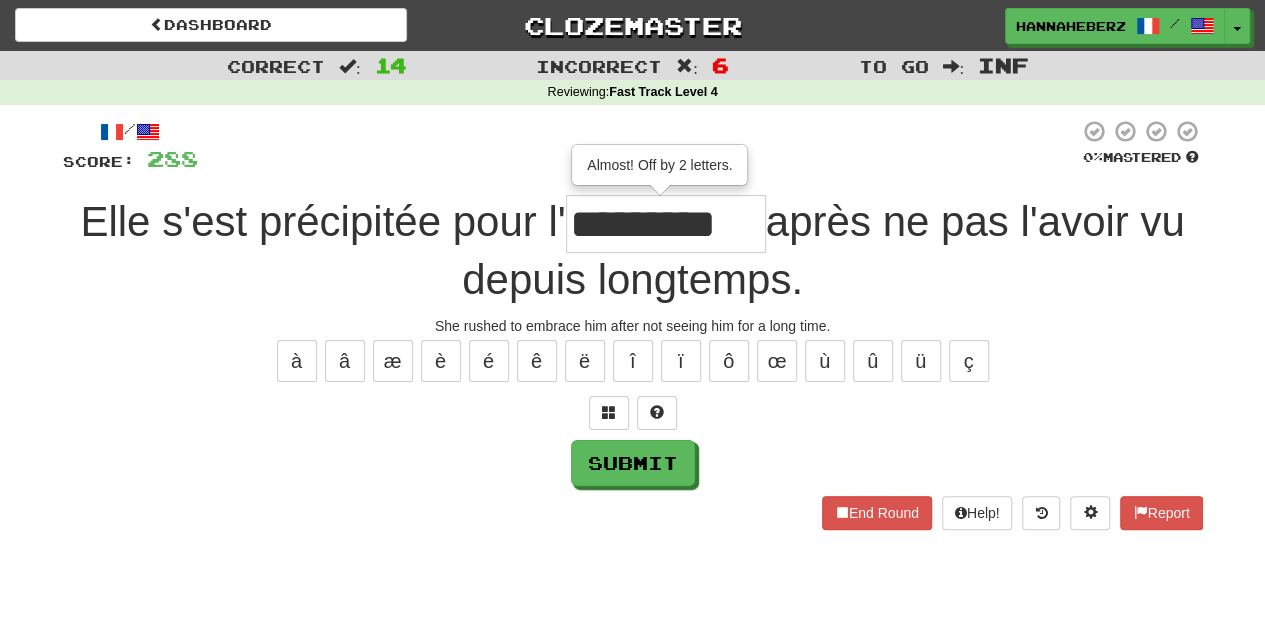 type on "*********" 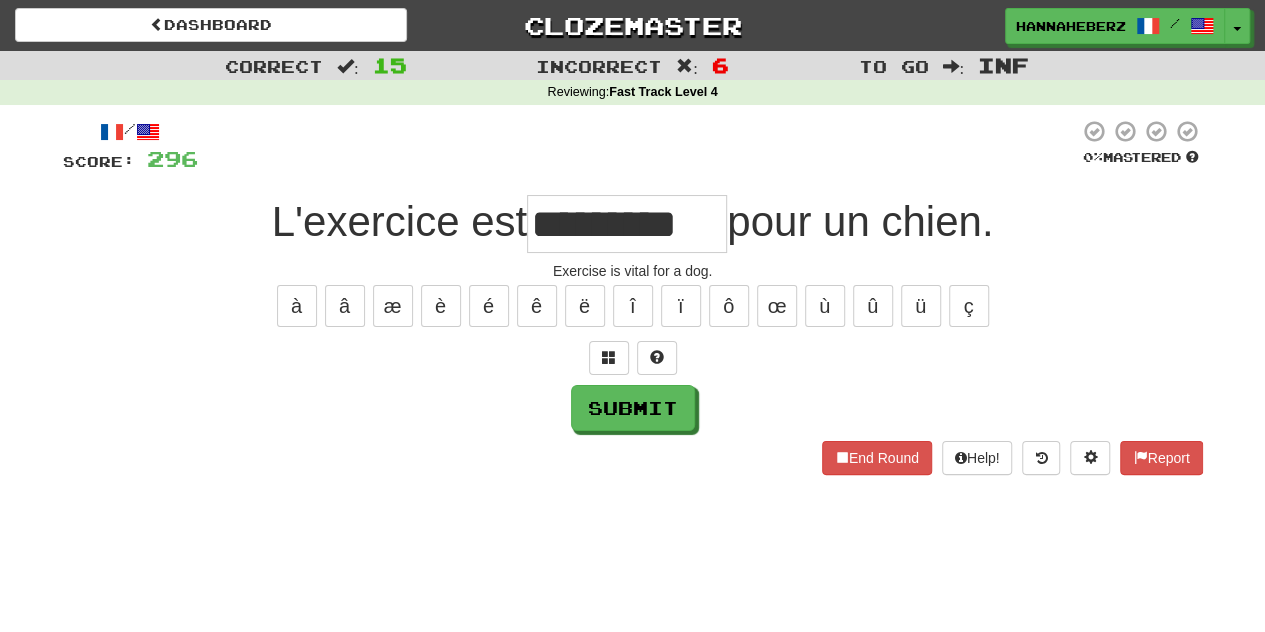 type on "*********" 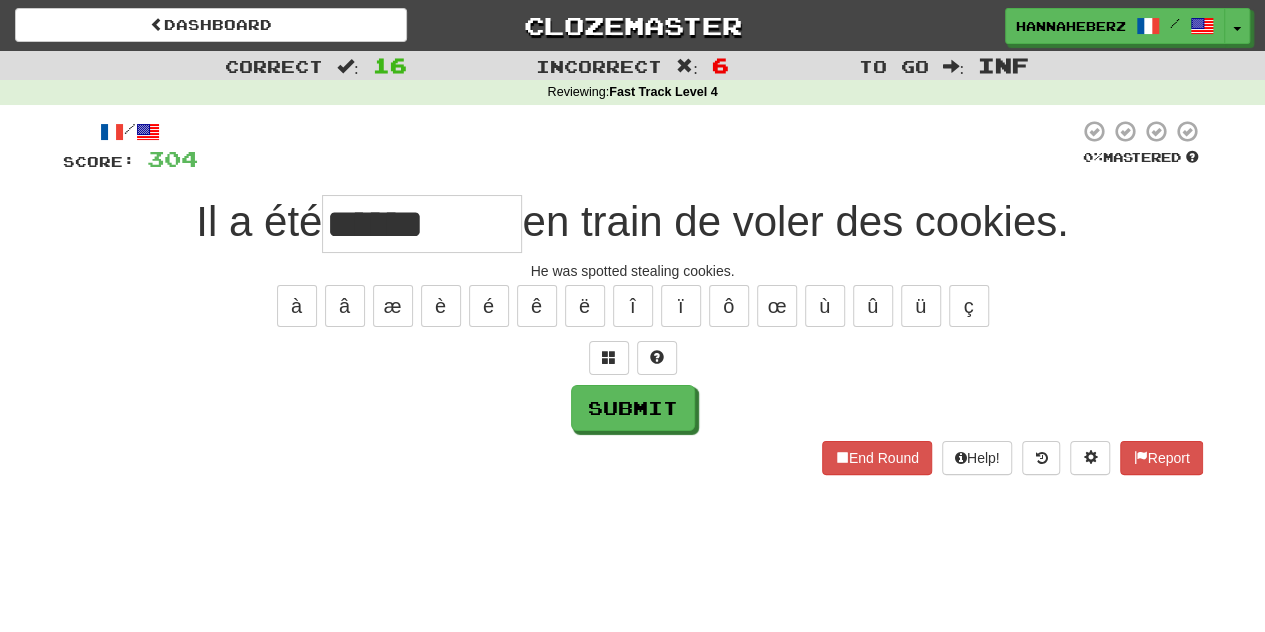 type on "******" 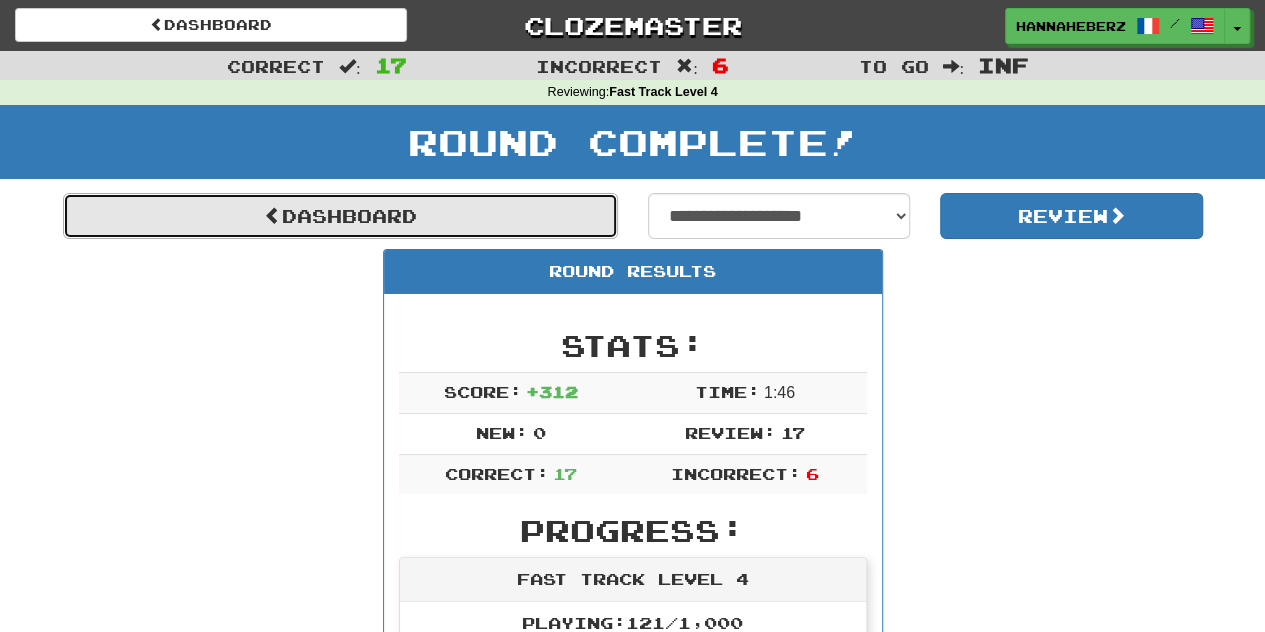 click on "Dashboard" at bounding box center [340, 216] 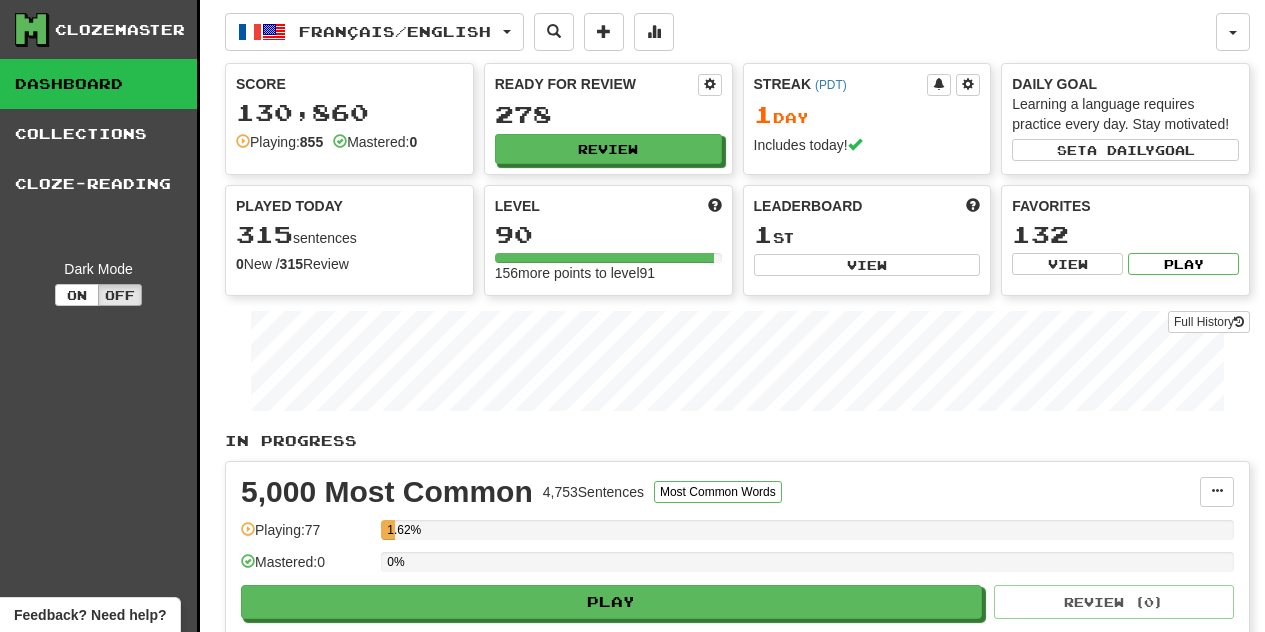 scroll, scrollTop: 0, scrollLeft: 0, axis: both 